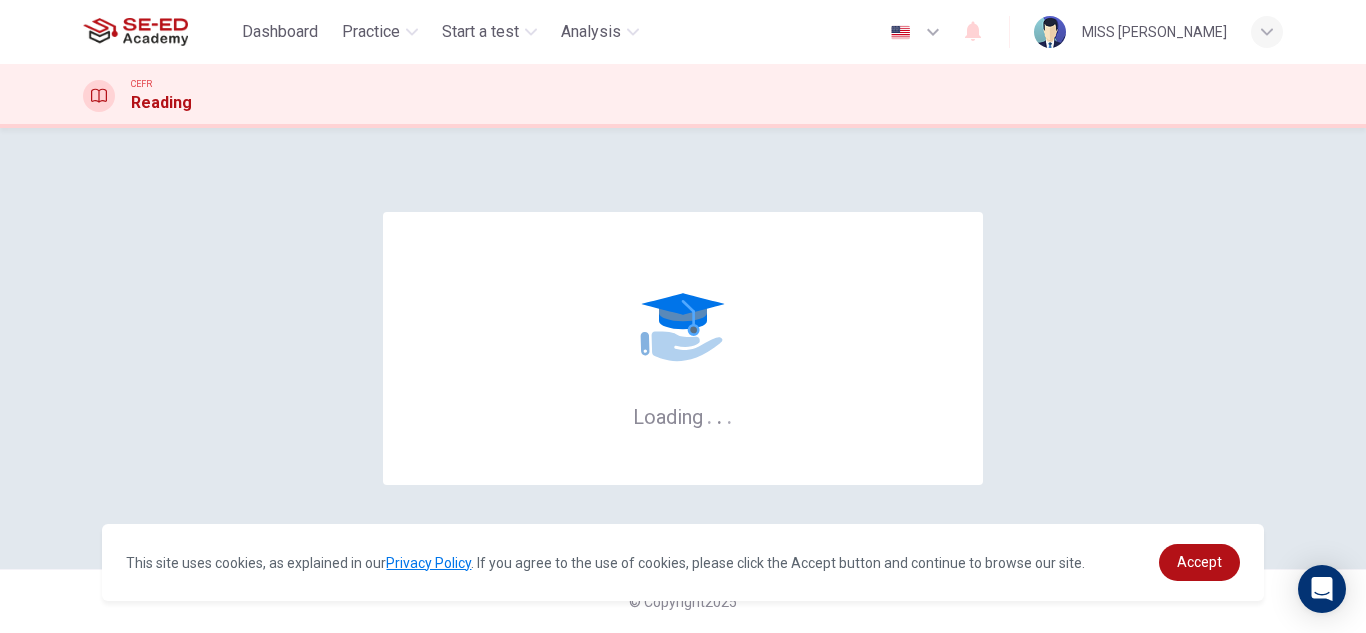 scroll, scrollTop: 0, scrollLeft: 0, axis: both 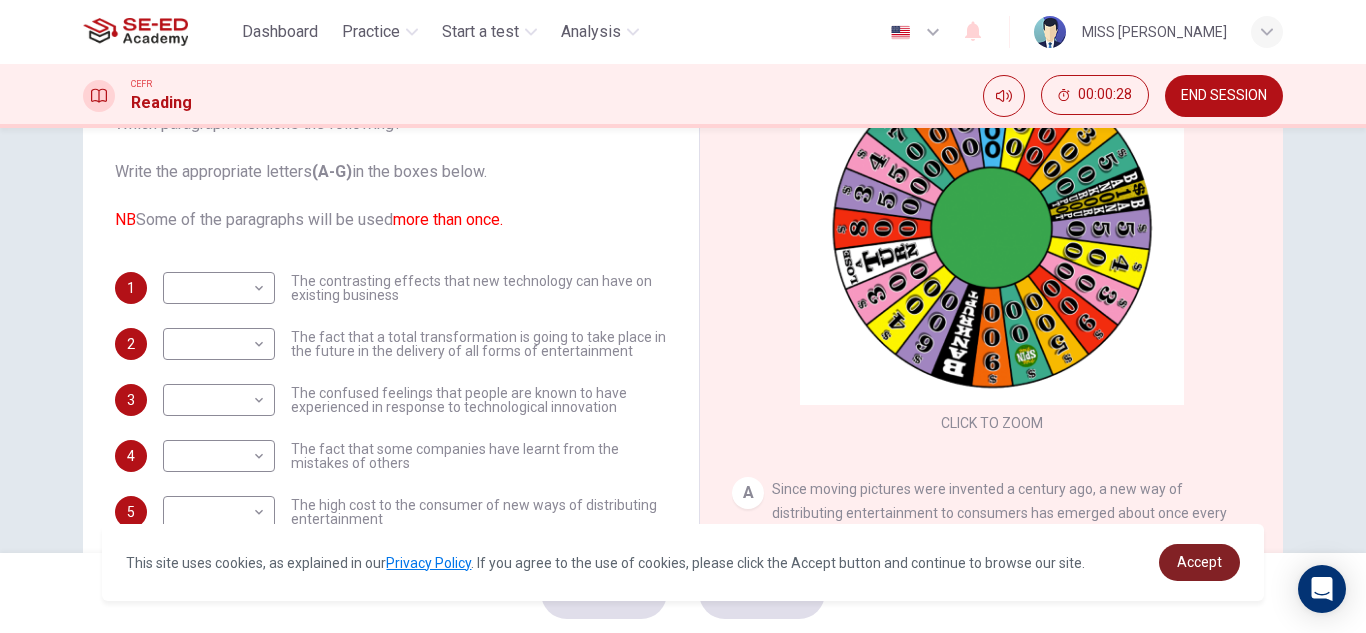 click on "Accept" at bounding box center [1199, 562] 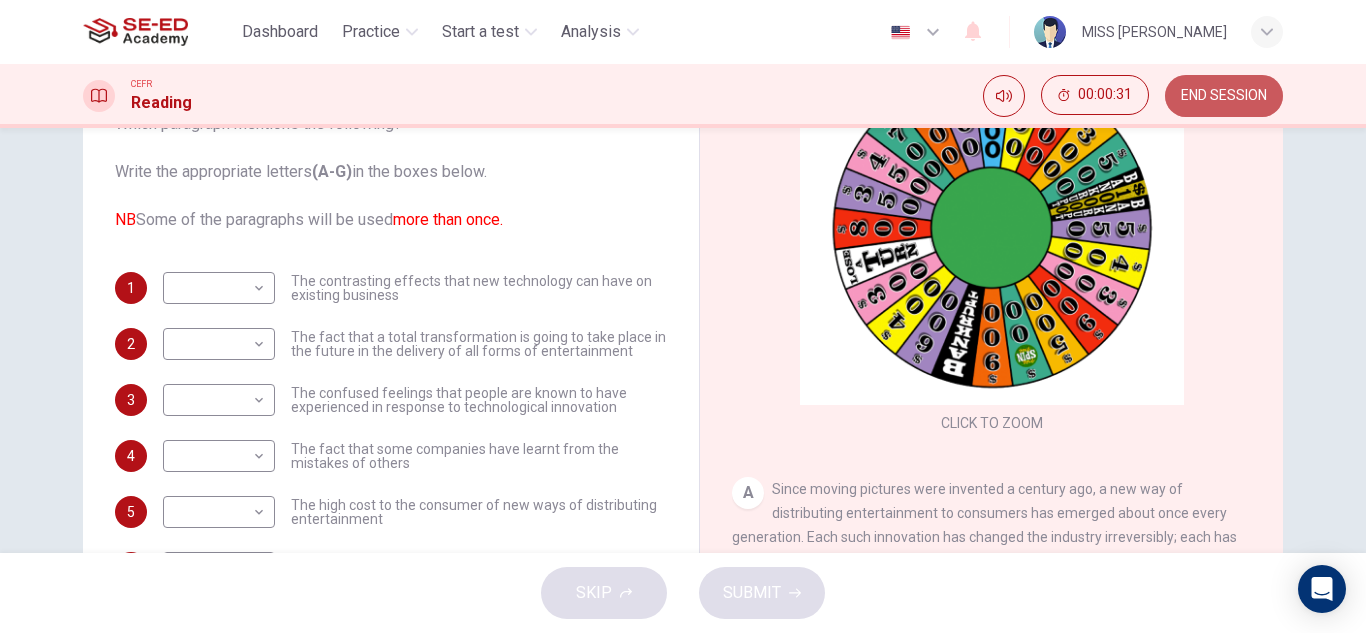 click on "END SESSION" at bounding box center [1224, 96] 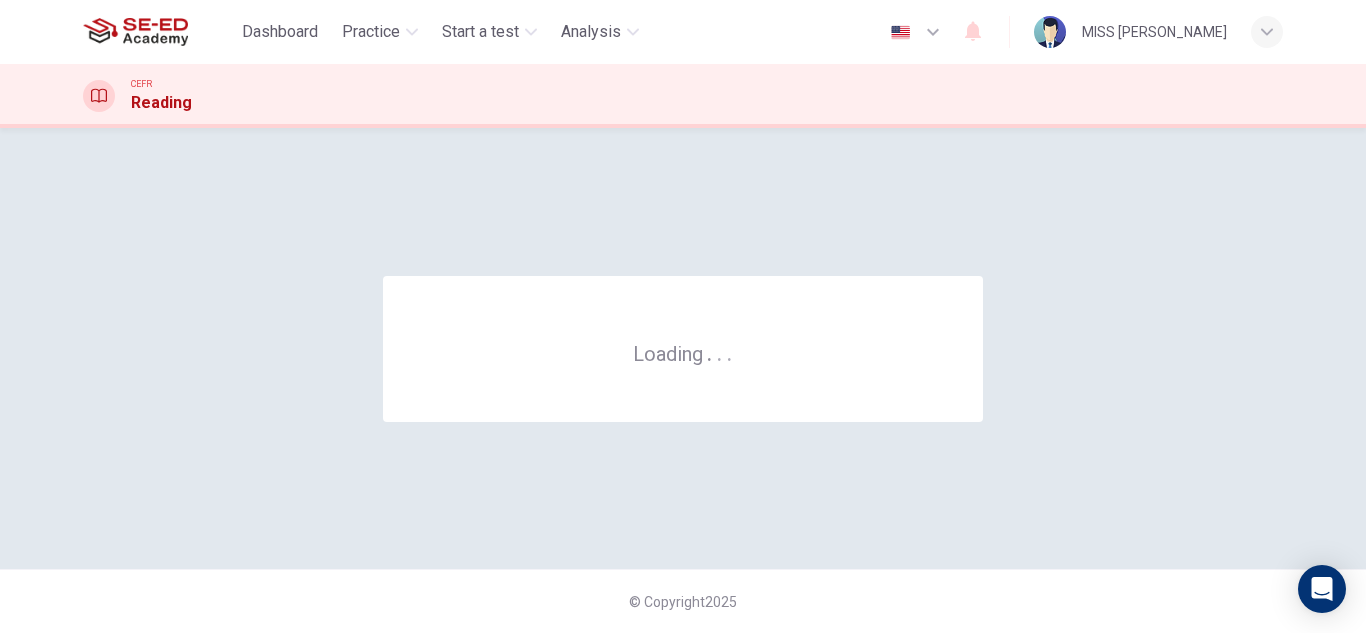 scroll, scrollTop: 0, scrollLeft: 0, axis: both 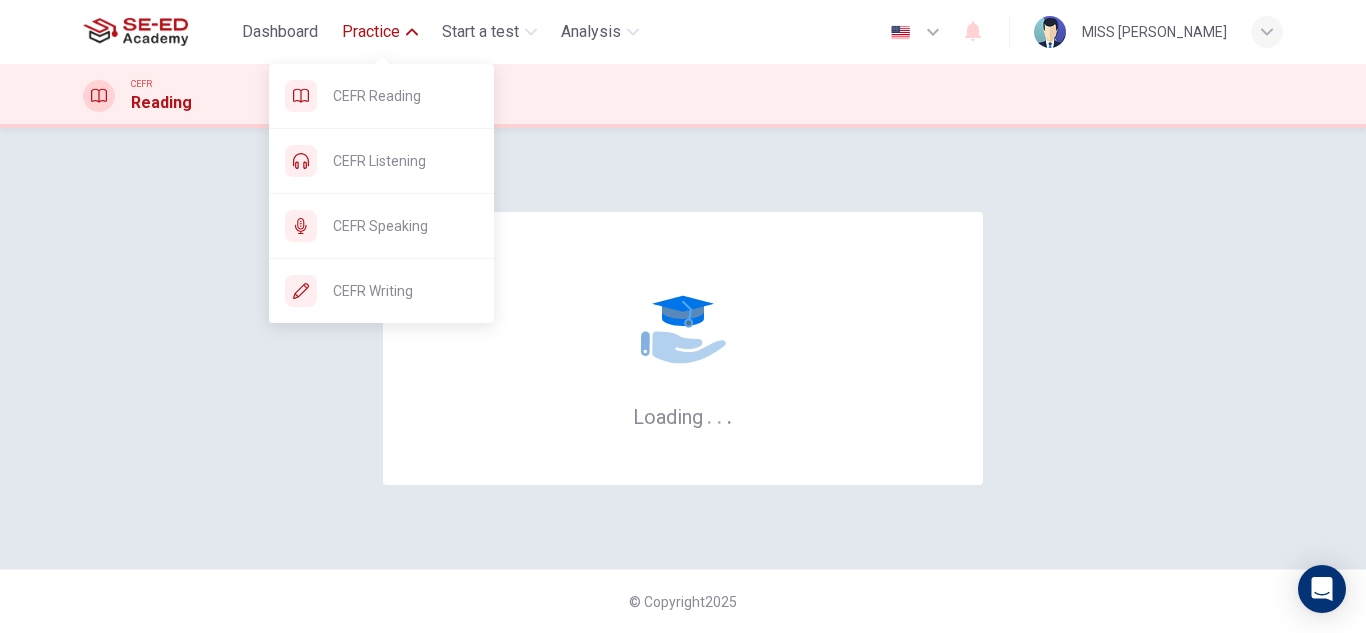 click 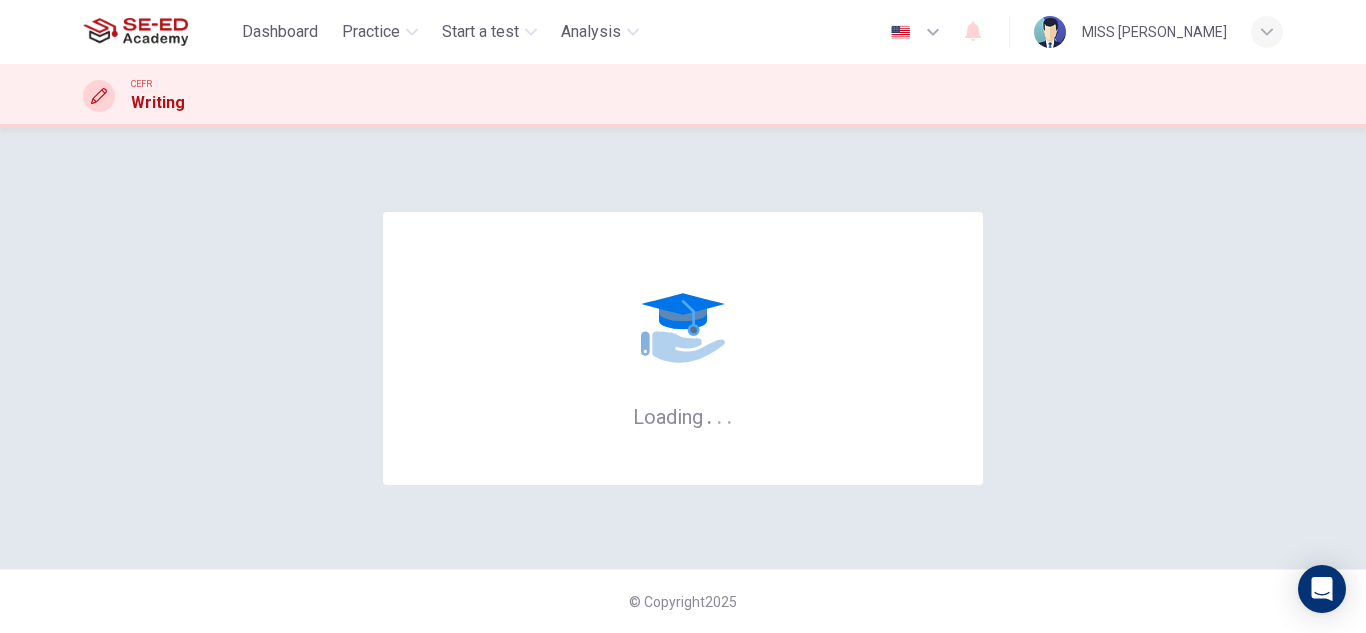 scroll, scrollTop: 0, scrollLeft: 0, axis: both 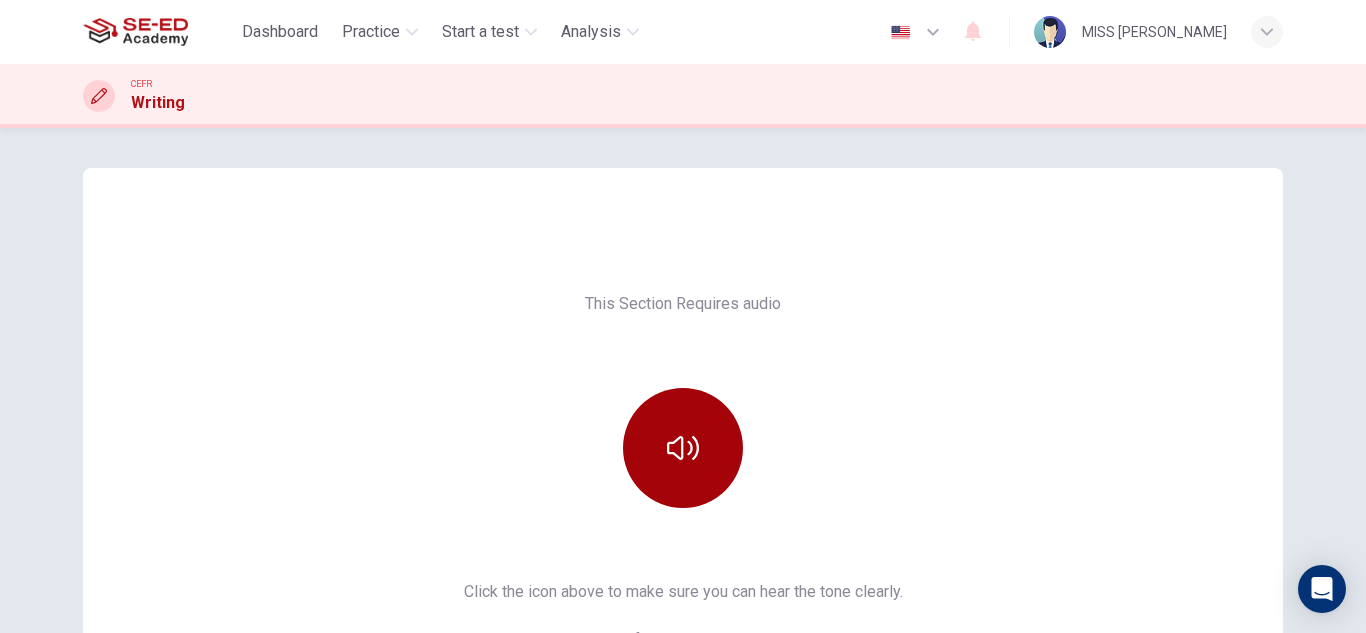 click 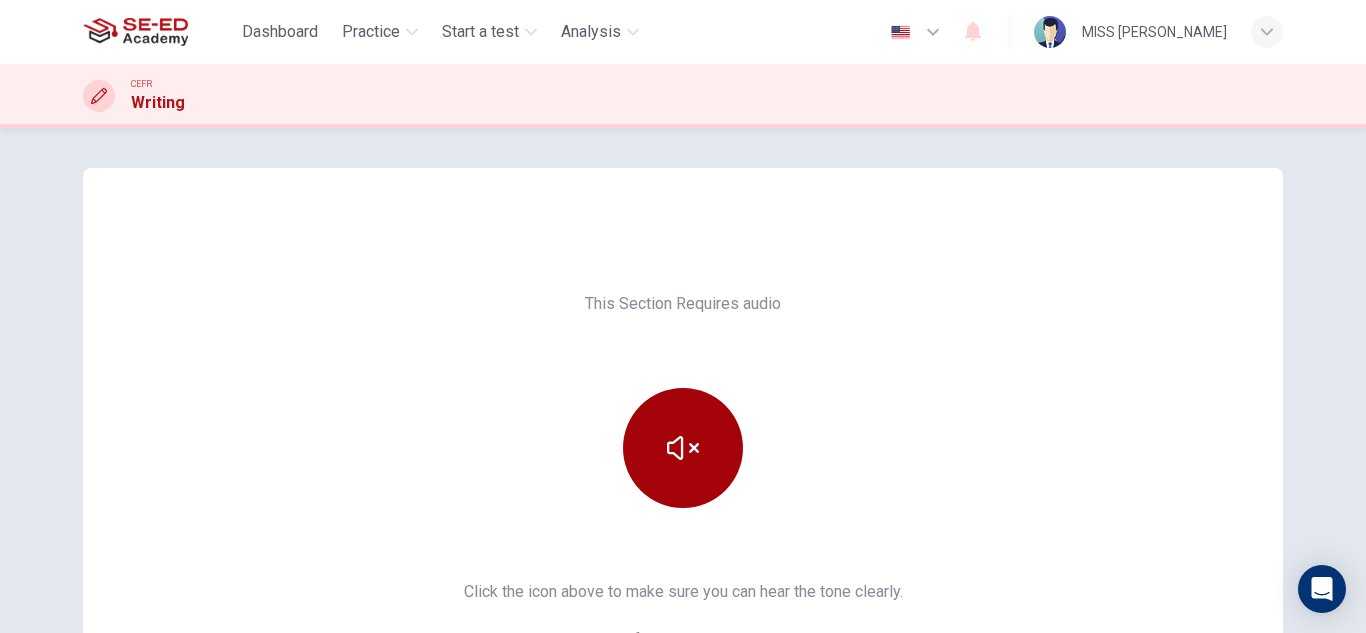 click 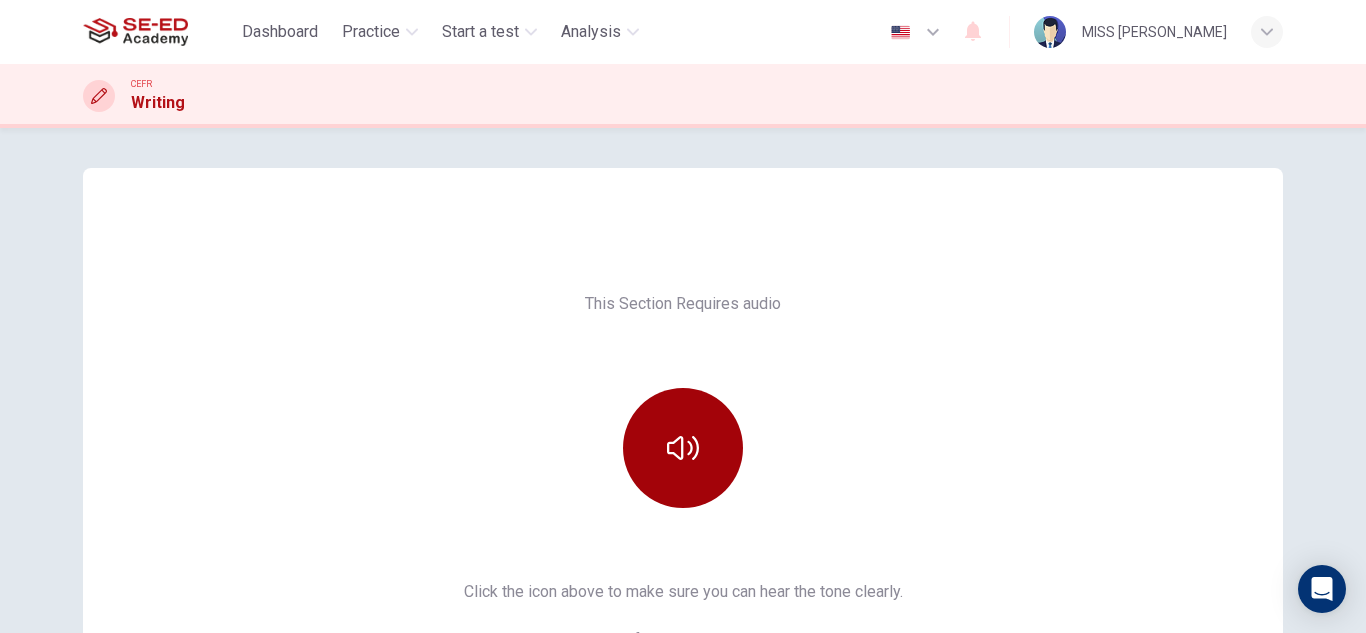scroll, scrollTop: 100, scrollLeft: 0, axis: vertical 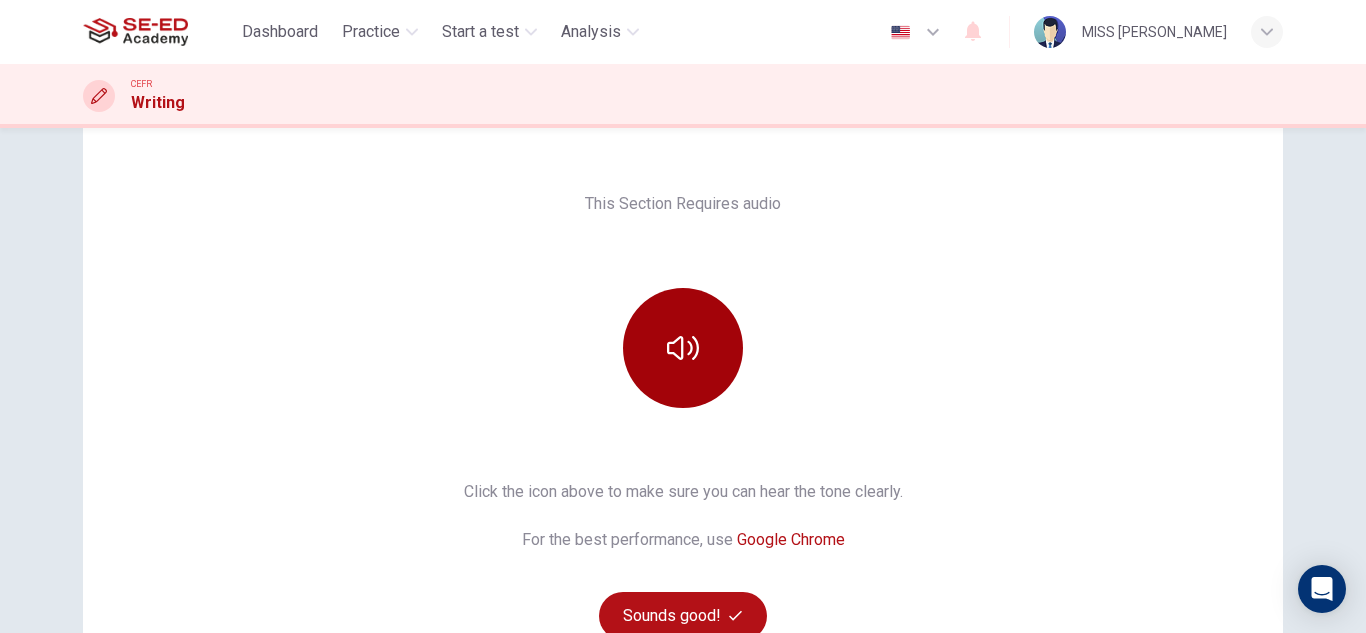 drag, startPoint x: 696, startPoint y: 428, endPoint x: 682, endPoint y: 367, distance: 62.58594 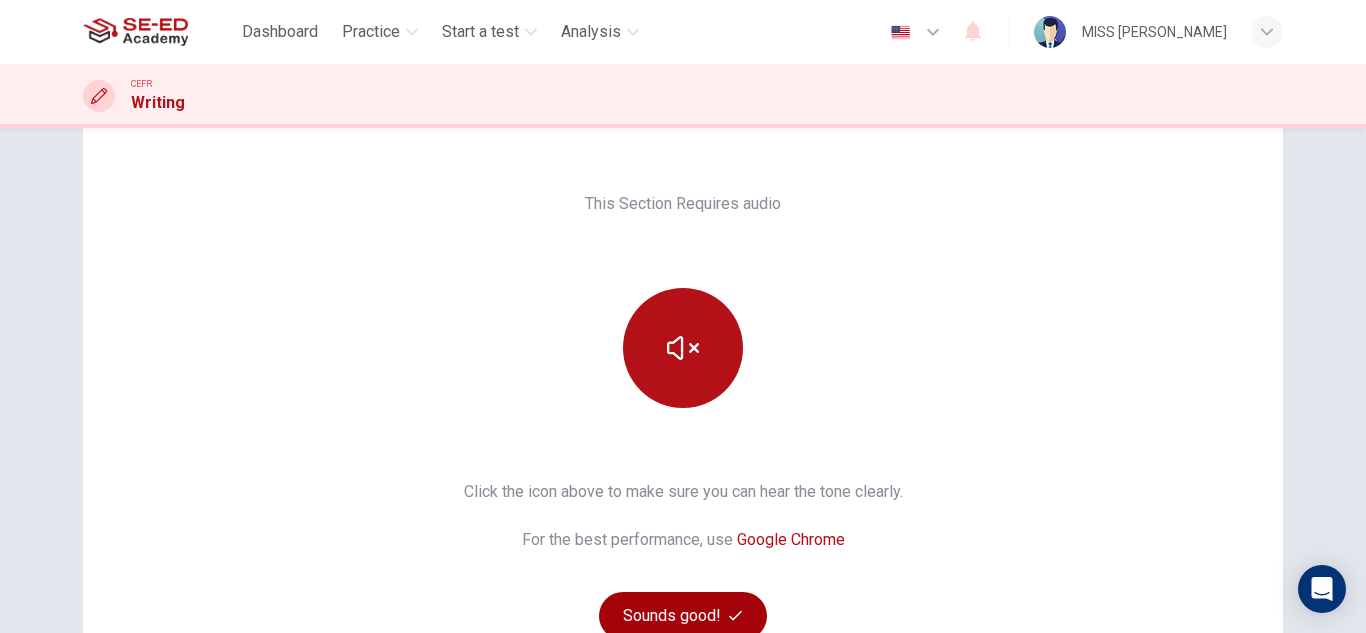 click on "Sounds good!" at bounding box center [683, 616] 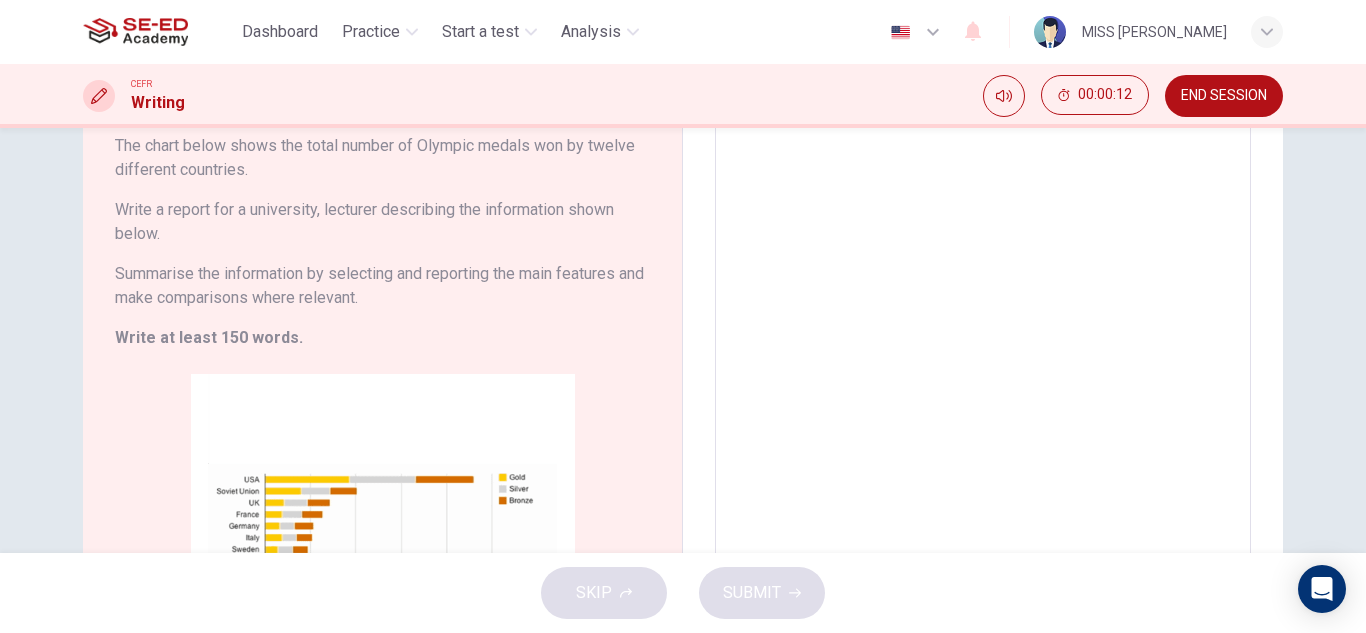scroll, scrollTop: 452, scrollLeft: 0, axis: vertical 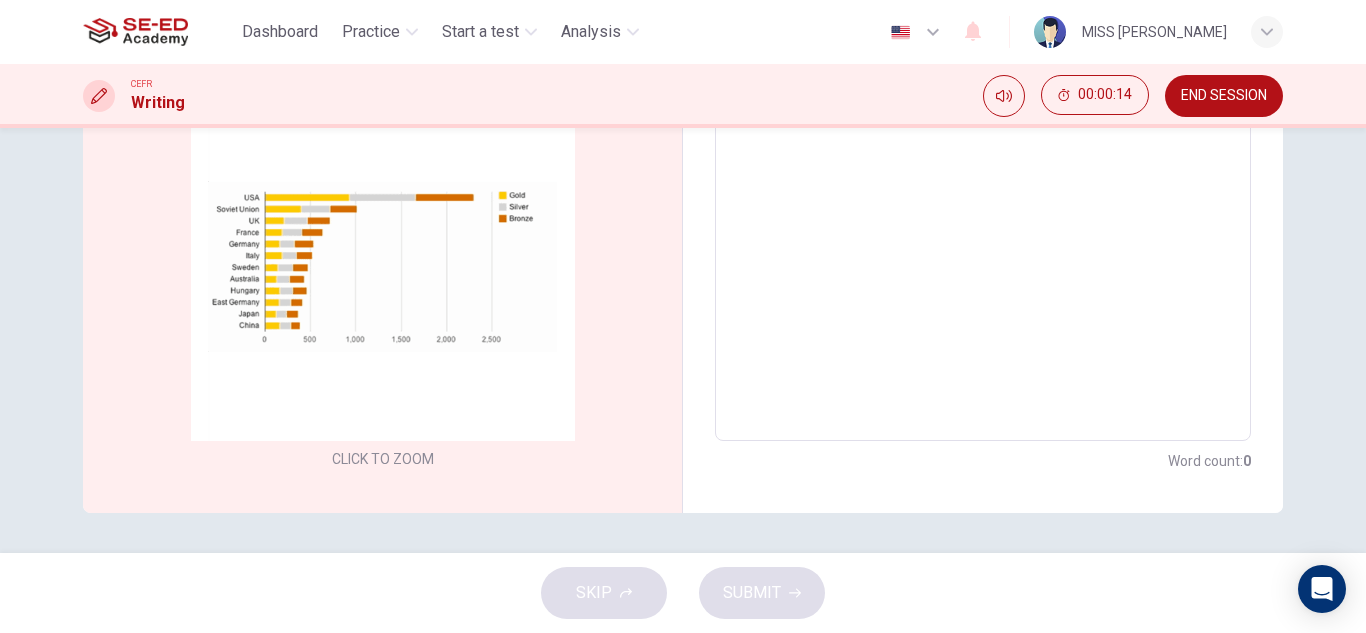 click on "SKIP SUBMIT" at bounding box center [683, 593] 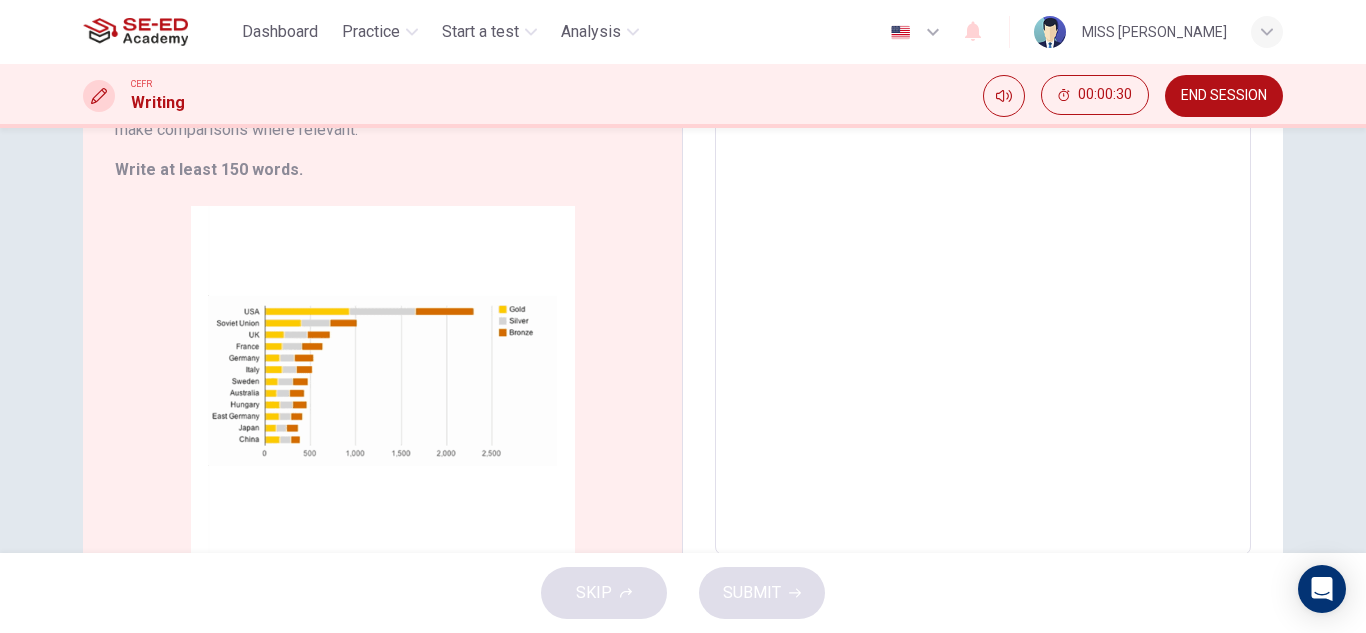 scroll, scrollTop: 352, scrollLeft: 0, axis: vertical 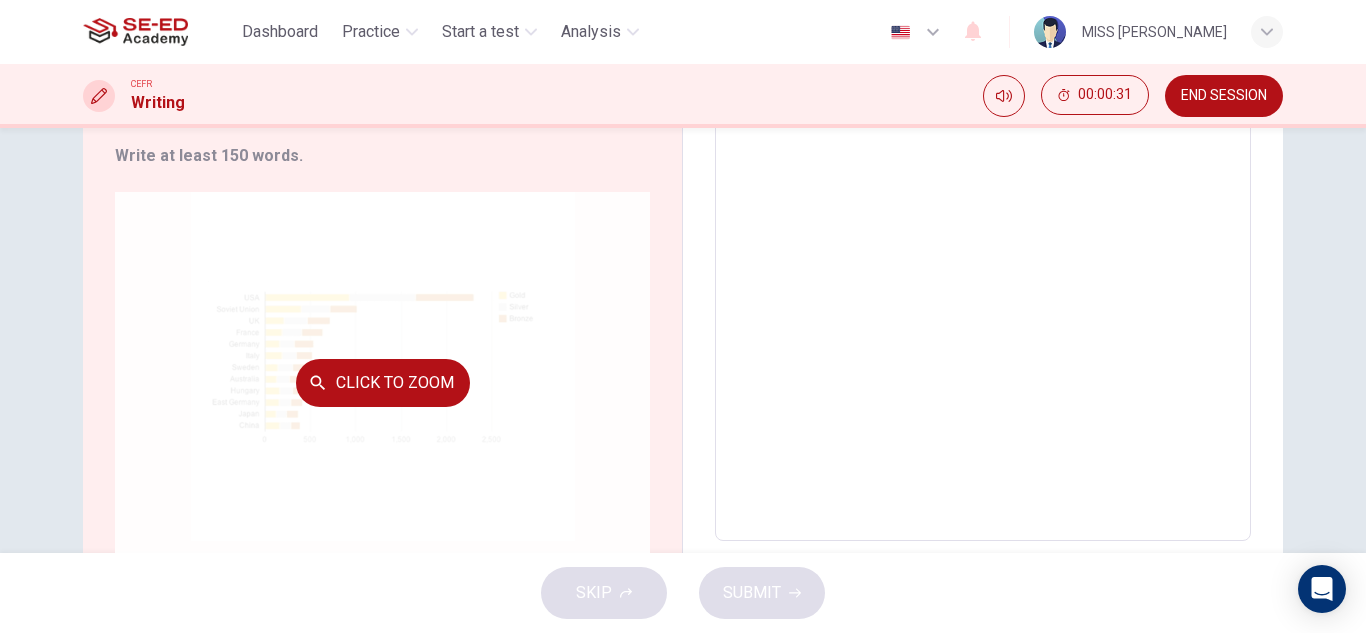 click on "Click to Zoom" at bounding box center [382, 382] 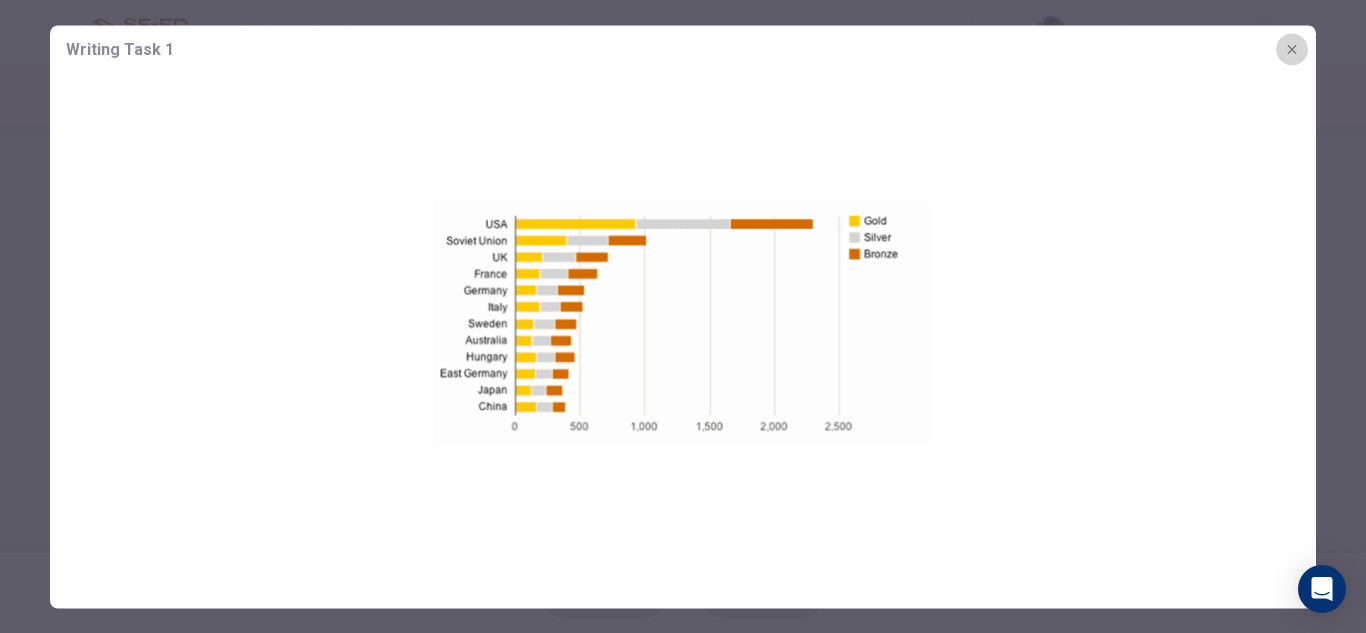 click 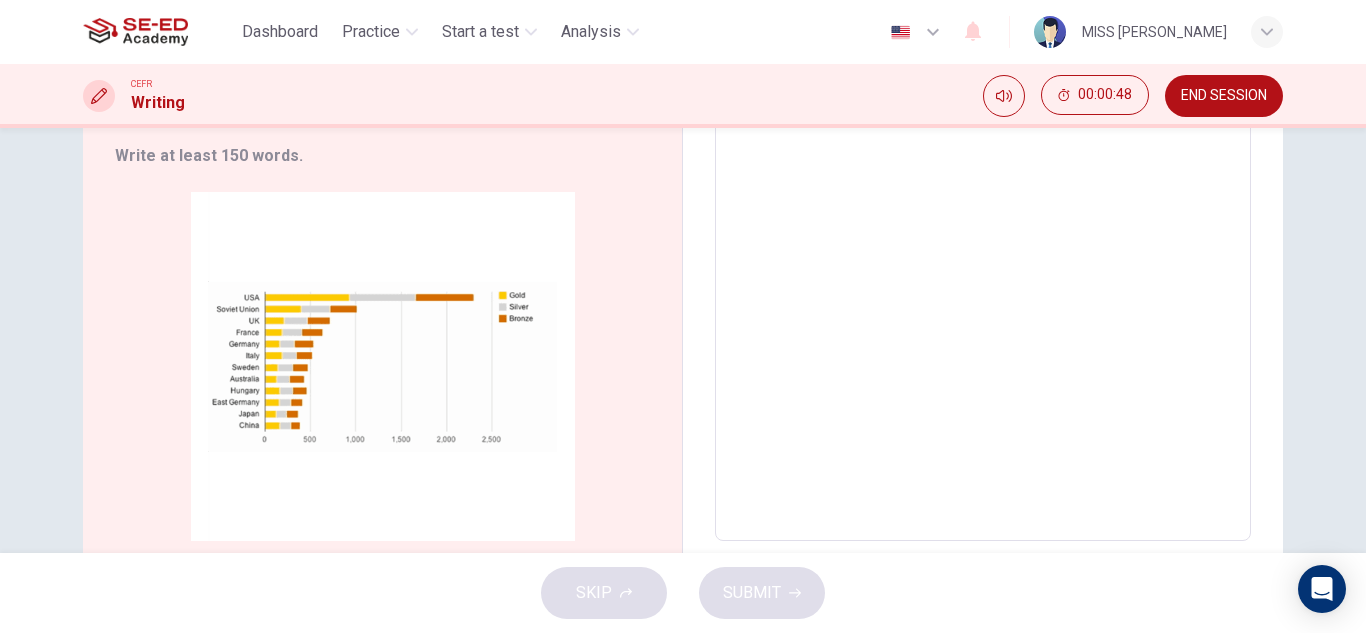 click at bounding box center [983, 214] 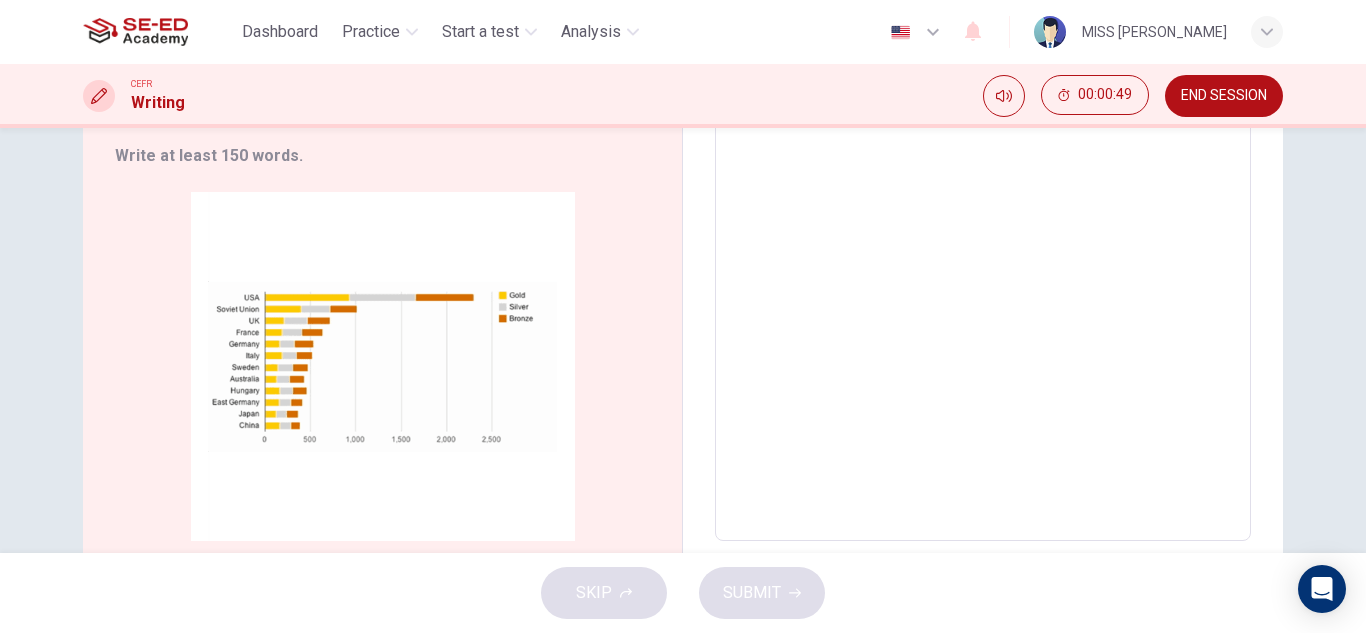 scroll, scrollTop: 0, scrollLeft: 0, axis: both 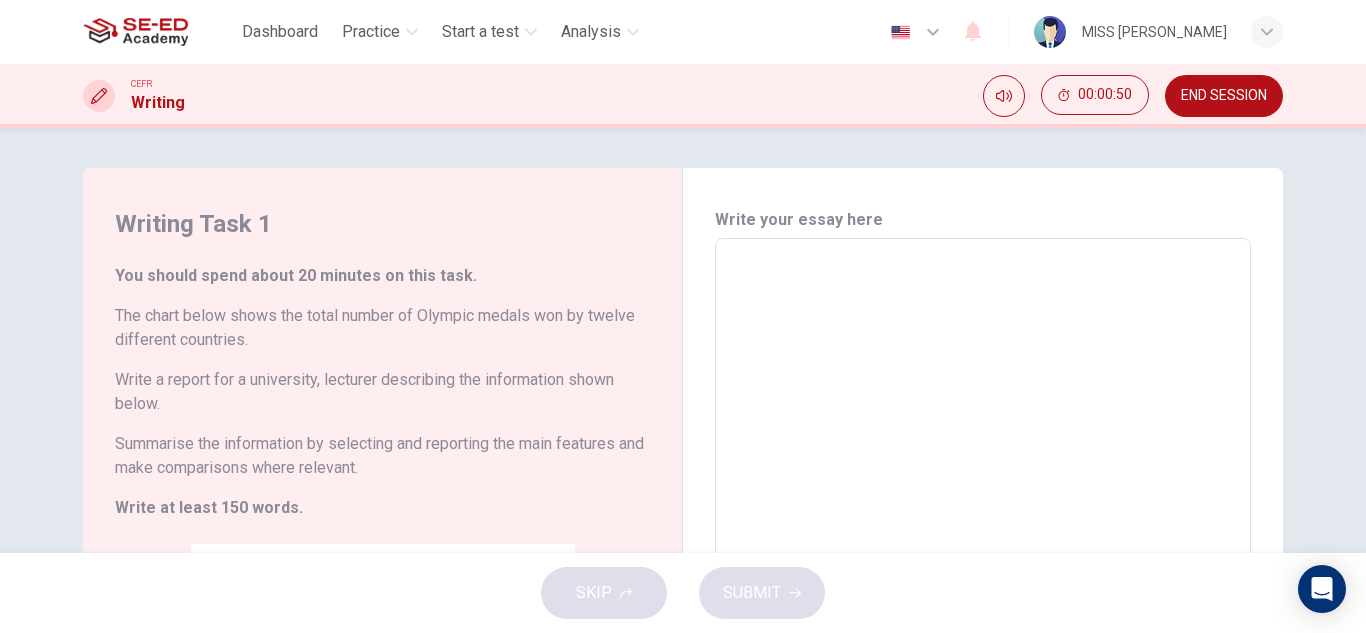 click at bounding box center (983, 566) 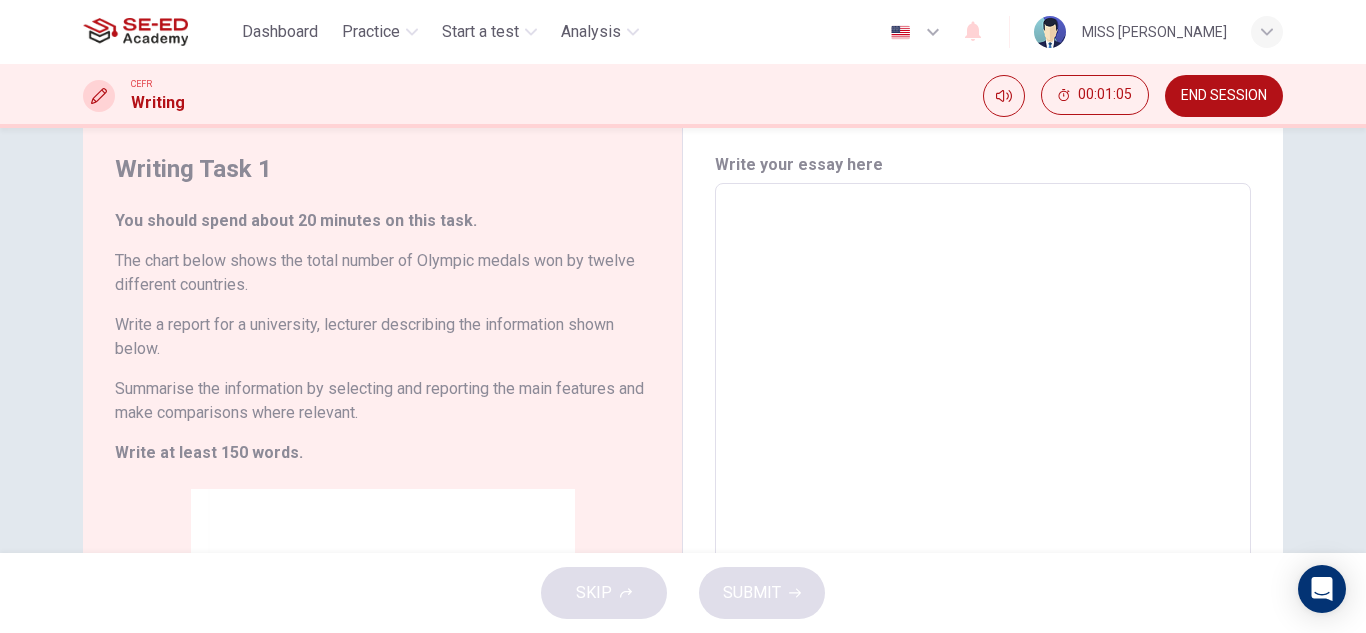 scroll, scrollTop: 100, scrollLeft: 0, axis: vertical 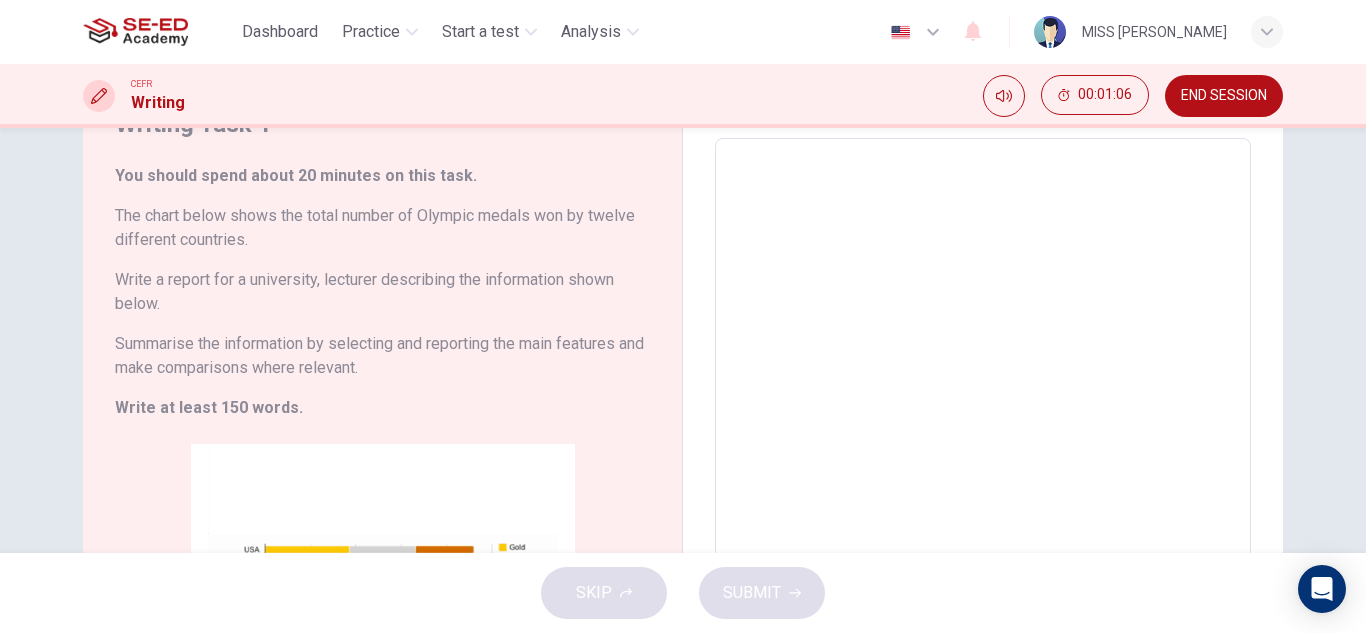 type on "ธ" 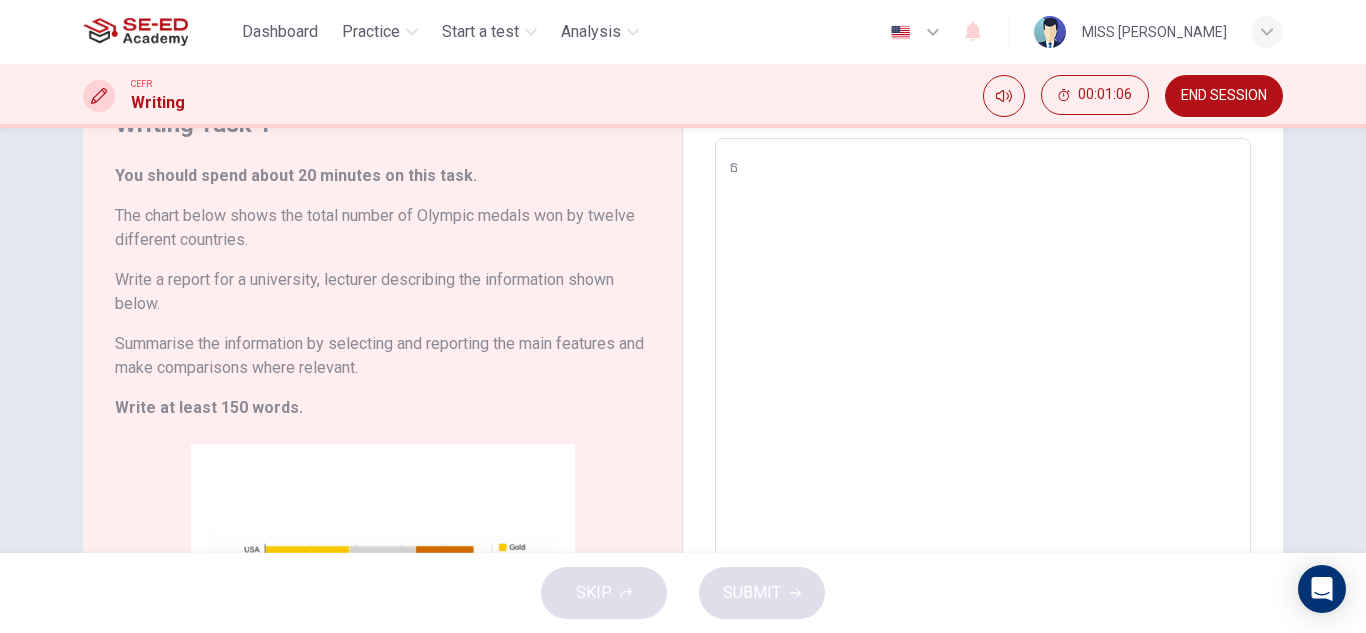 type on "ธ้" 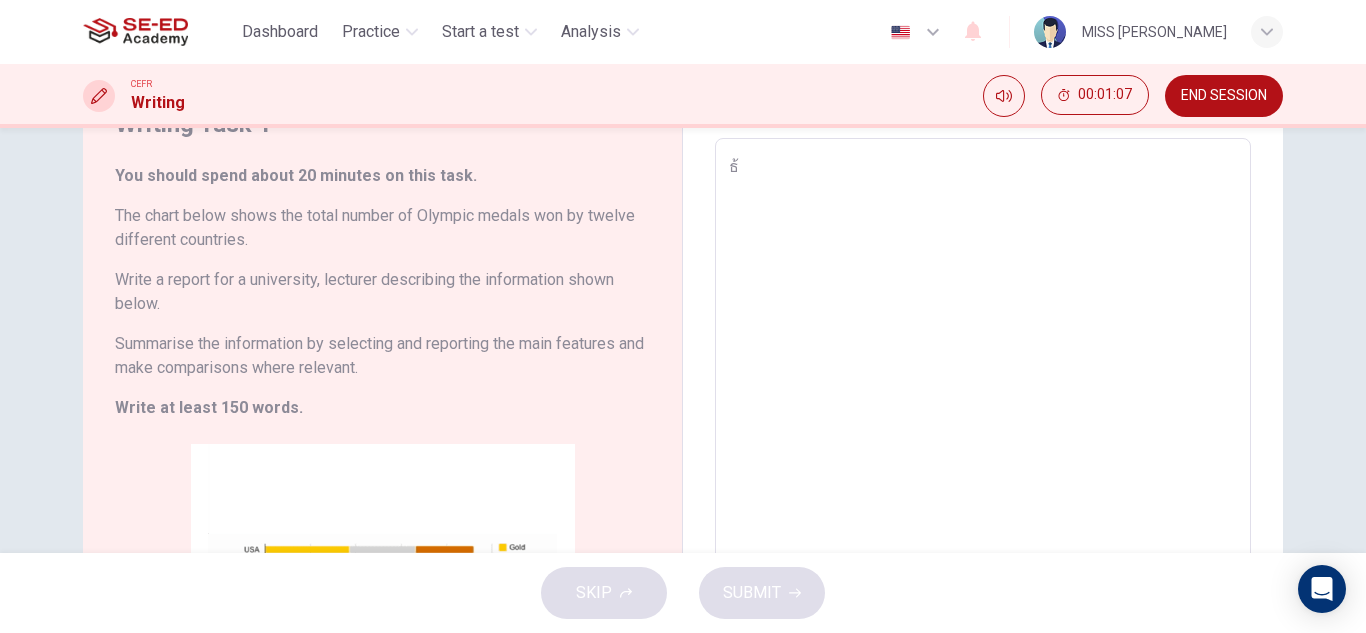 type on "ธ้ำ" 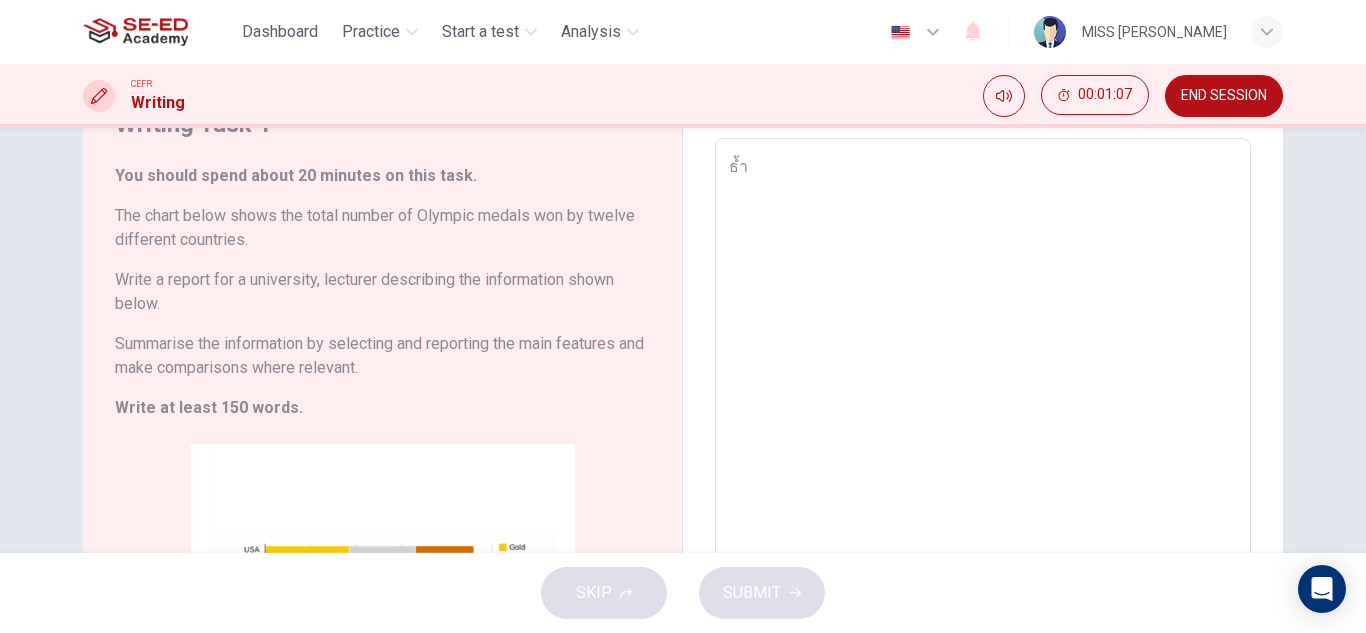 type on "x" 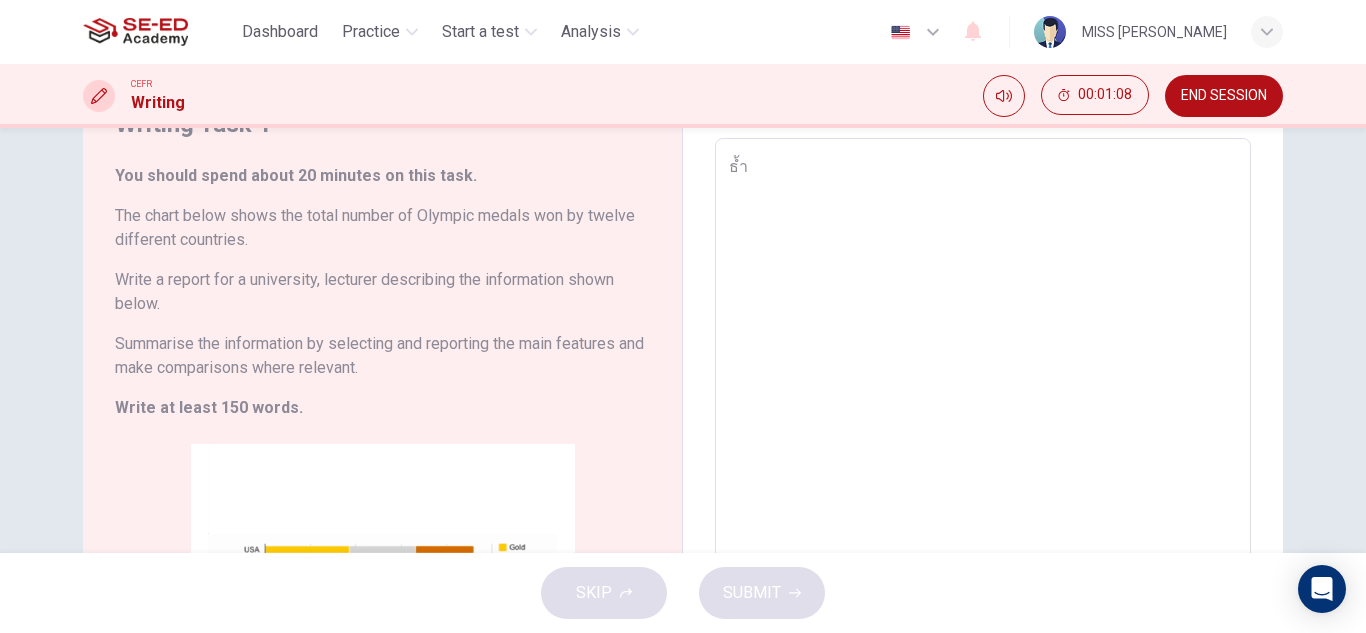 type on "ธ้ำ" 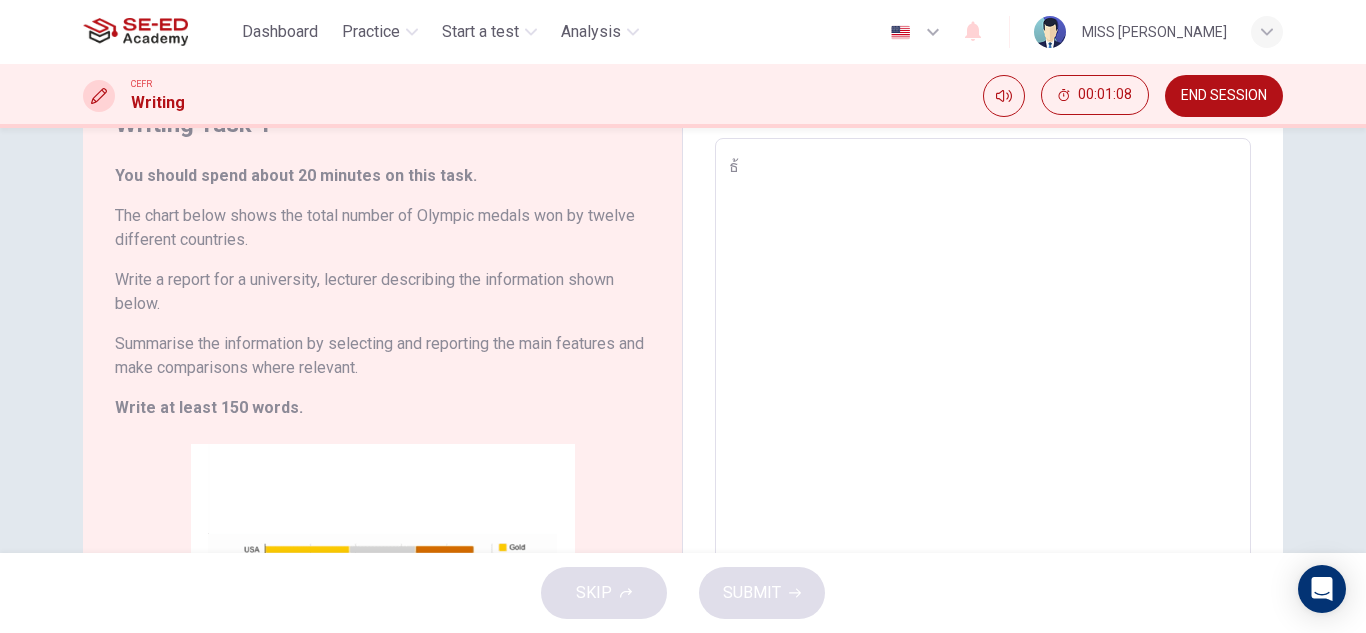 type on "ธ" 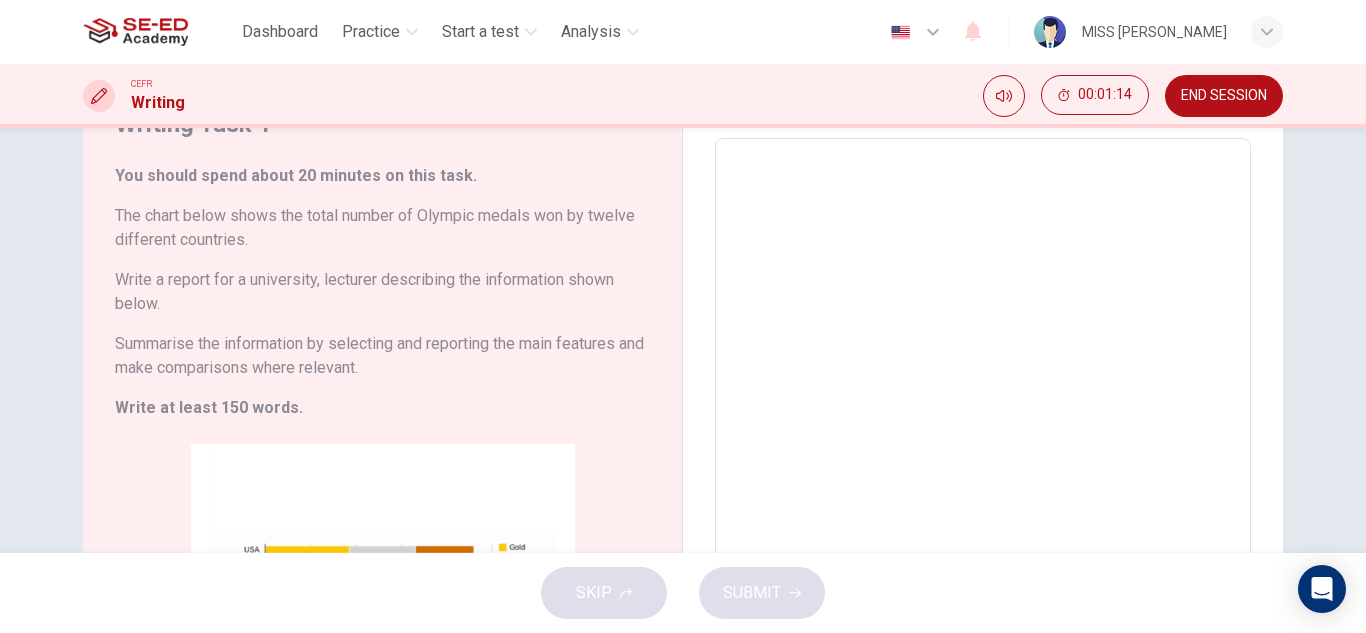 type on "T" 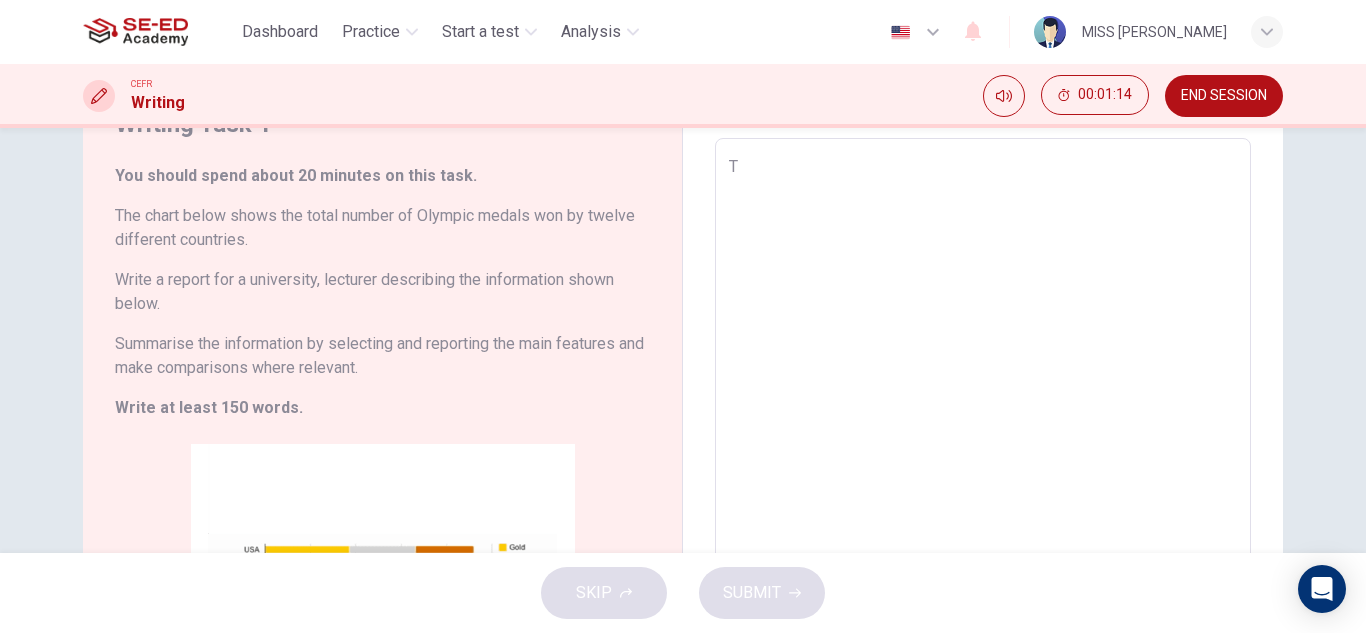 type on "x" 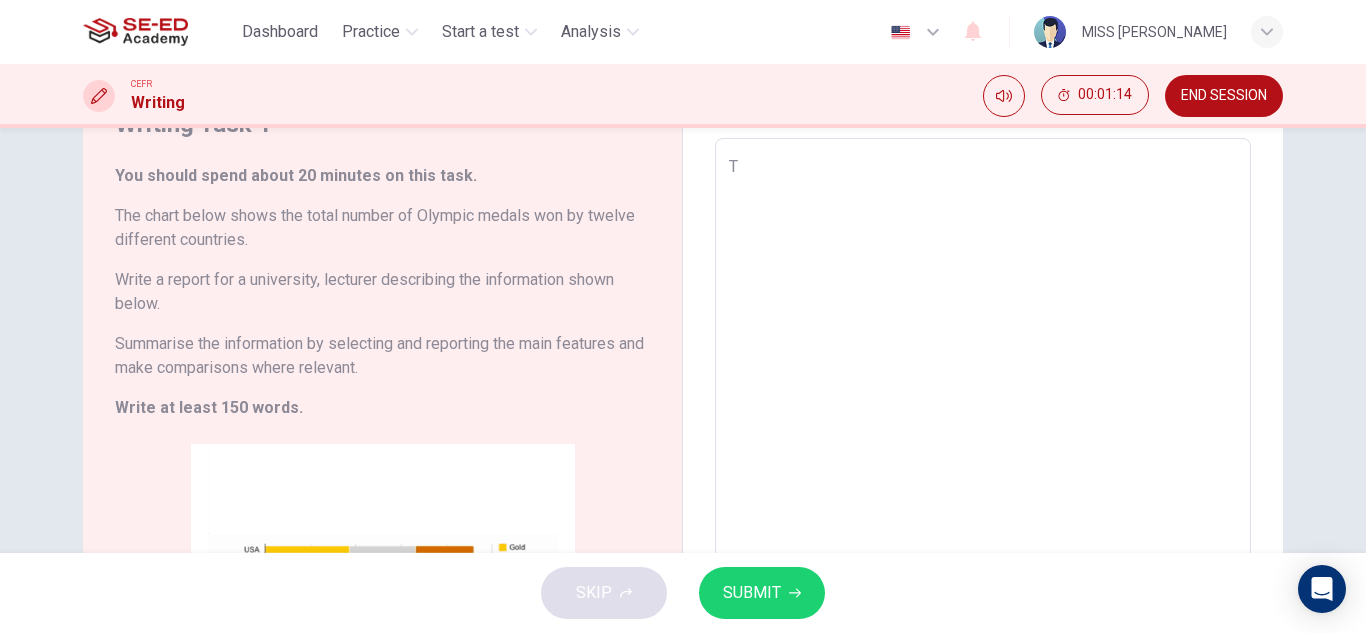 type on "Th" 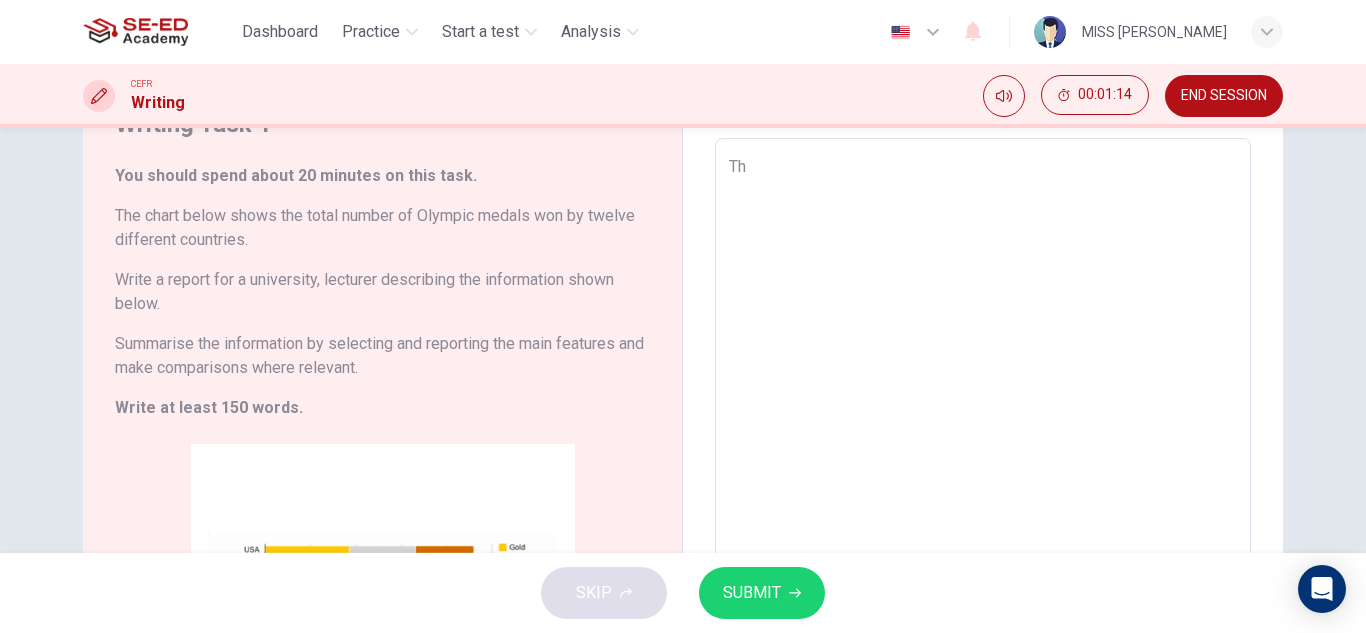 type on "The" 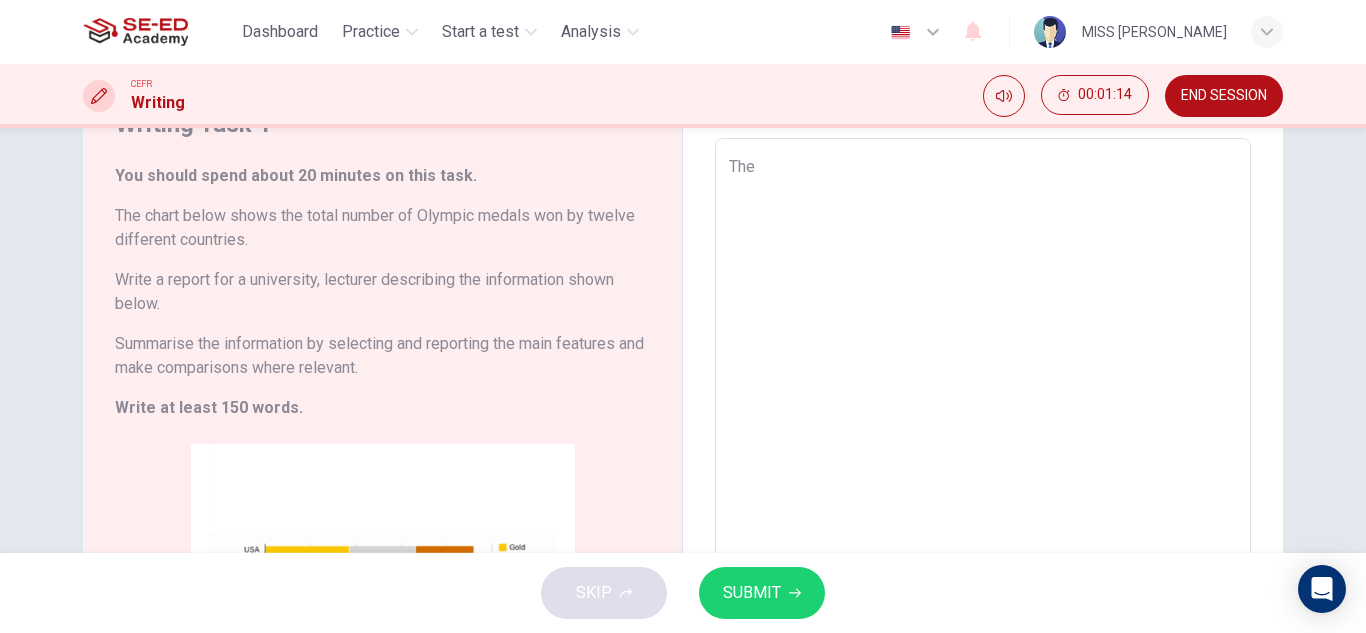 type on "x" 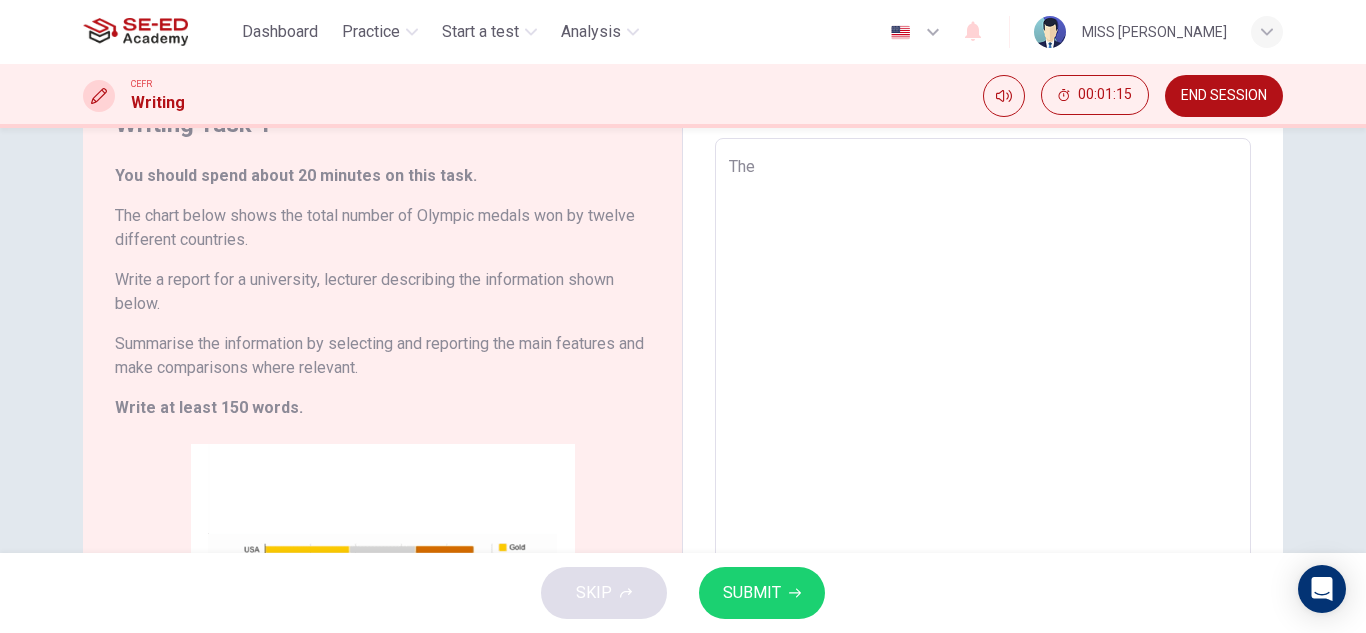 type on "The c" 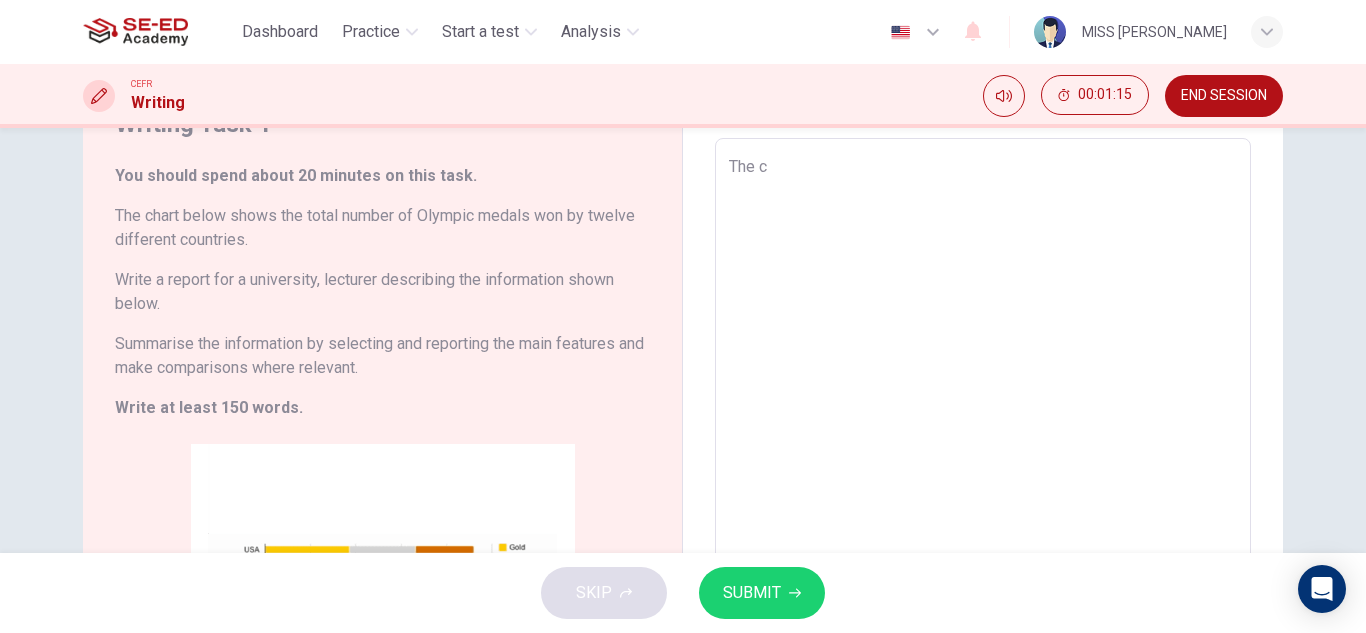 type on "x" 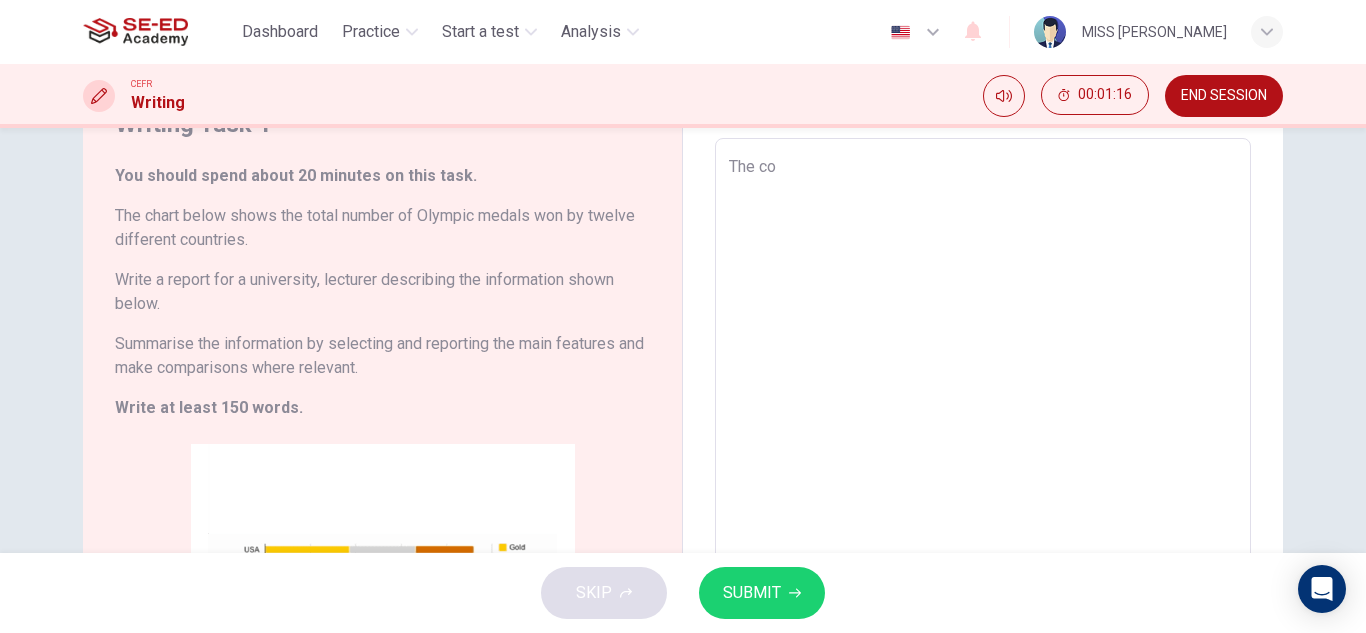 type on "The cou" 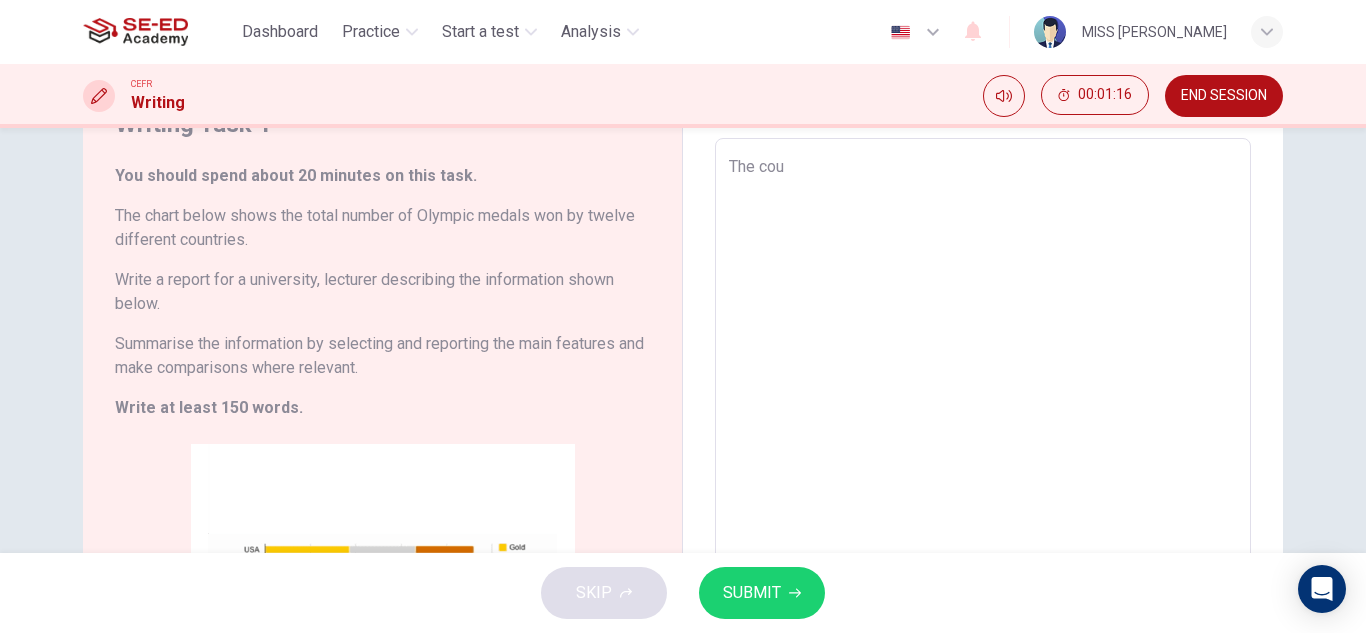 type on "x" 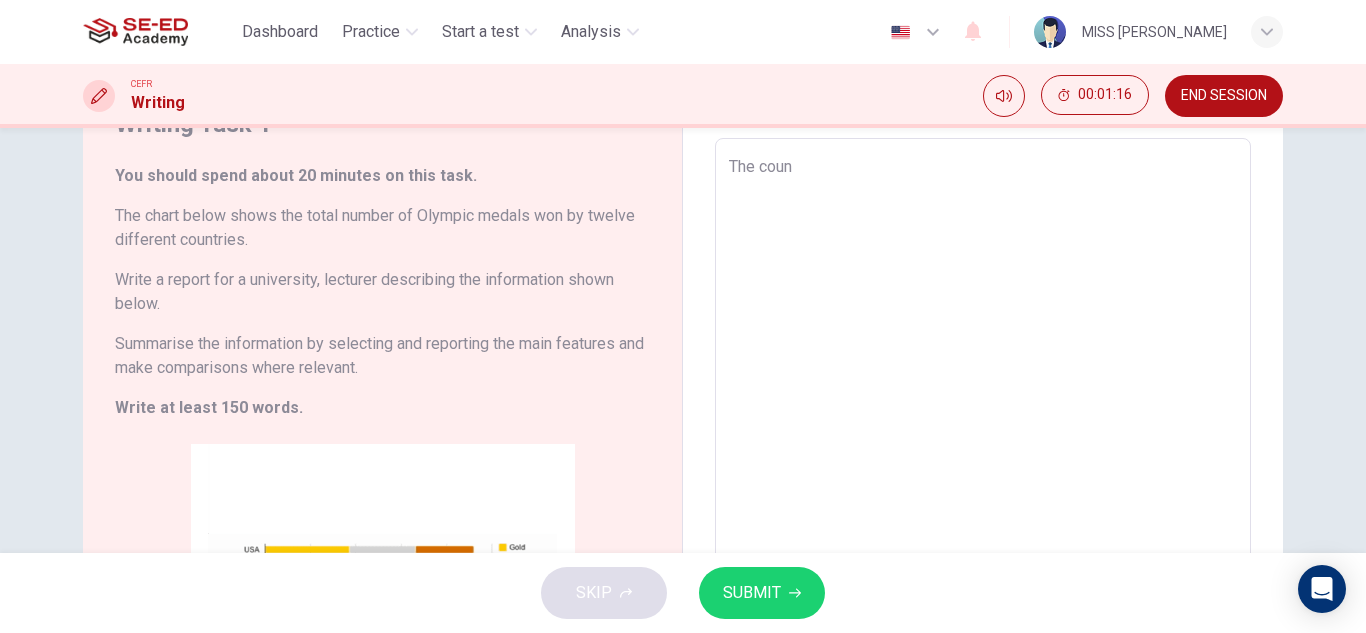 type on "x" 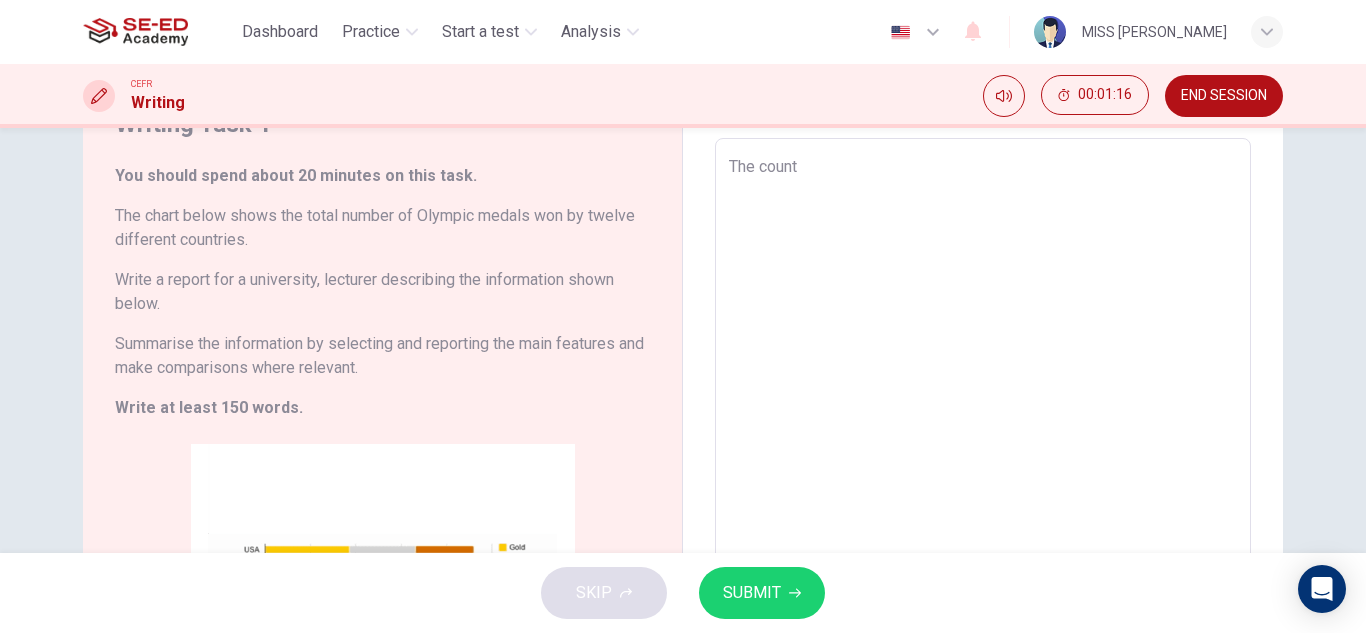 type on "The countr" 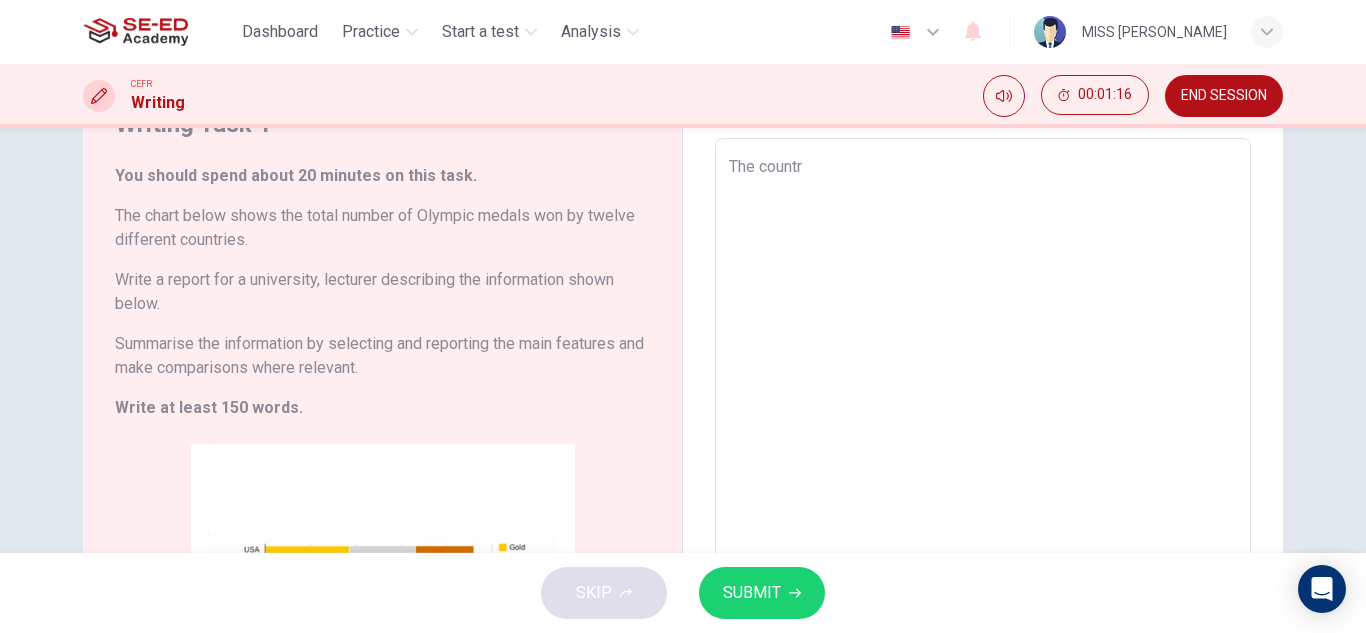 type on "x" 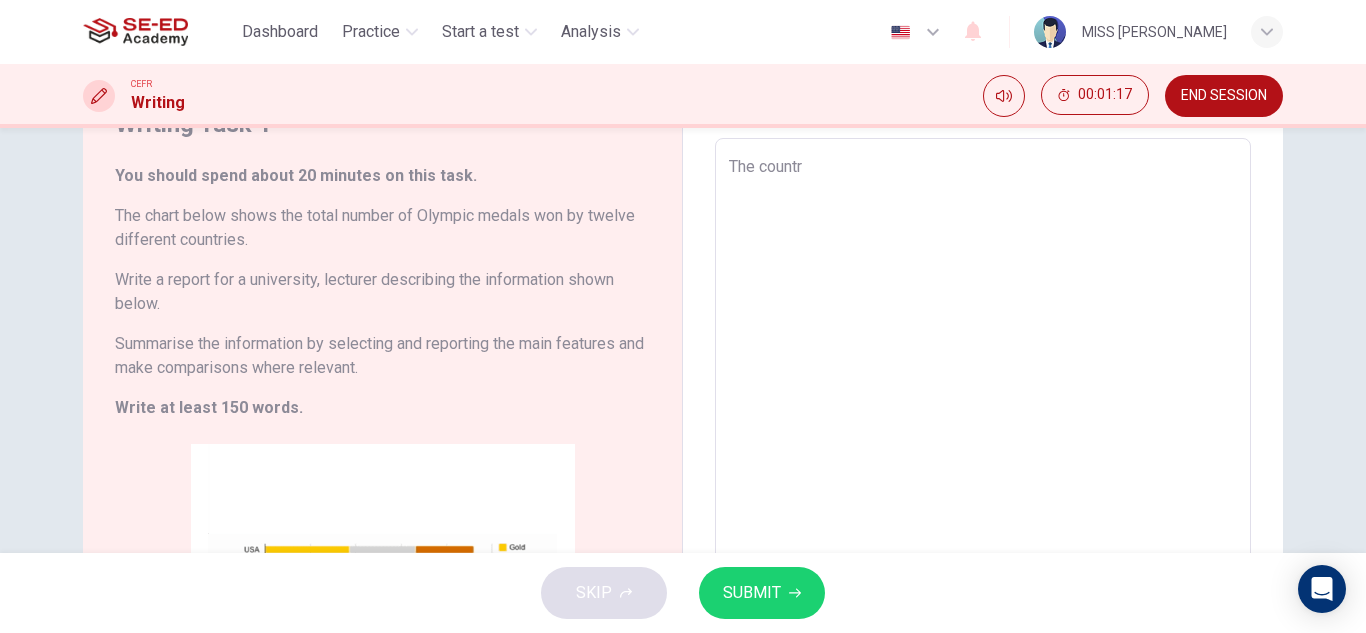 type on "The country" 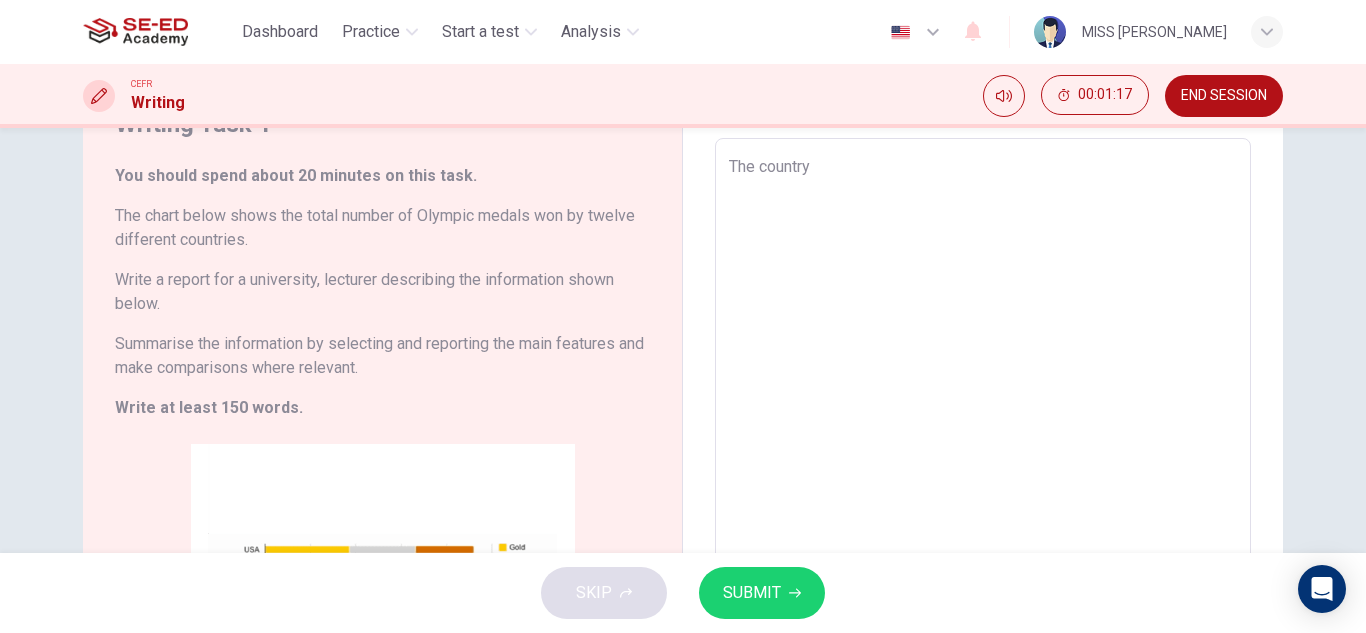 type on "x" 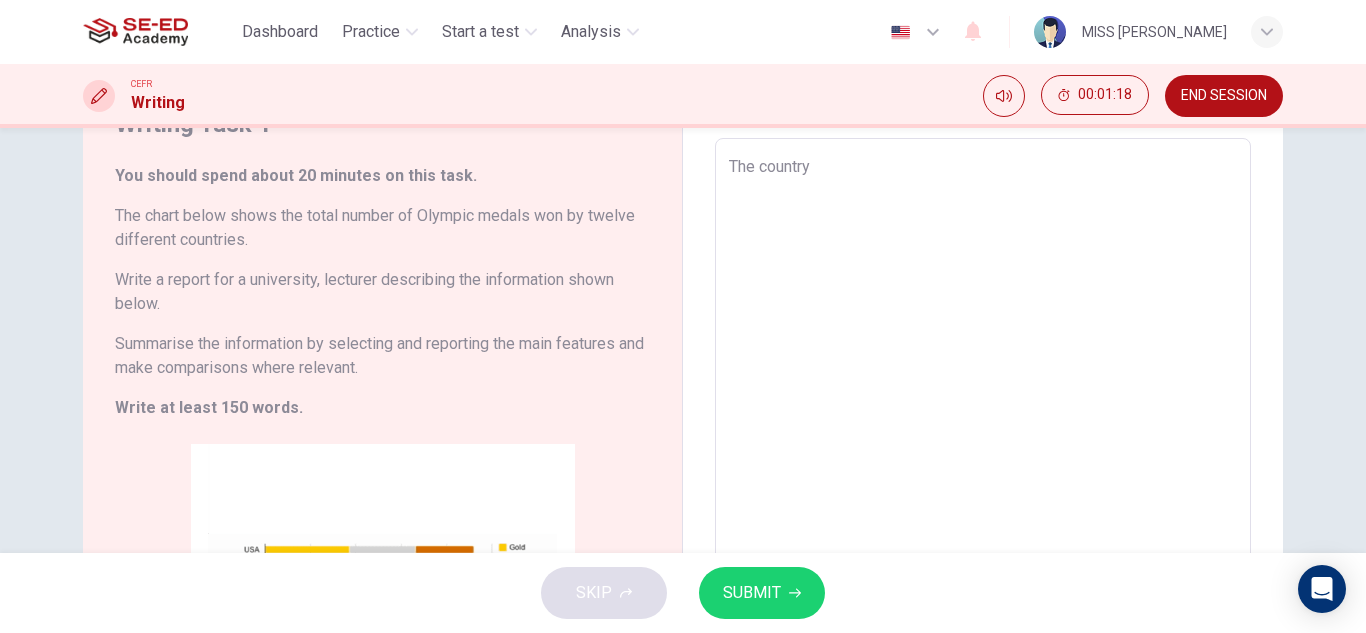 type on "The country t" 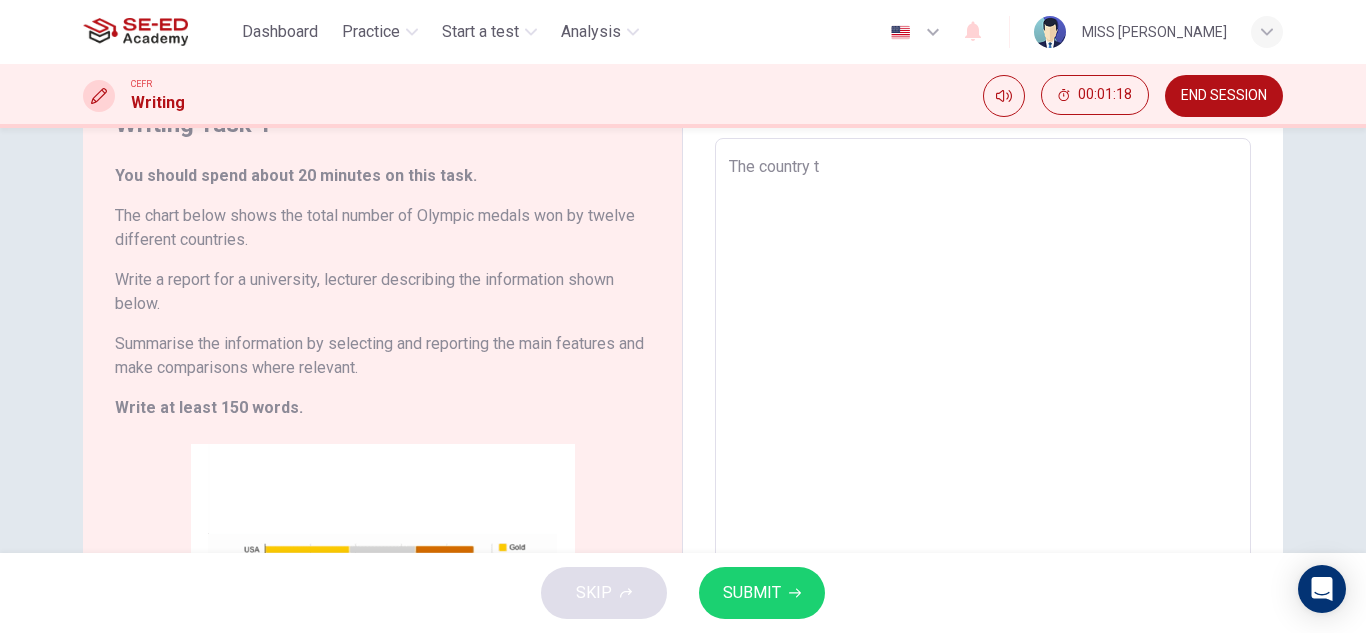 type on "x" 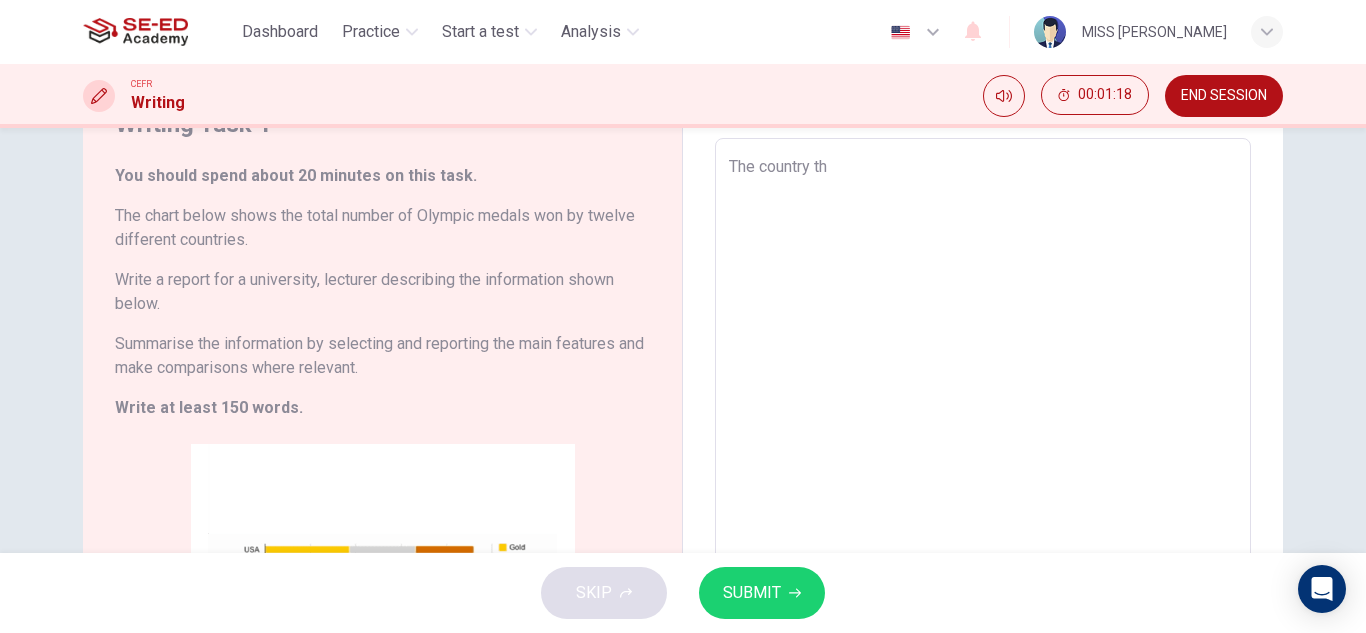 type on "x" 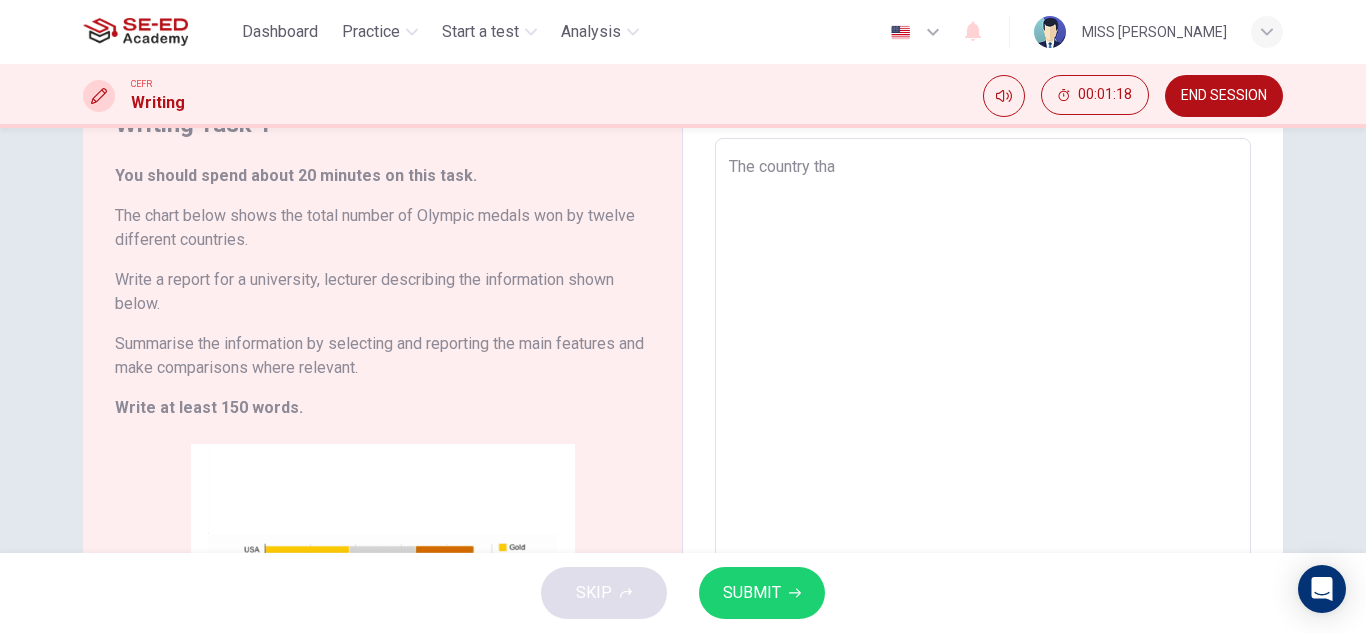 type on "x" 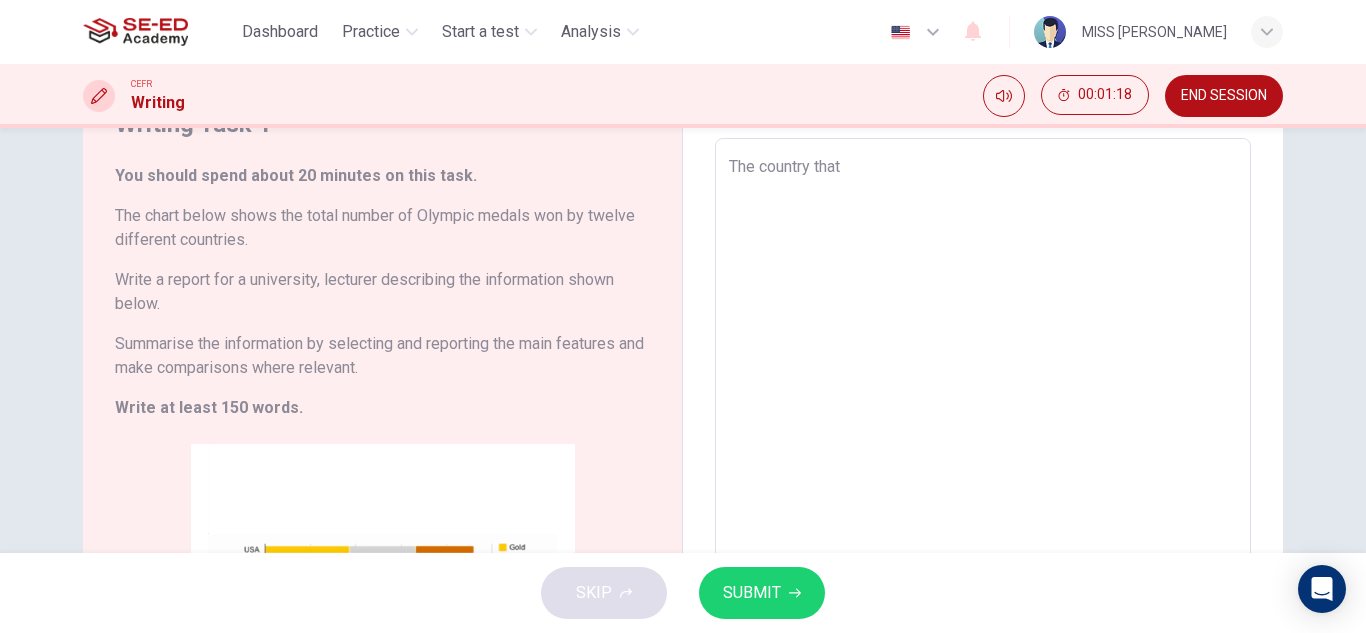 type on "x" 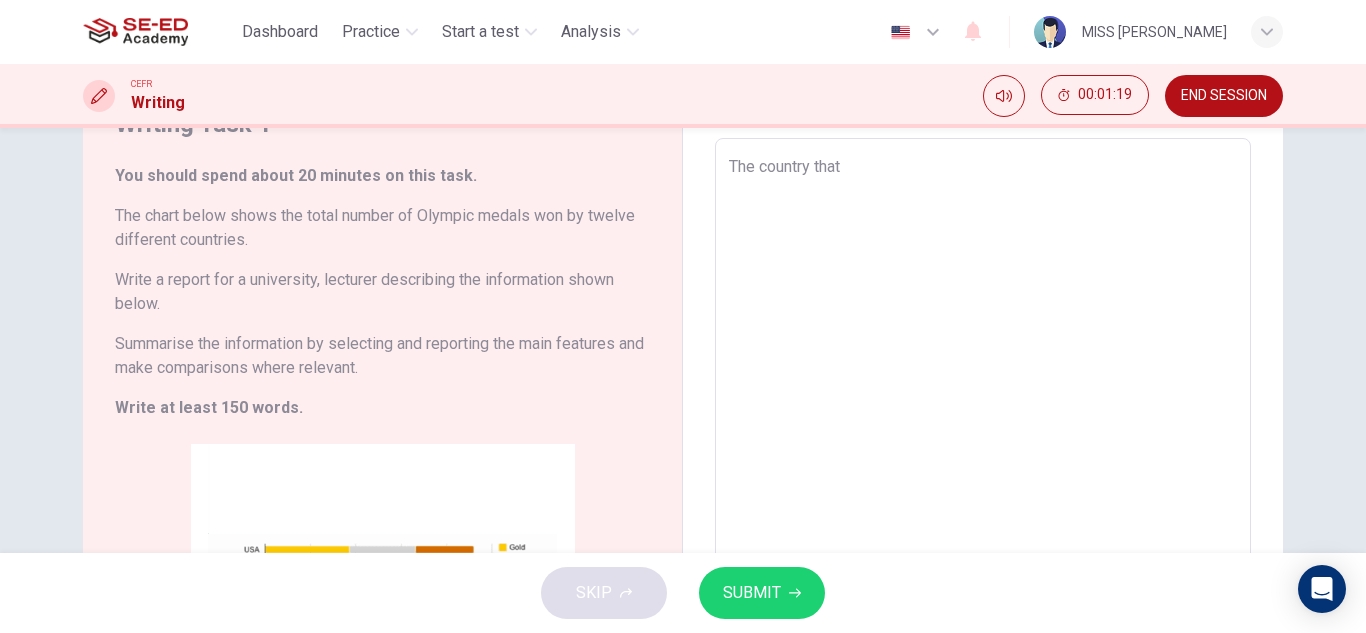 type on "The country that h" 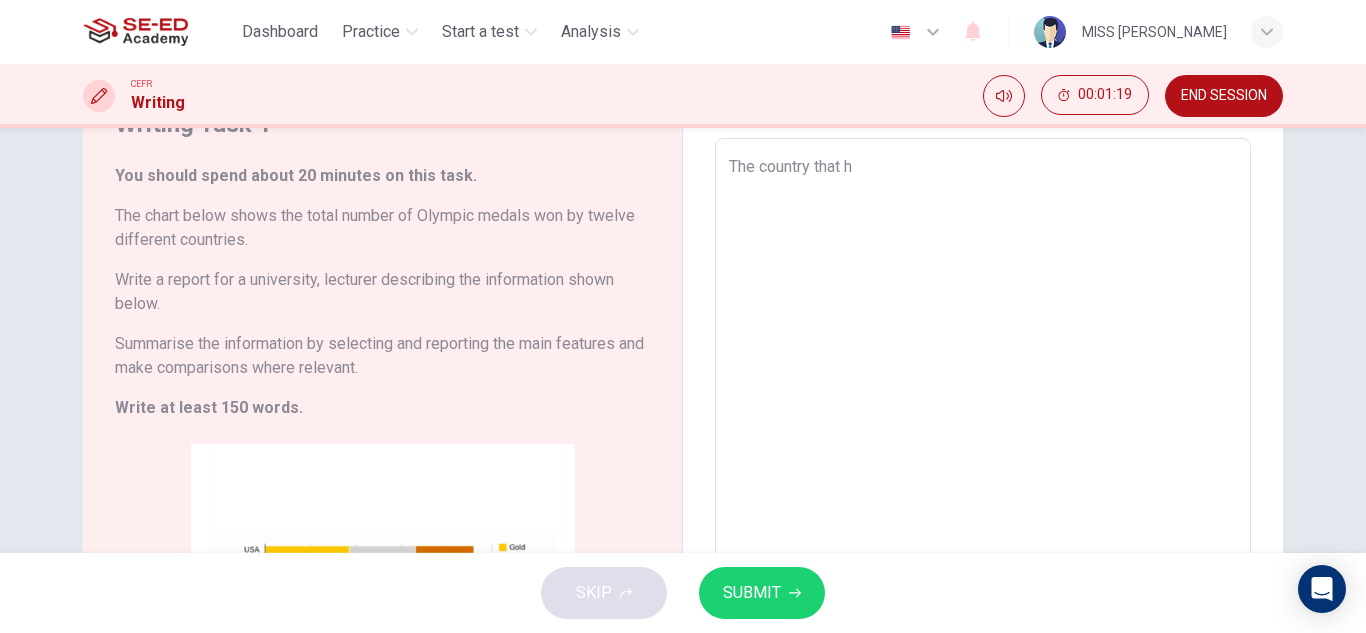 type on "The country that ha" 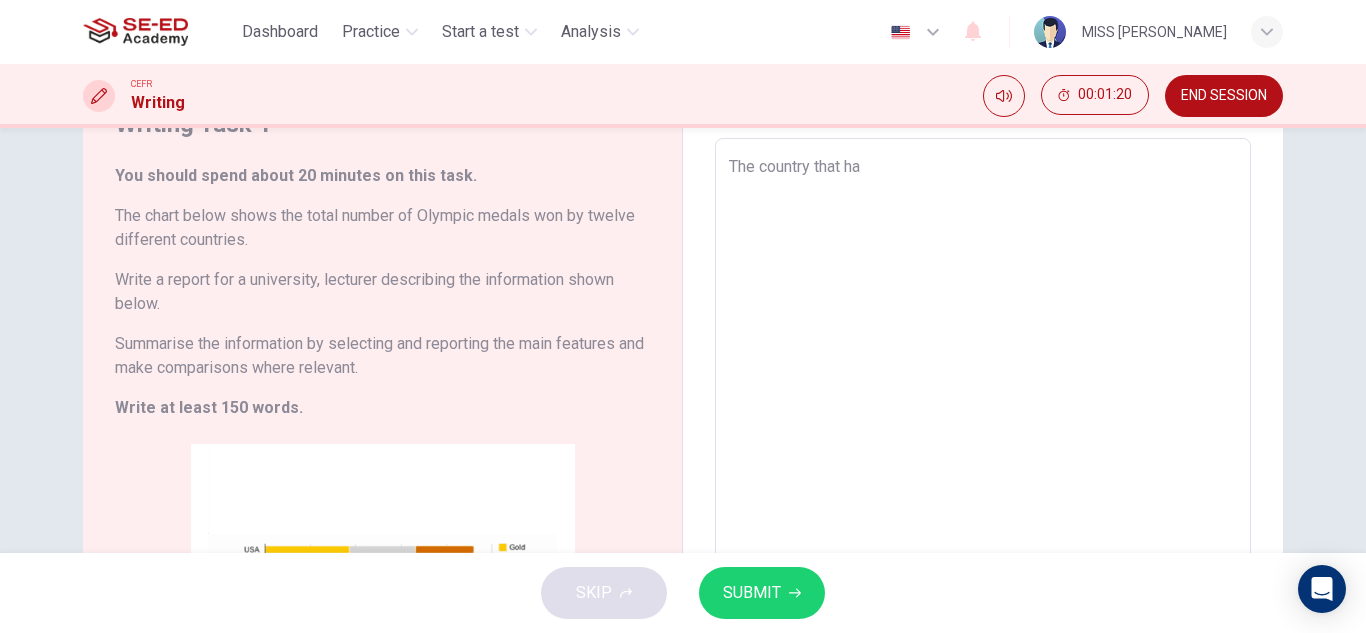 type on "x" 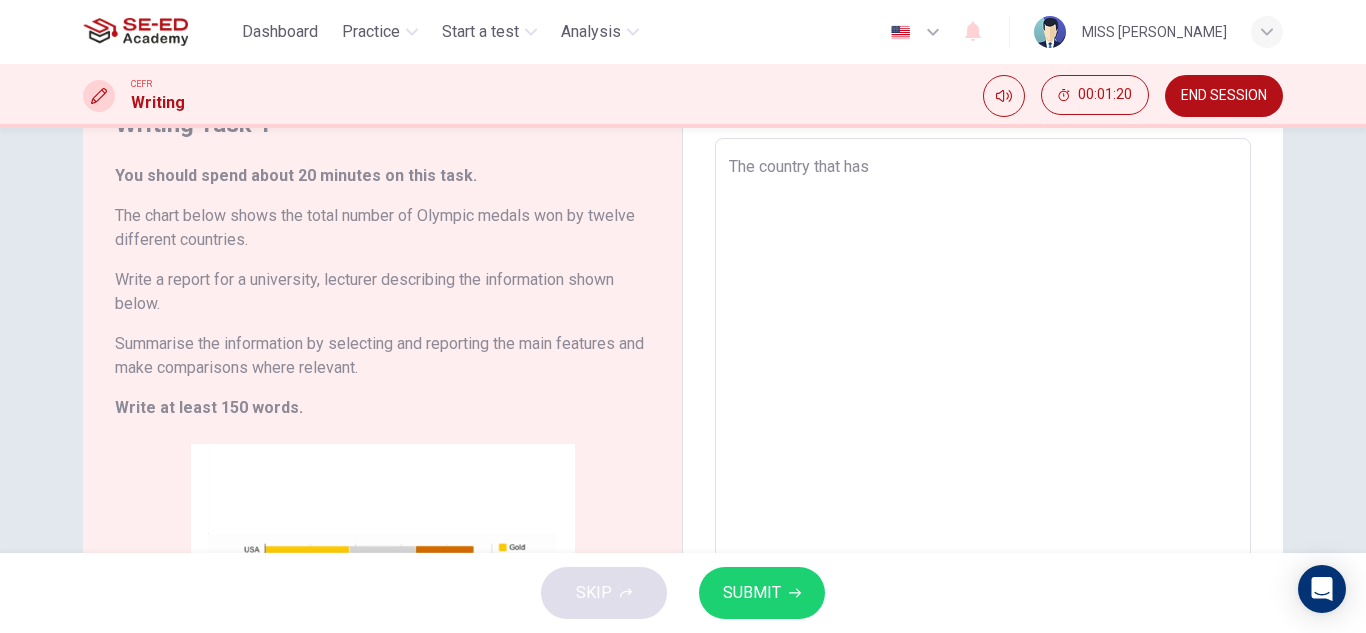 type on "x" 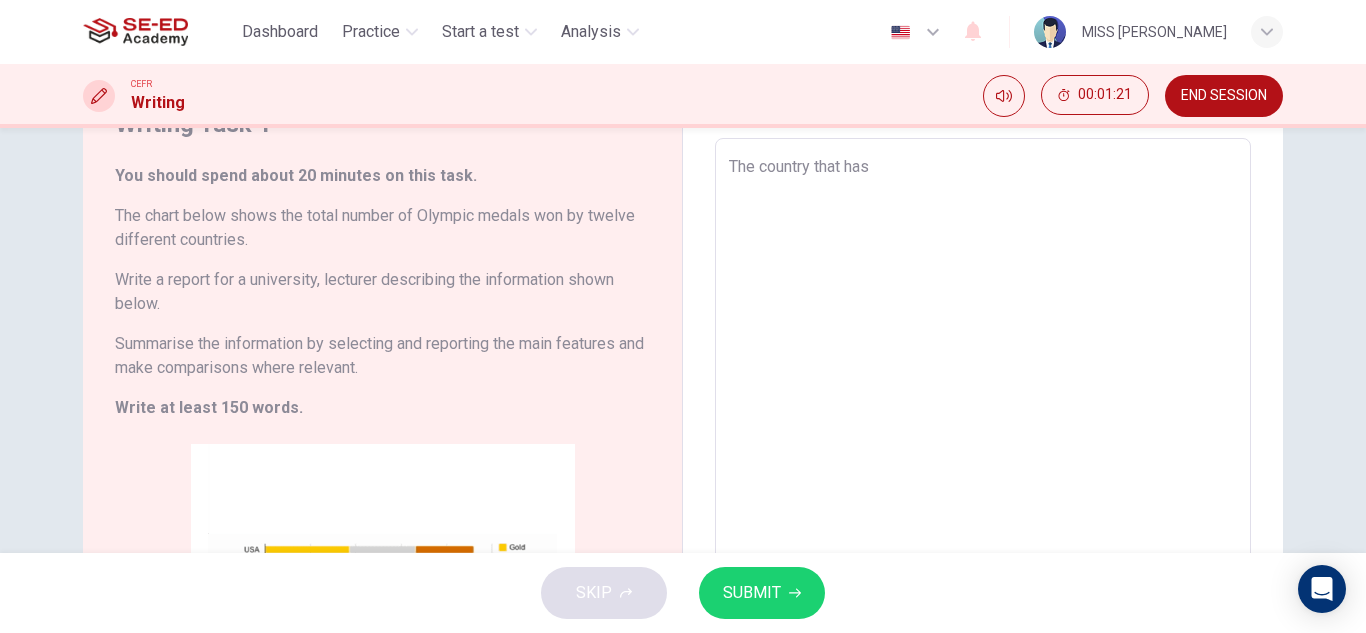 type on "The country that has t" 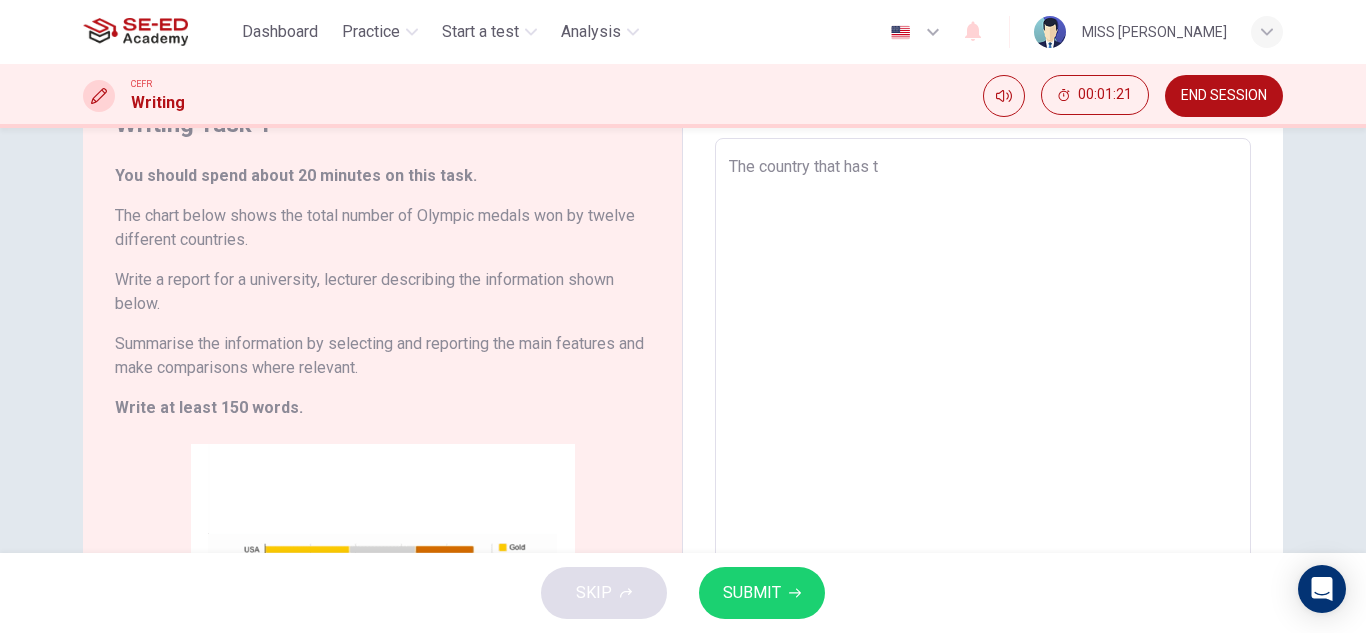 type on "x" 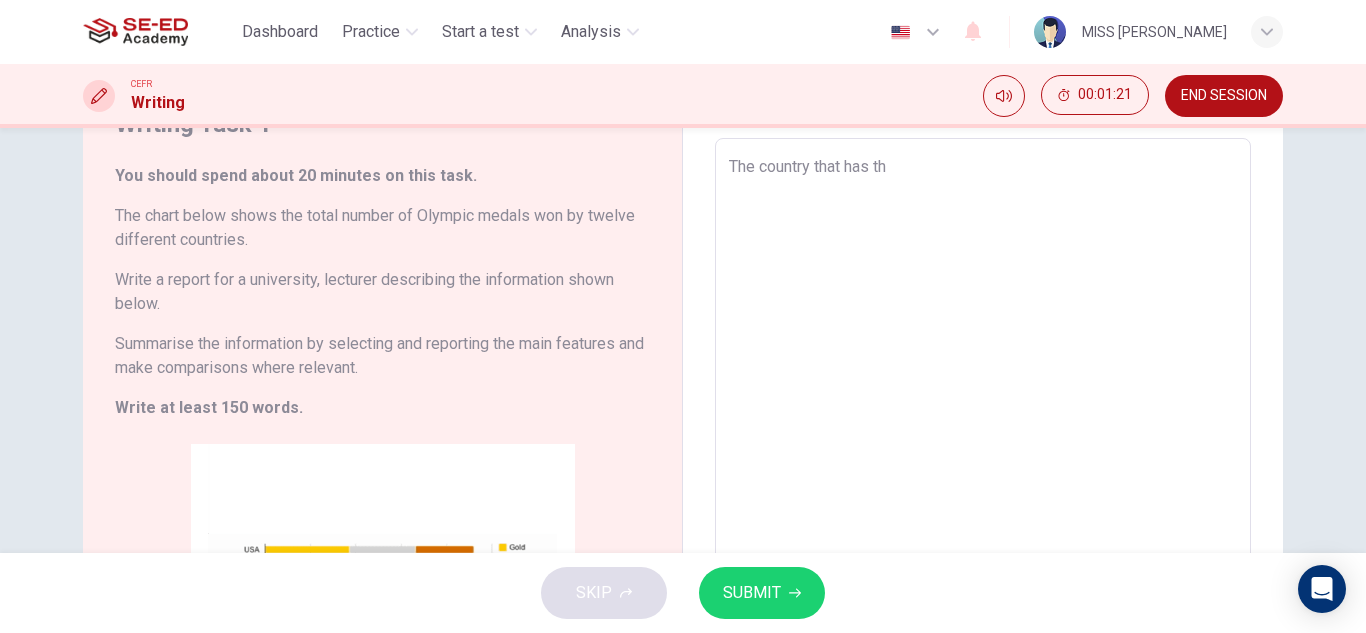 type on "The country that has the" 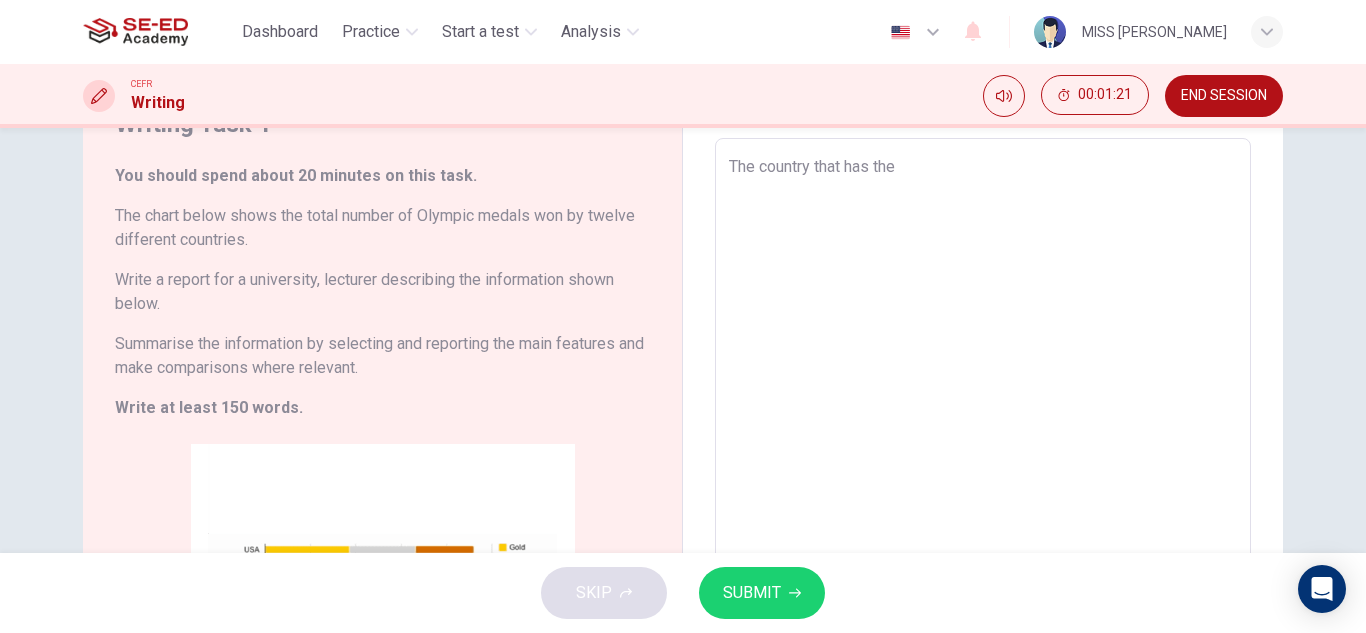 type on "x" 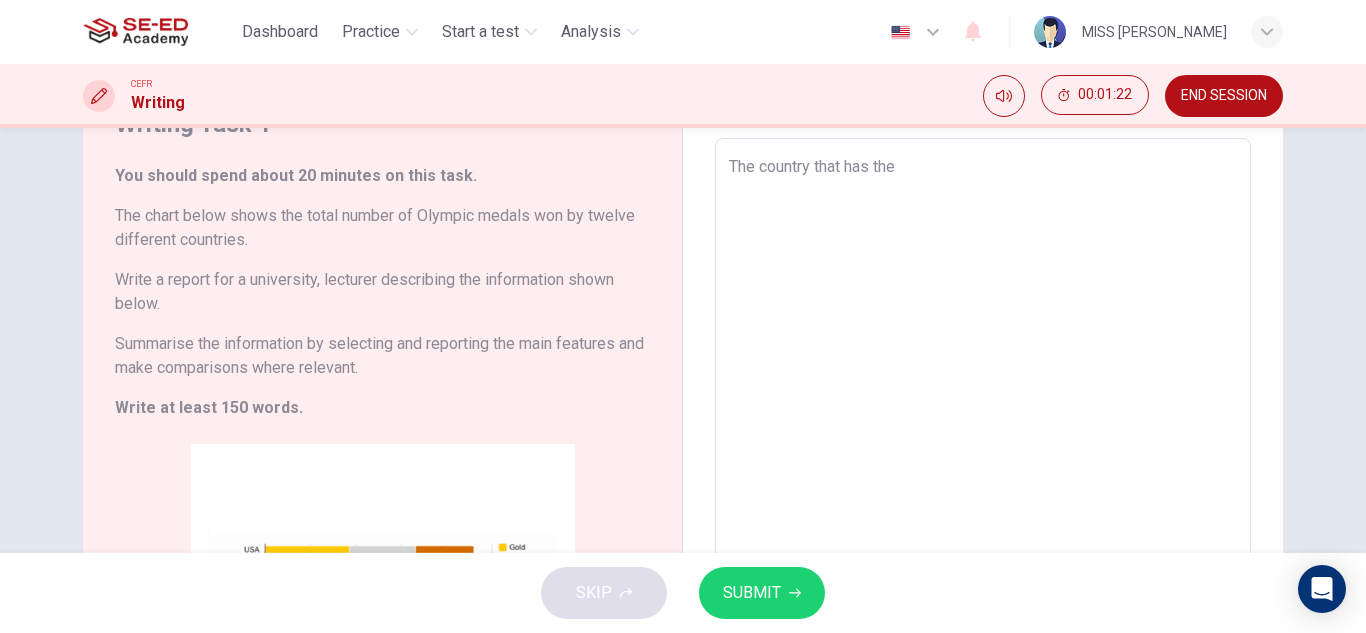 type on "The country that has the" 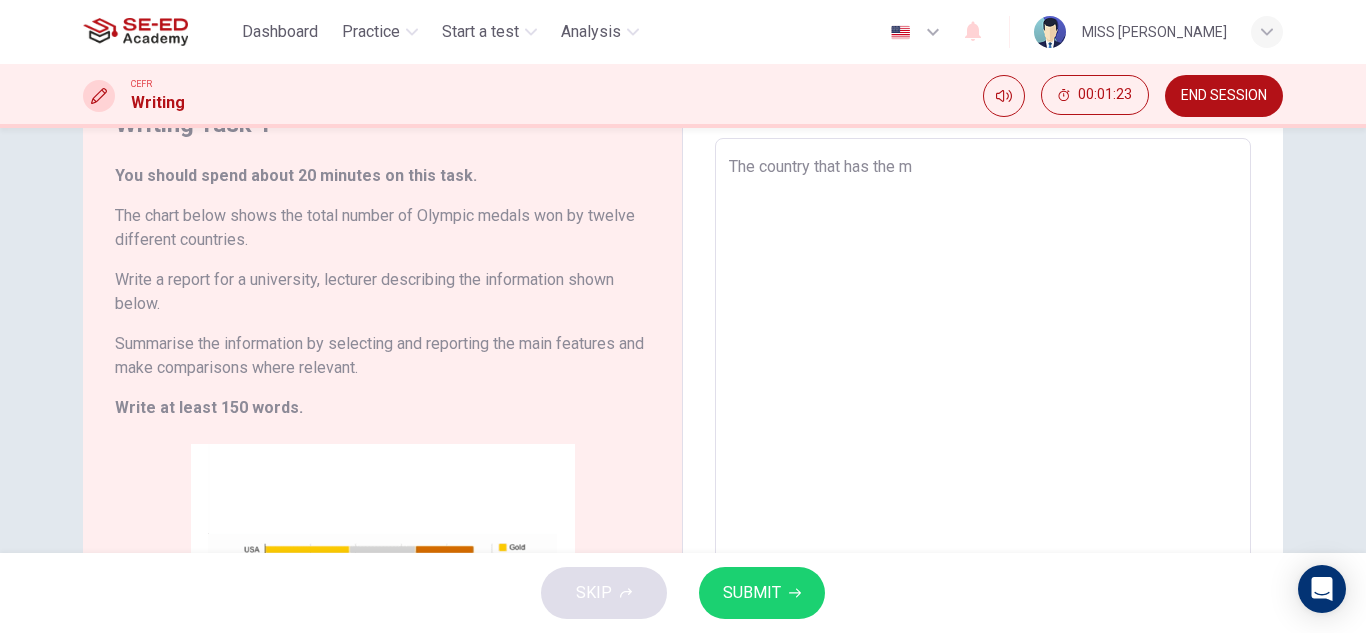 type on "The country that has the mo" 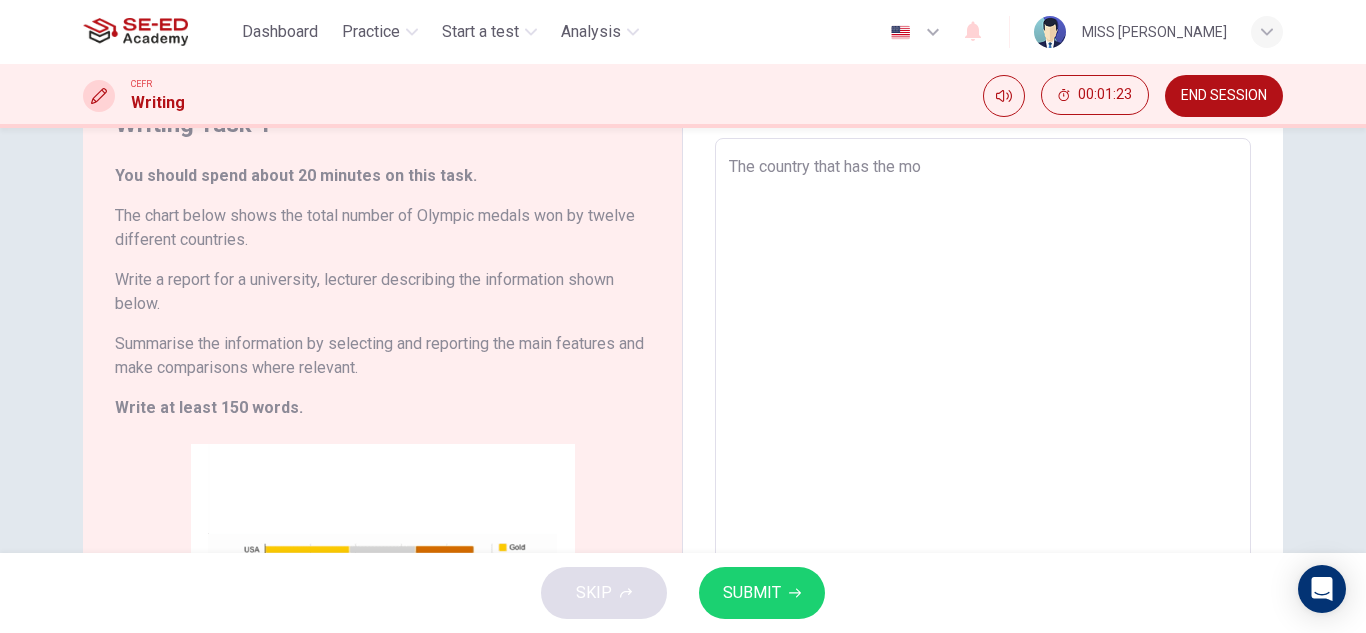 type on "x" 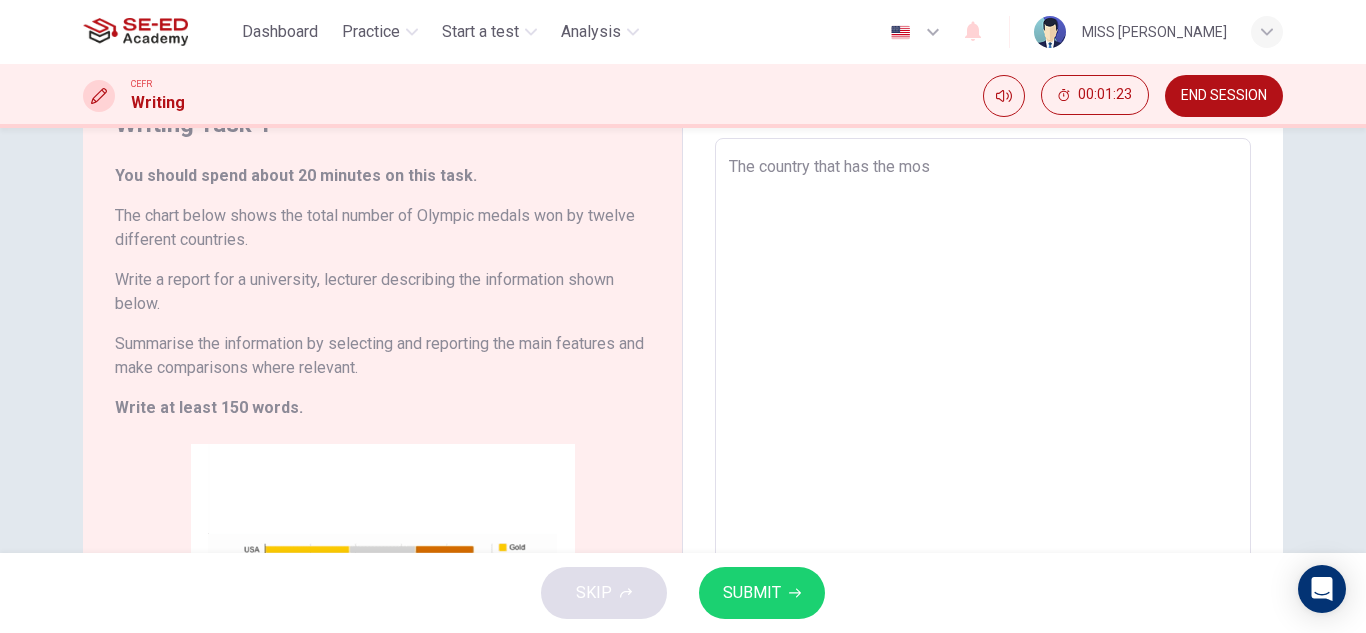 type on "x" 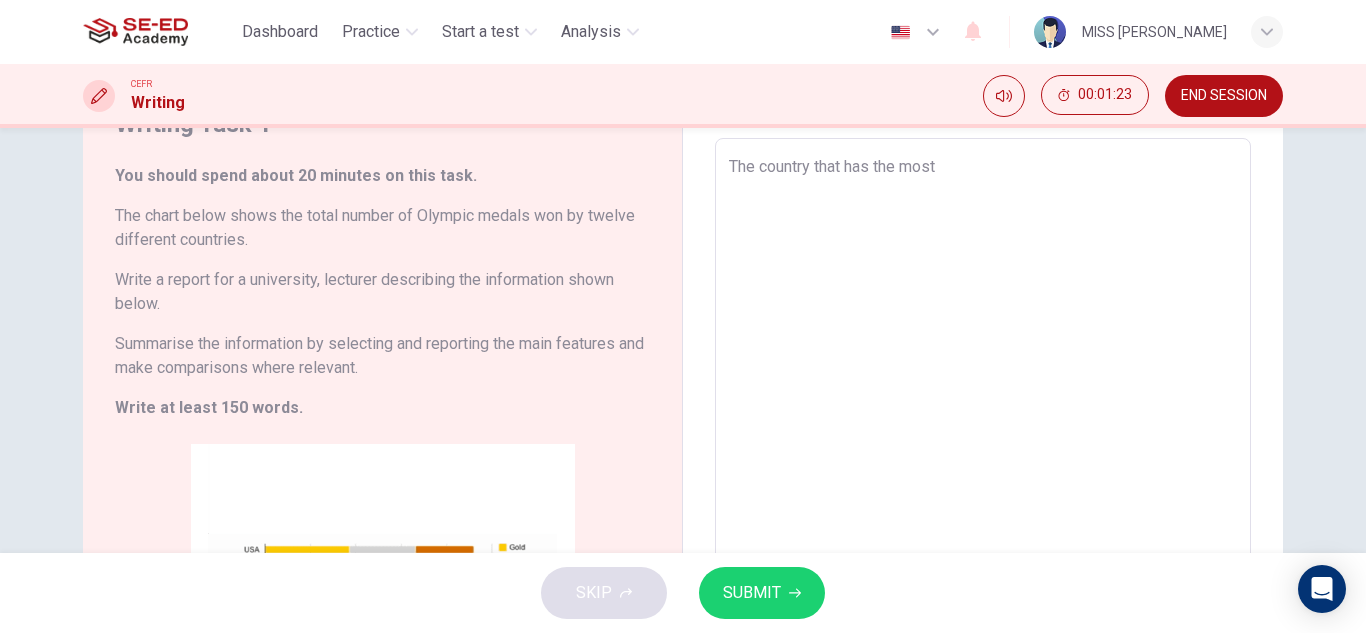 type on "x" 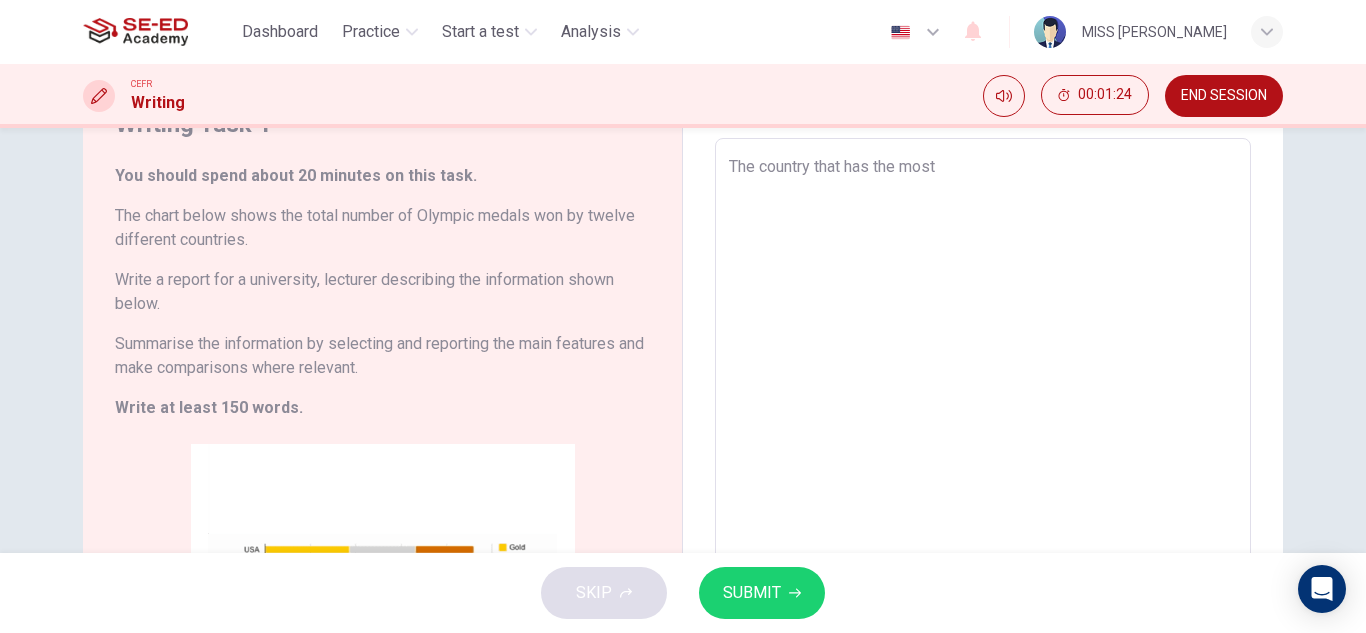type on "The country that has the most" 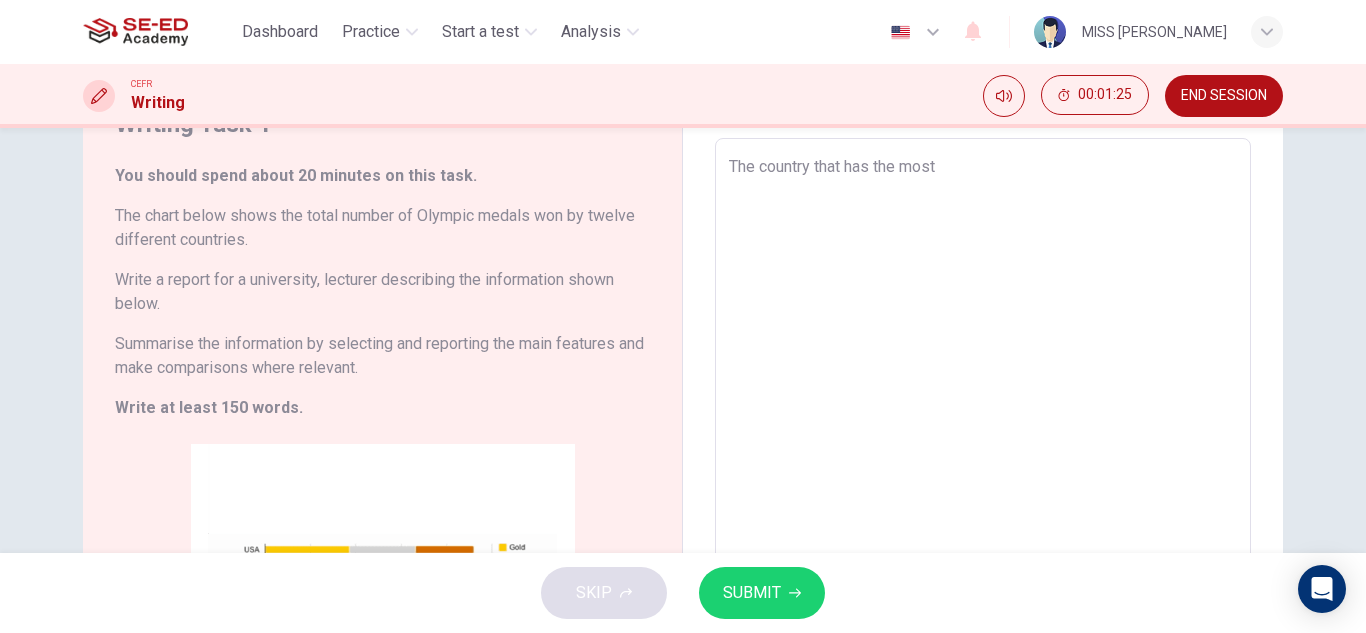 type on "The country that has the most g" 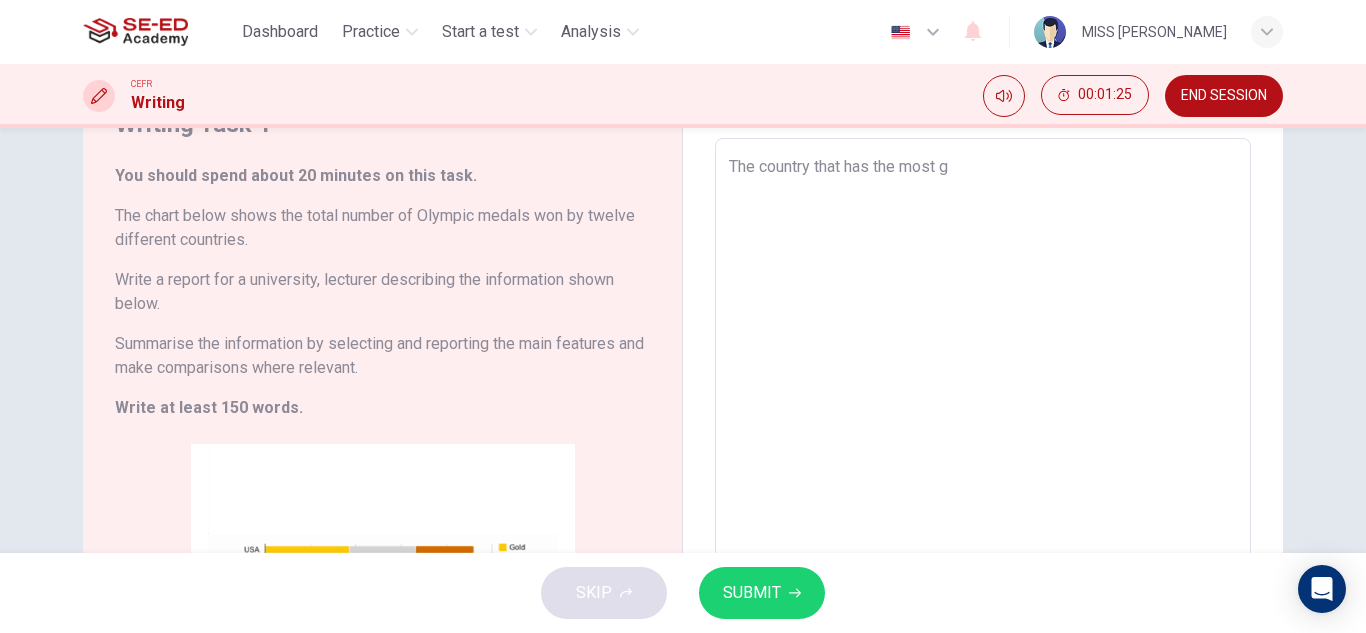 type on "x" 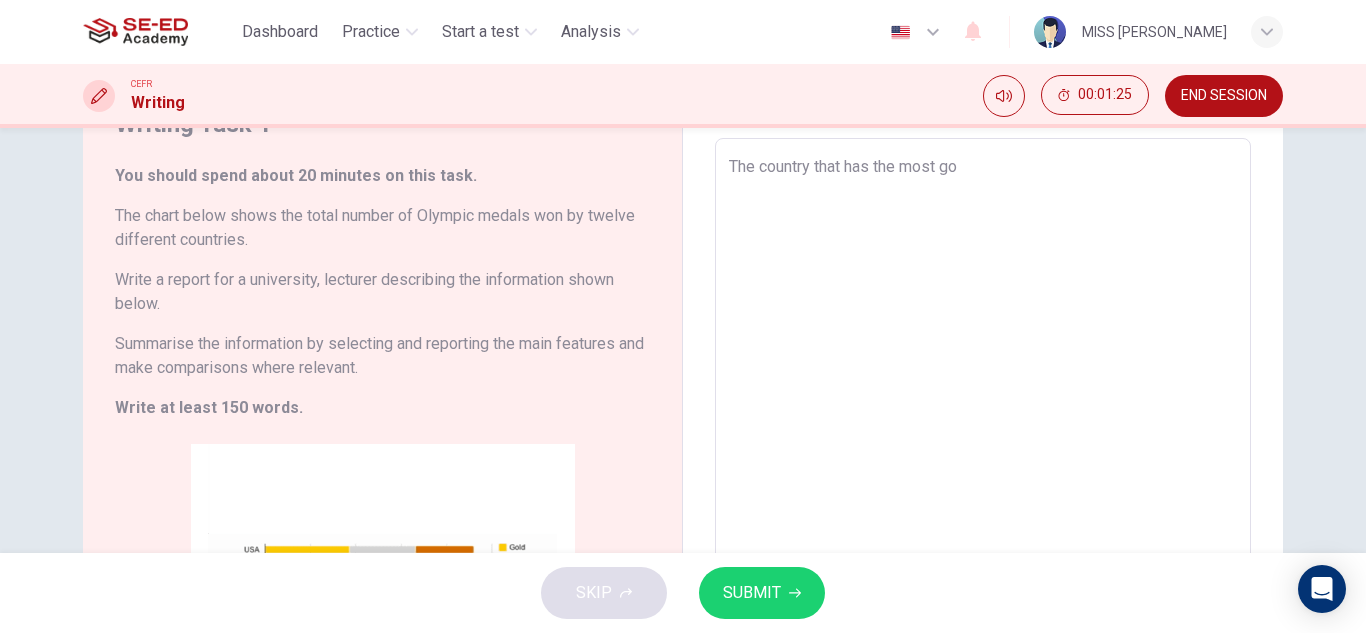type on "x" 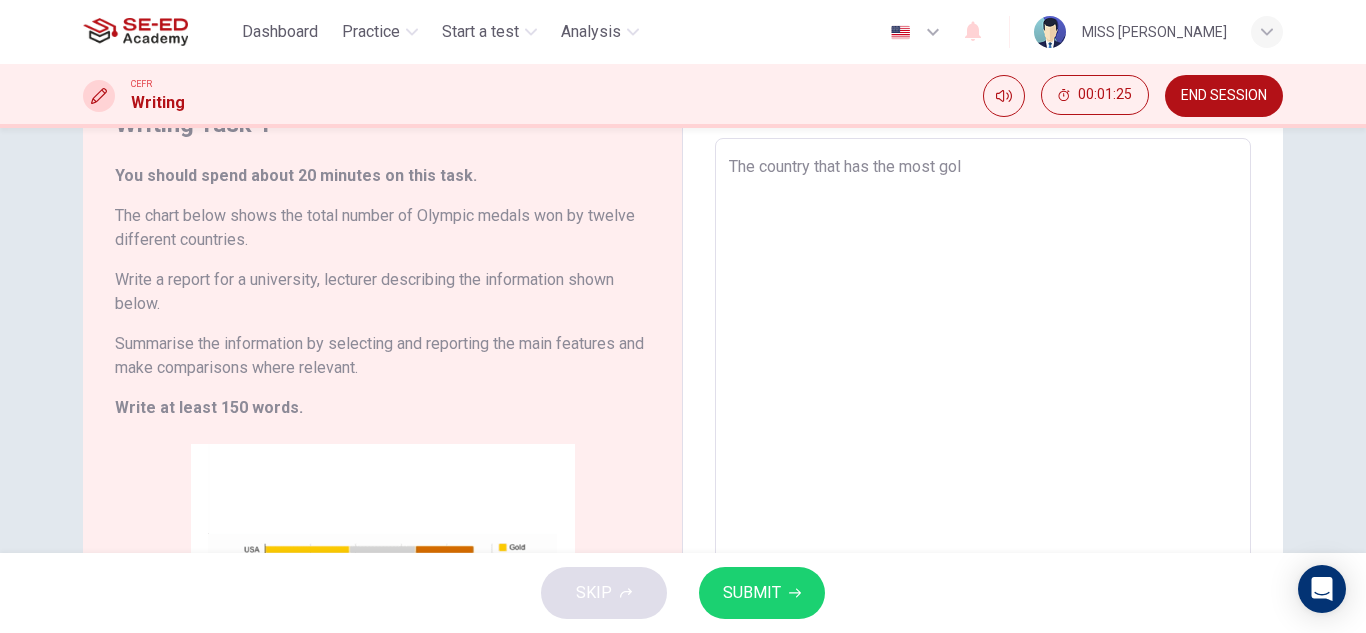type on "The country that has the most gold" 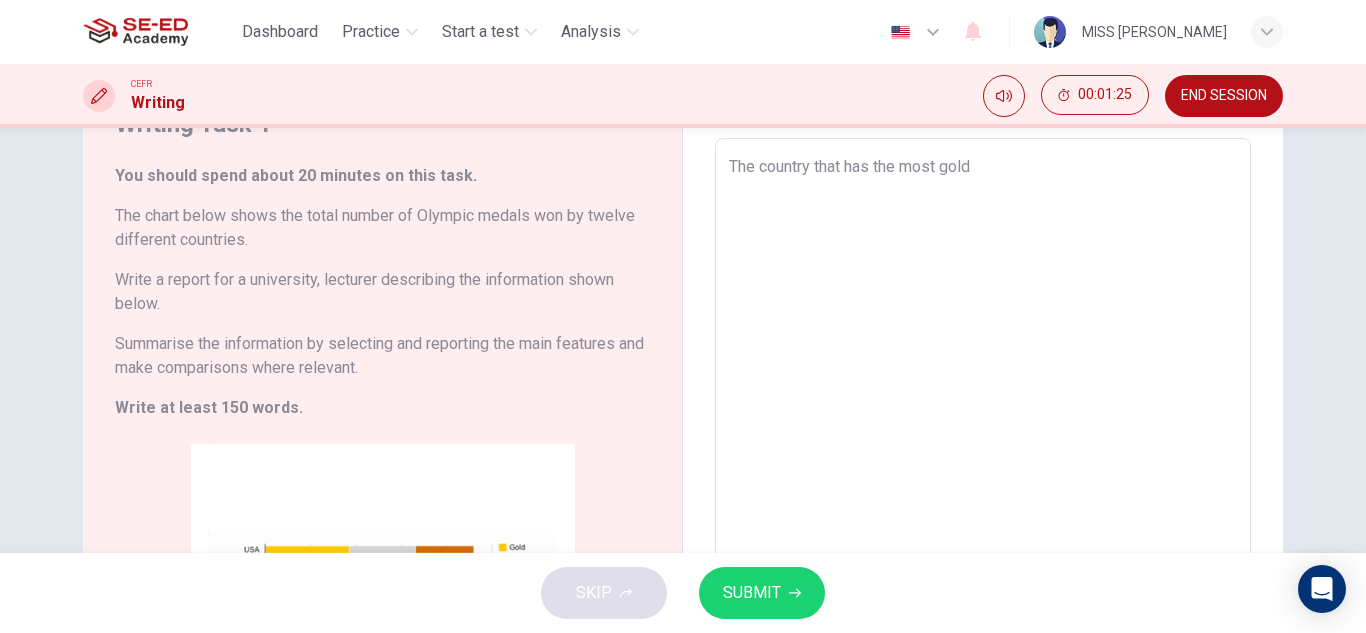 type on "x" 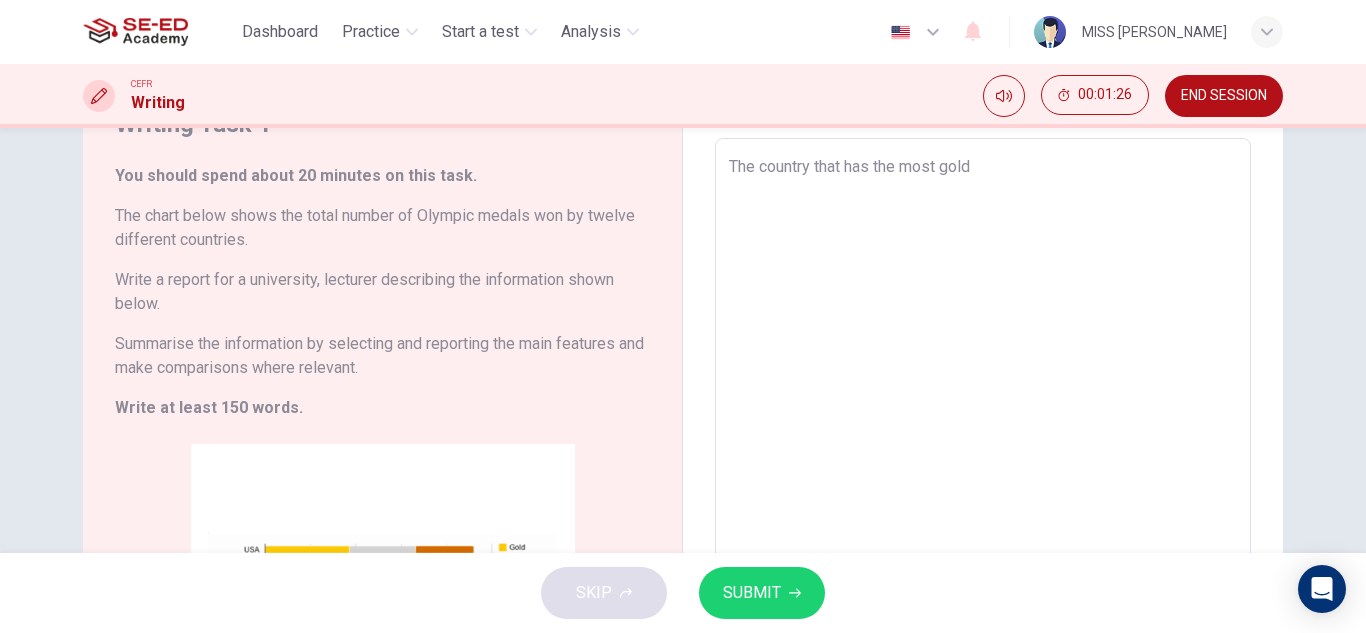type on "The country that has the most gold" 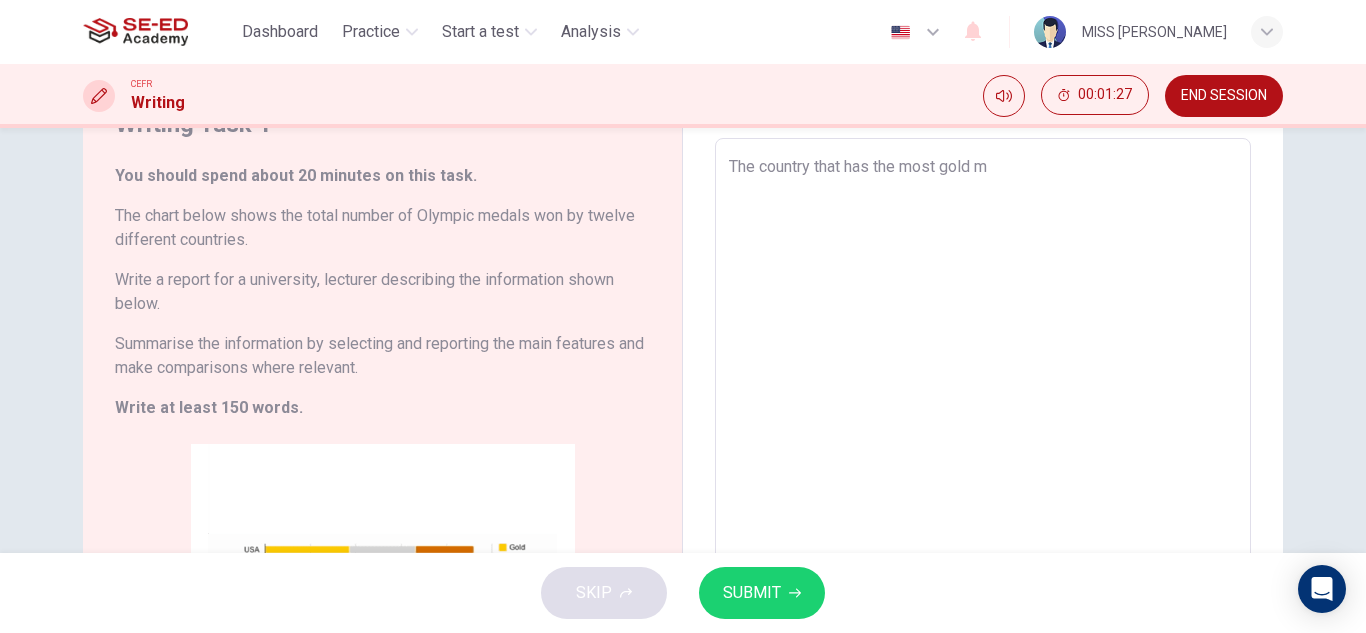 type on "The country that has the most gold me" 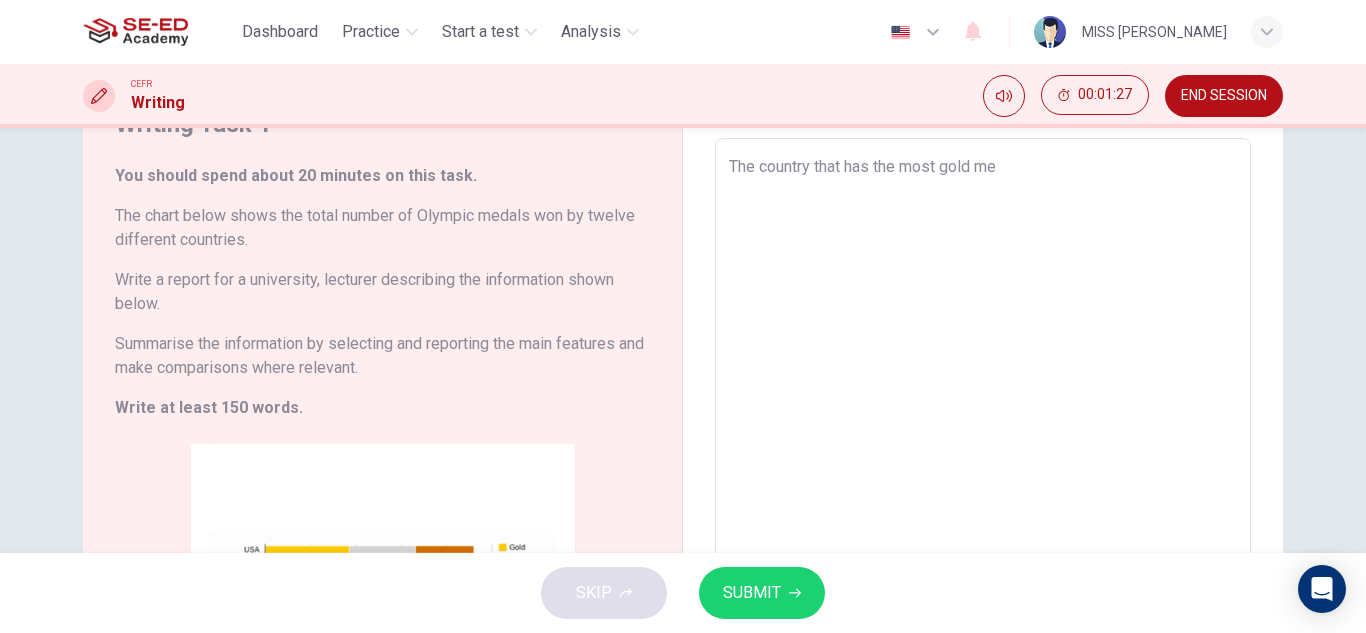 type on "x" 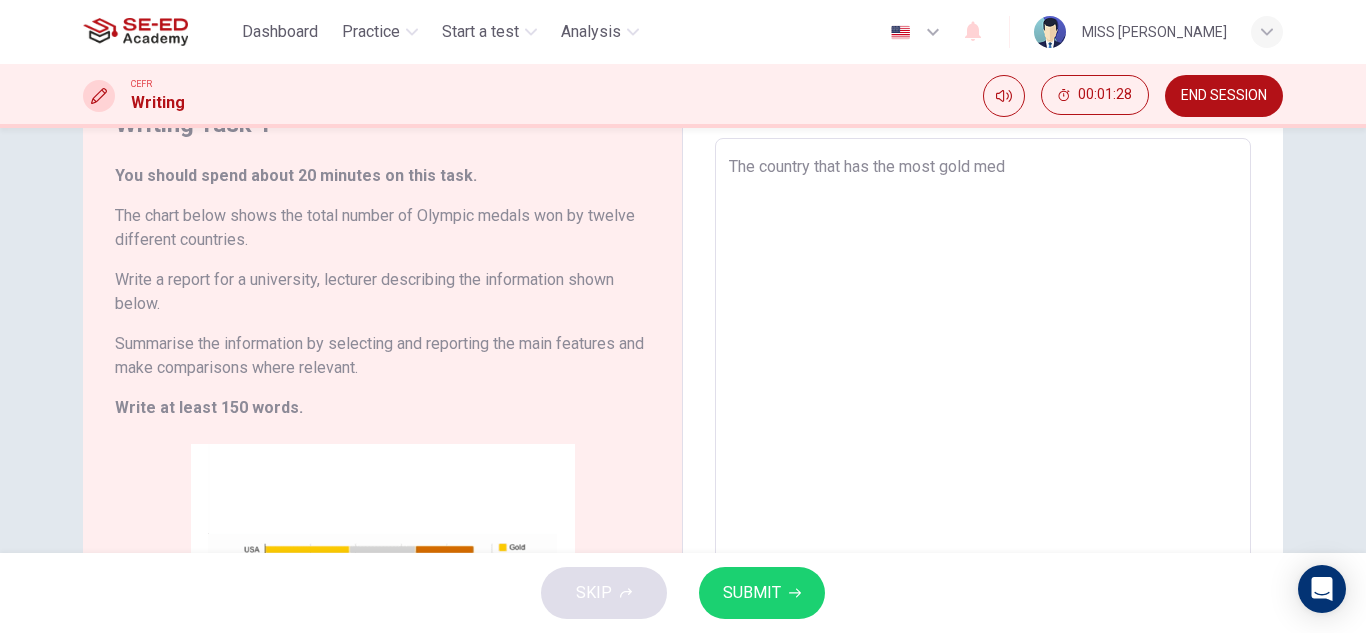 type on "The country that has the most gold meda" 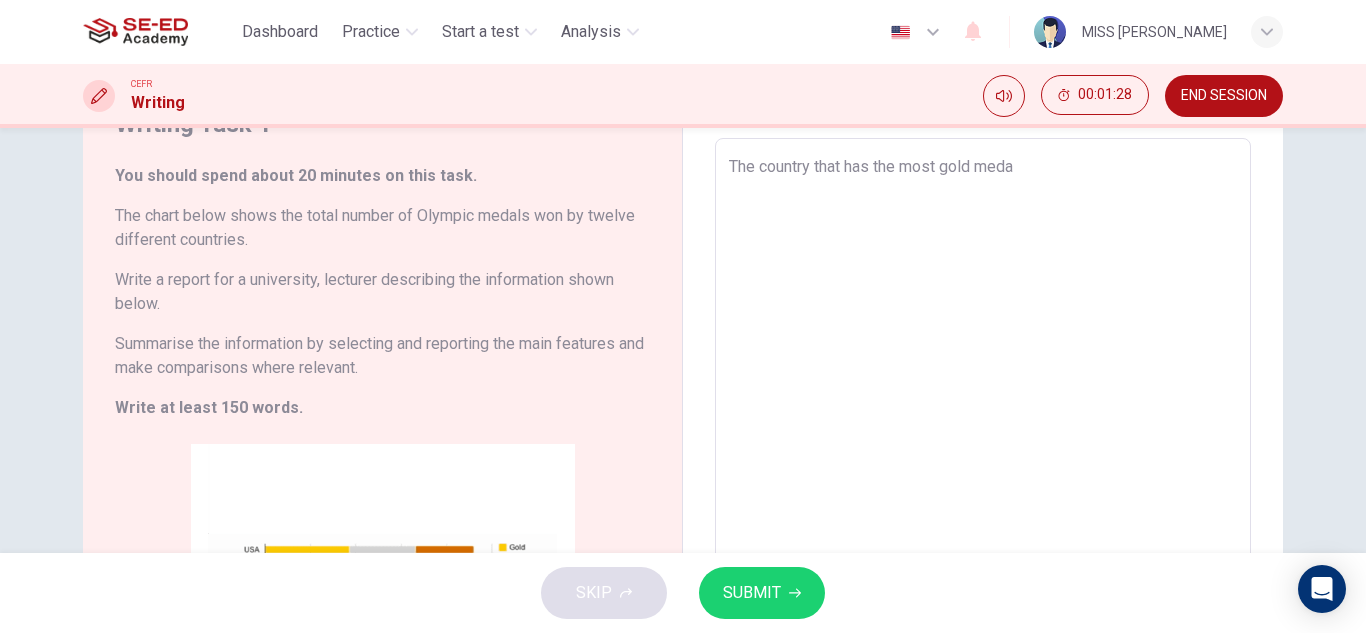 type on "x" 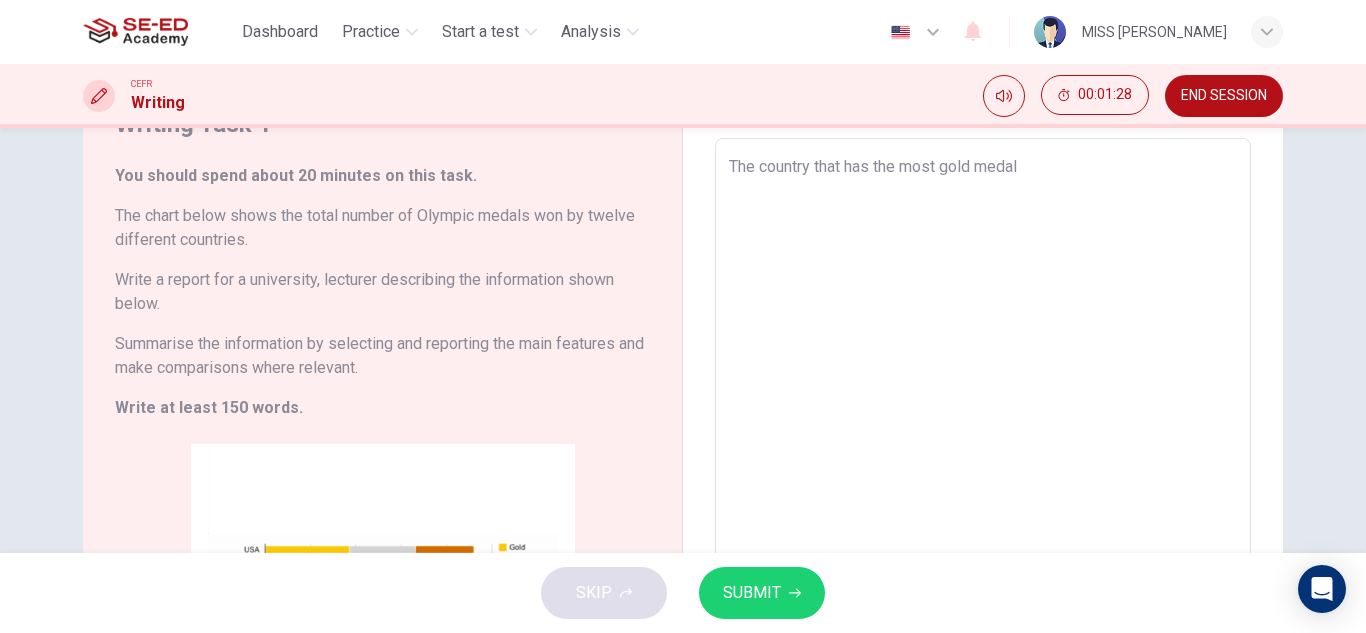 type on "x" 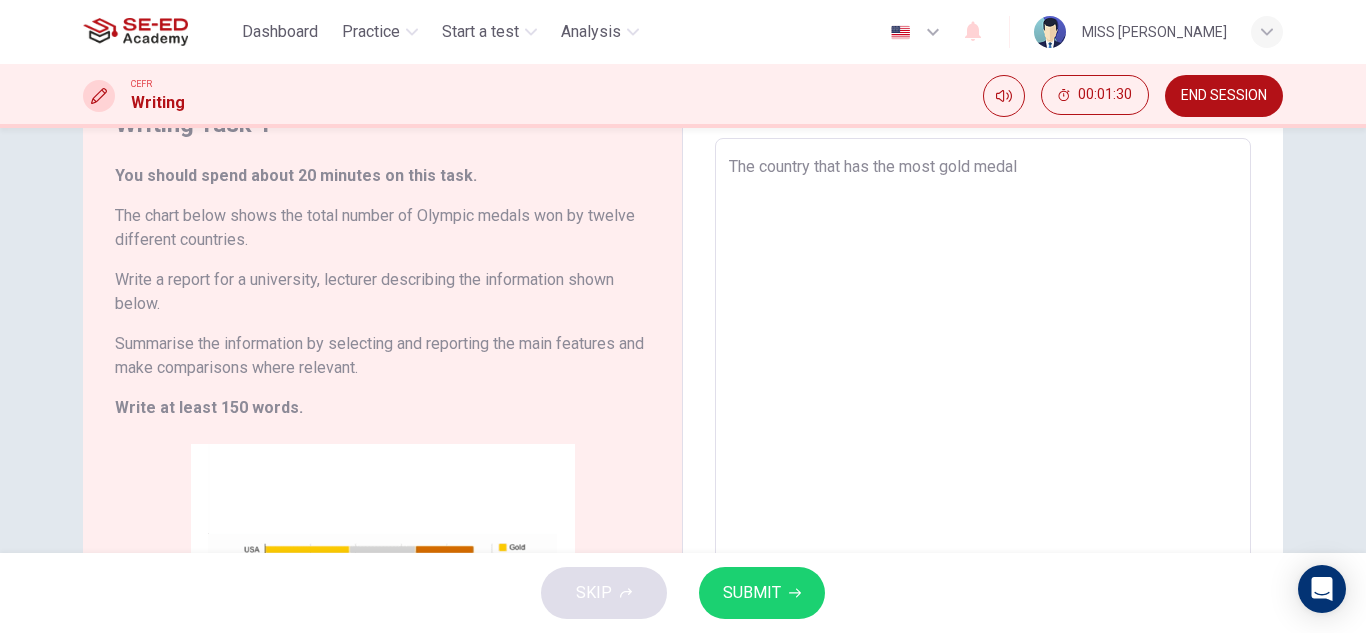 type on "The country that has the most gold meda" 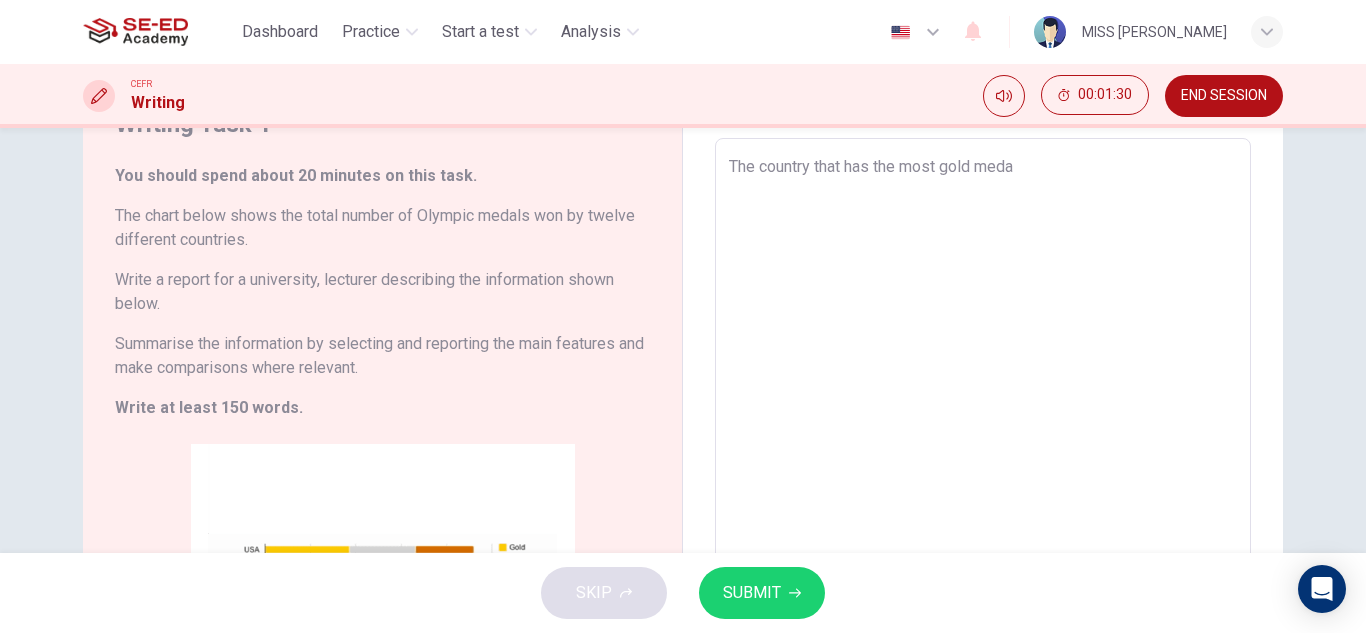 type on "The country that has the most gold med" 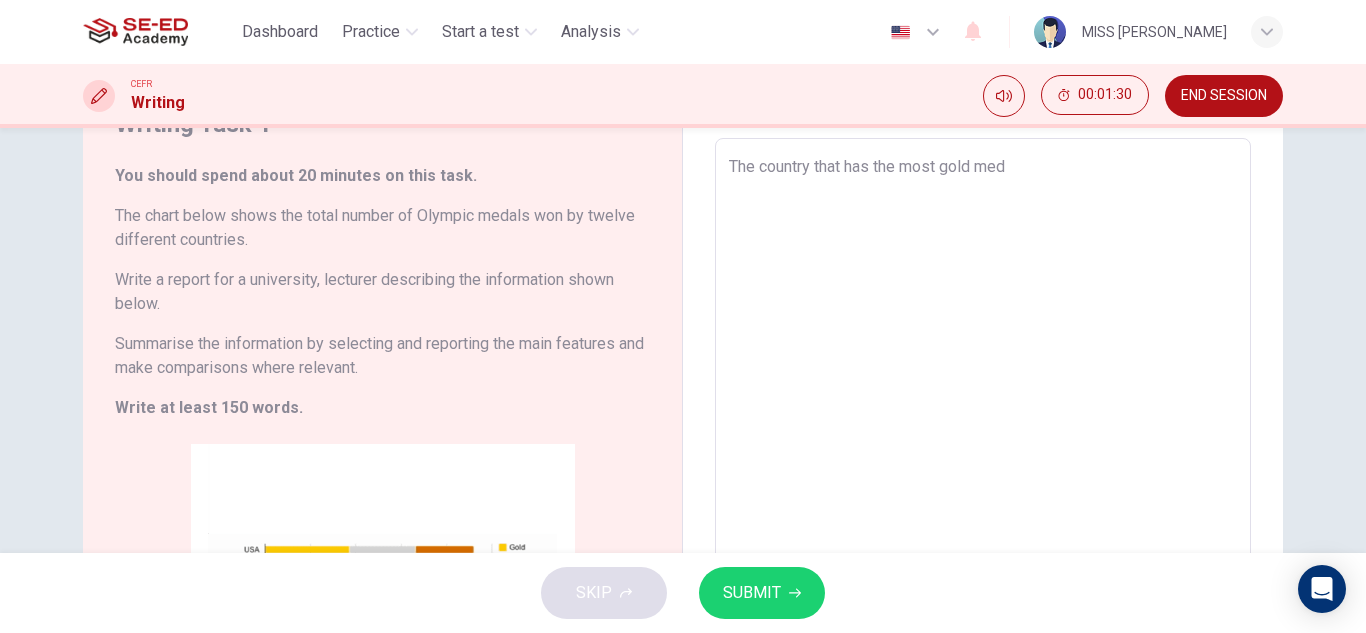 type on "The country that has the most gold me" 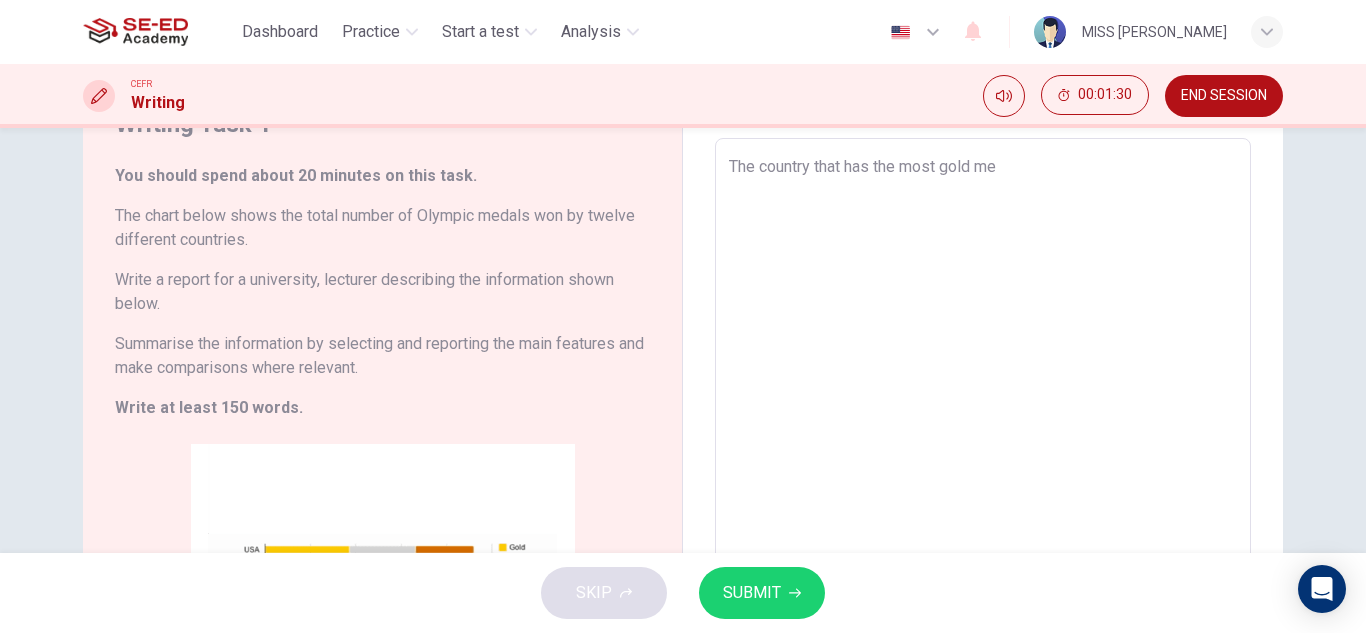 type on "x" 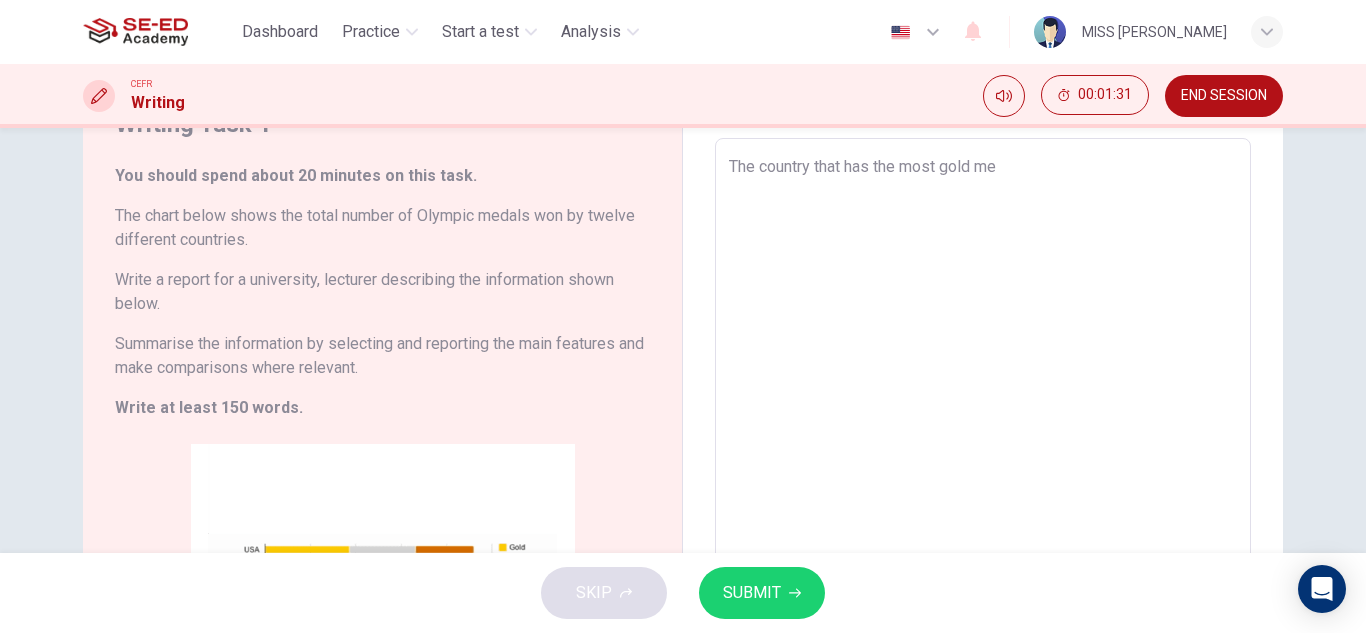 type on "The country that has the most gold met" 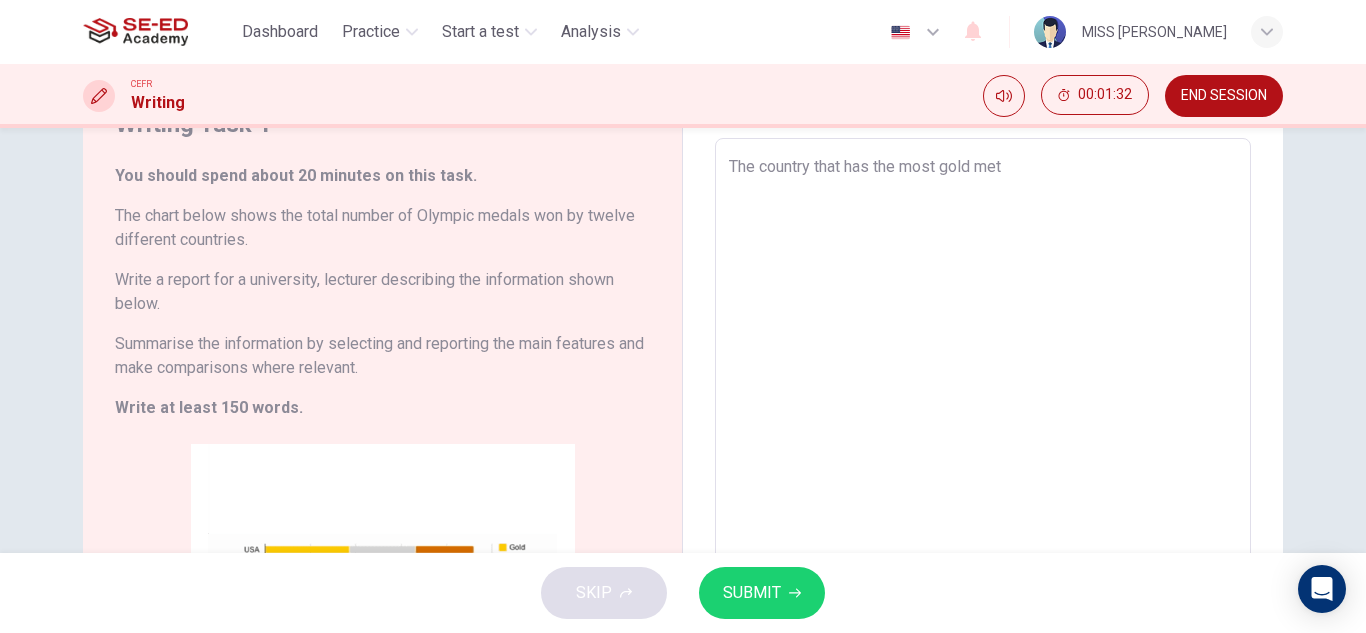 type on "The country that has the most gold meta" 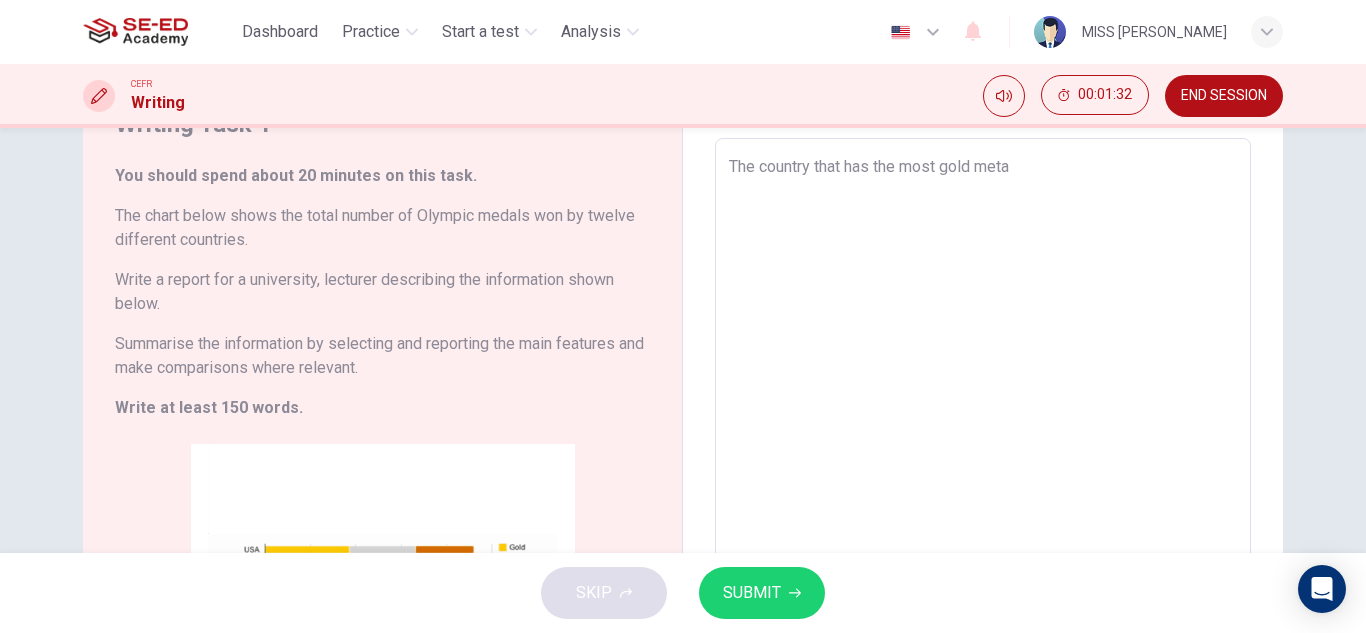 type on "x" 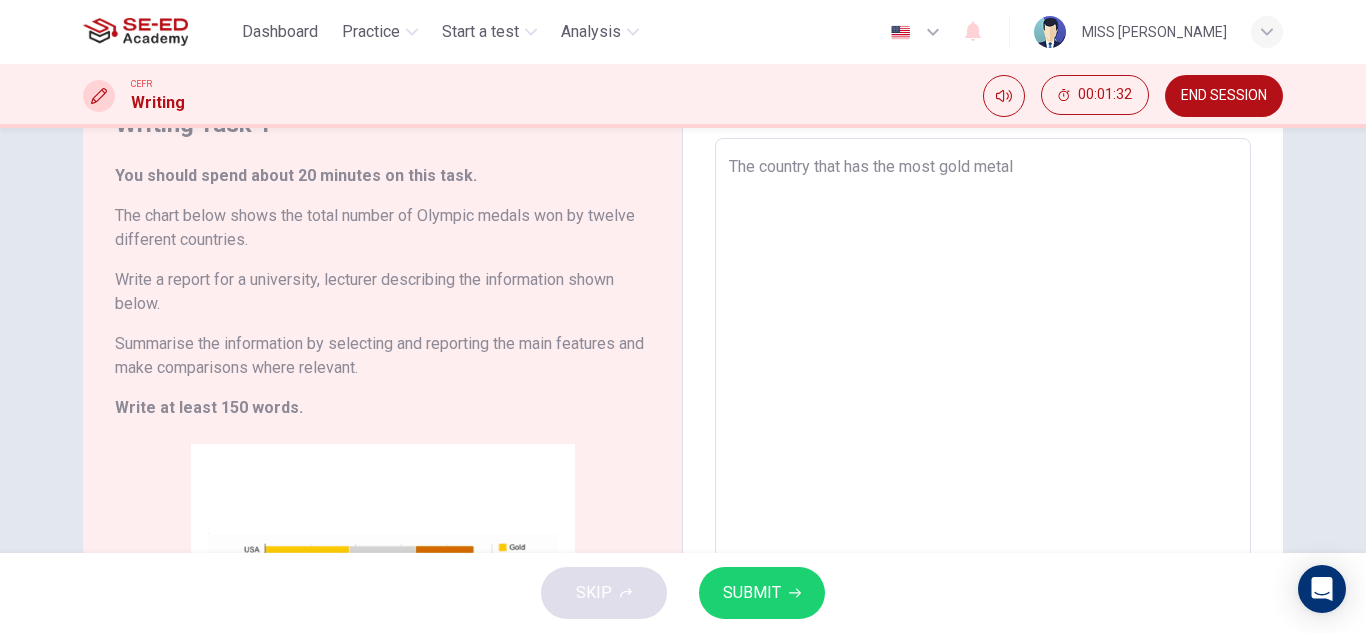 type on "x" 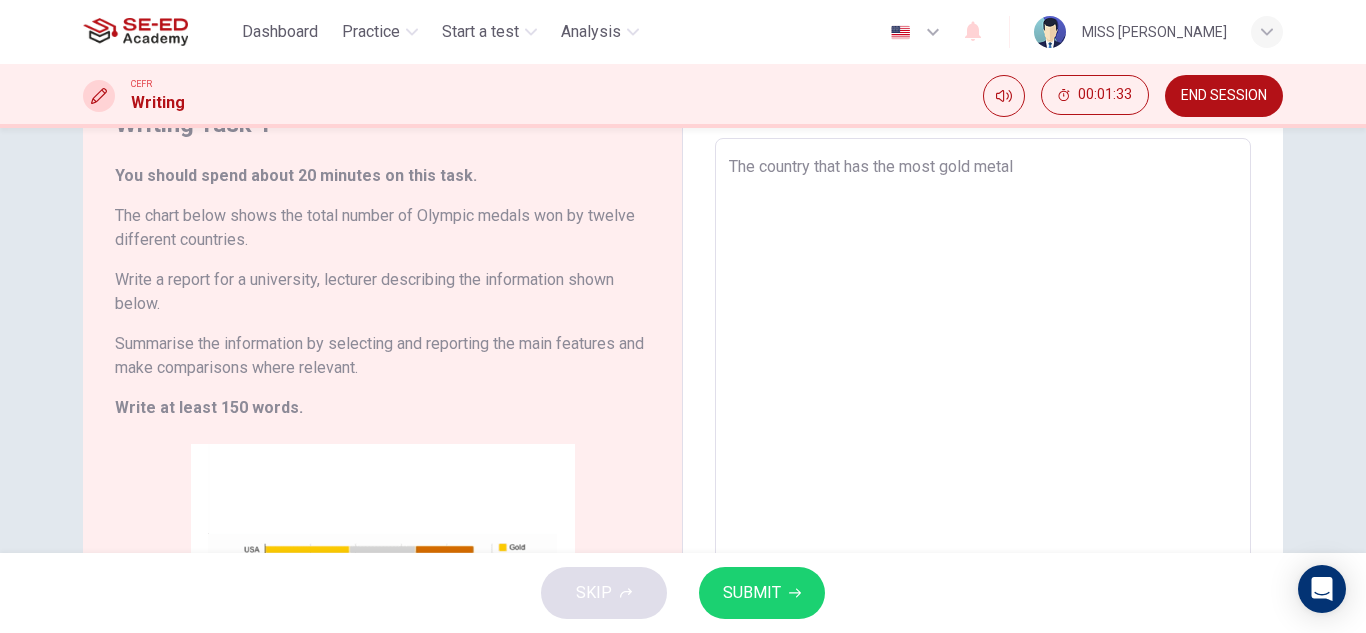 type on "The country that has the most gold metal" 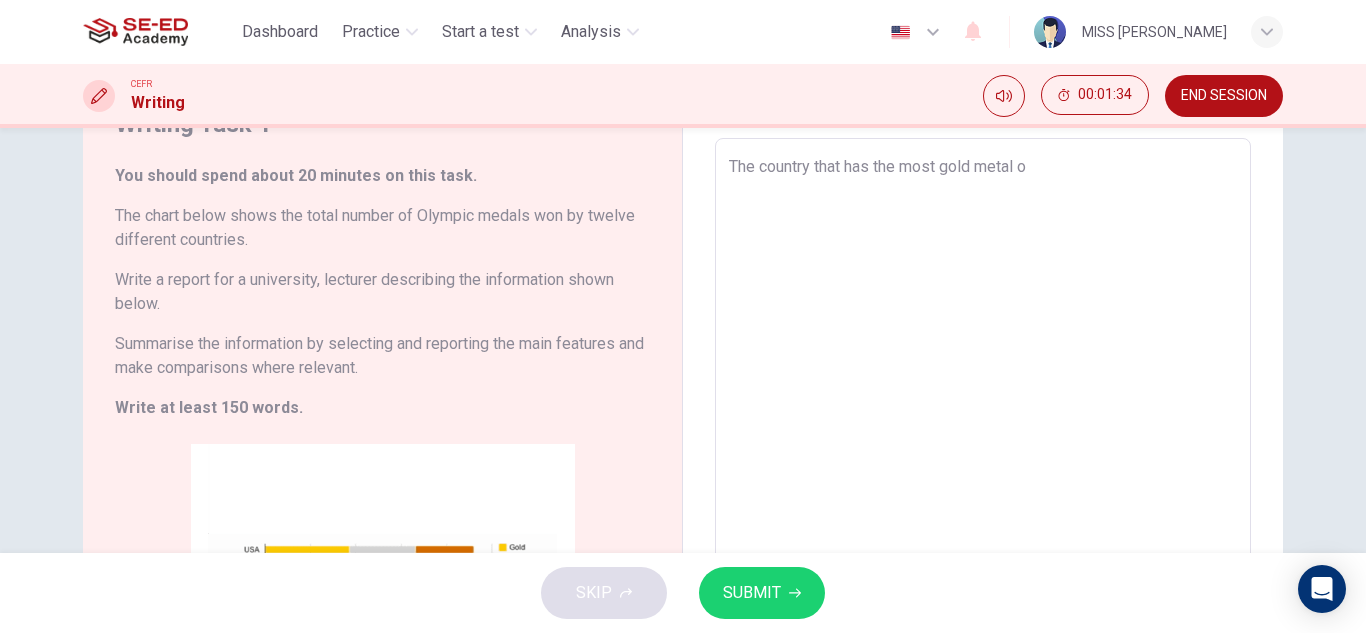 type on "The country that has the most gold metal of" 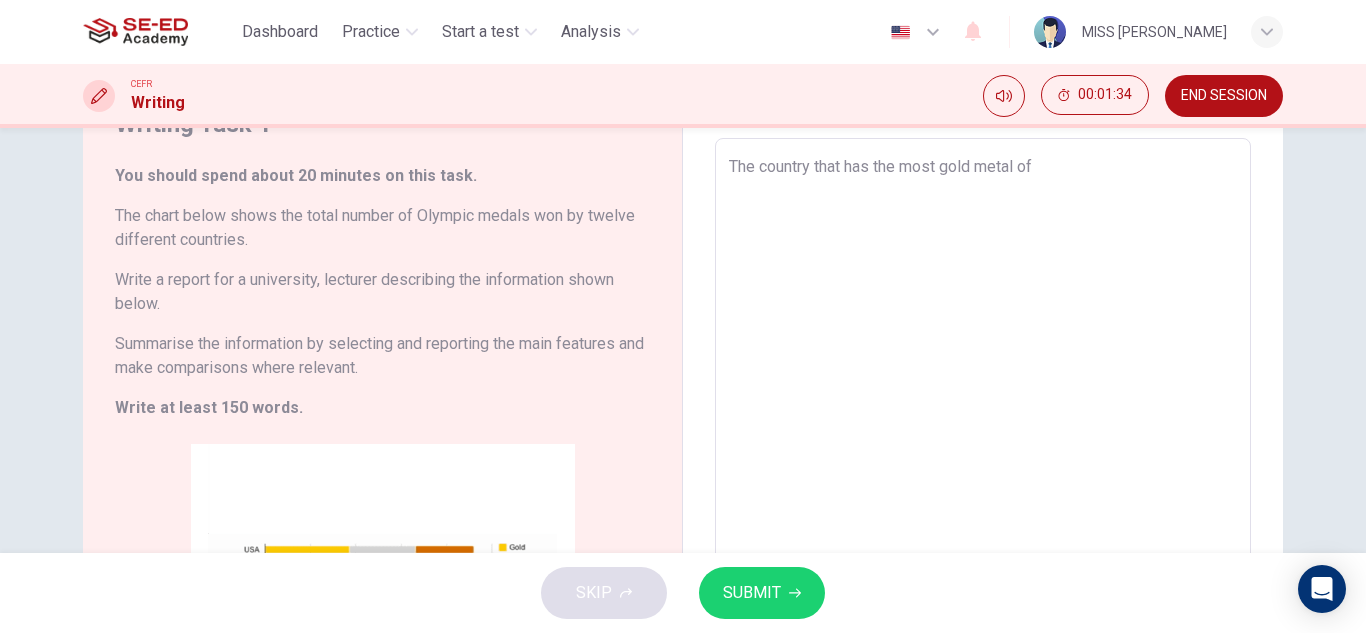 type on "x" 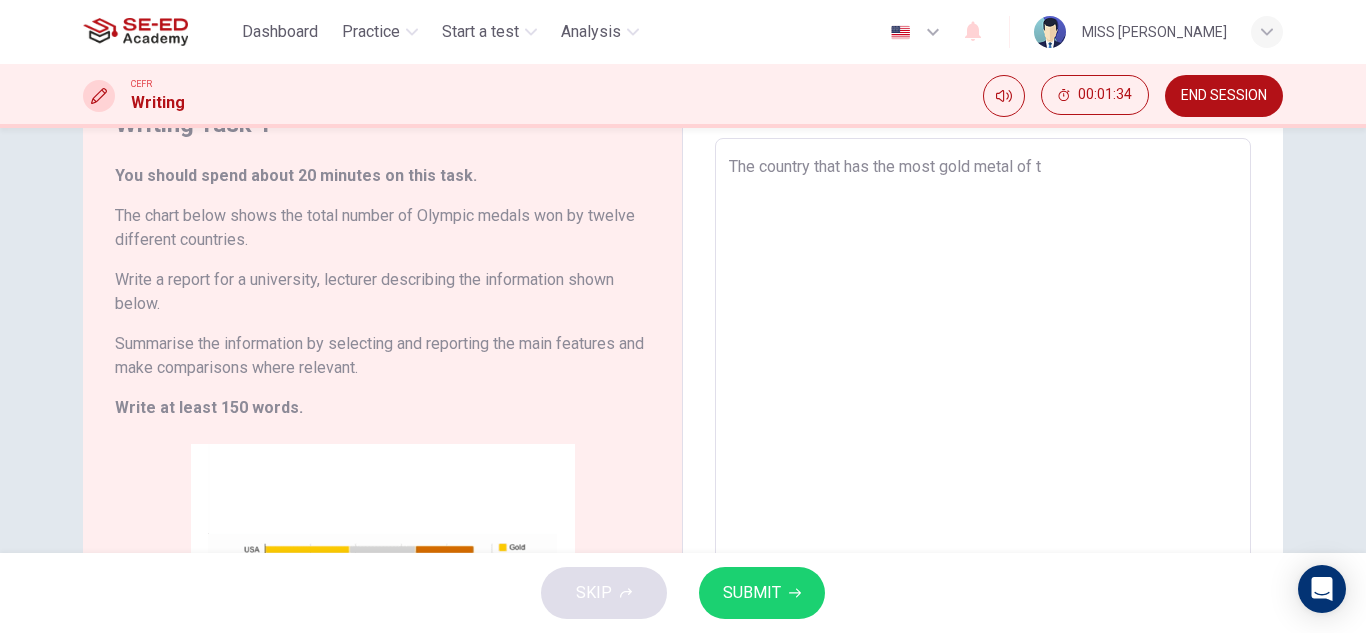 type on "x" 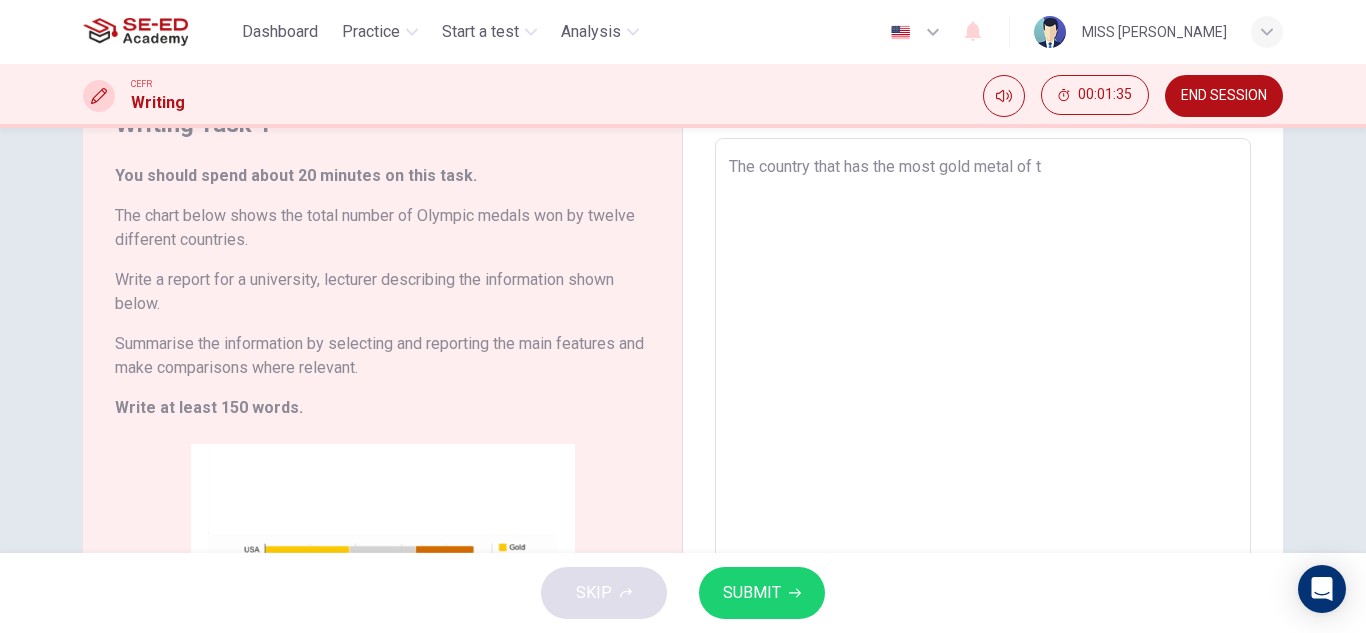 type on "The country that has the most gold metal of th" 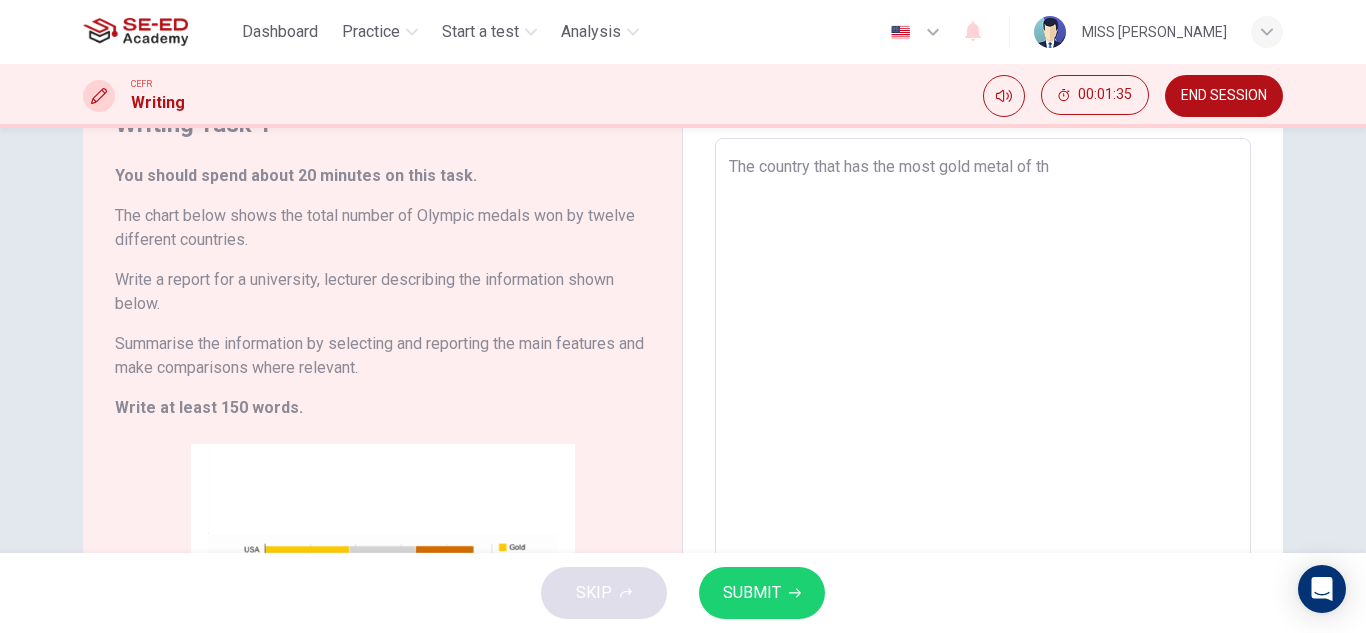 type on "The country that has the most gold metal of the" 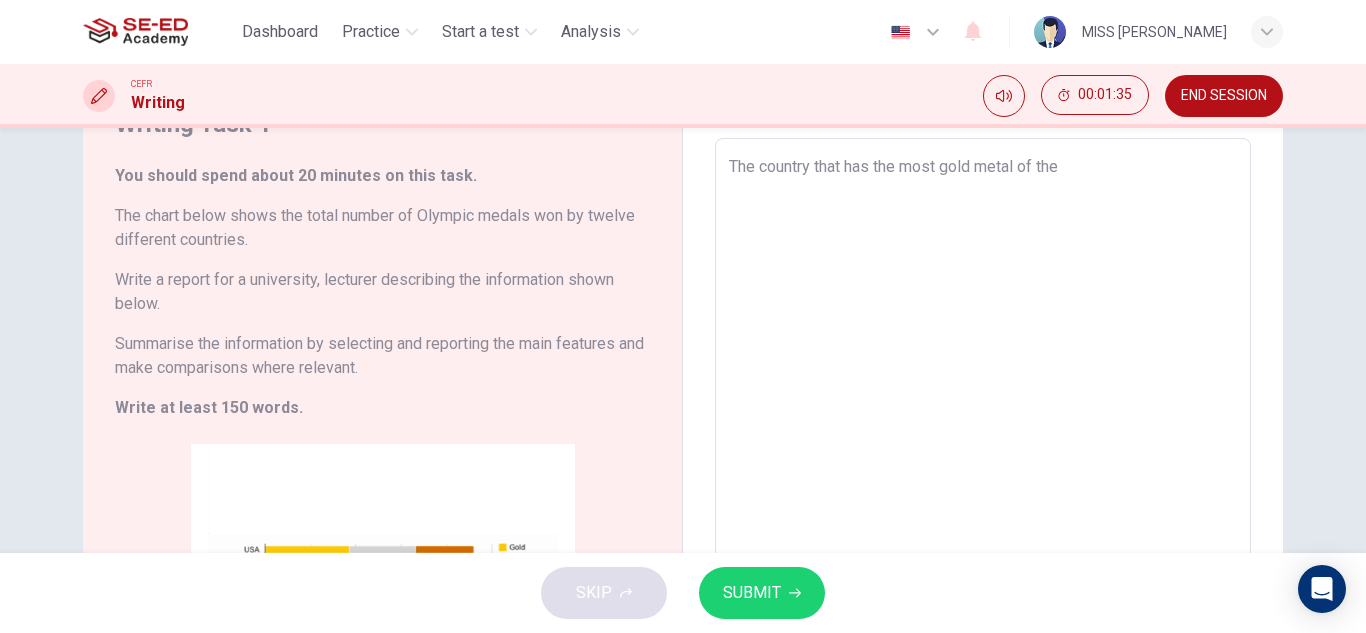 type on "x" 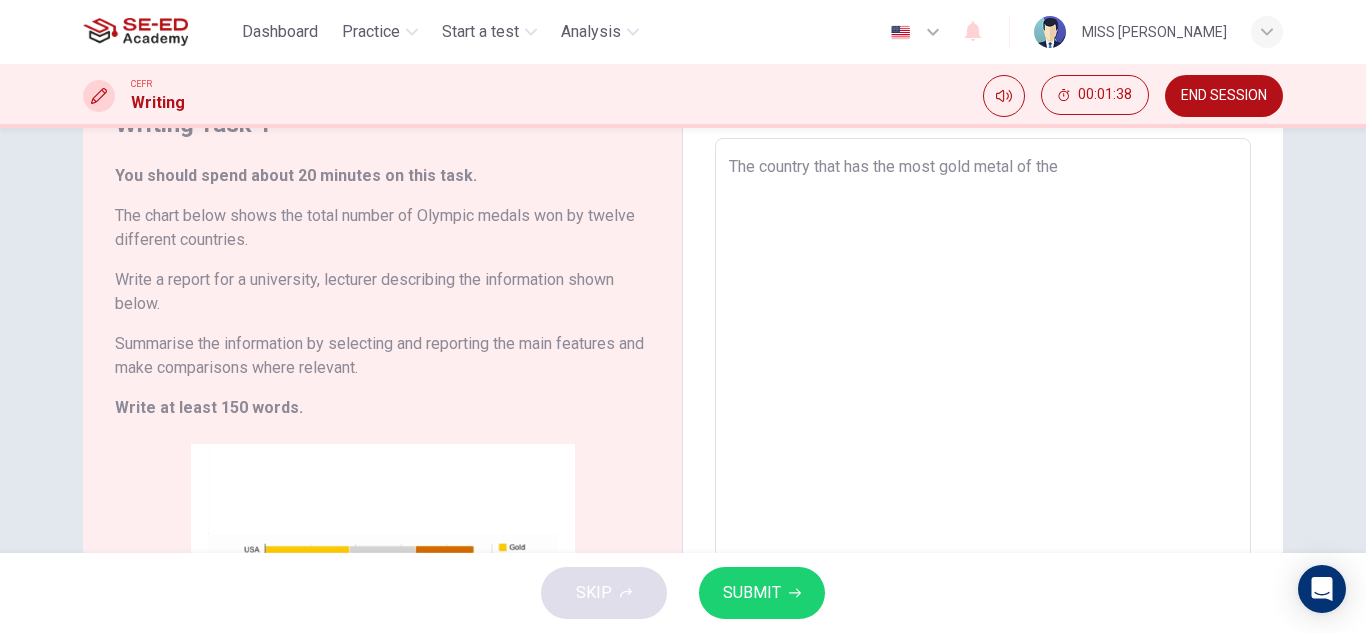 type on "The country that has the most gold metal of the O" 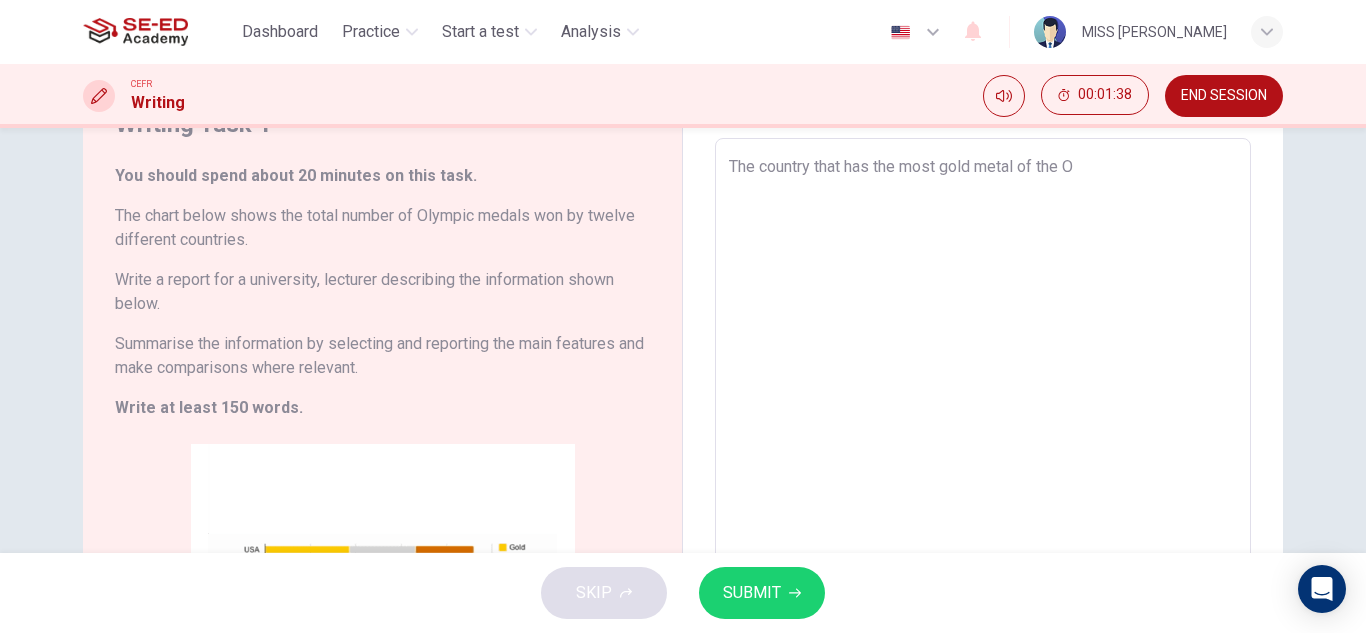 type on "x" 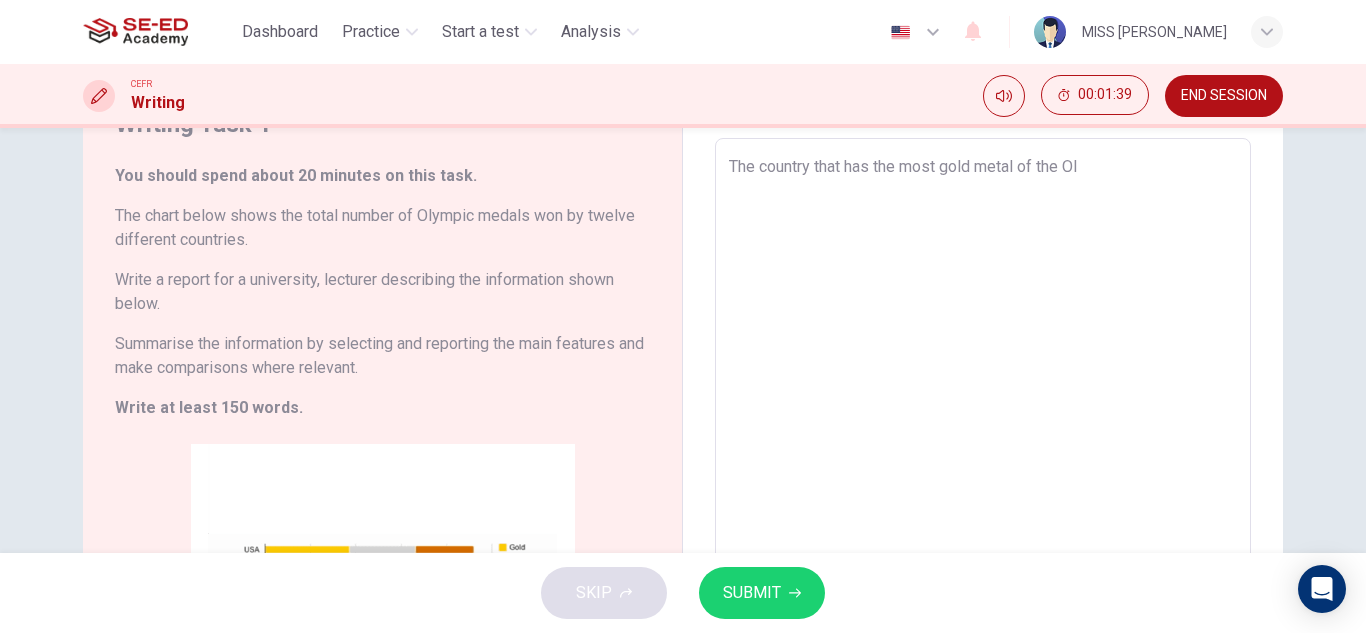 type on "The country that has the most gold metal of the Oly" 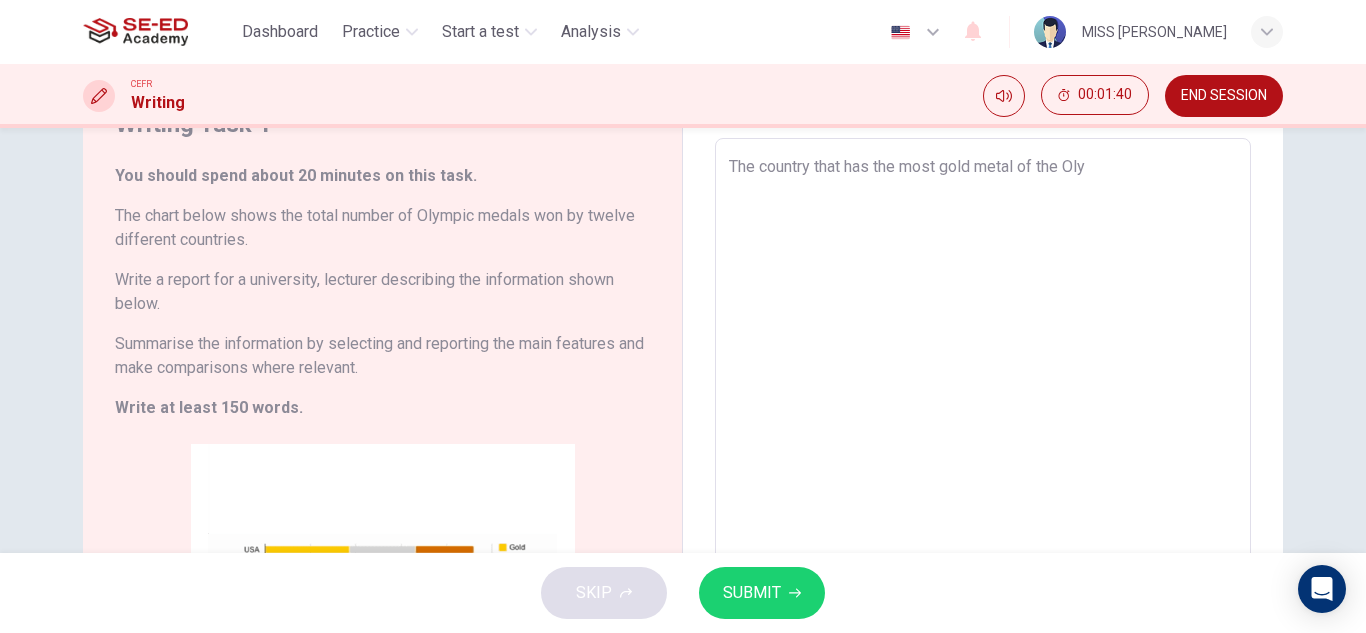 type on "The country that has the most gold metal of the Olym" 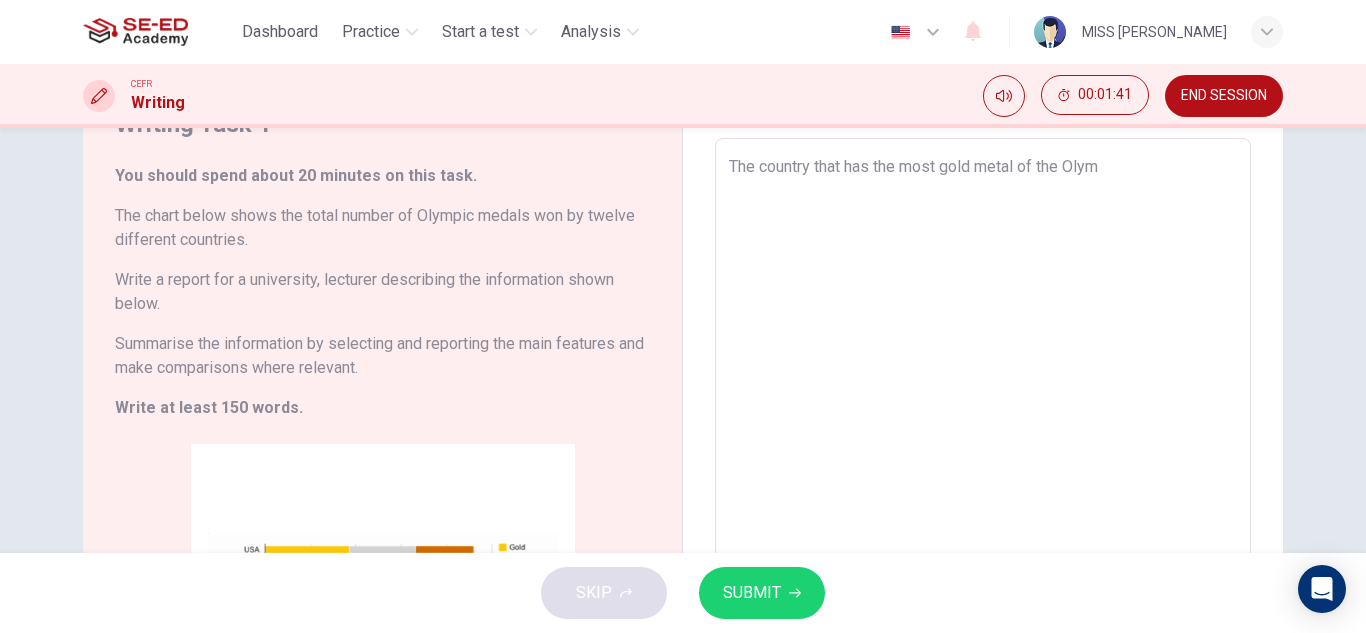 type on "The country that has the most gold metal of the Olymo" 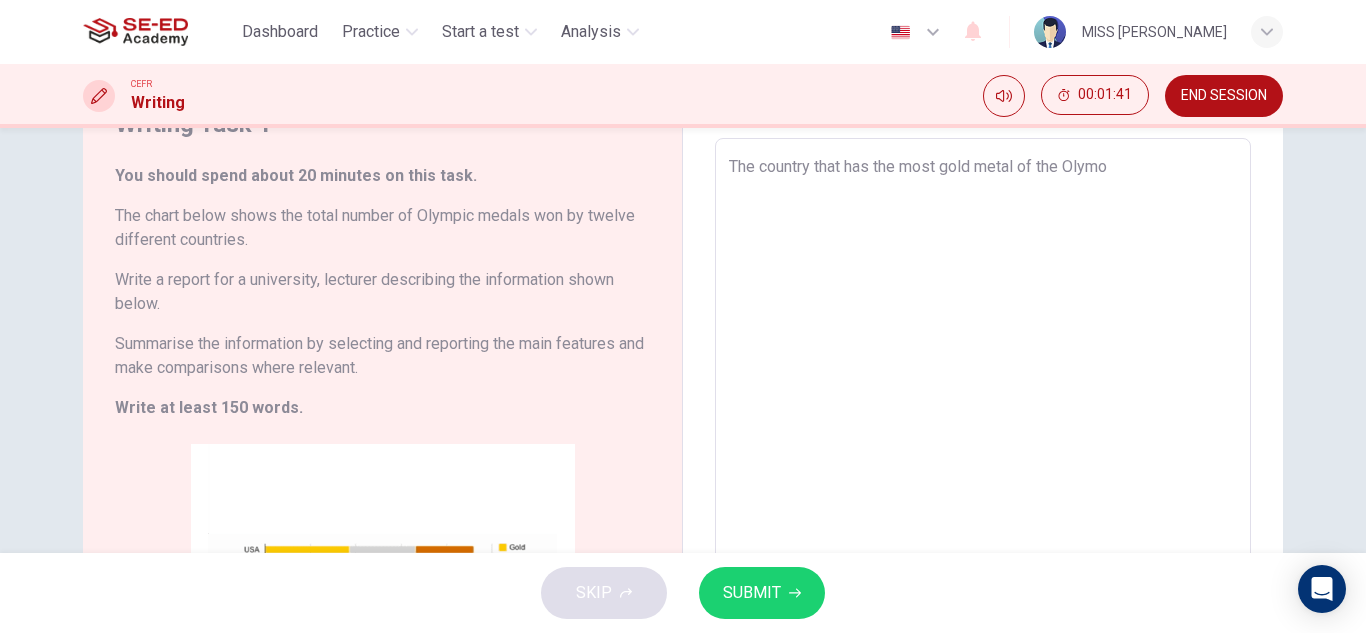 type on "x" 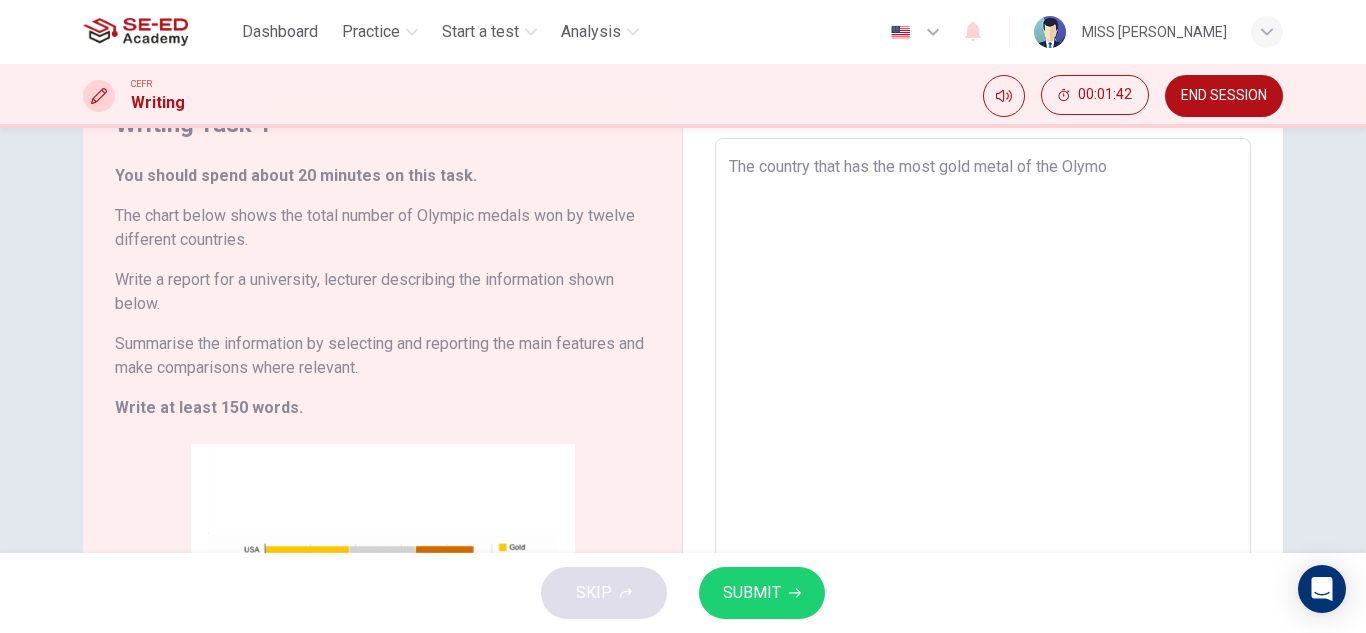 type on "The country that has the most gold metal of the Olym" 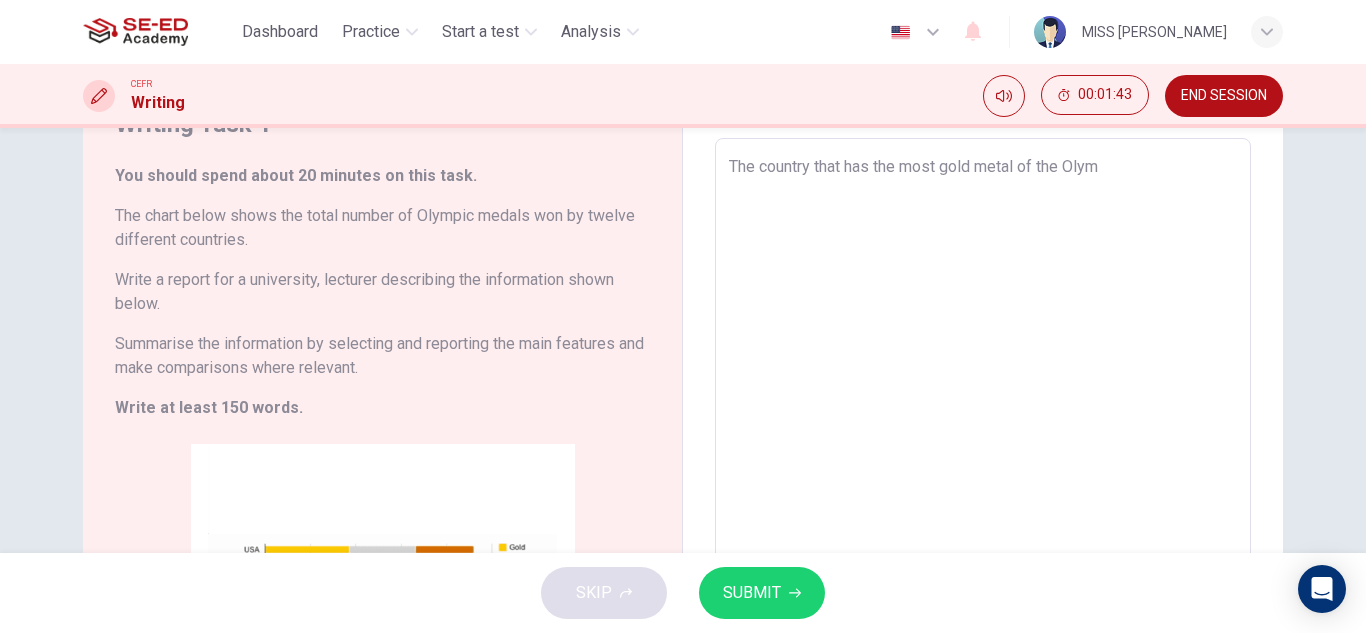type on "The country that has the most gold metal of the Olymp" 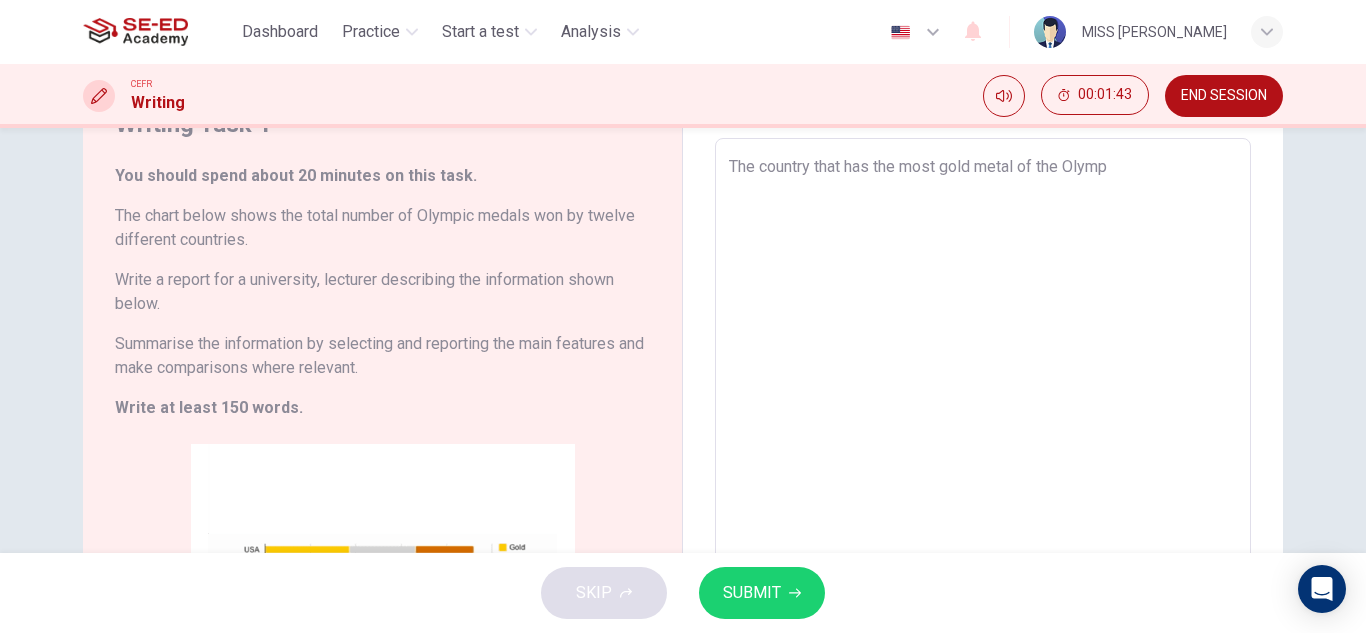 type on "x" 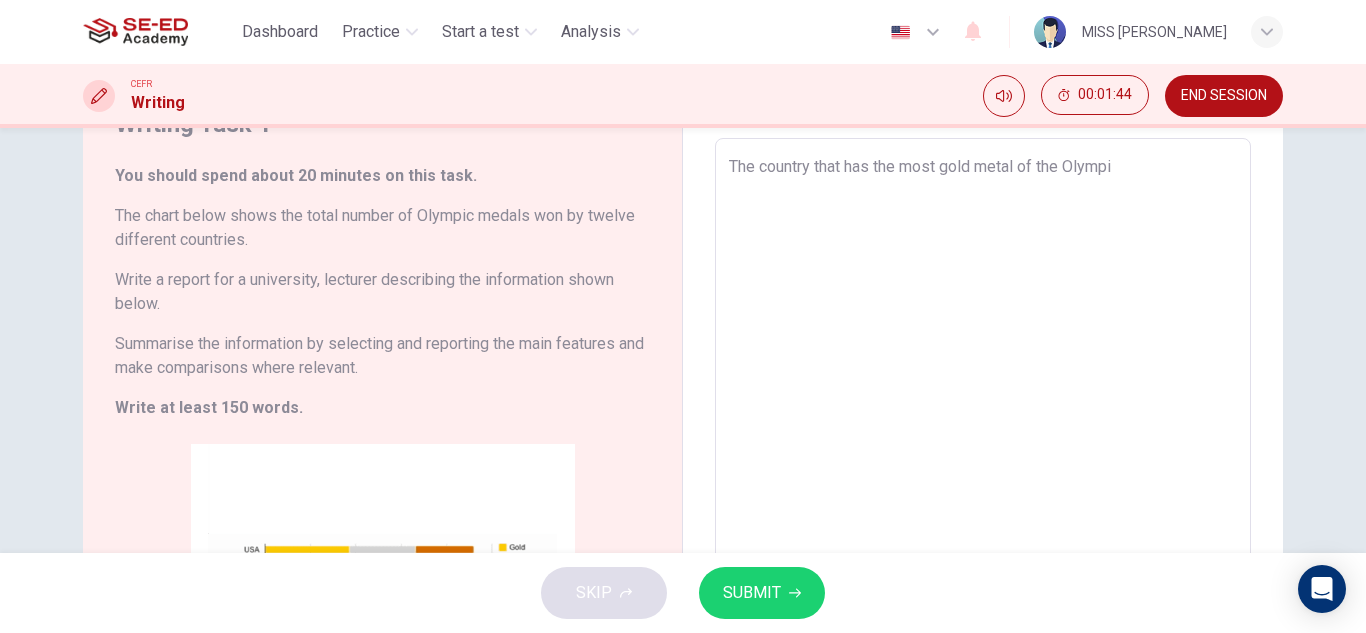 type on "The country that has the most gold metal of the Olympic" 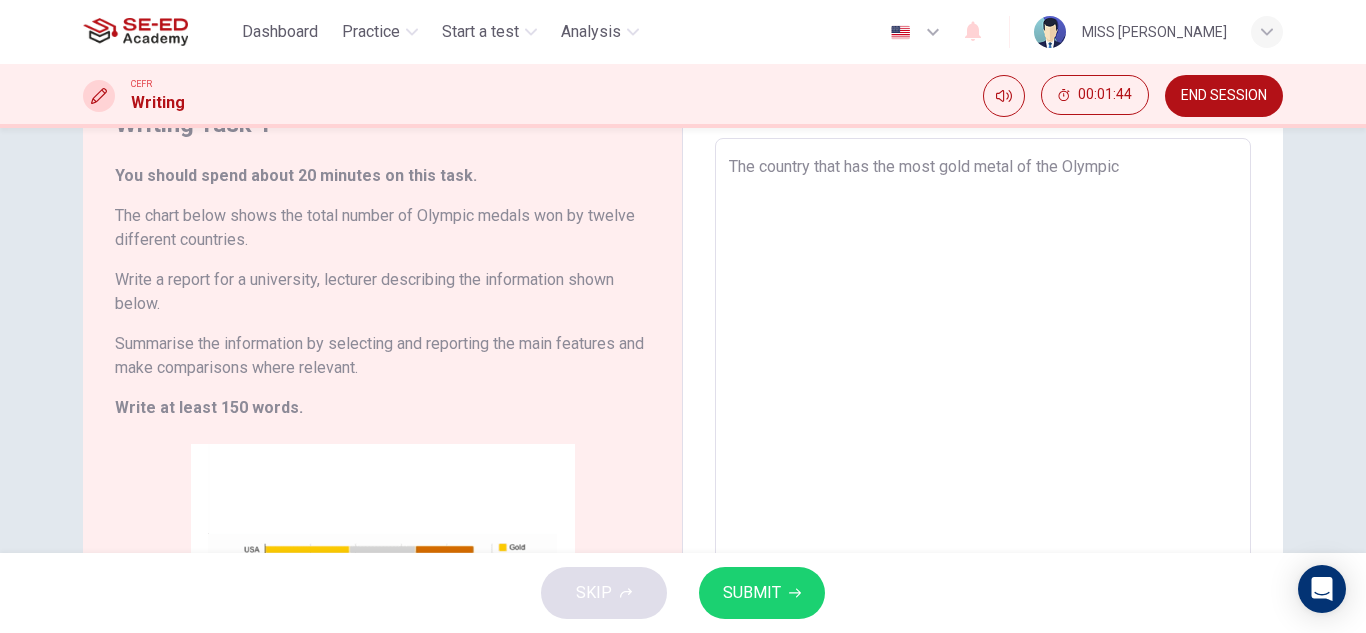 type on "x" 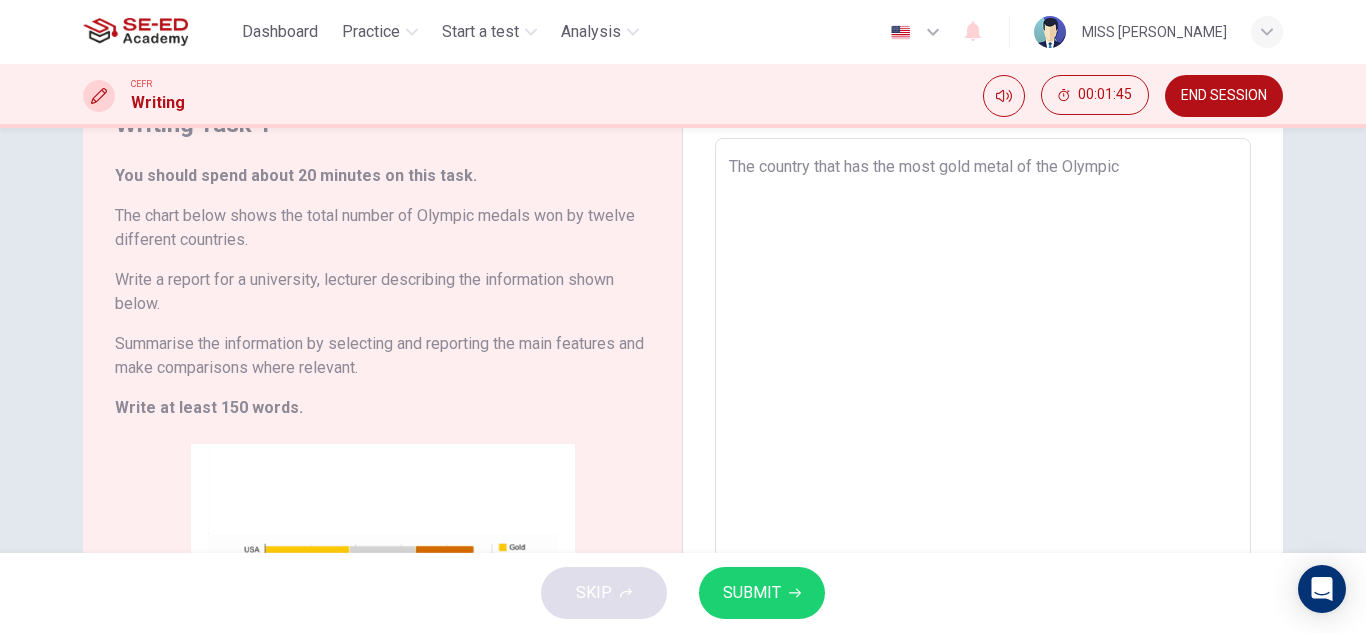 type on "The country that has the most gold metal of the Olympic i" 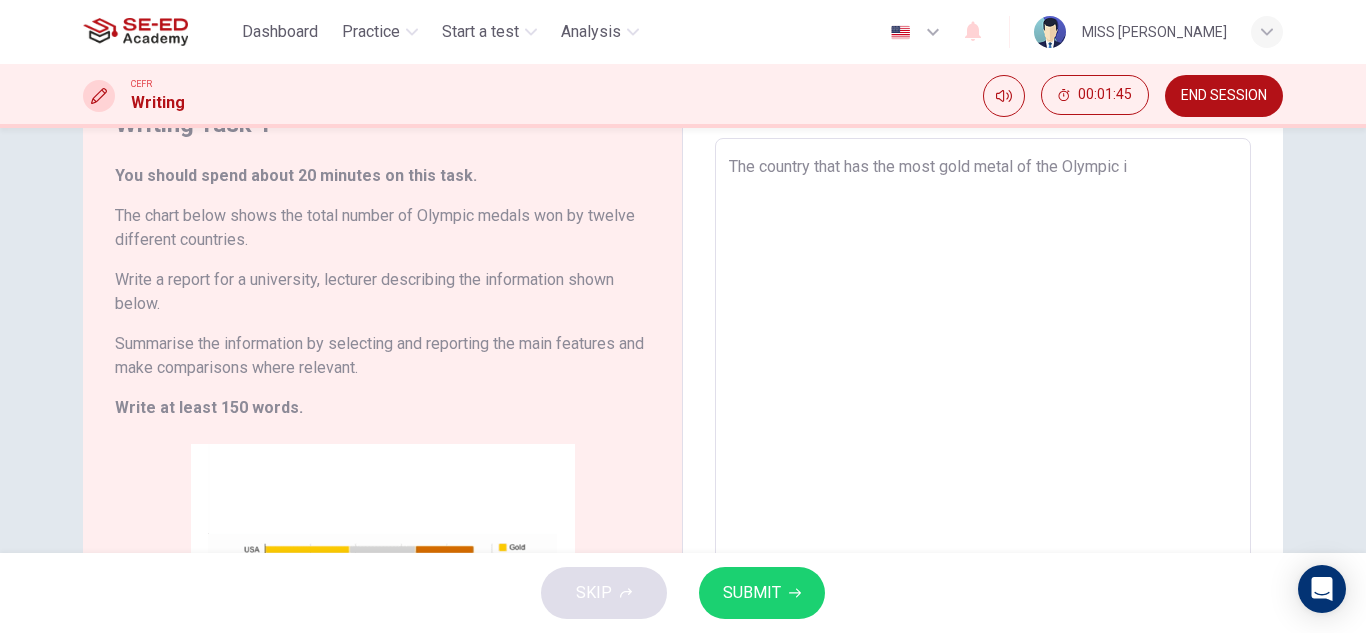 type on "The country that has the most gold metal of the Olympic is" 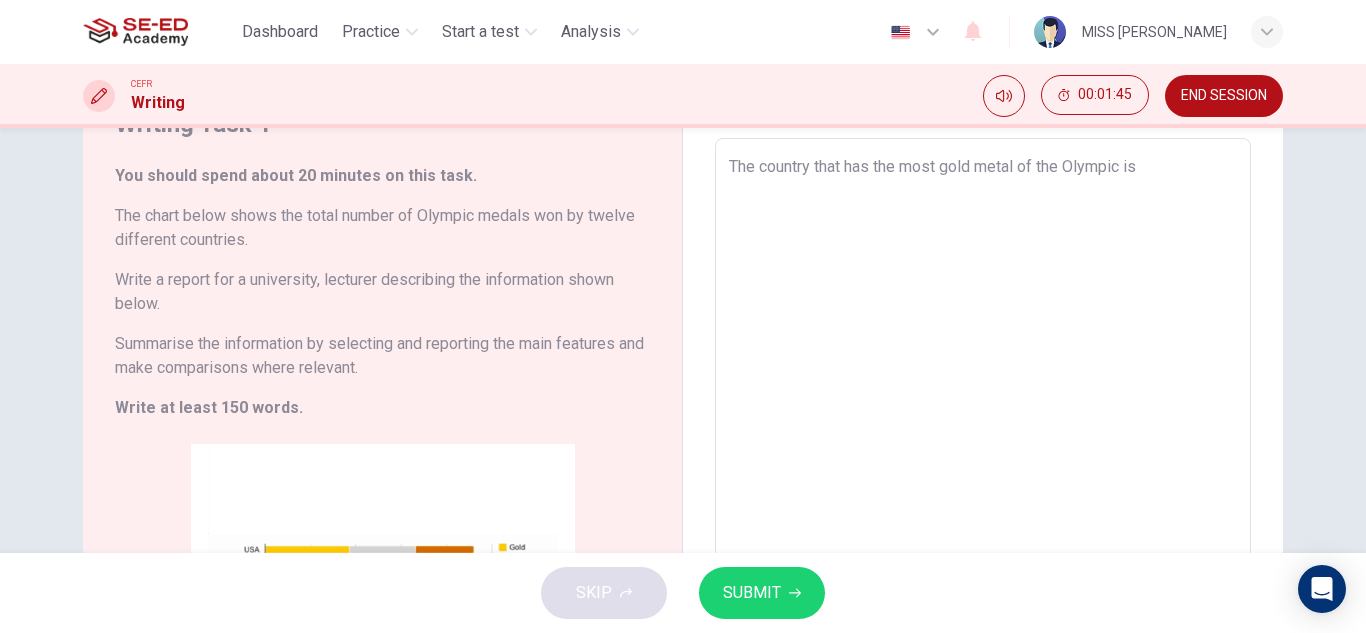 type on "x" 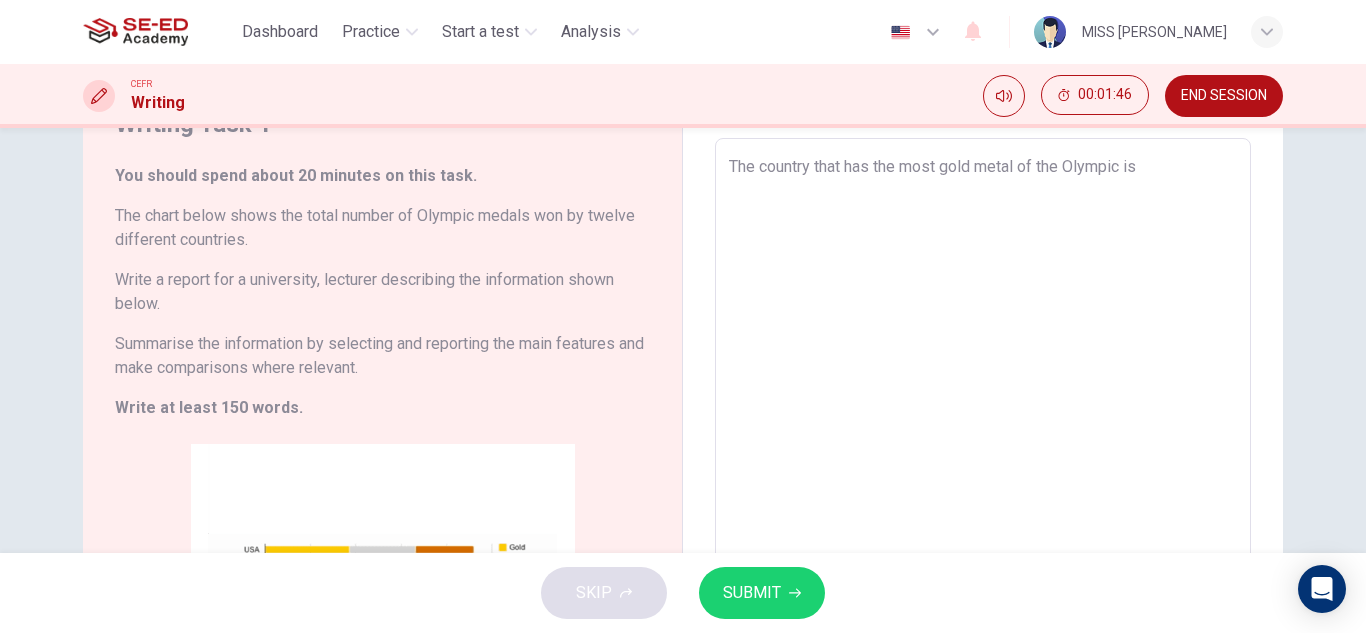 type on "The country that has the most gold metal of the Olympic is A" 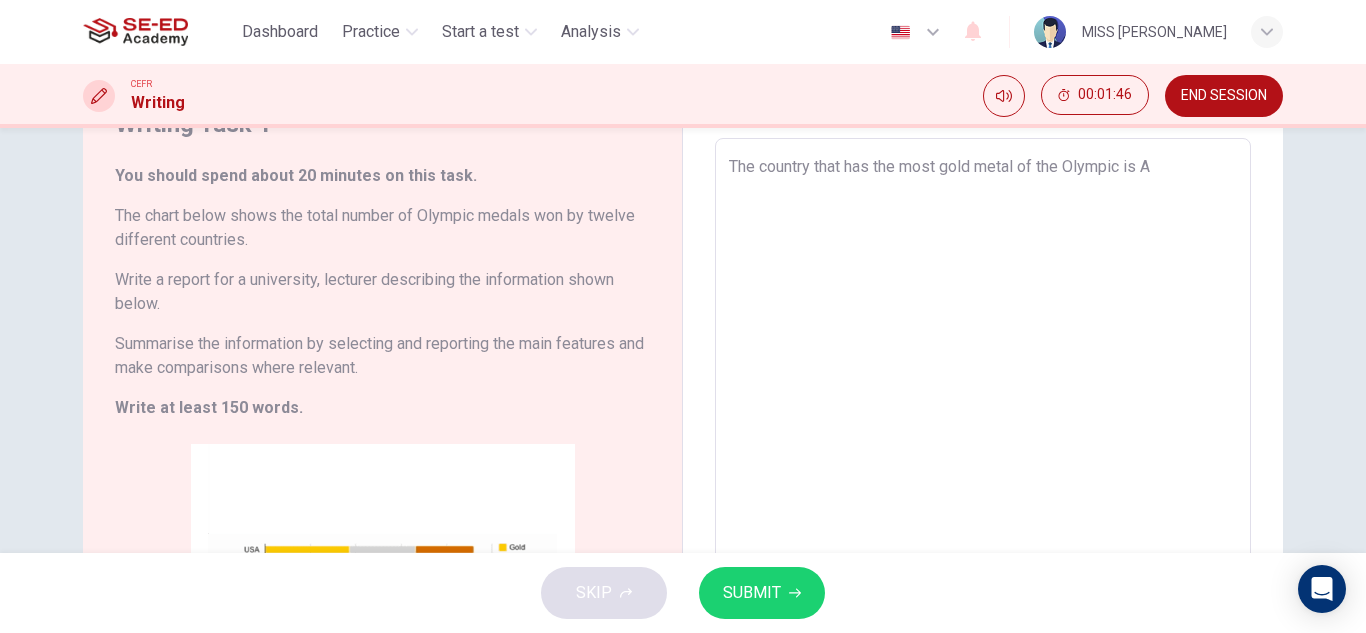 type on "x" 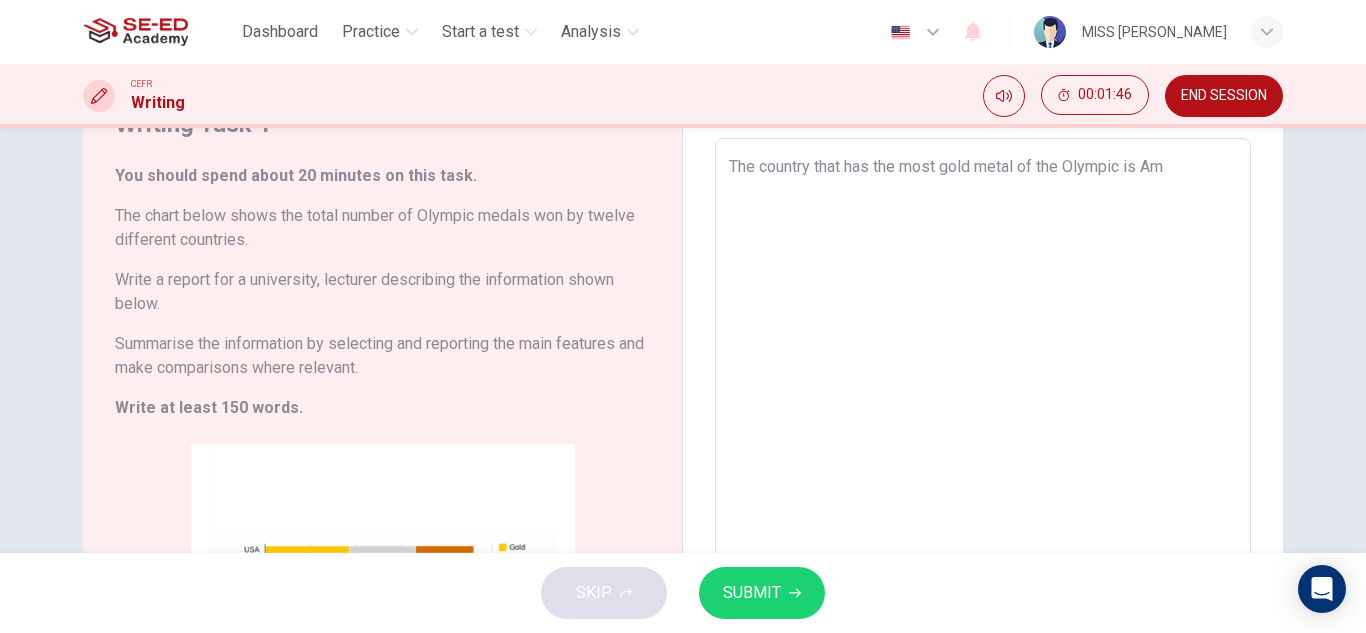 type on "x" 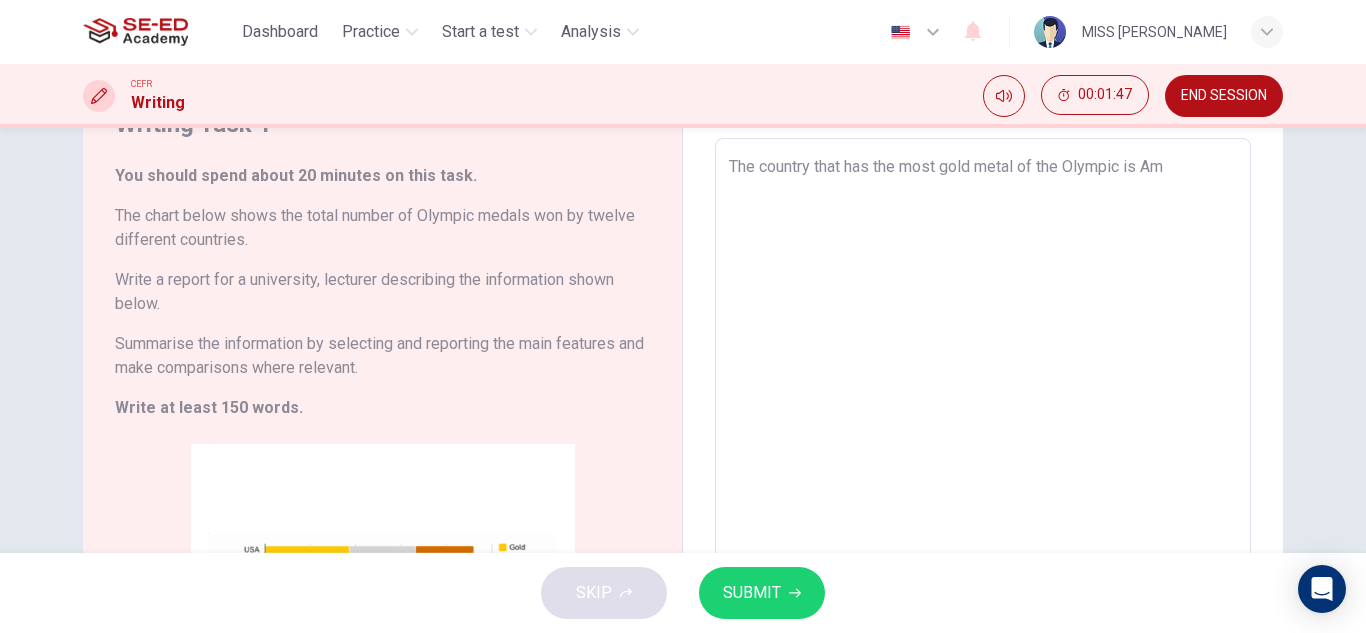 type on "The country that has the most gold metal of the Olympic is Ame" 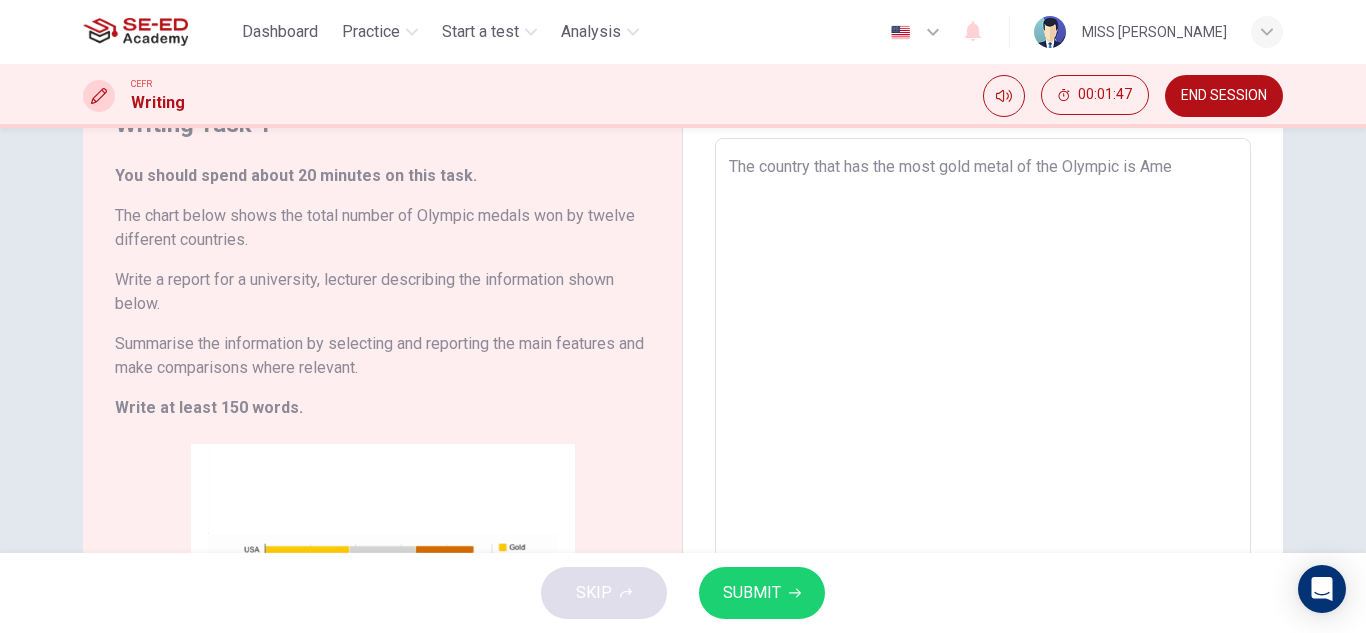 type on "x" 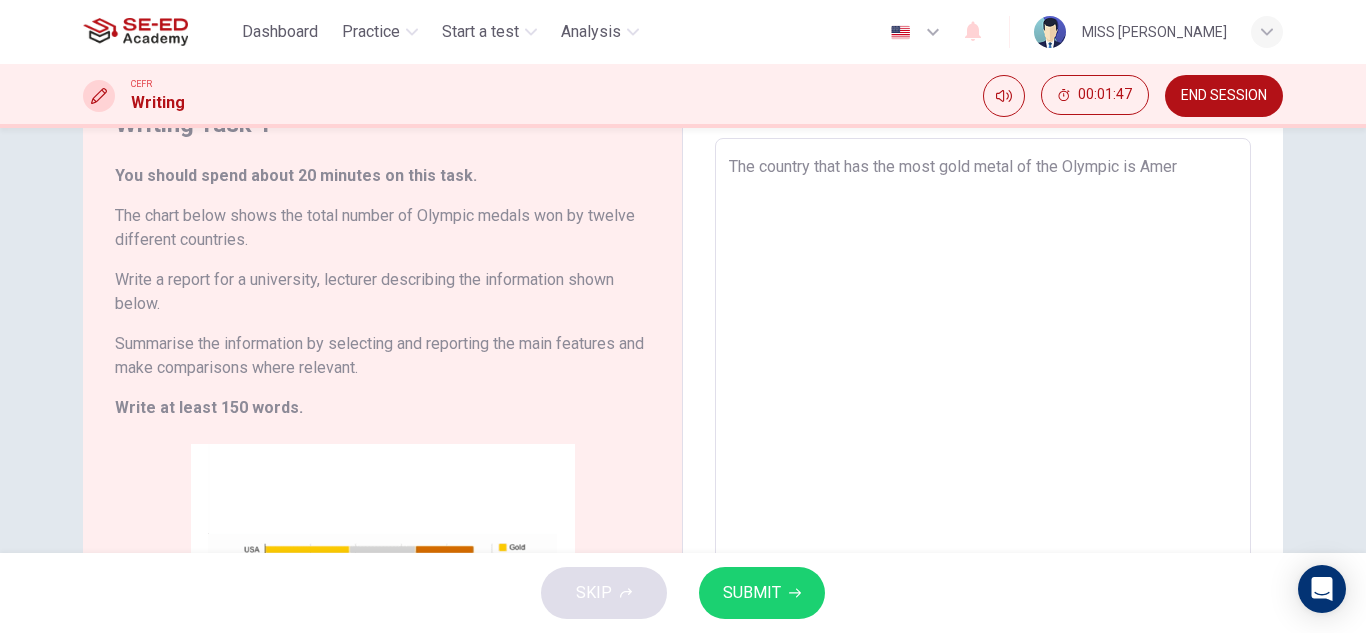 type on "x" 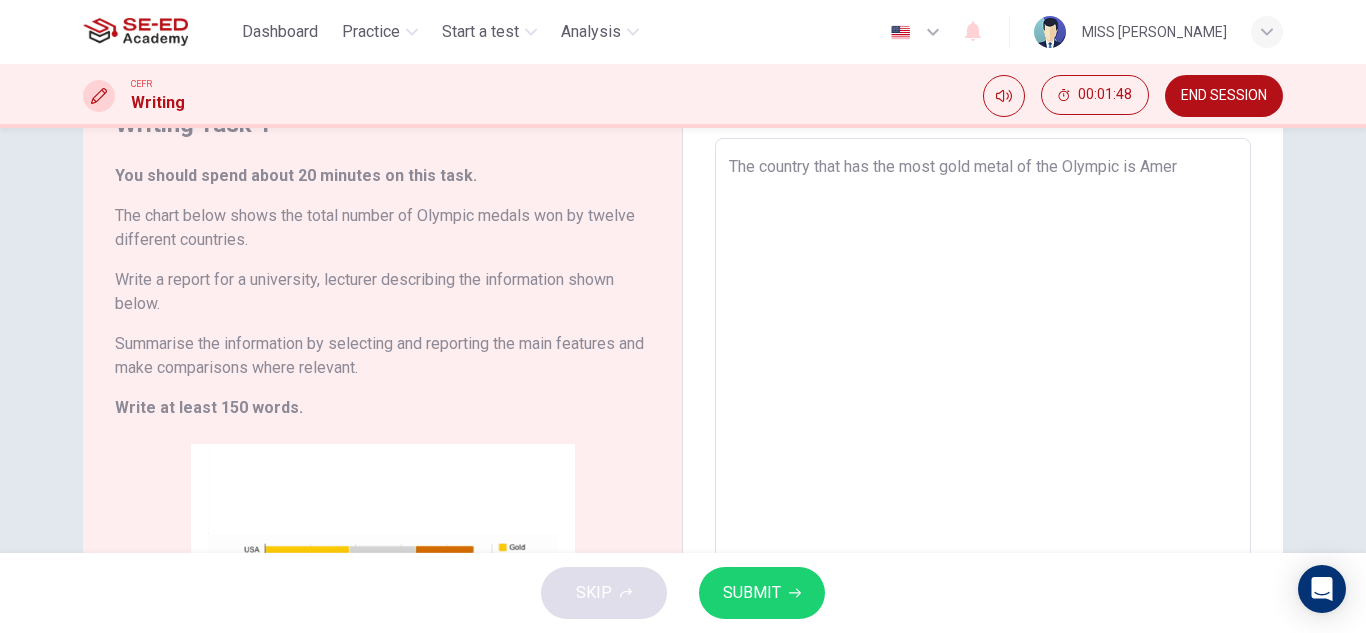 type on "The country that has the most gold metal of the Olympic is Ameri" 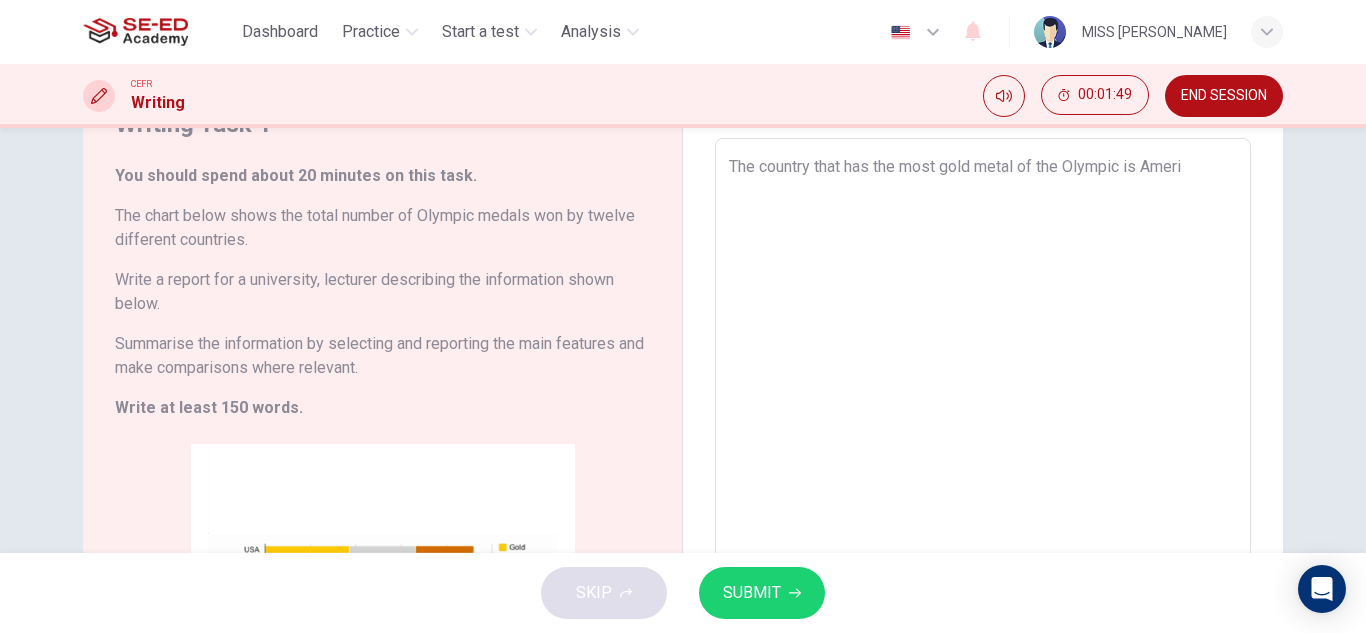 type on "The country that has the most gold metal of the Olympic is Americ" 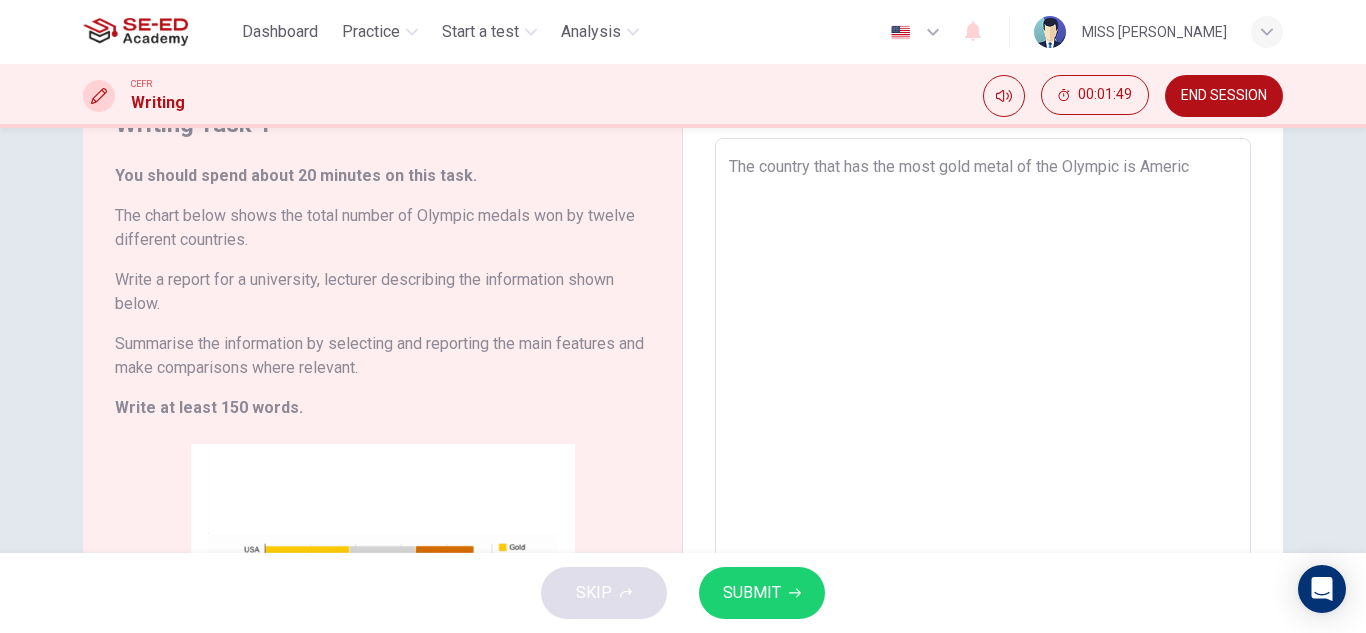 type on "x" 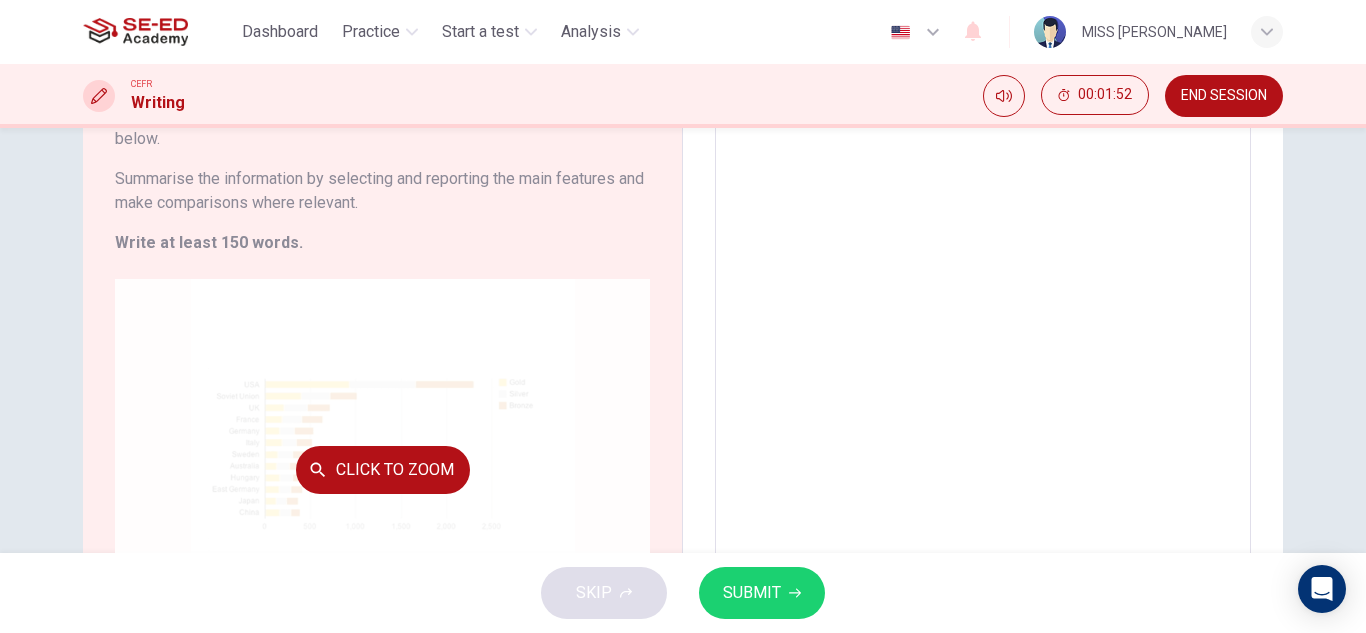 scroll, scrollTop: 300, scrollLeft: 0, axis: vertical 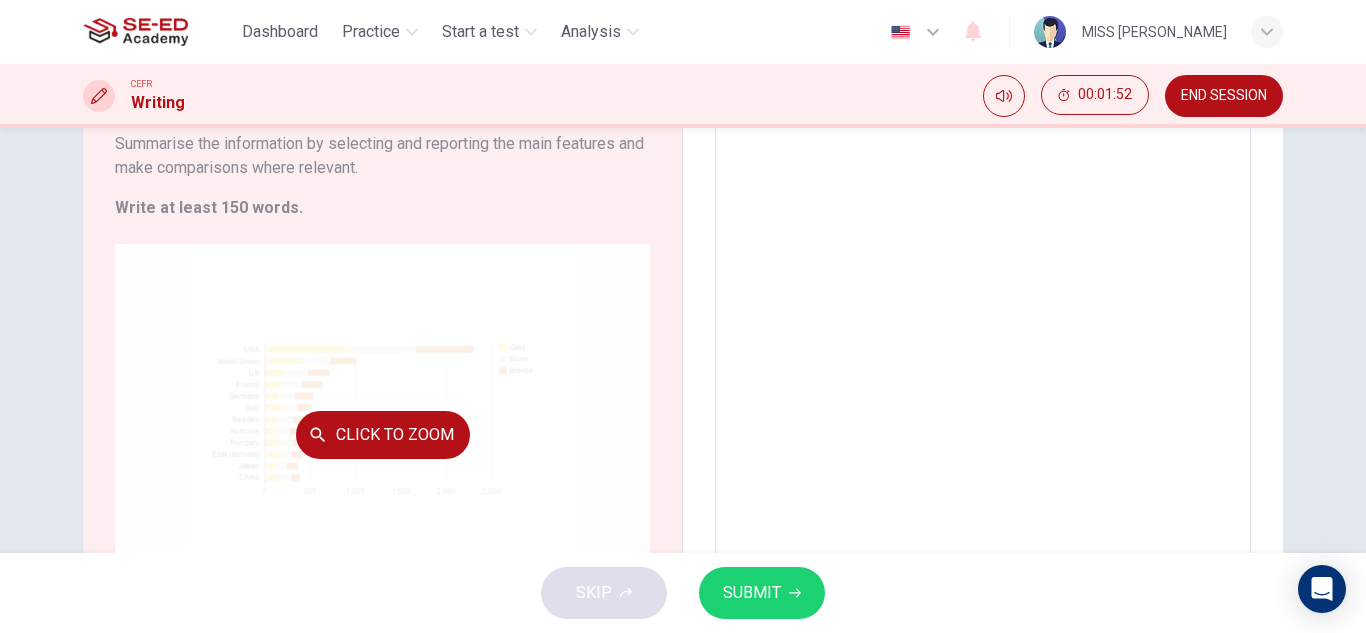 type on "The country that has the most gold metal of the Olympic is America" 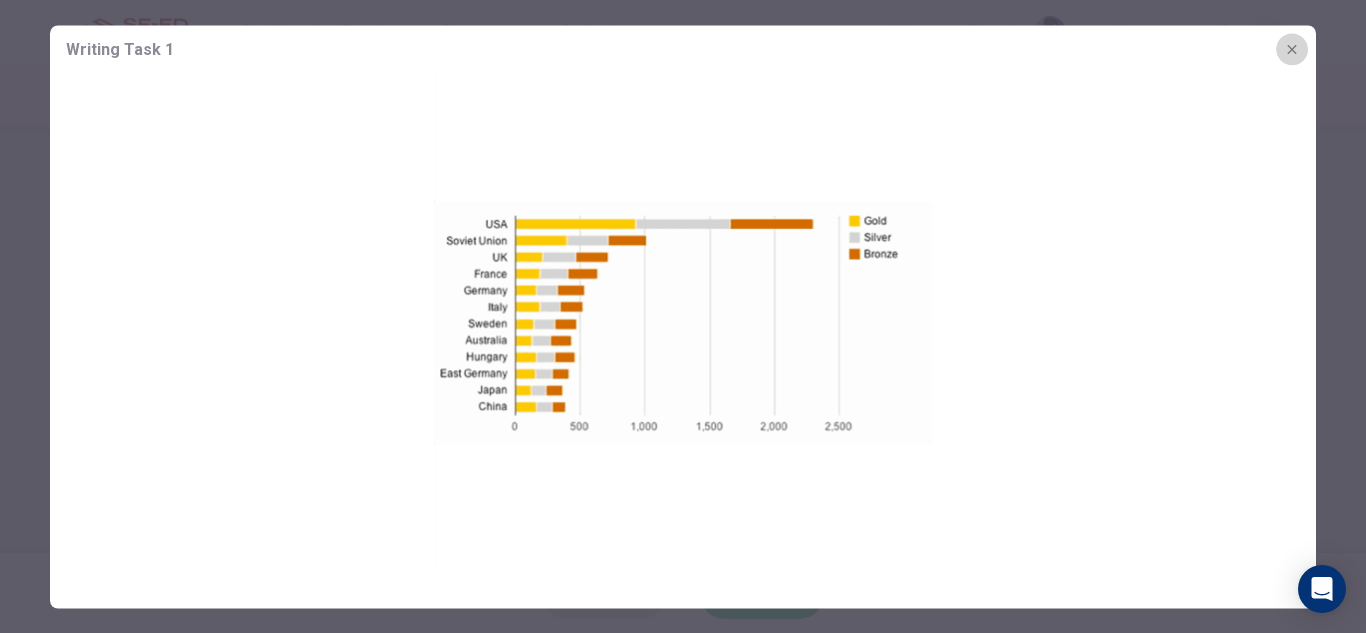 click 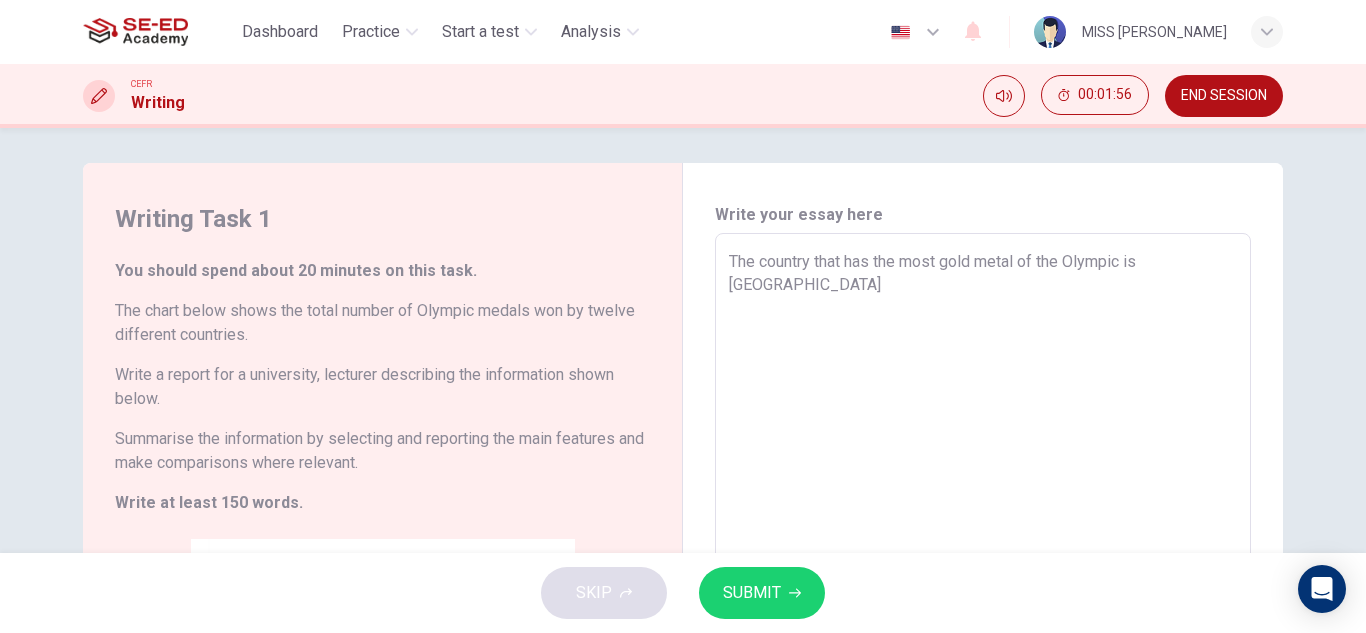 scroll, scrollTop: 0, scrollLeft: 0, axis: both 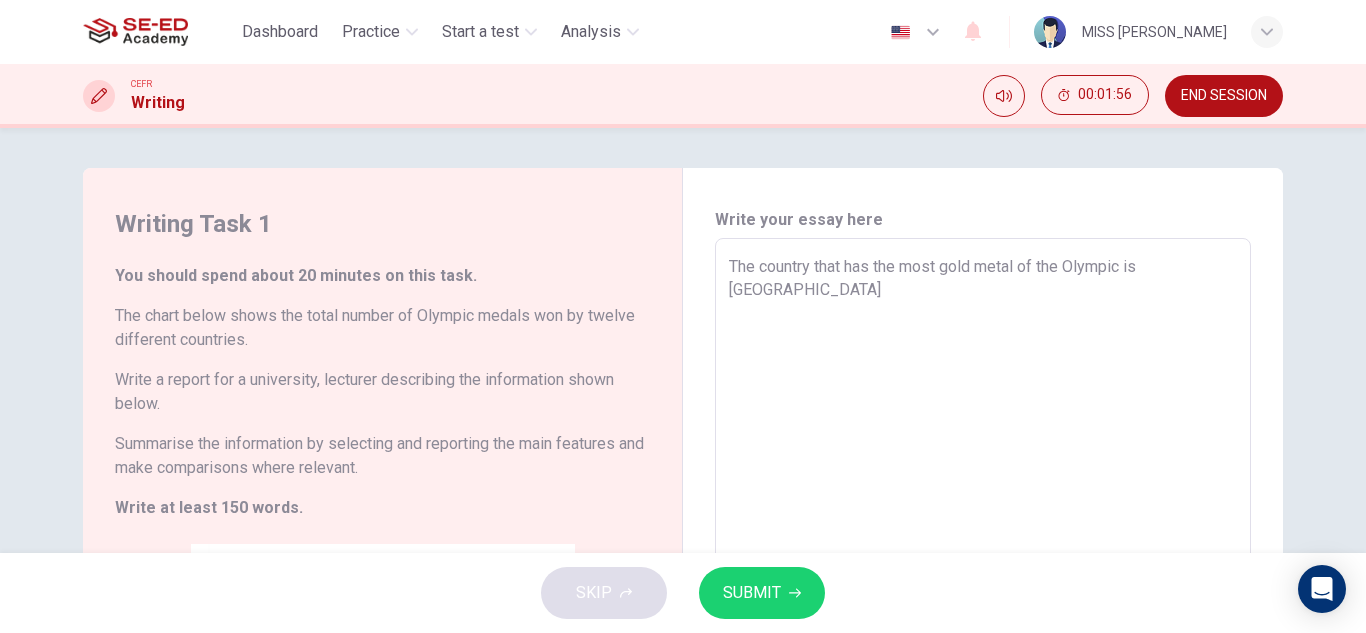 type on "x" 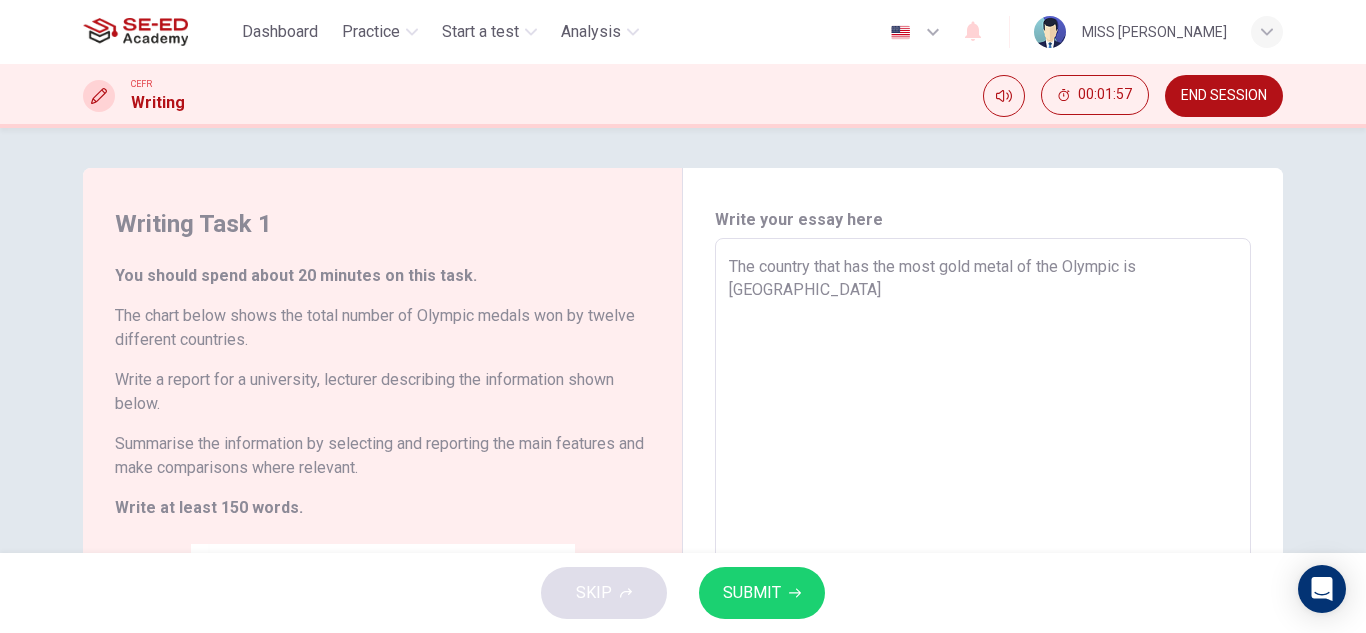 drag, startPoint x: 1218, startPoint y: 263, endPoint x: 1146, endPoint y: 296, distance: 79.20227 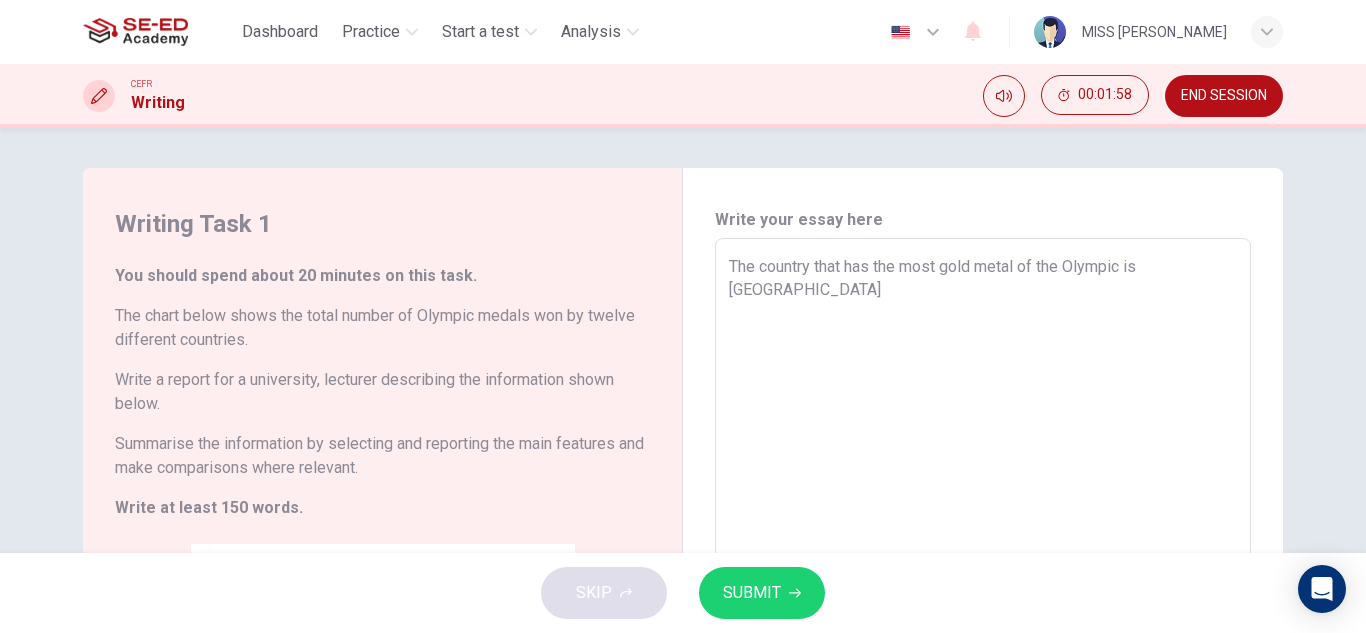 type on "The country that has the most gold metal of the Olympic is" 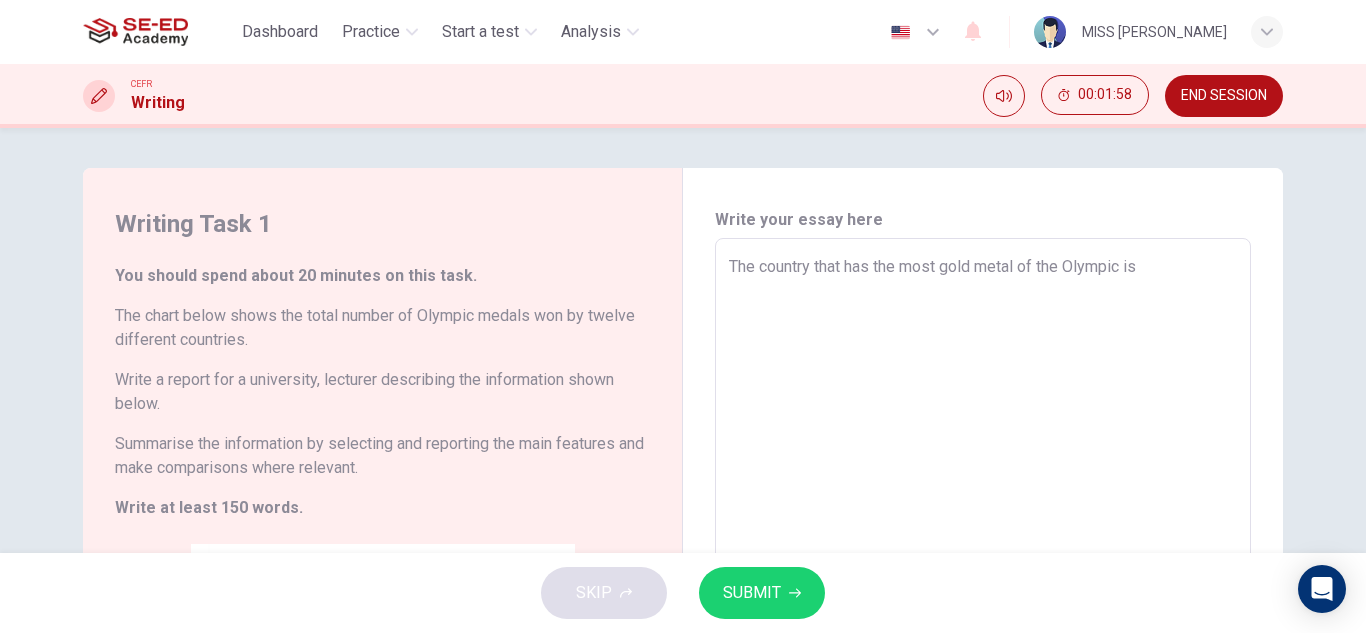 type on "x" 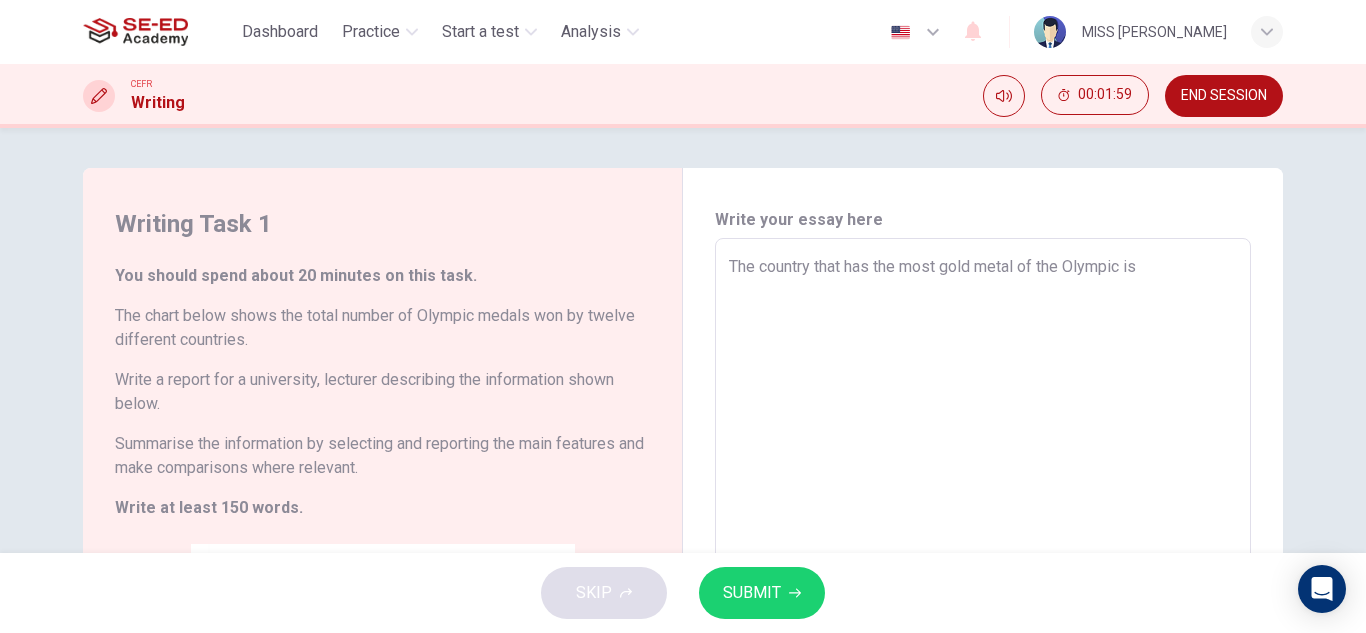 type on "The country that has the most gold metal of the Olympic is U" 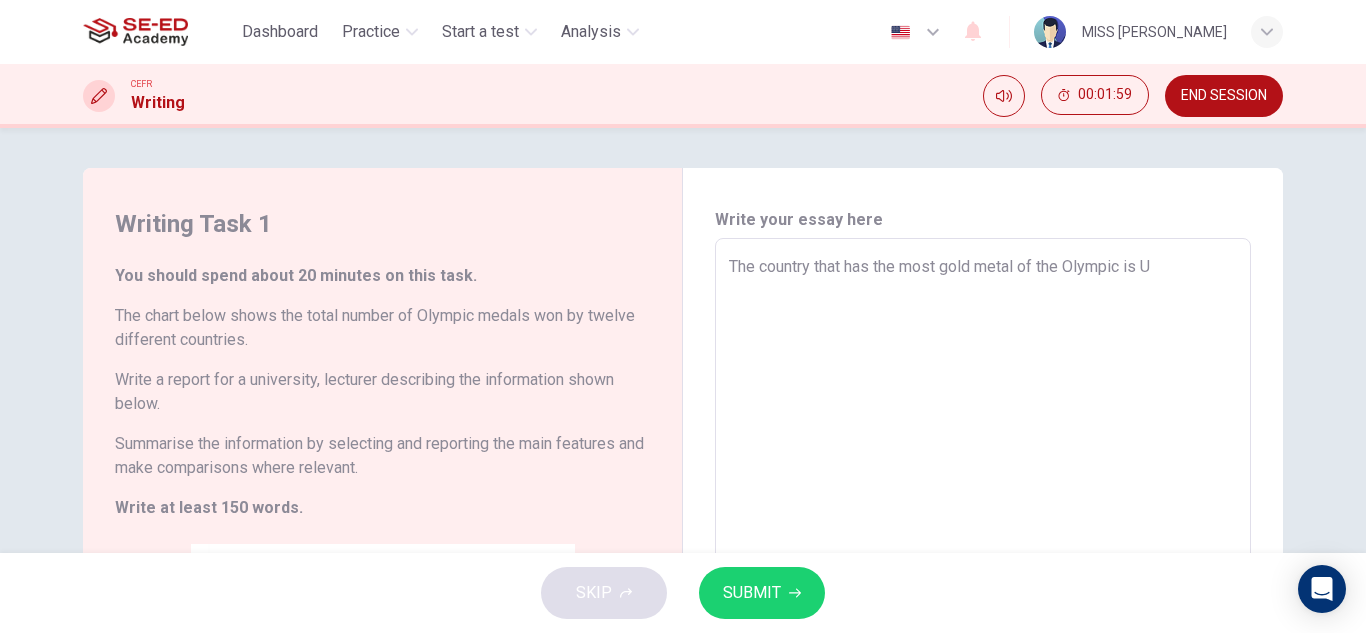 type on "x" 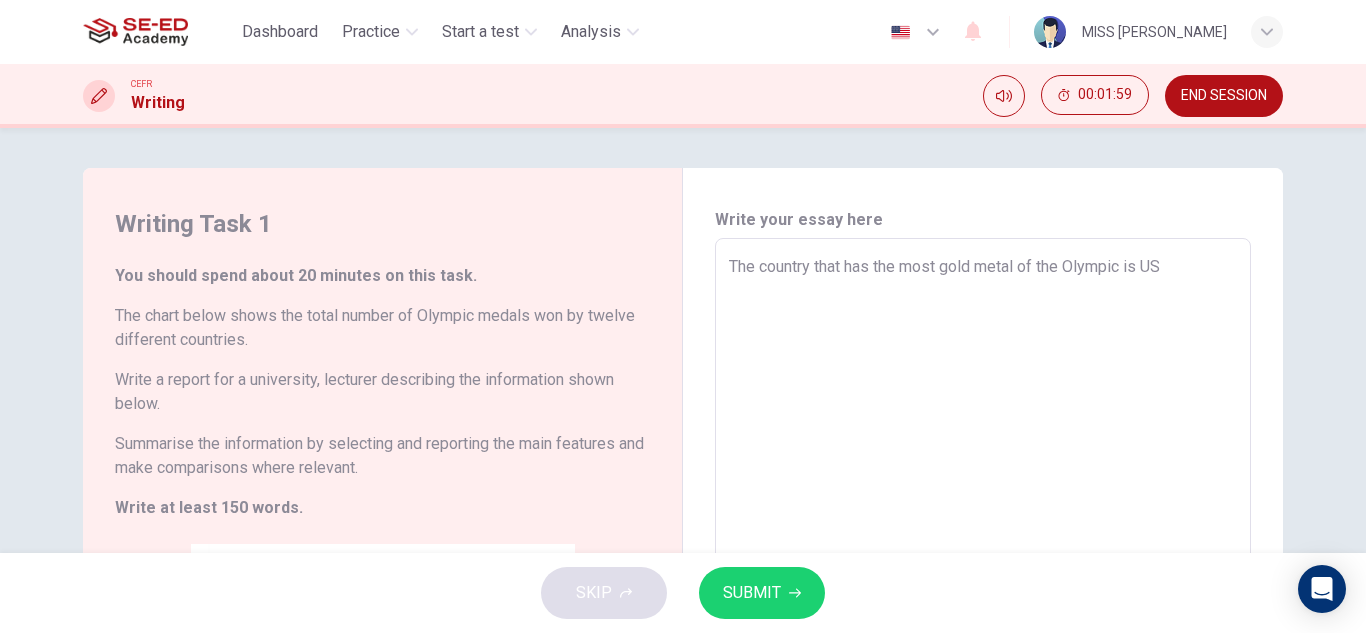 type on "x" 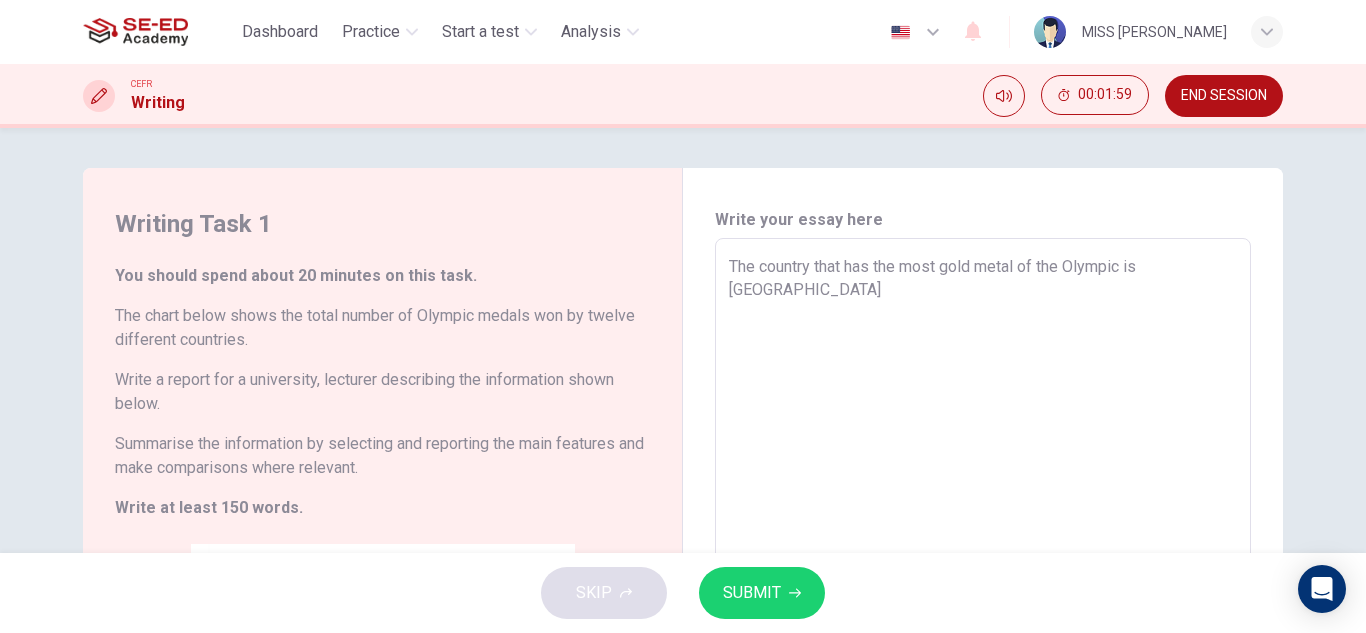 type on "x" 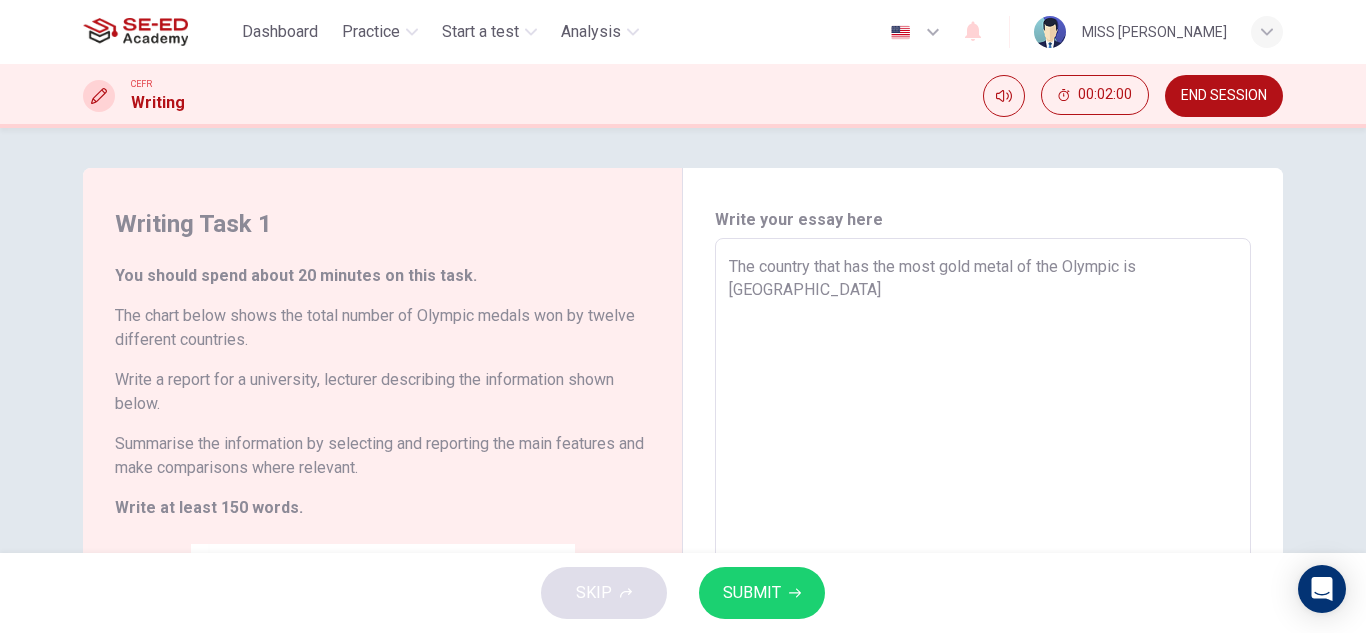 type on "The country that has the most gold metal of the Olympic is USA" 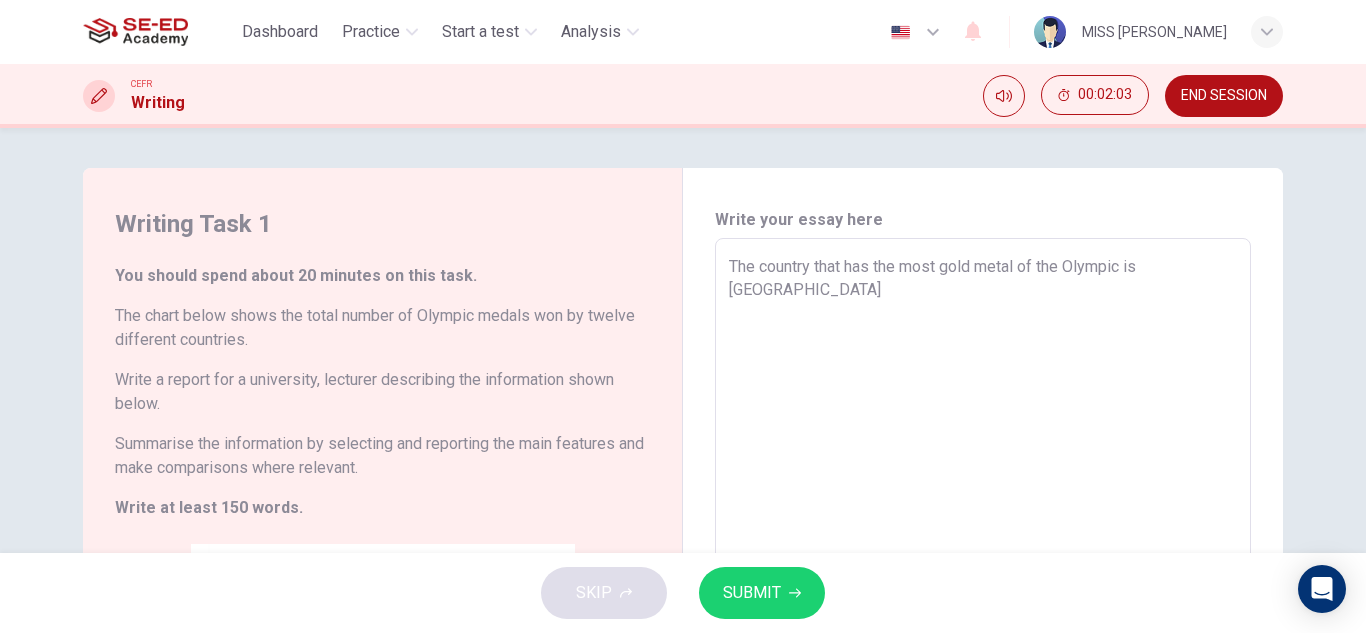 type on "The country that has the most gold metal of the Olympic is USA" 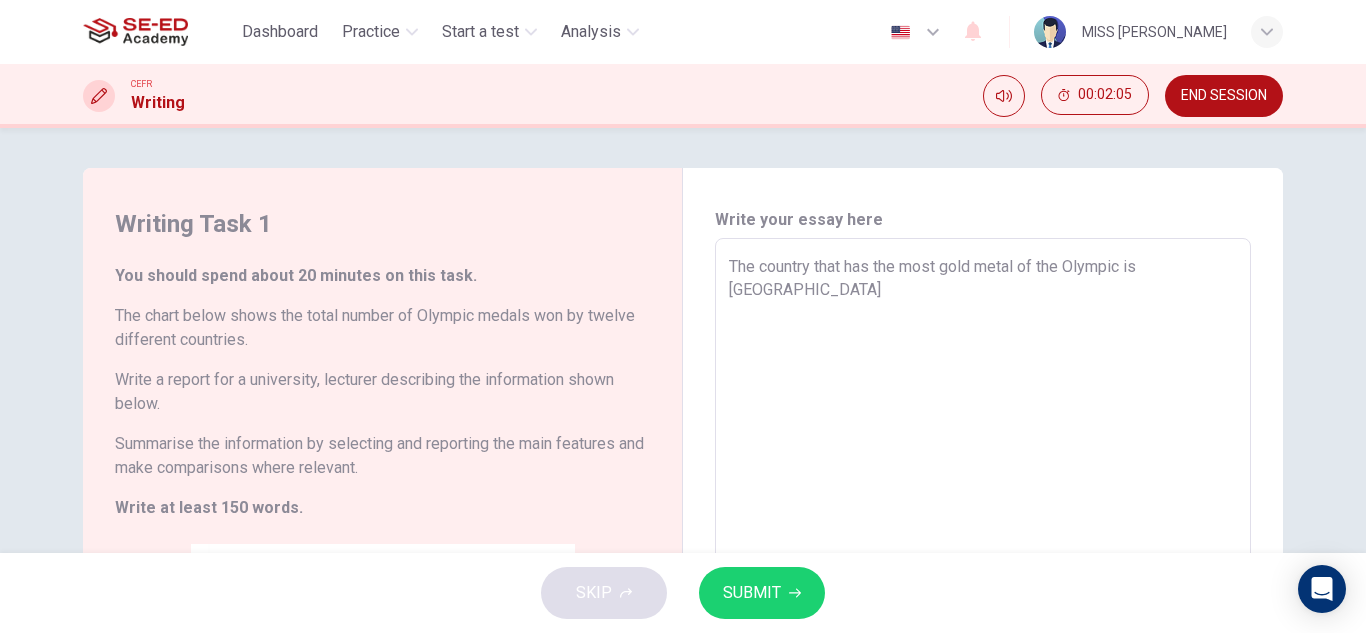 type on "The country that has the most gold metal of the Olympic is USA," 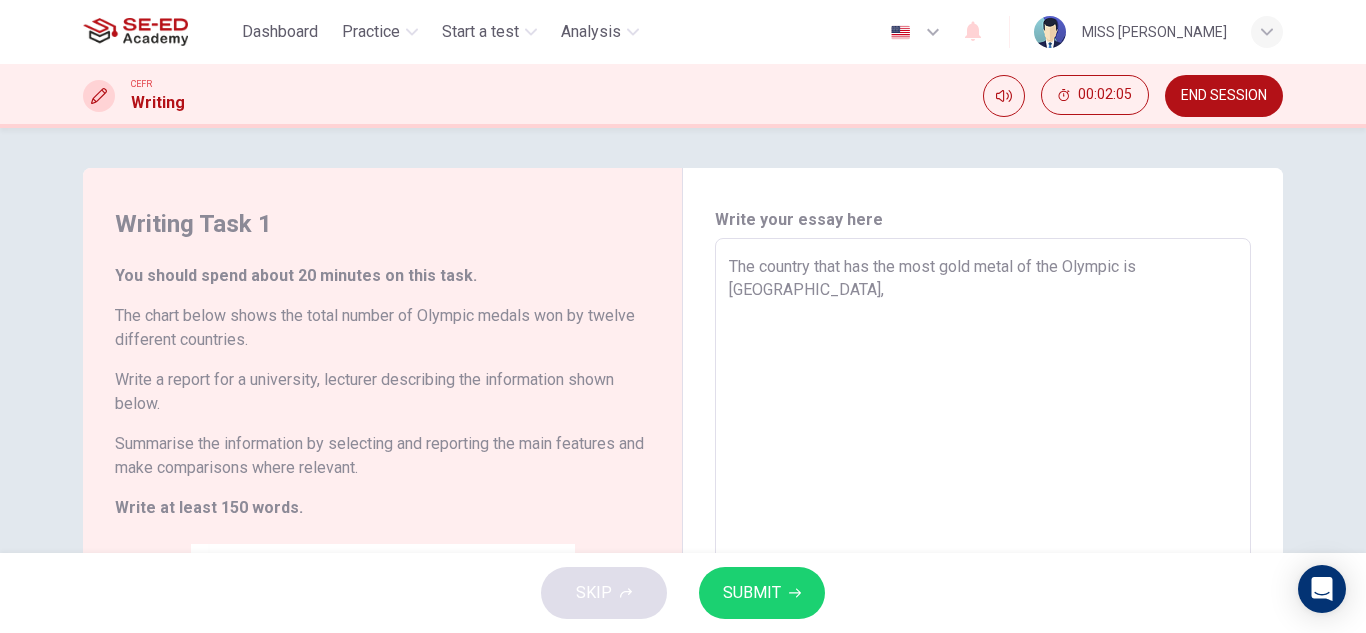 type on "The country that has the most gold metal of the Olympic is USA," 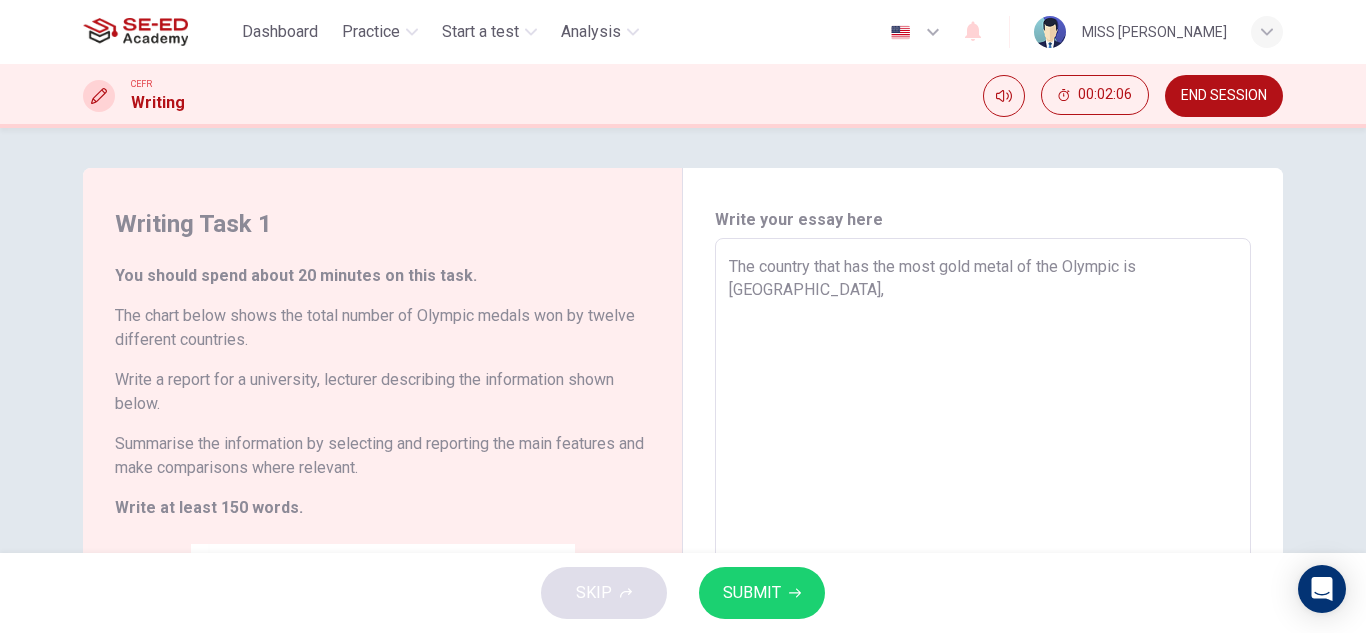 type on "The country that has the most gold metal of the Olympic is USA, t" 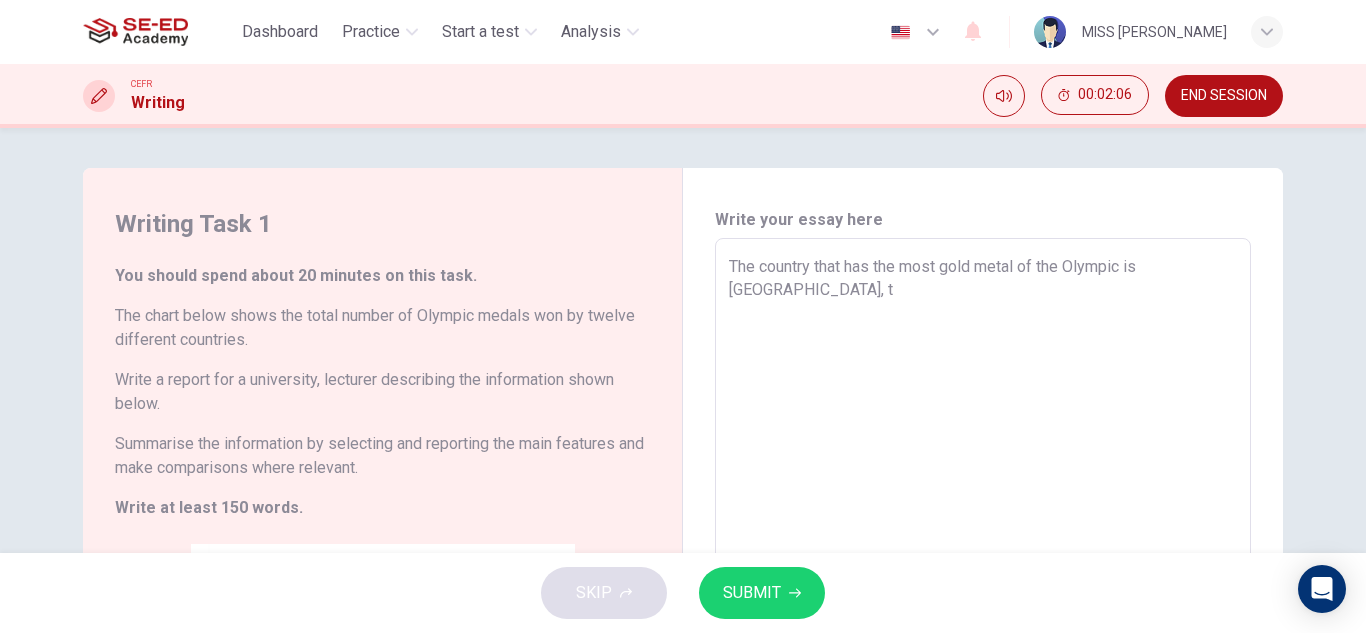 type on "The country that has the most gold metal of the Olympic is USA, th" 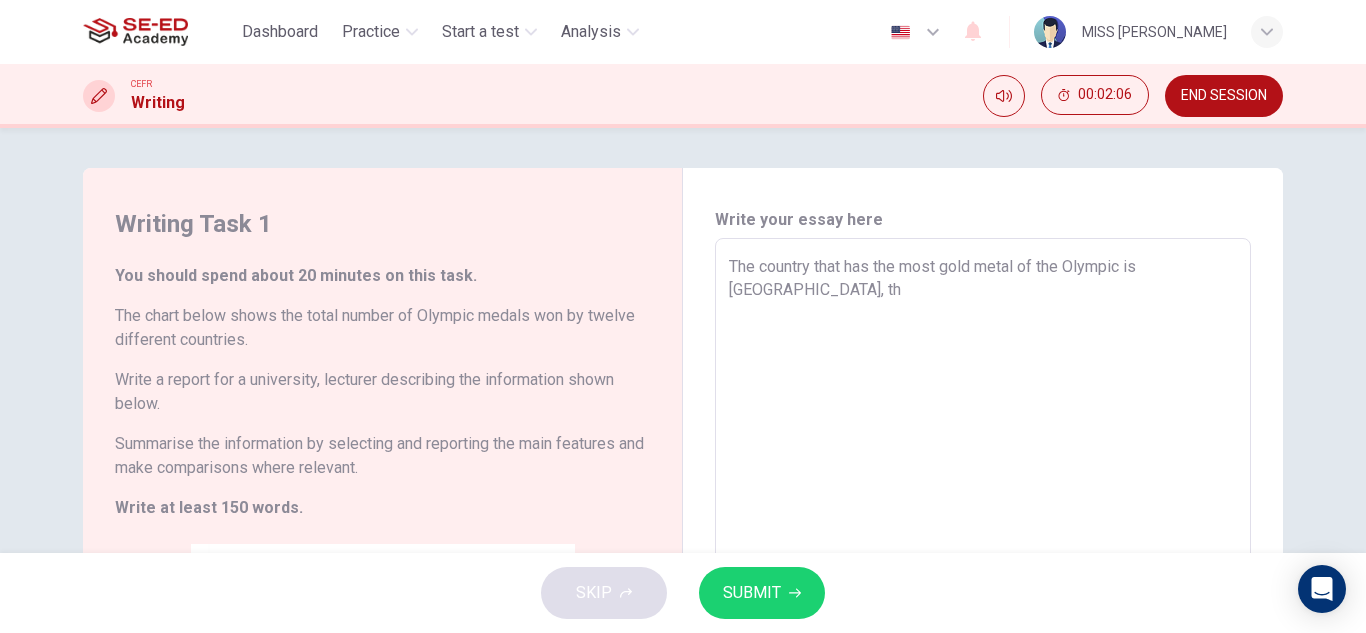 type on "x" 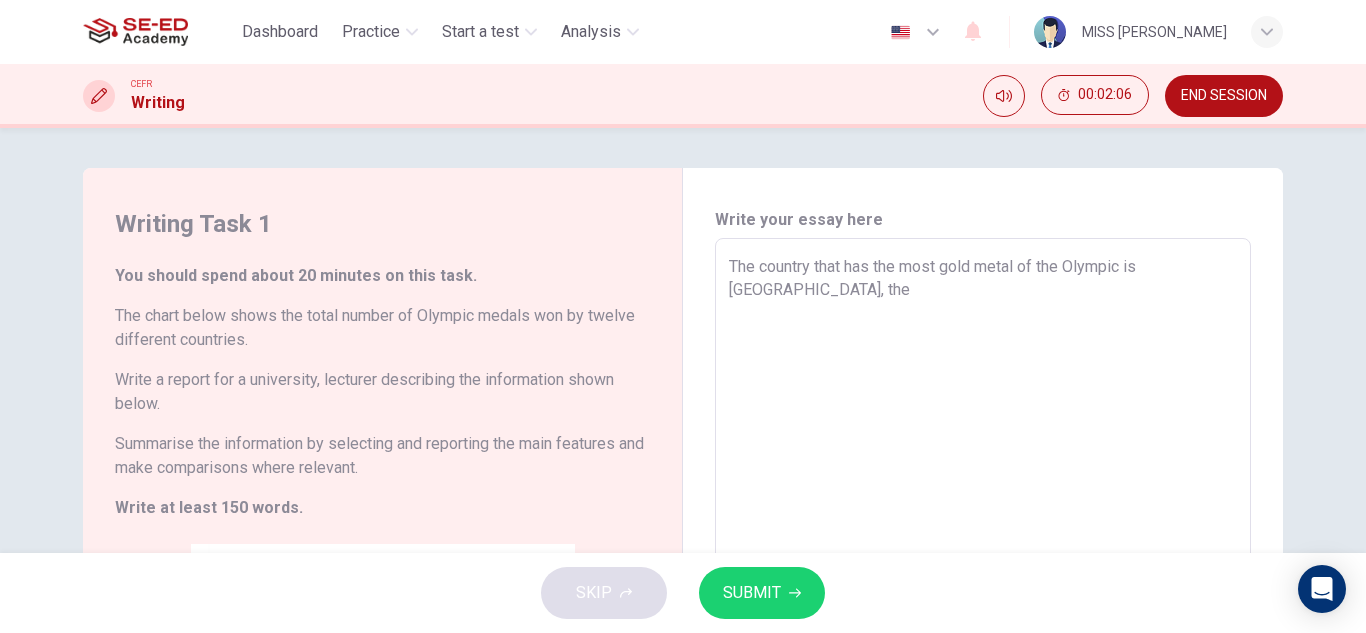 type on "The country that has the most gold metal of the Olympic is USA, the" 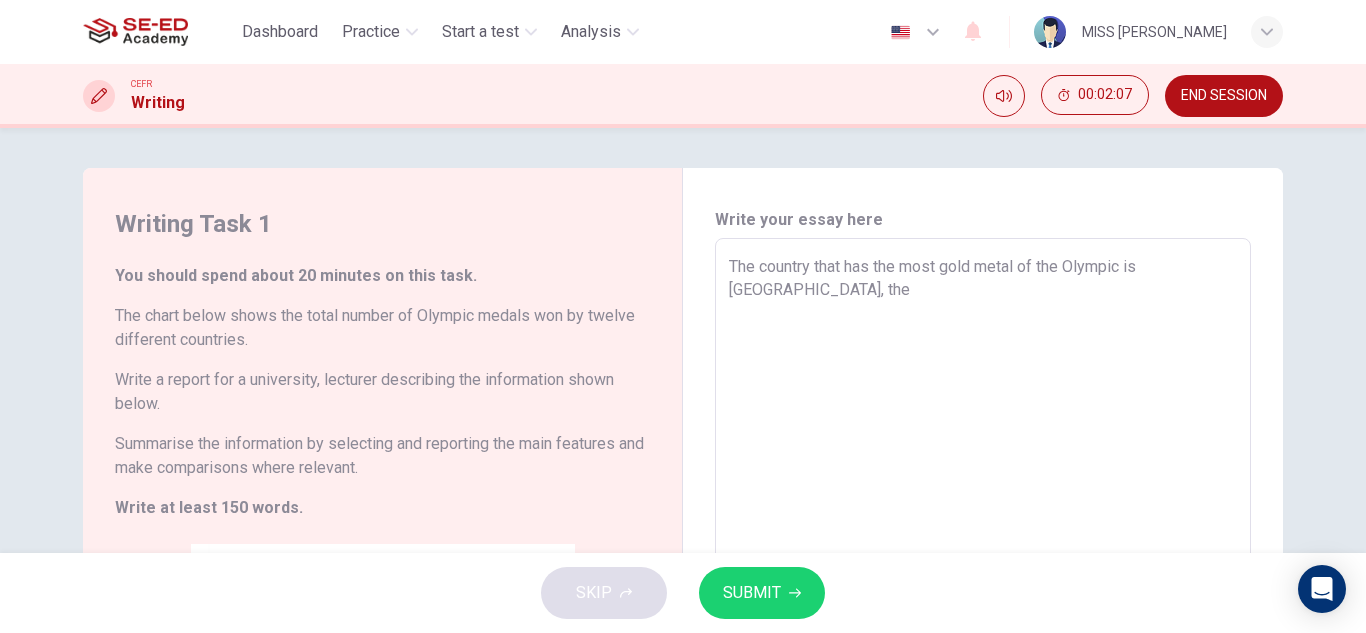 type on "The country that has the most gold metal of the Olympic is USA, the k" 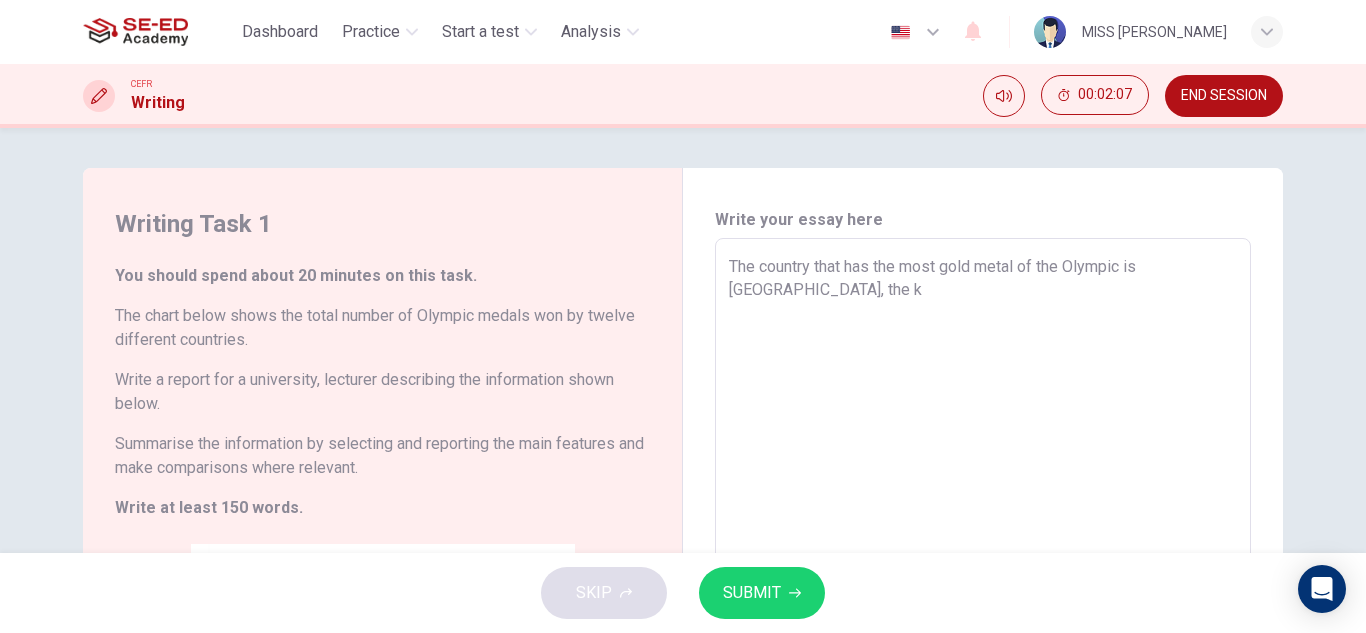 type on "x" 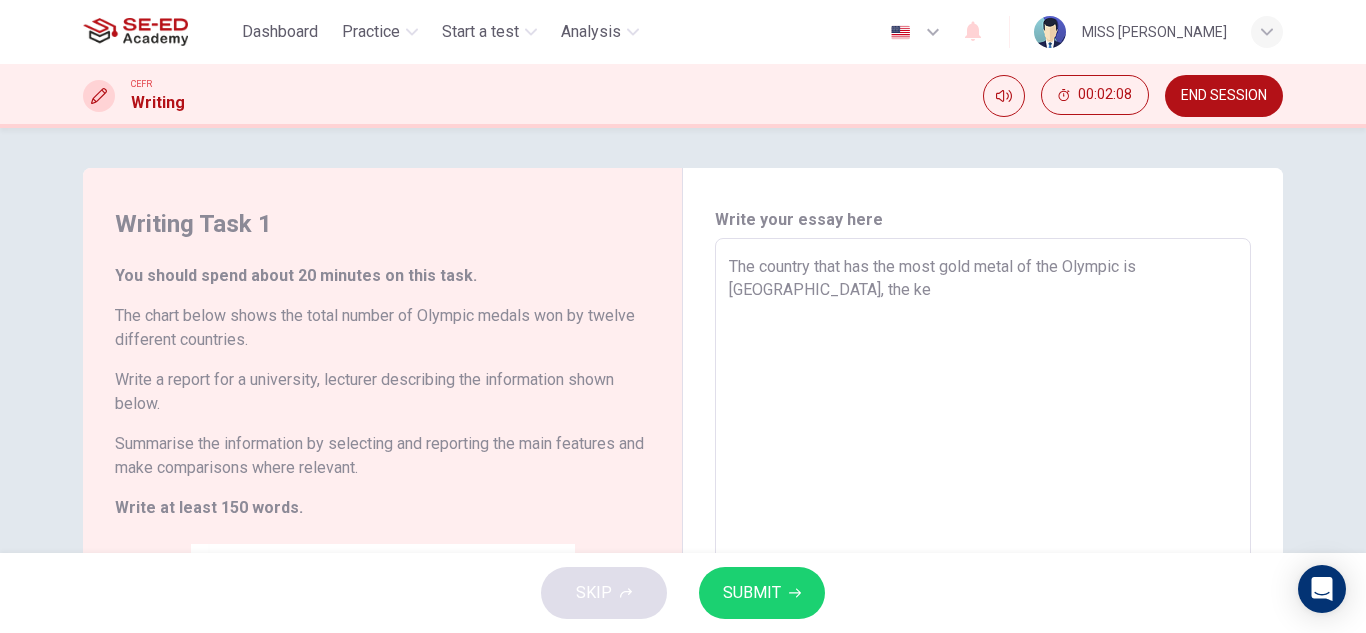 type on "The country that has the most gold metal of the Olympic is USA, the kea" 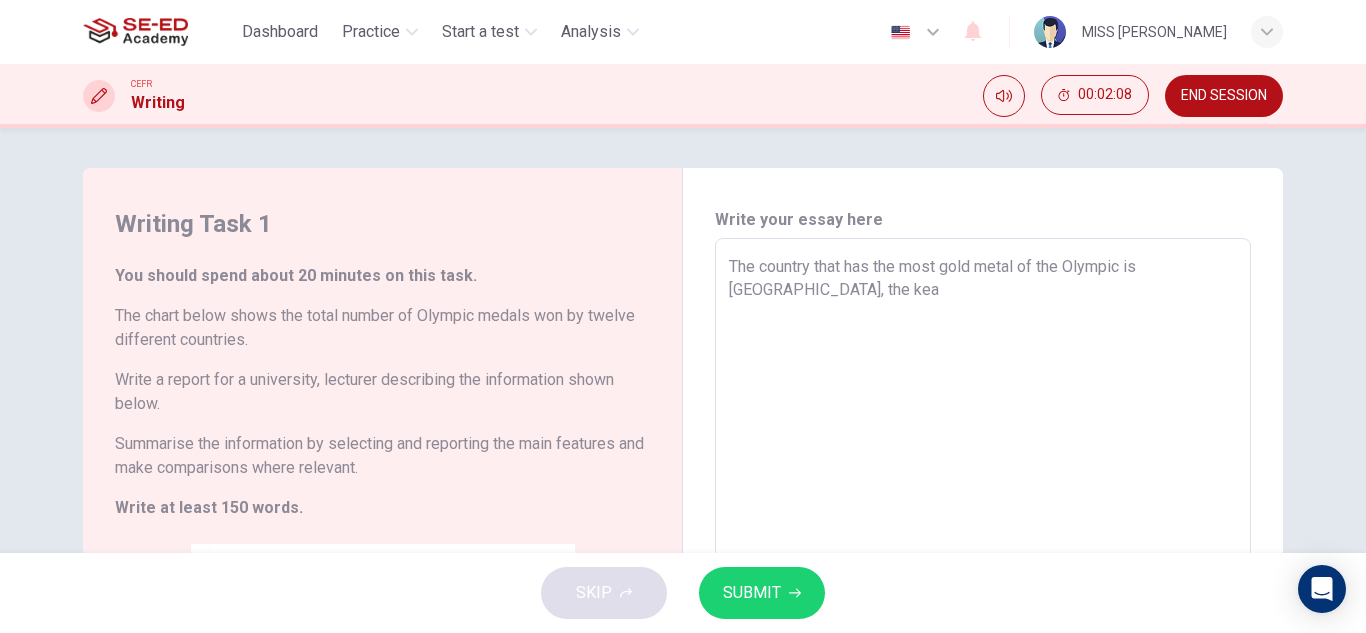 type on "x" 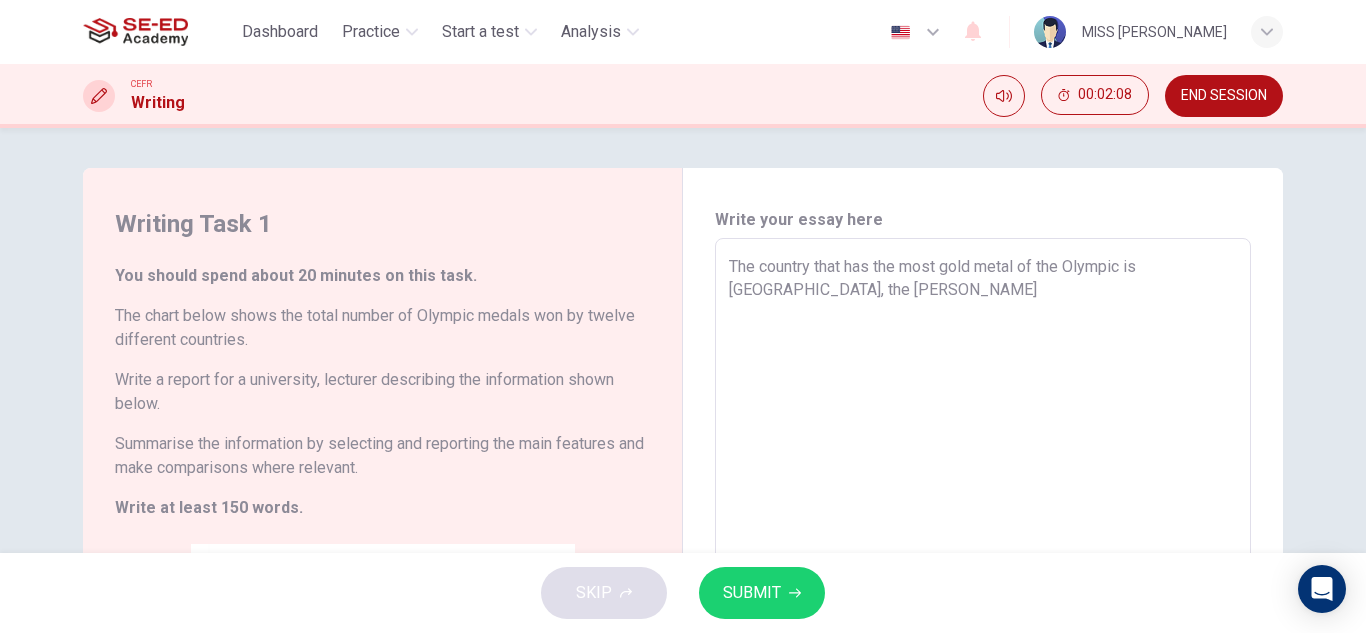 type on "x" 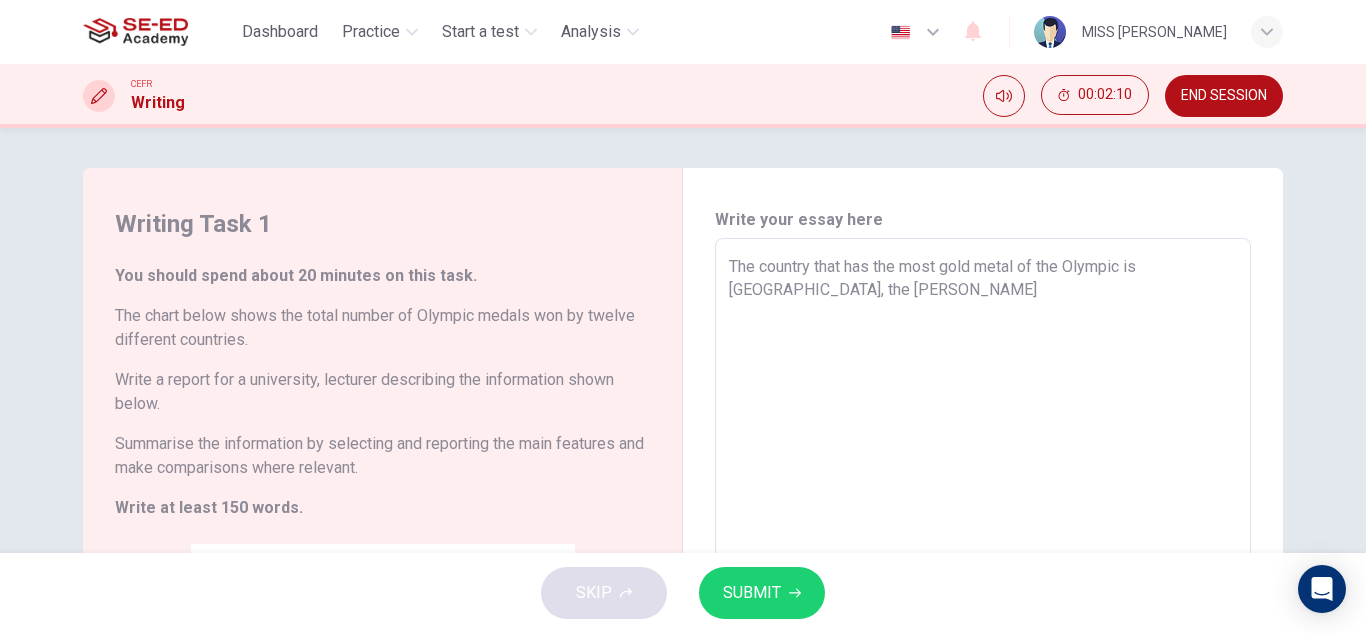 type on "The country that has the most gold metal of the Olympic is USA, the keast=" 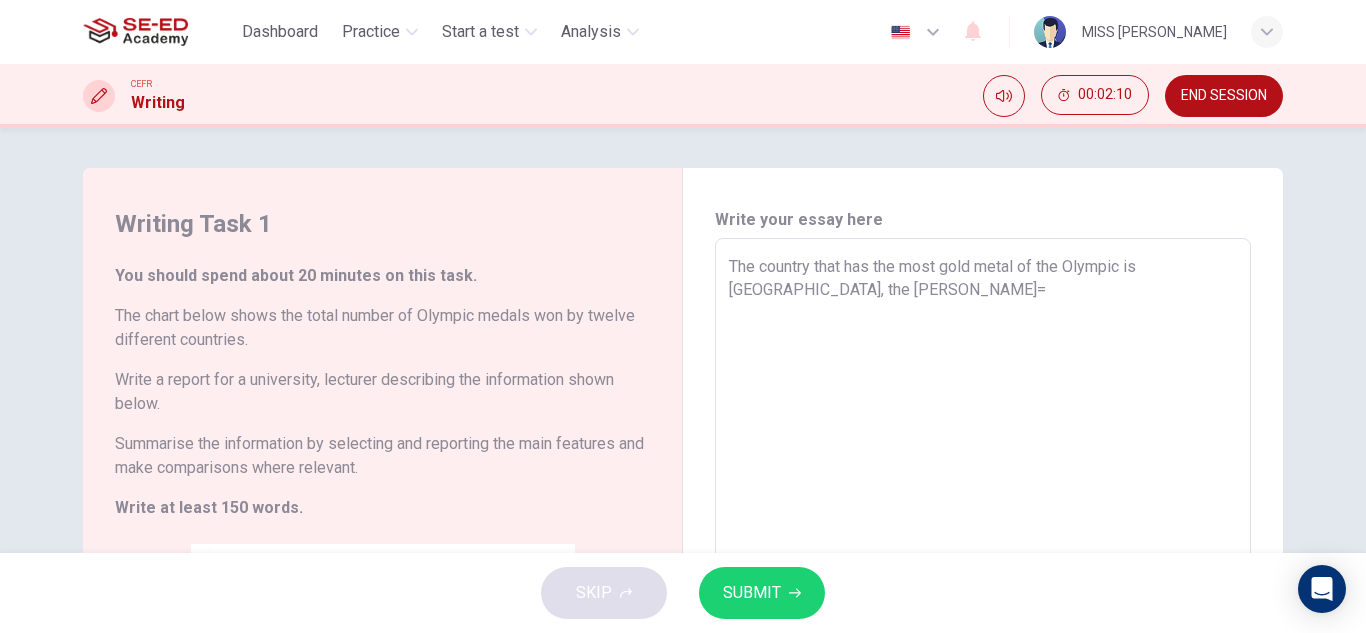 type 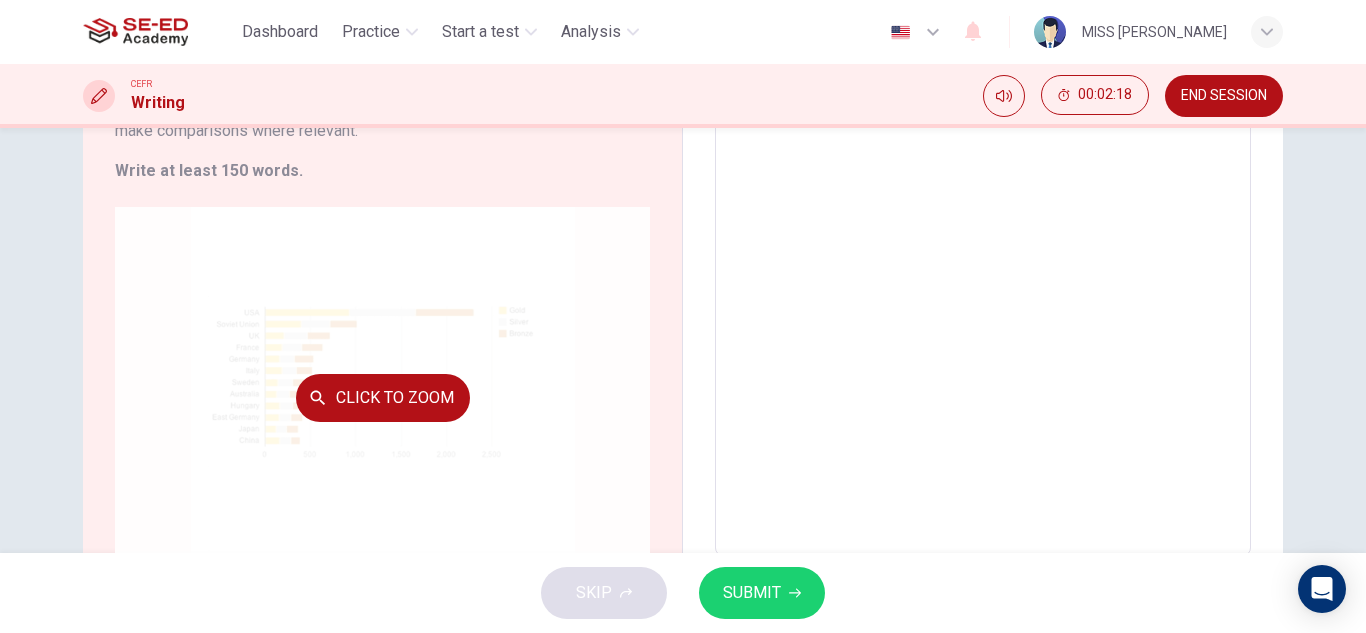 scroll, scrollTop: 400, scrollLeft: 0, axis: vertical 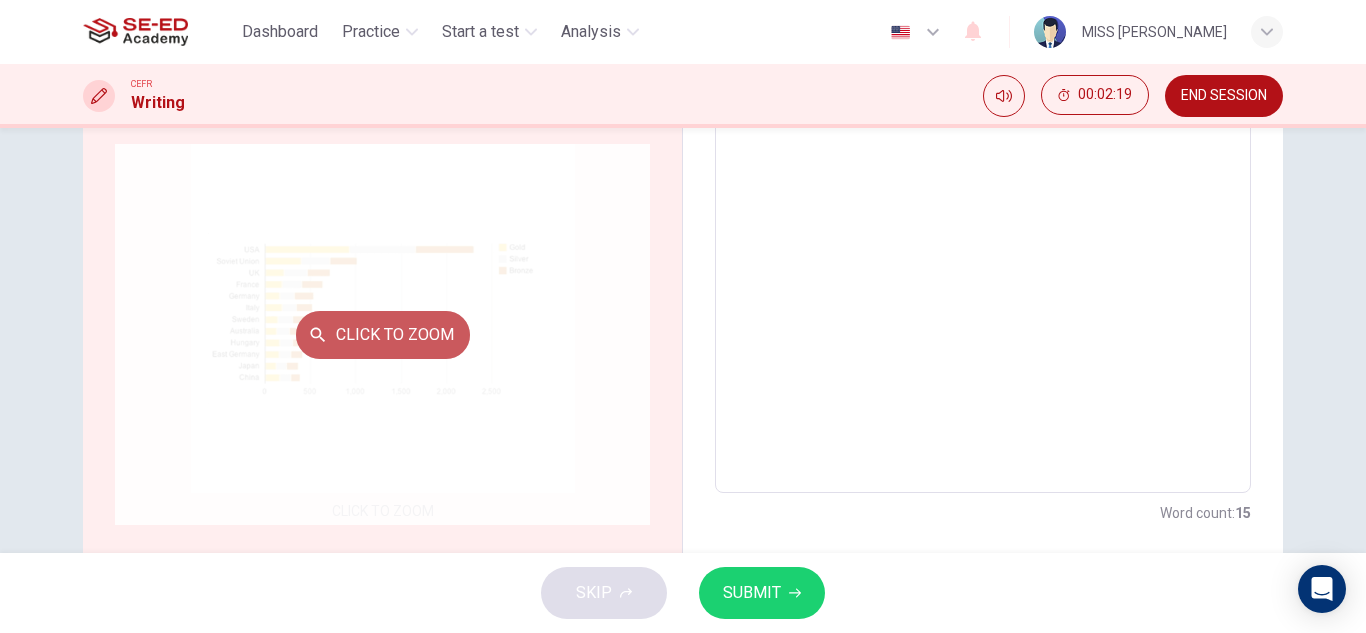 click on "Click to Zoom" at bounding box center (383, 335) 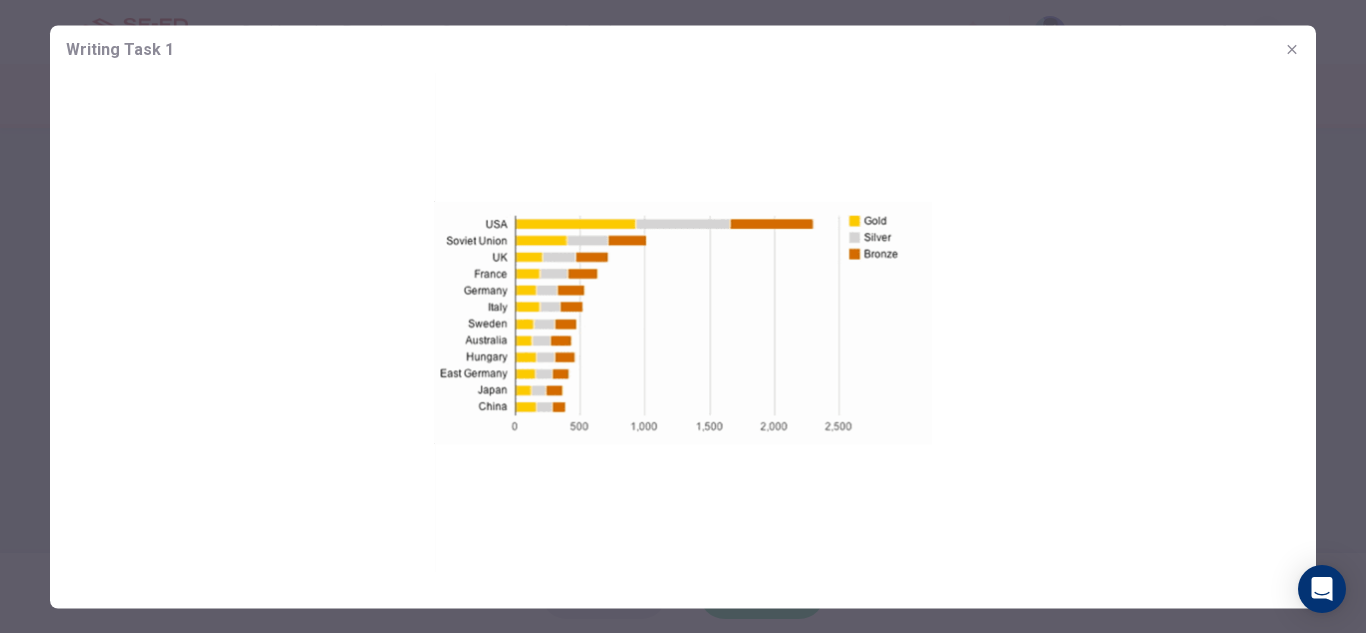 click 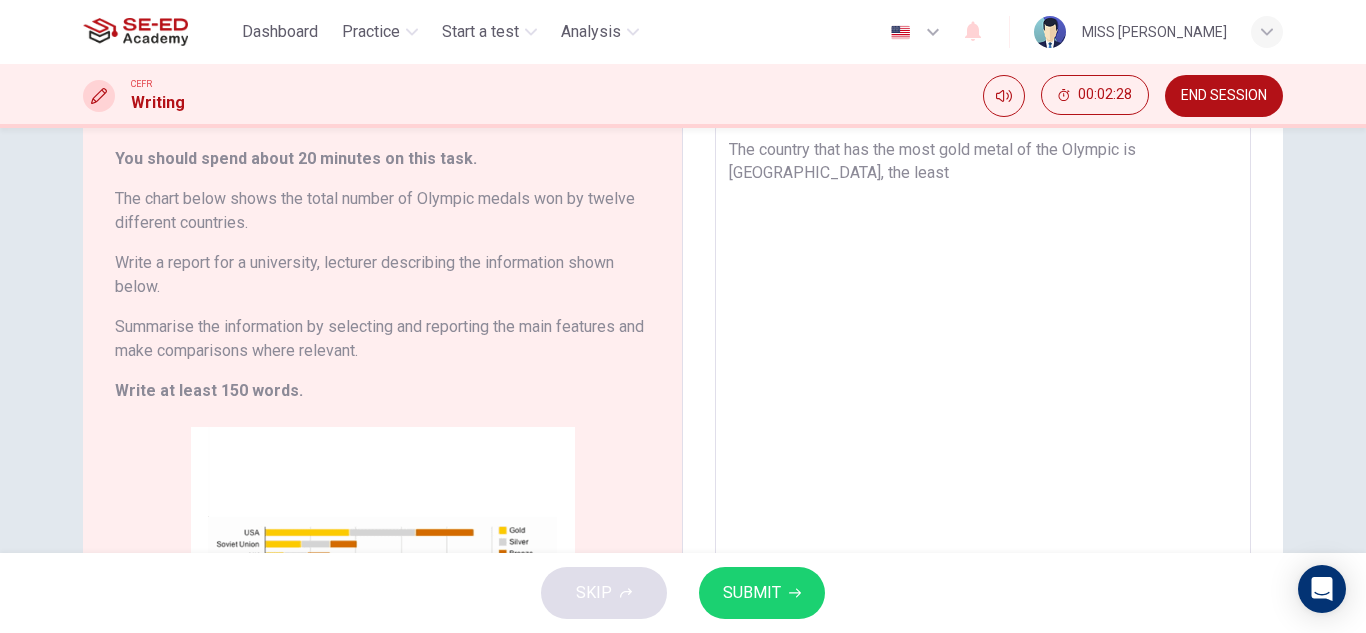scroll, scrollTop: 0, scrollLeft: 0, axis: both 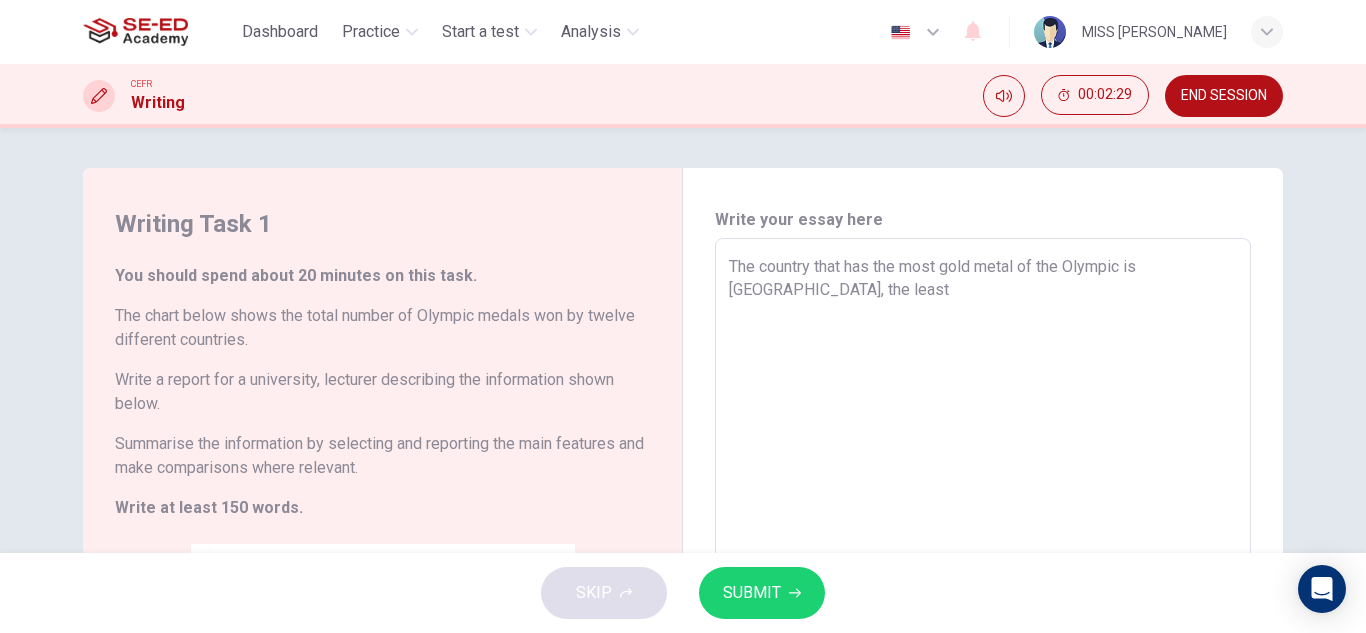 click on "The country that has the most gold metal of the Olympic is USA, the least" at bounding box center (983, 566) 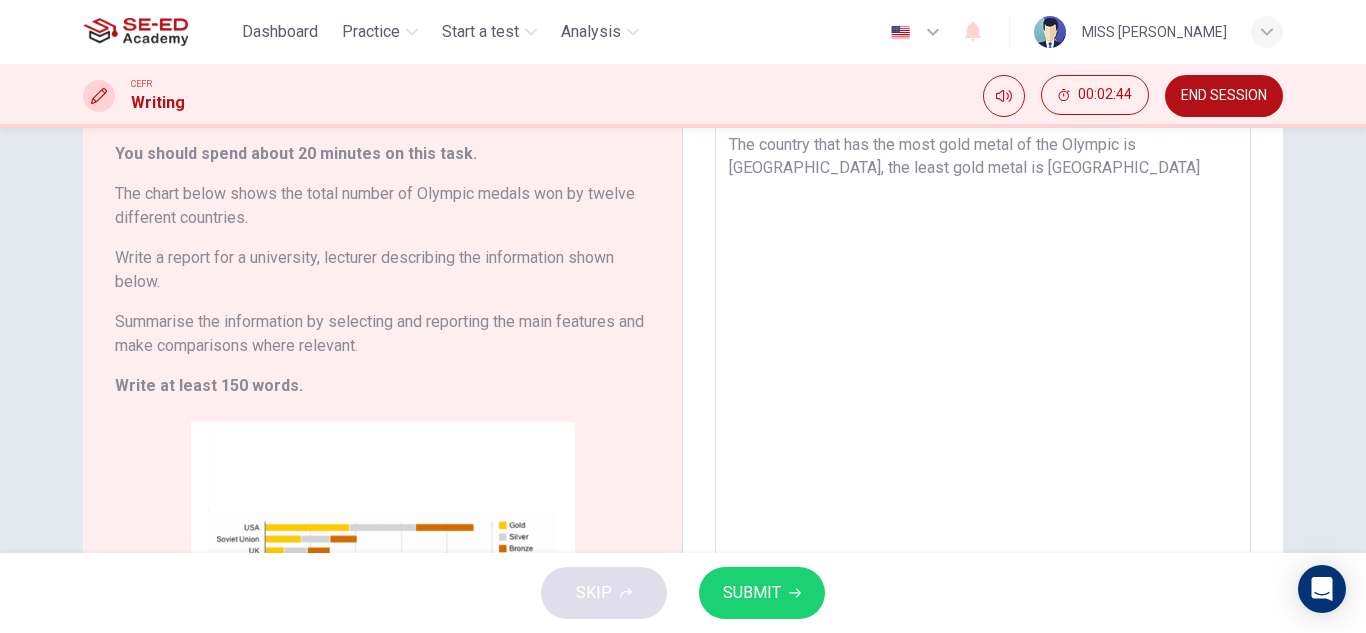 scroll, scrollTop: 300, scrollLeft: 0, axis: vertical 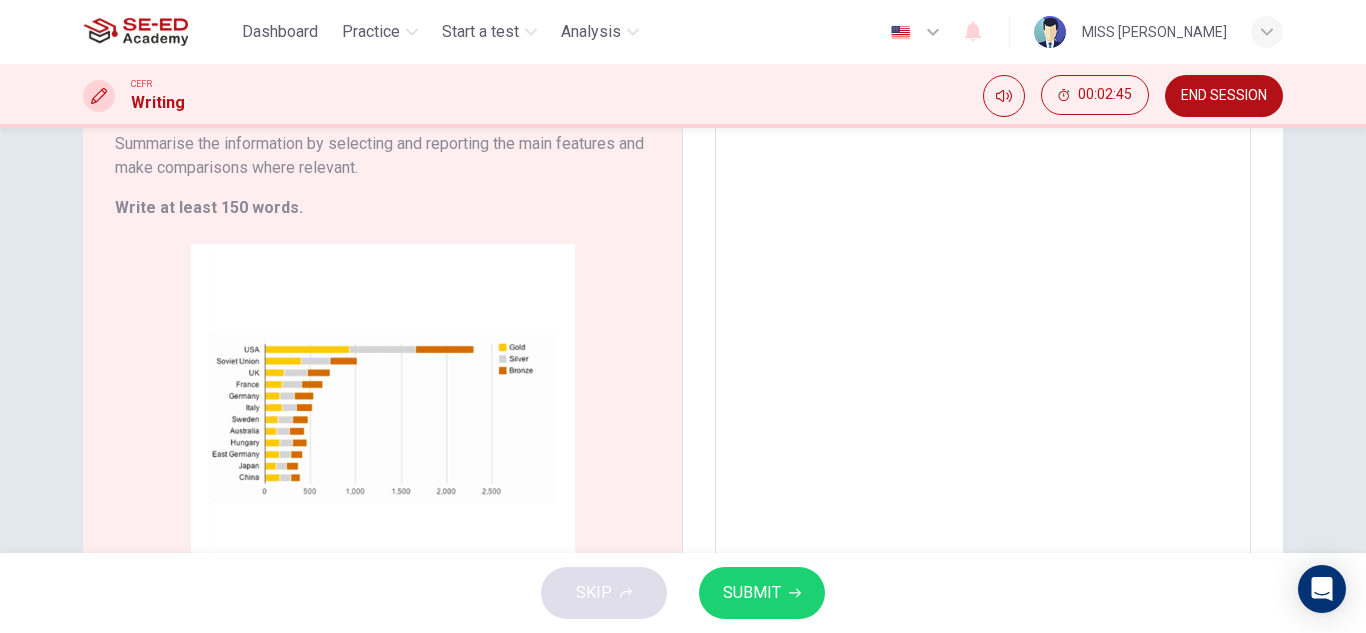 click on "SUBMIT" at bounding box center [762, 593] 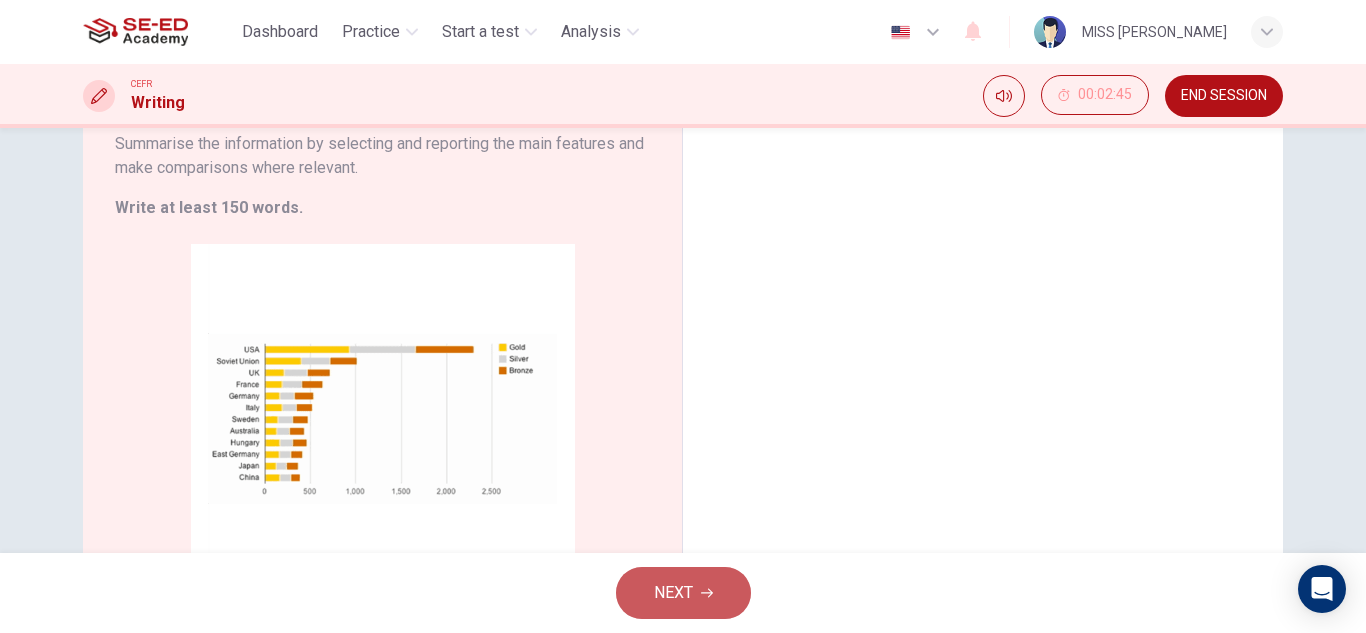 click on "NEXT" at bounding box center [683, 593] 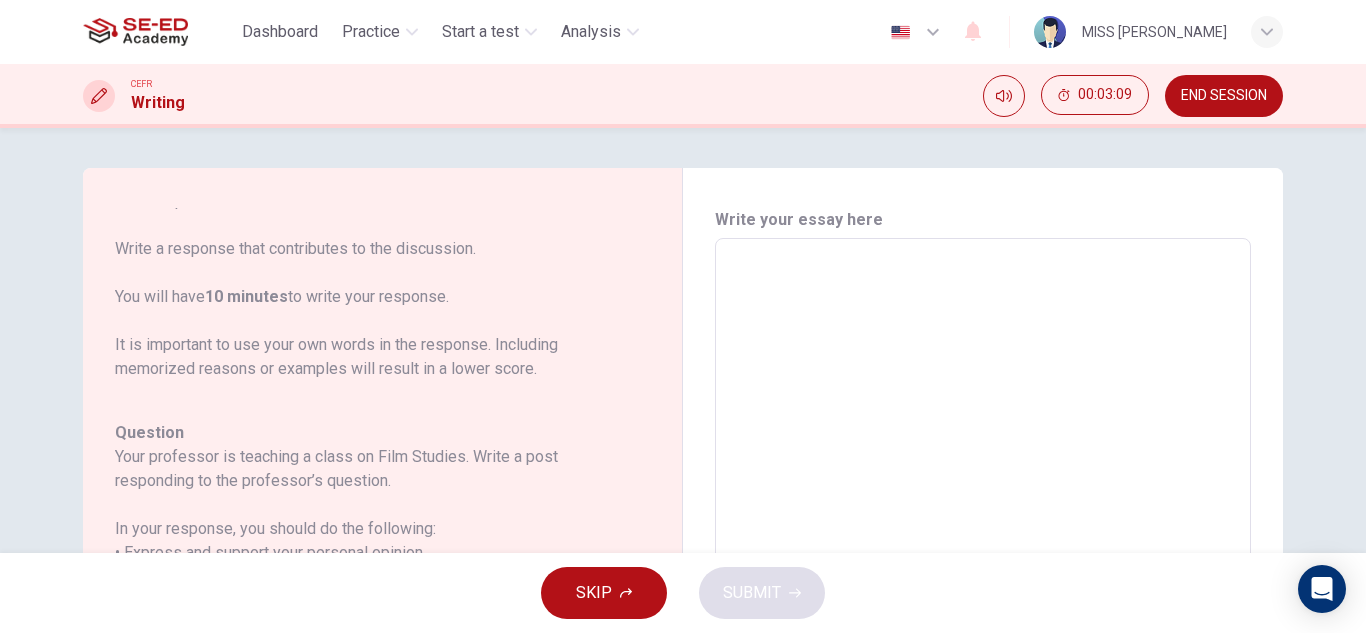 scroll, scrollTop: 246, scrollLeft: 0, axis: vertical 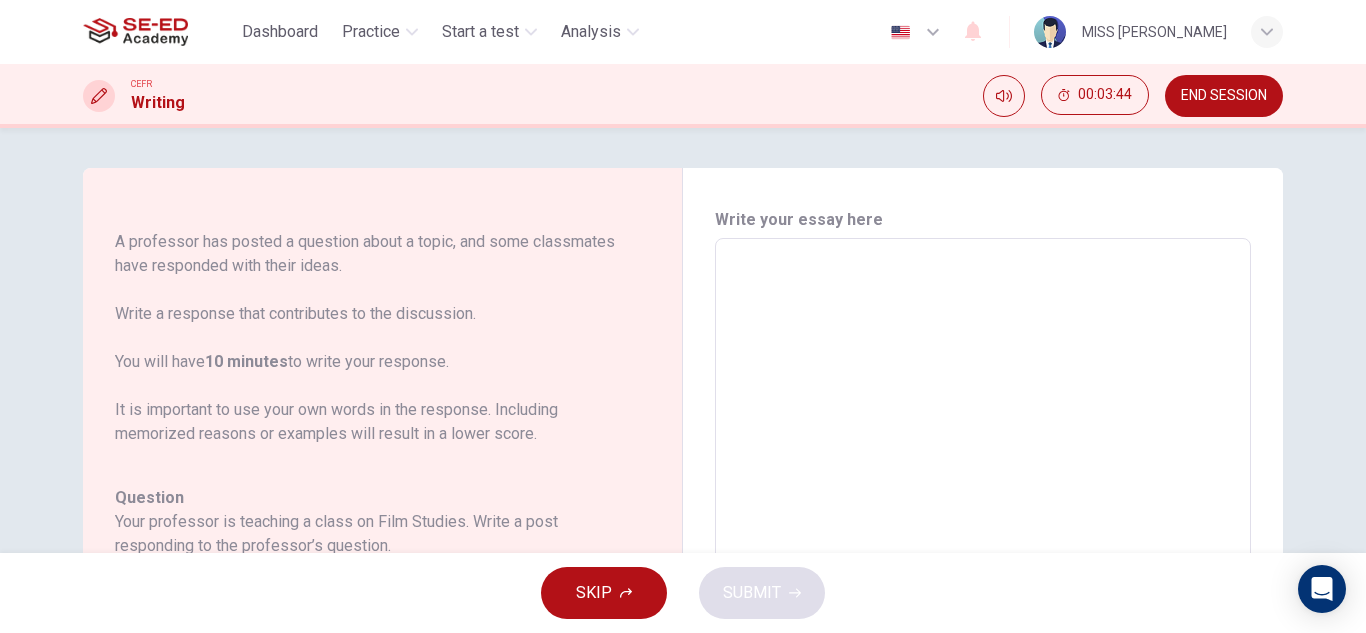 click at bounding box center [983, 572] 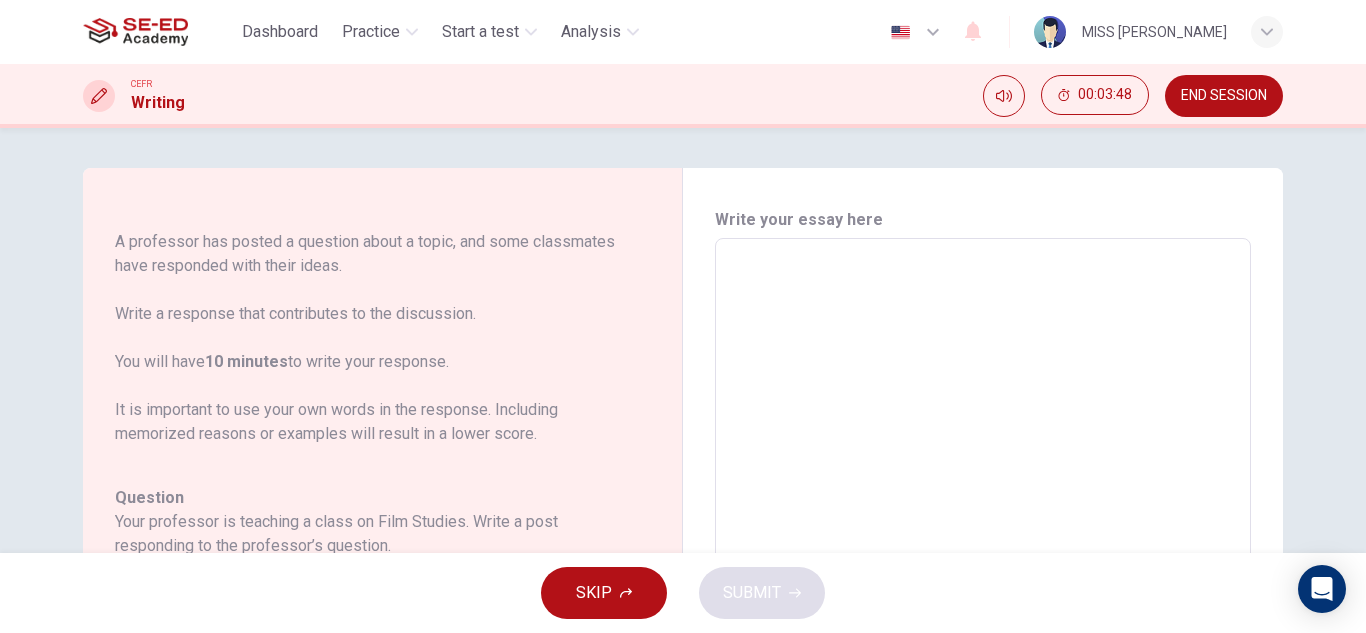 click at bounding box center [983, 572] 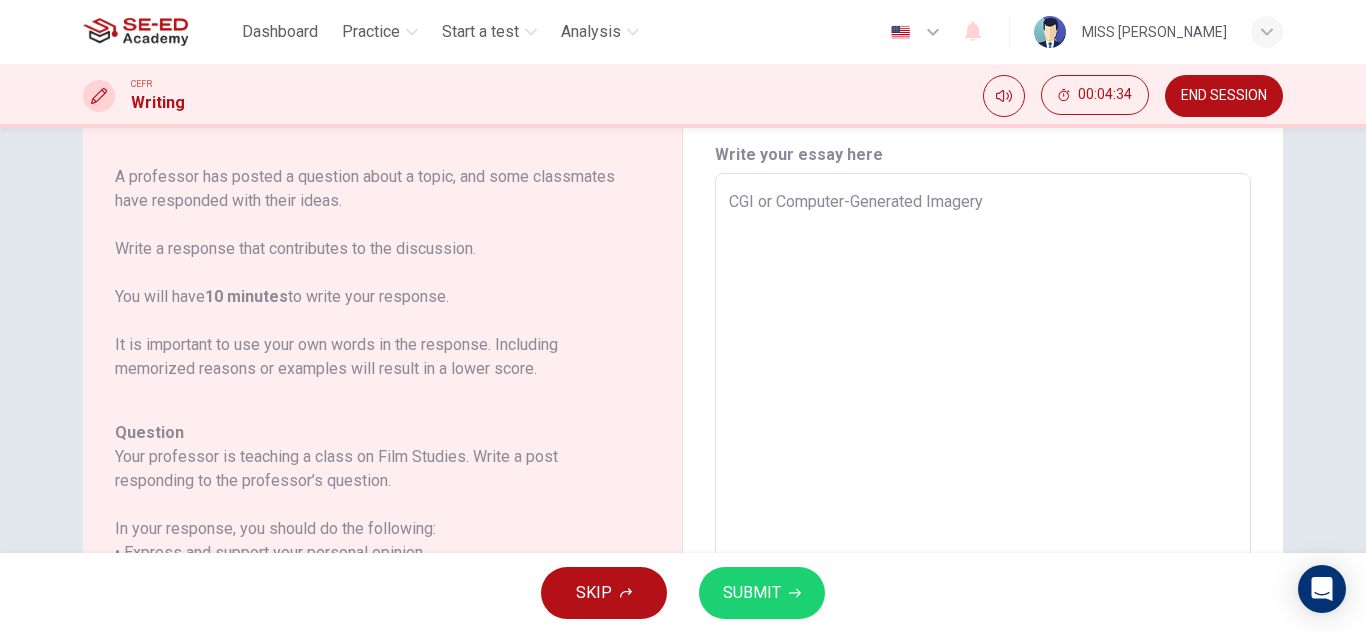 scroll, scrollTop: 100, scrollLeft: 0, axis: vertical 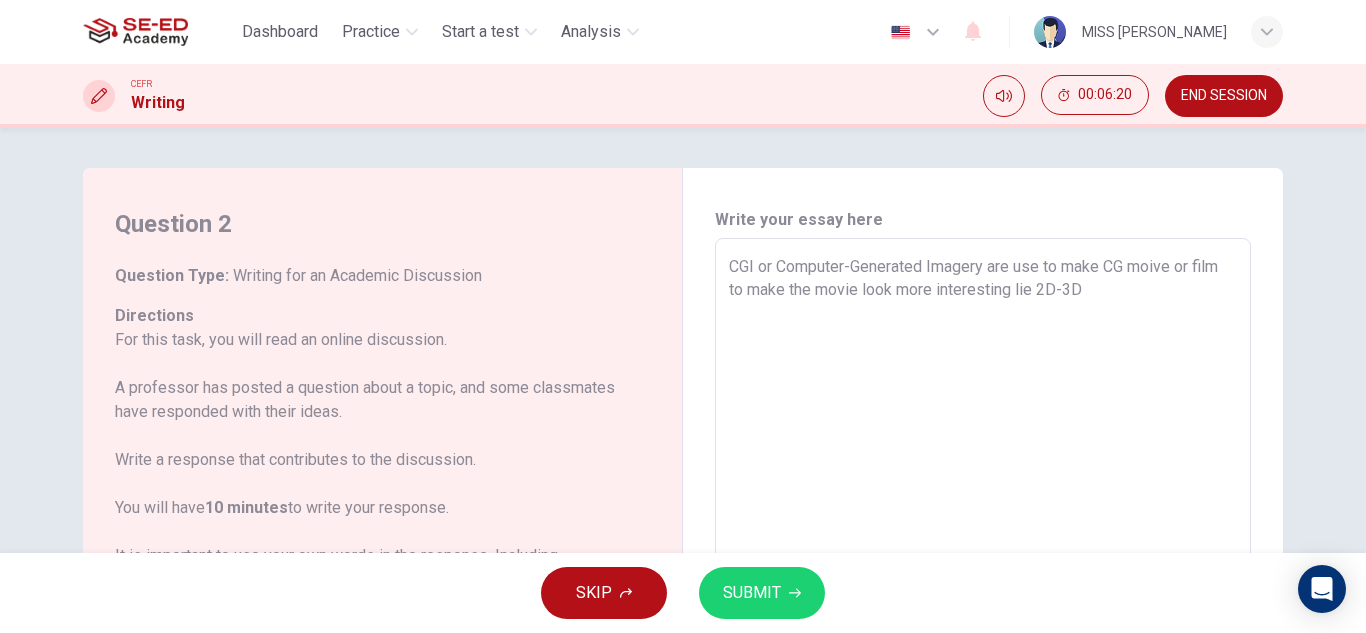 click on "SUBMIT" at bounding box center (762, 593) 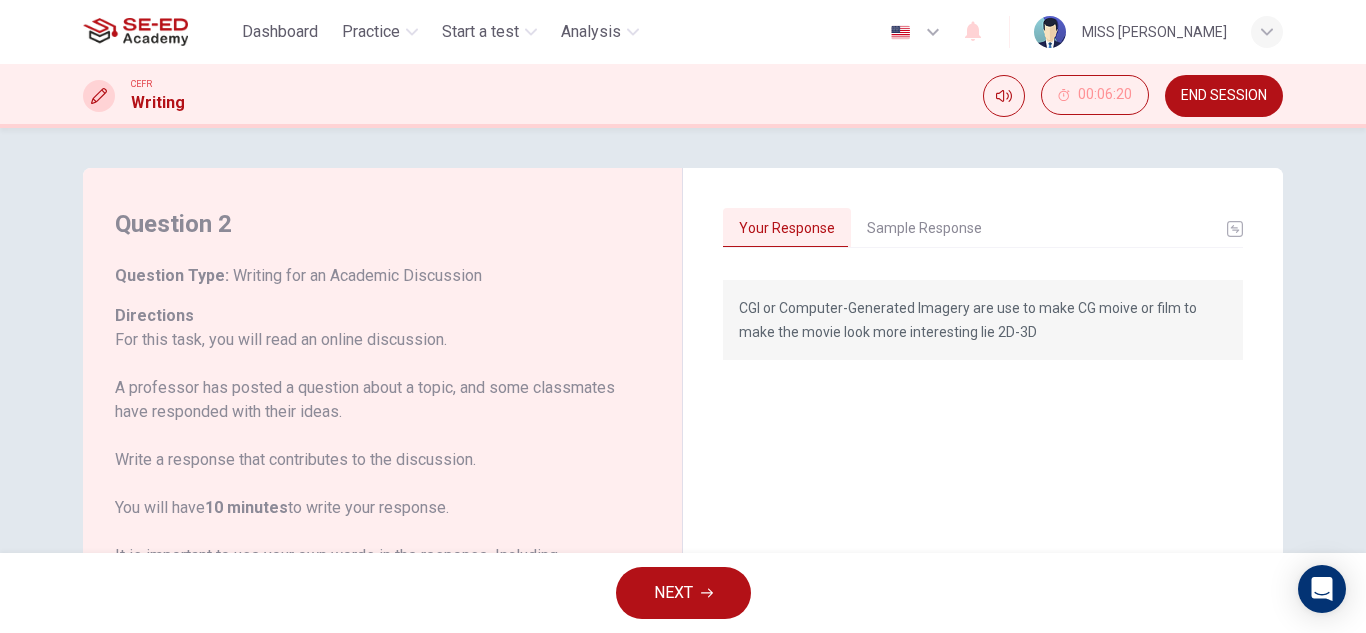 click on "NEXT" at bounding box center (683, 593) 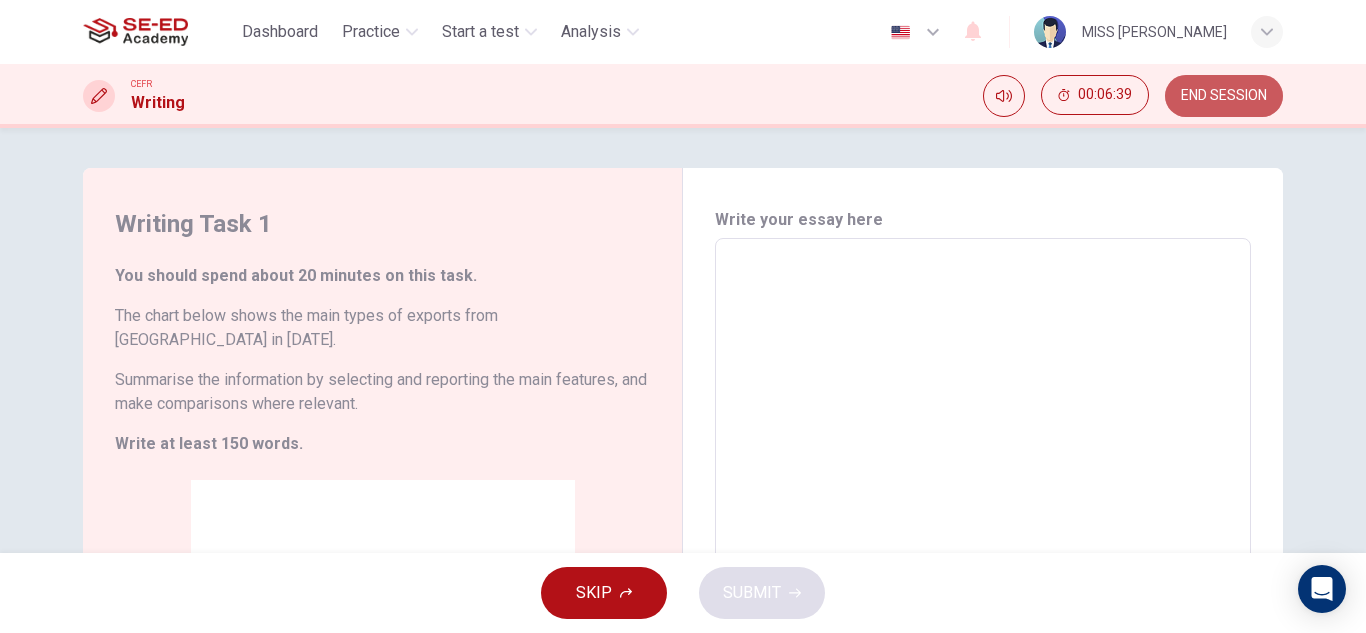 click on "END SESSION" at bounding box center (1224, 96) 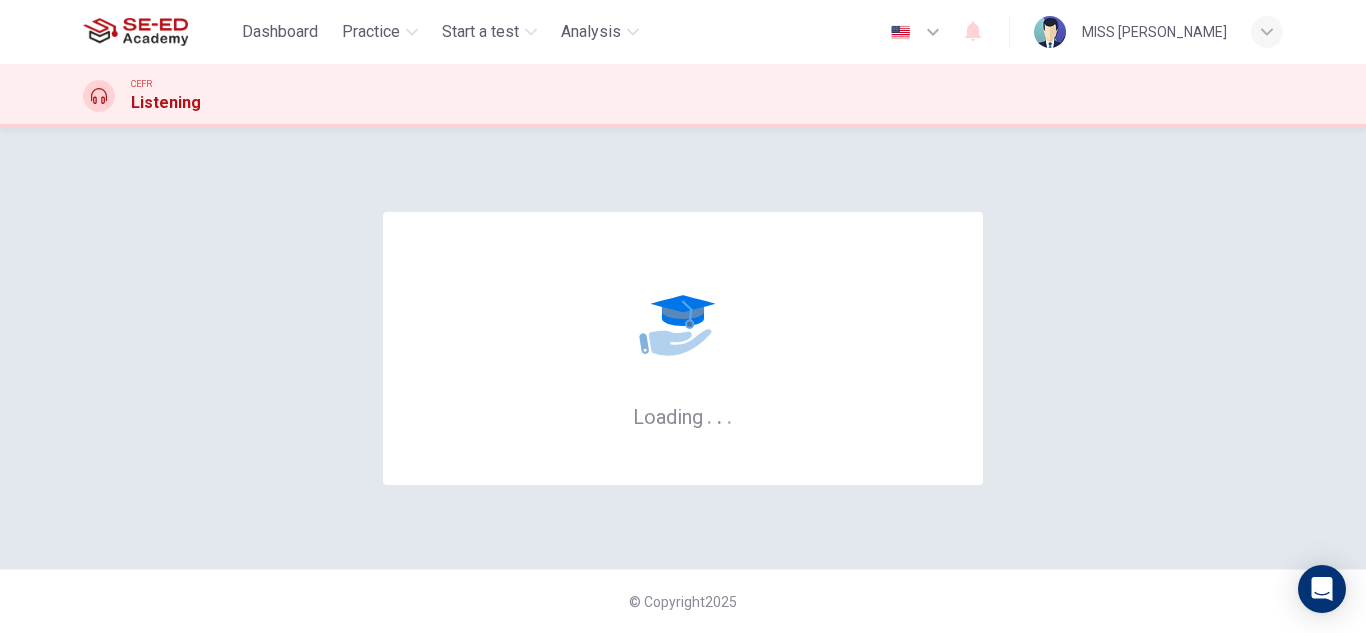 scroll, scrollTop: 0, scrollLeft: 0, axis: both 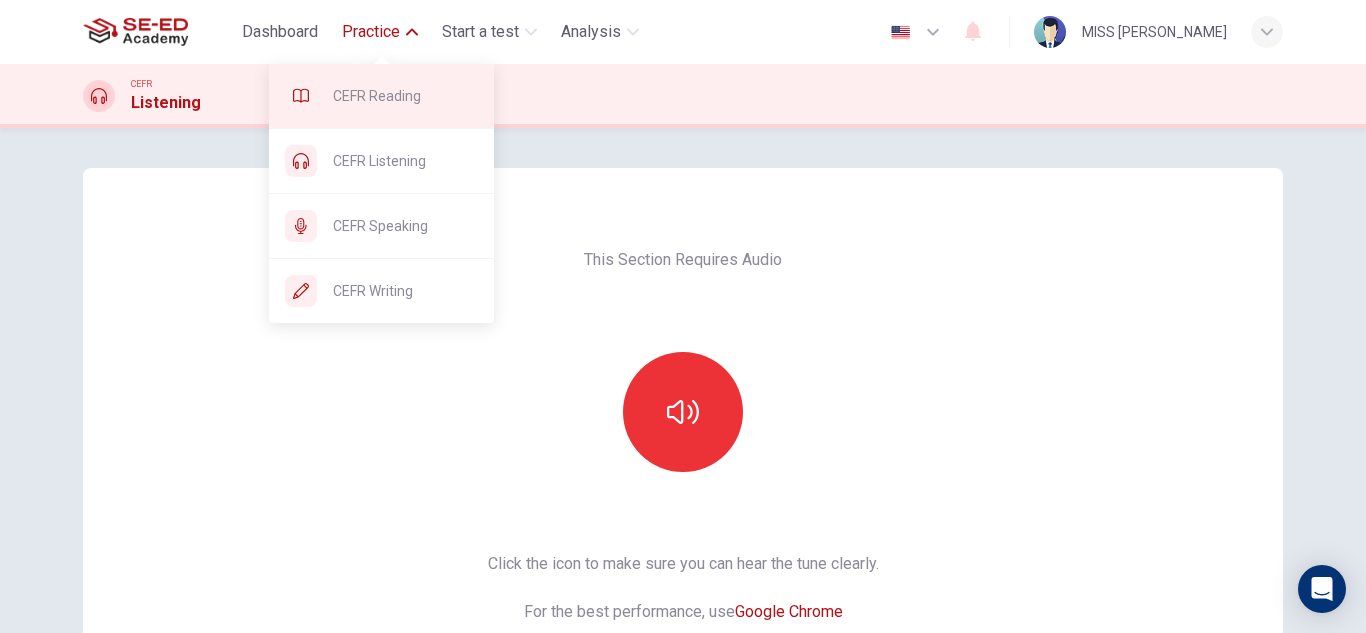 click on "CEFR Reading" at bounding box center (405, 96) 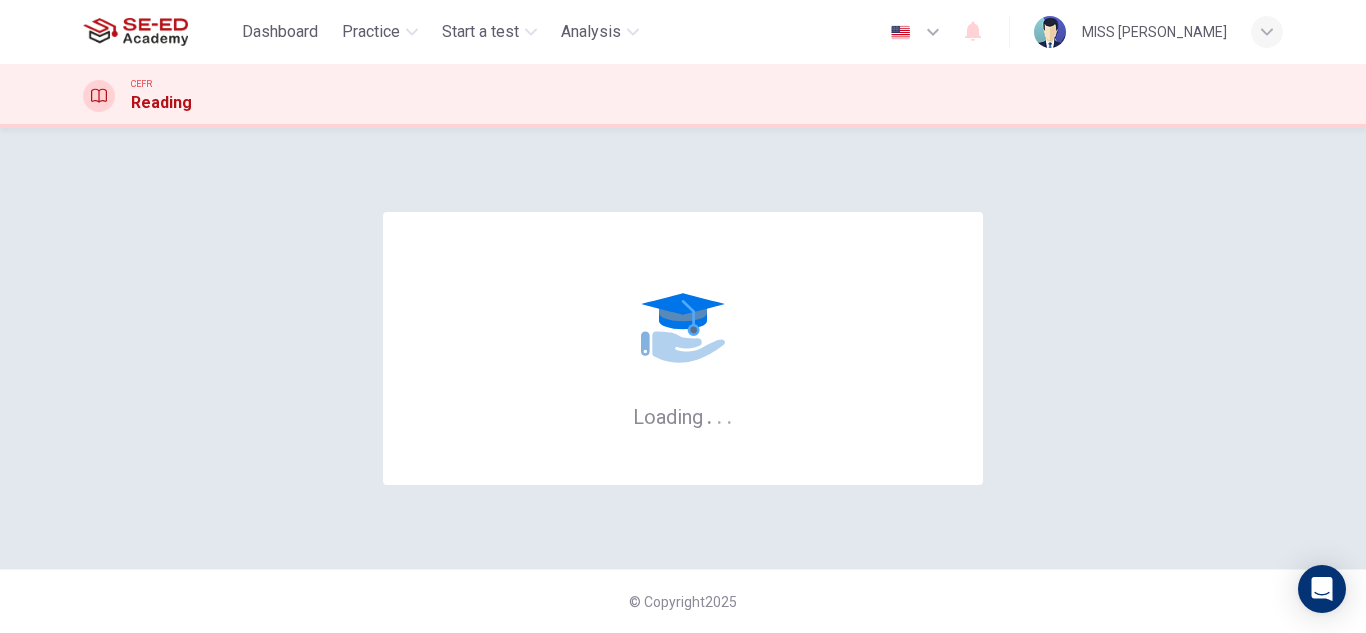 scroll, scrollTop: 0, scrollLeft: 0, axis: both 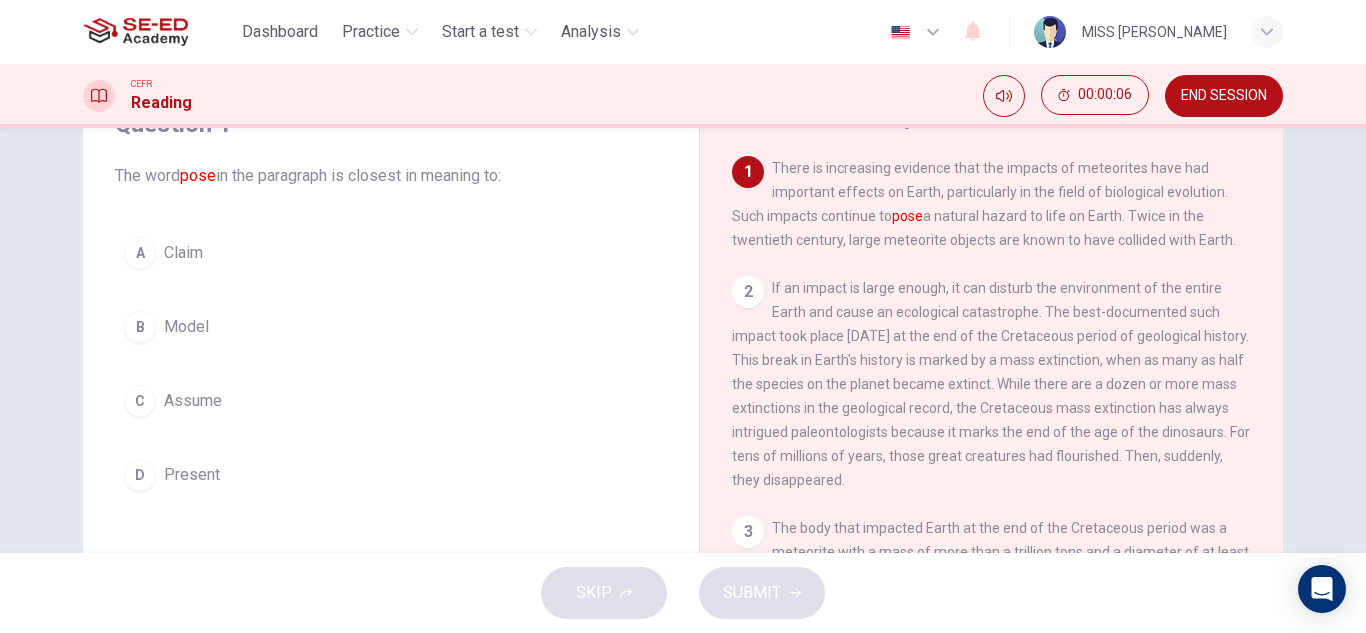 click on "Claim" at bounding box center (183, 253) 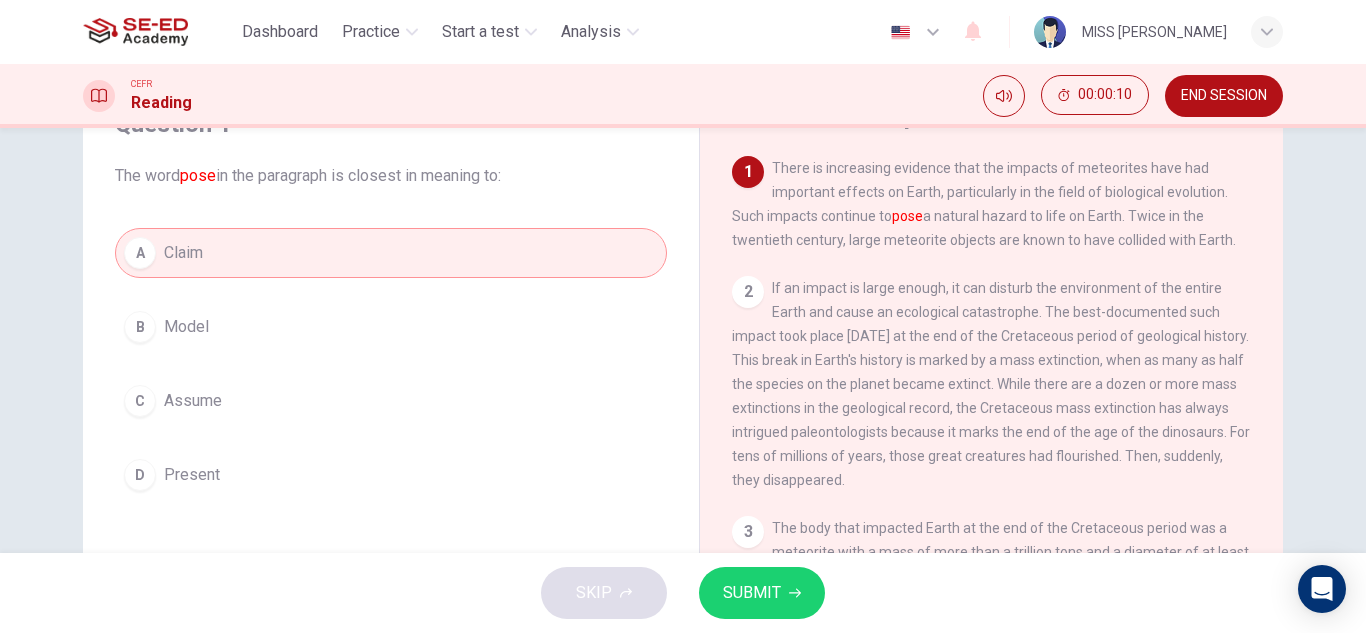 click on "D Present" at bounding box center [391, 475] 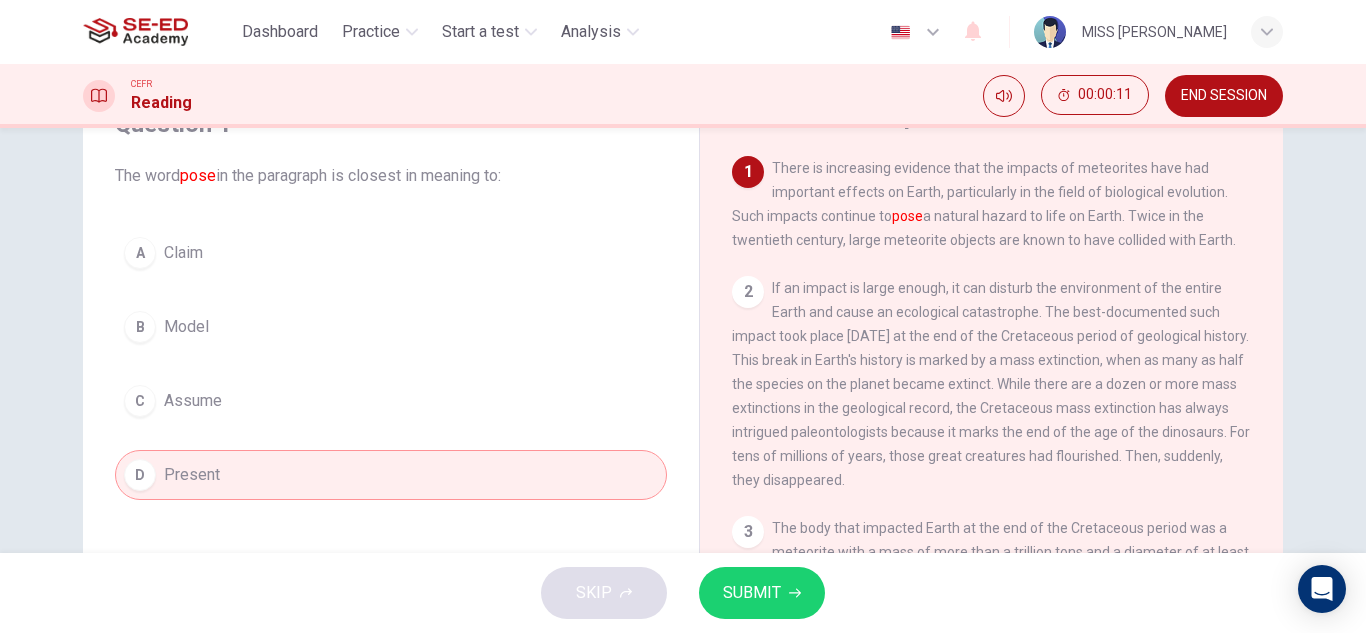 click on "SUBMIT" at bounding box center [752, 593] 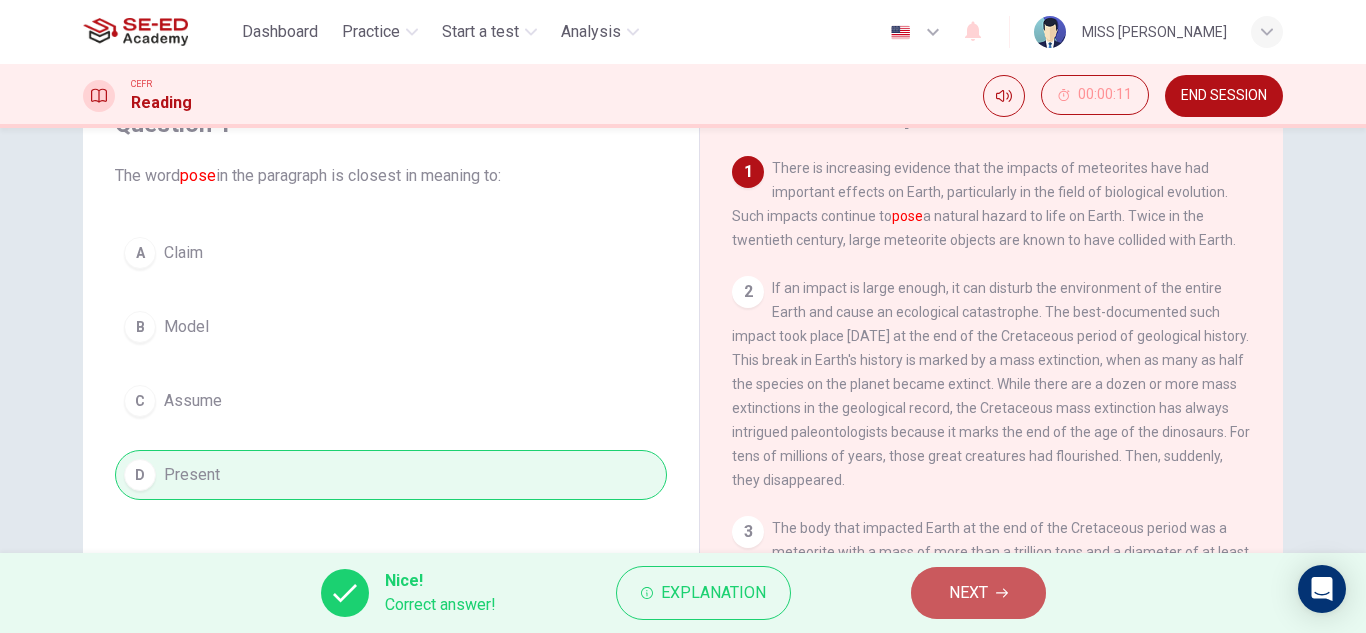 click on "NEXT" at bounding box center [968, 593] 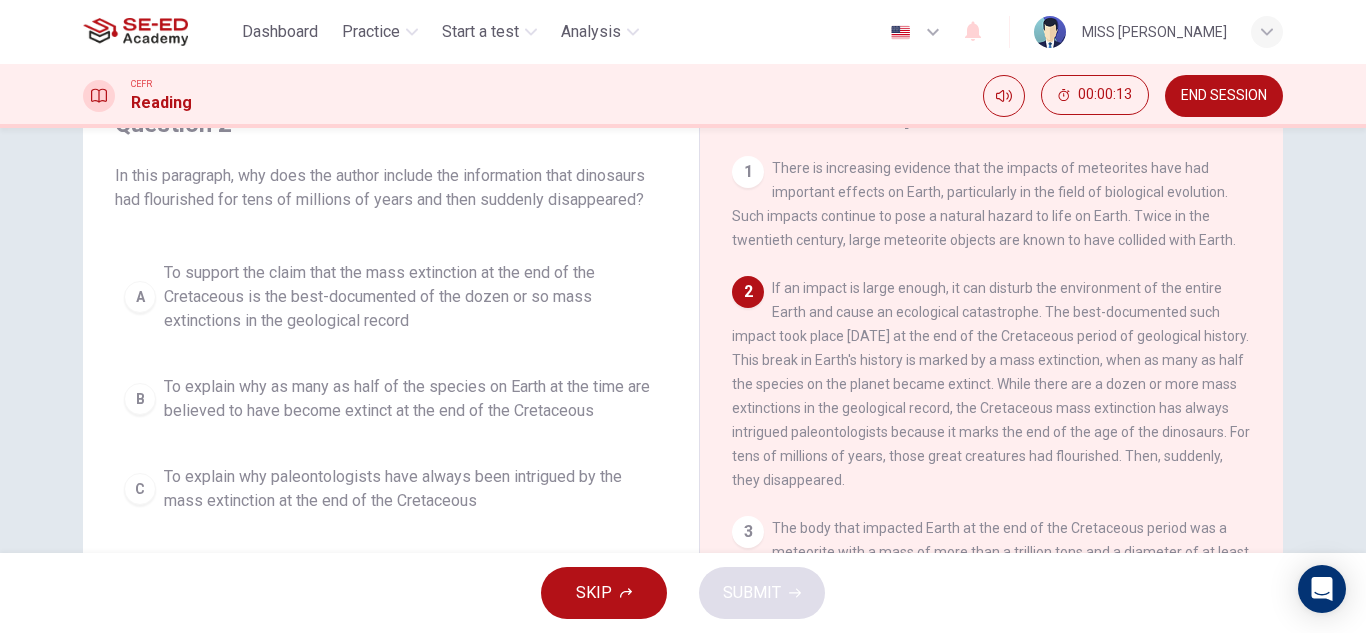 scroll, scrollTop: 0, scrollLeft: 0, axis: both 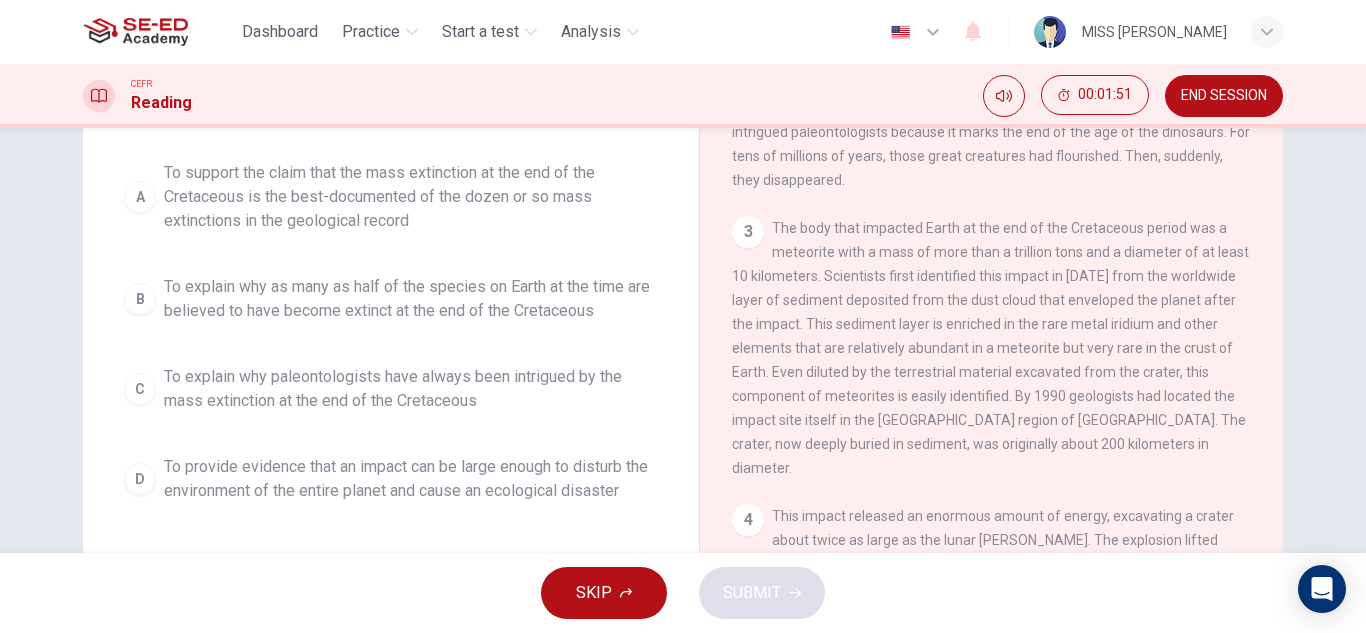 click on "D" at bounding box center [140, 479] 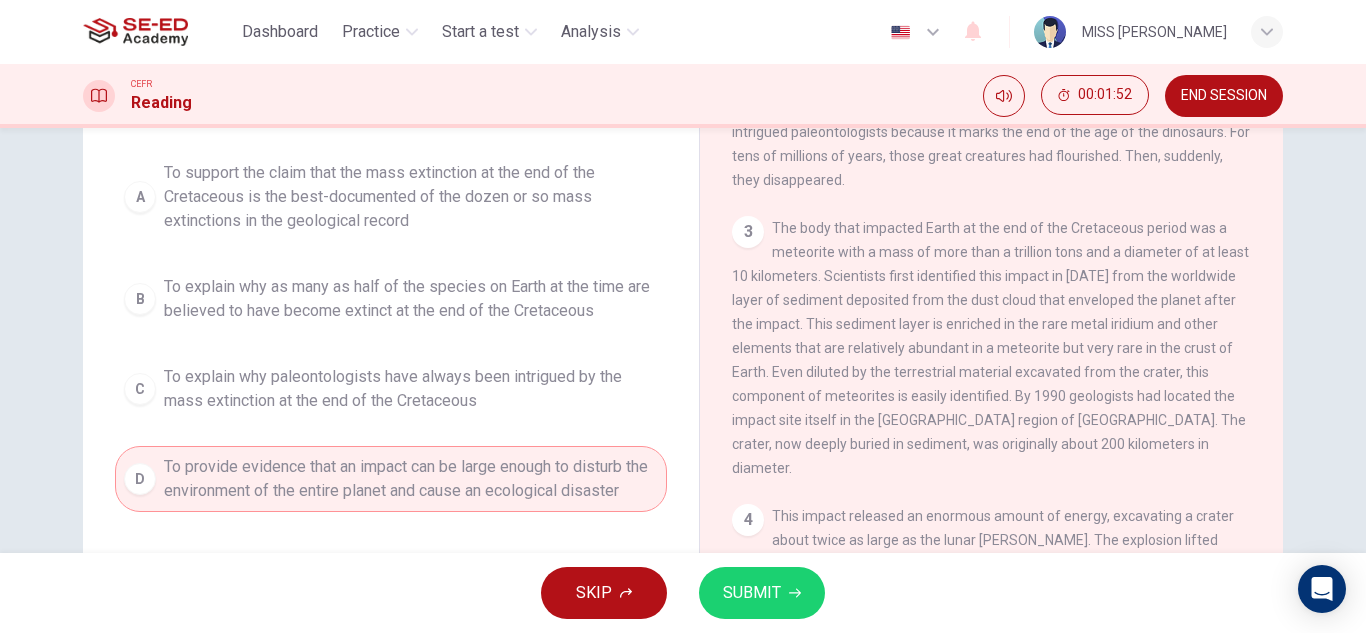 click on "SUBMIT" at bounding box center [752, 593] 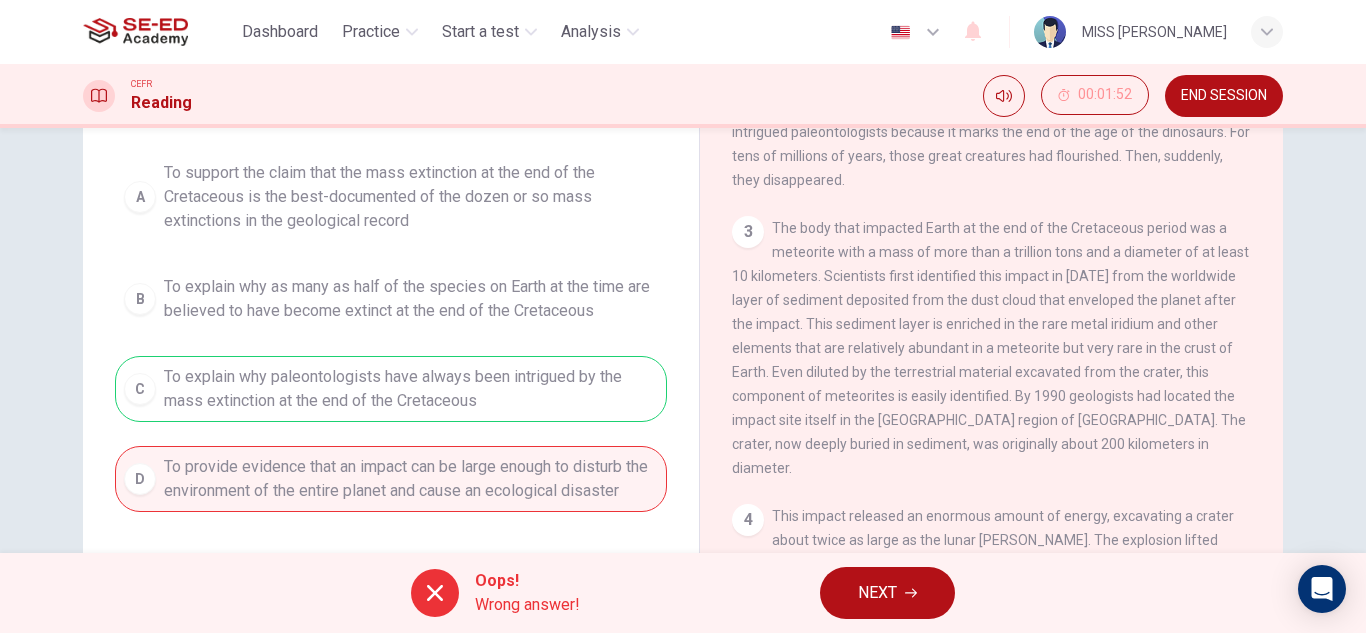 click on "NEXT" at bounding box center [877, 593] 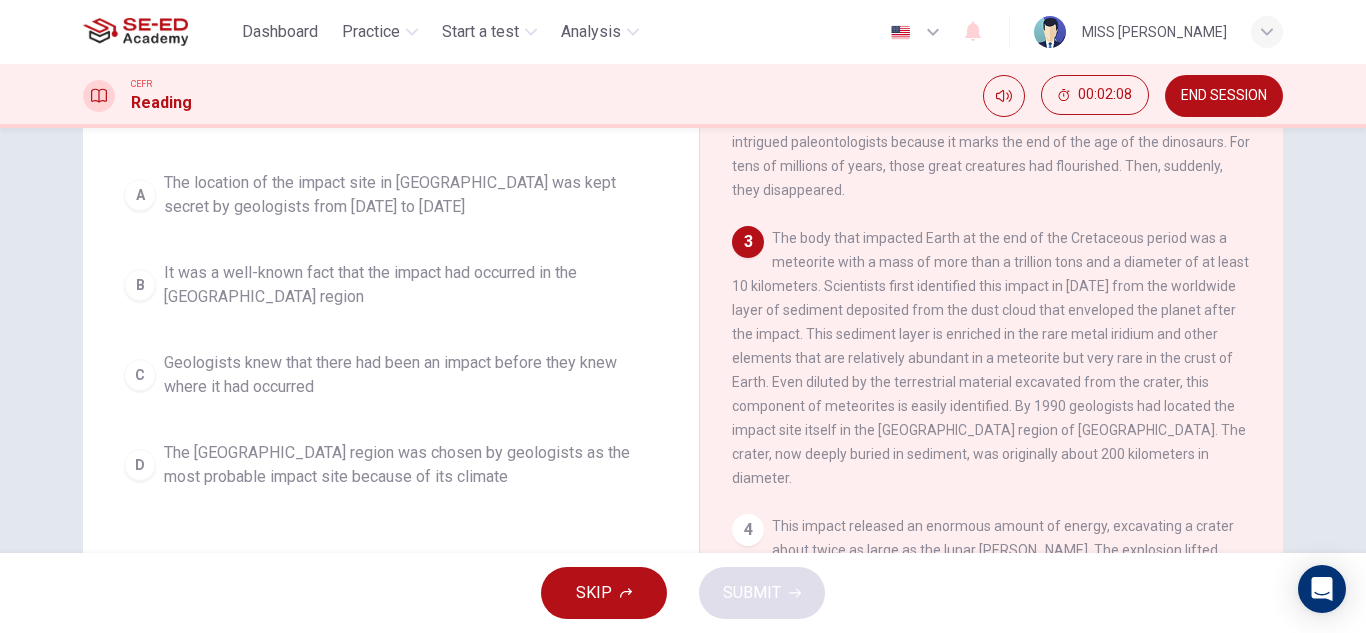 scroll, scrollTop: 200, scrollLeft: 0, axis: vertical 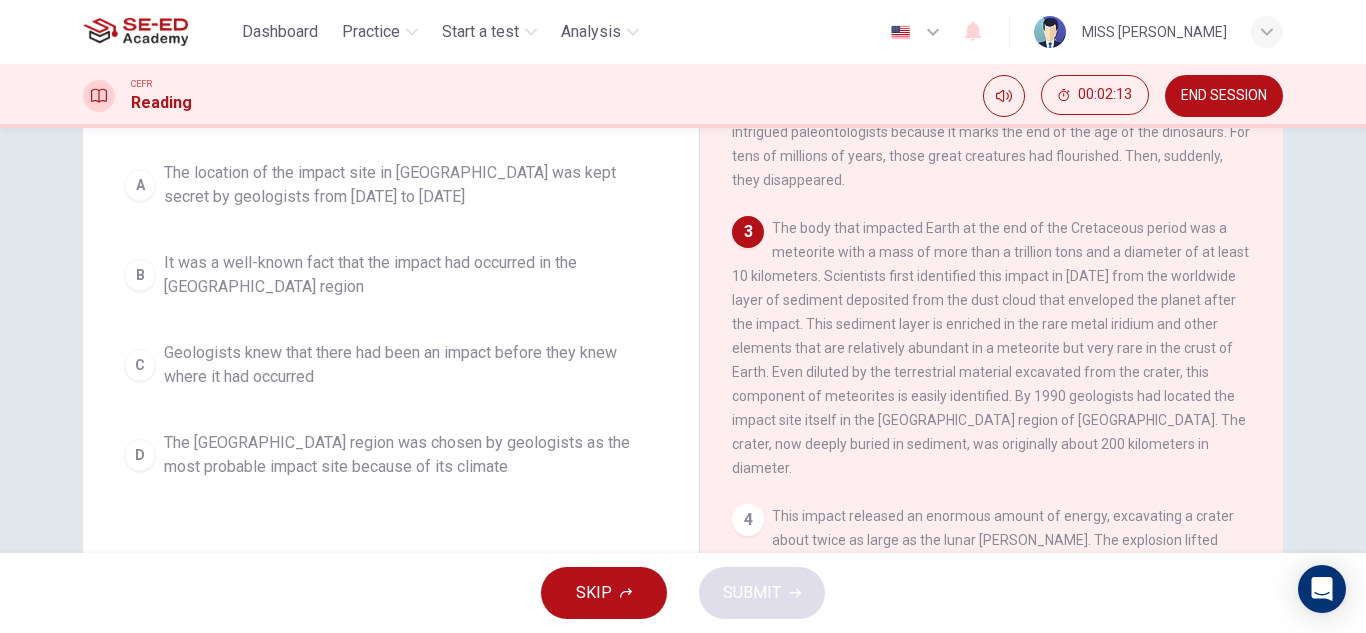 drag, startPoint x: 1154, startPoint y: 299, endPoint x: 974, endPoint y: 346, distance: 186.03494 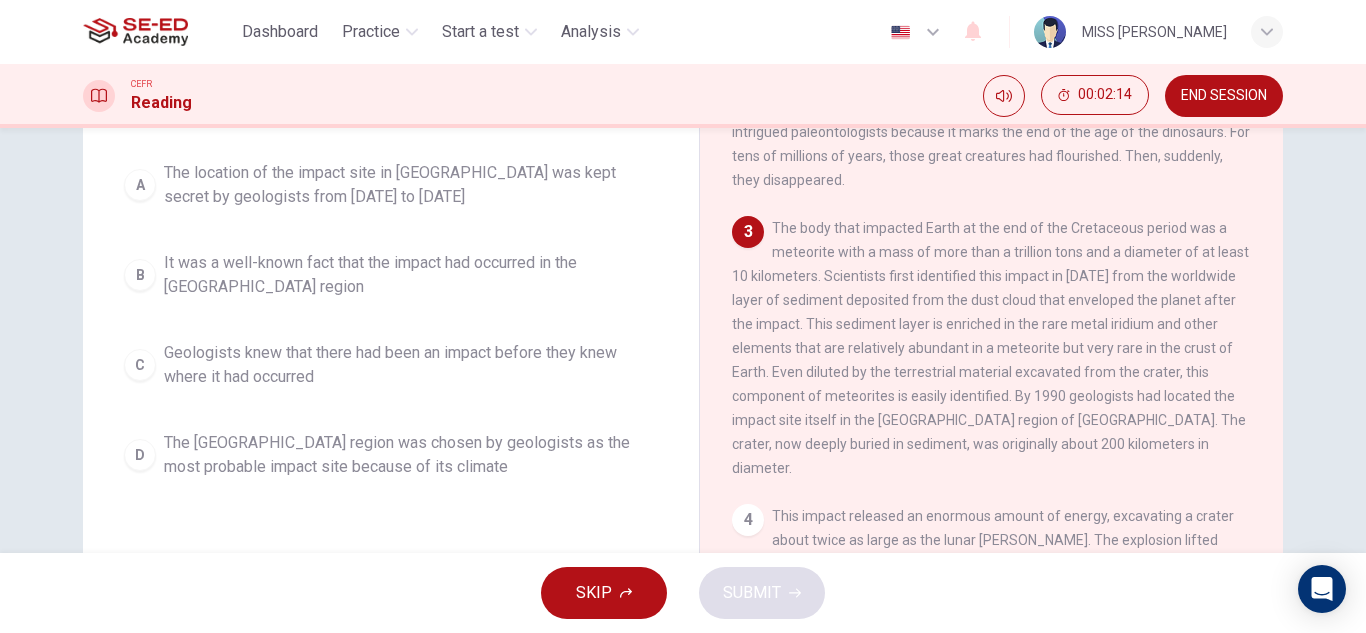 drag, startPoint x: 970, startPoint y: 344, endPoint x: 1039, endPoint y: 309, distance: 77.36925 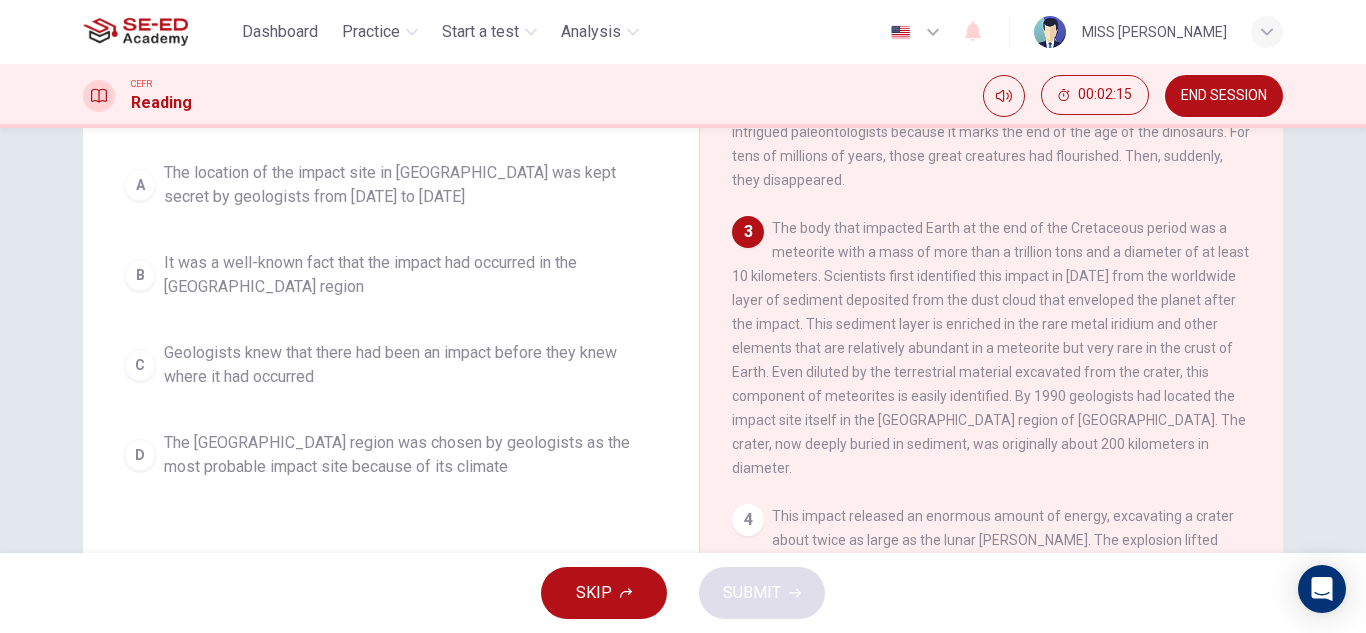 click on "The body that impacted Earth at the end of the Cretaceous period was a meteorite with a mass of more than a trillion tons and a diameter of at least 10 kilometers. Scientists first identified this impact in [DATE] from the worldwide layer of sediment deposited from the dust cloud that enveloped the planet after the impact. This sediment layer is enriched in the rare metal iridium and other elements that are relatively abundant in a meteorite but very rare in the crust of Earth. Even diluted by the terrestrial material excavated from the crater, this component of meteorites is easily identified. By 1990 geologists had located the impact site itself in the [GEOGRAPHIC_DATA] region of [GEOGRAPHIC_DATA]. The crater, now deeply buried in sediment, was originally about 200 kilometers in diameter." at bounding box center (990, 348) 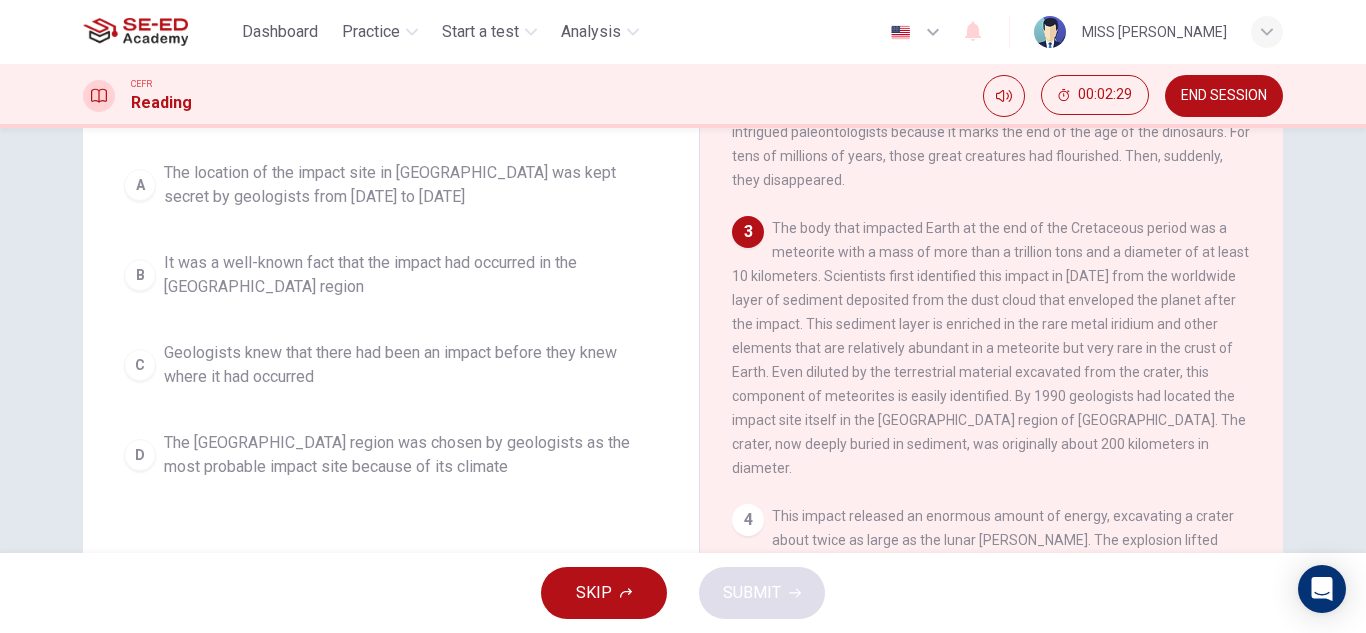 click on "The location of the impact site in [GEOGRAPHIC_DATA] was kept secret by geologists from [DATE] to [DATE]" at bounding box center [411, 185] 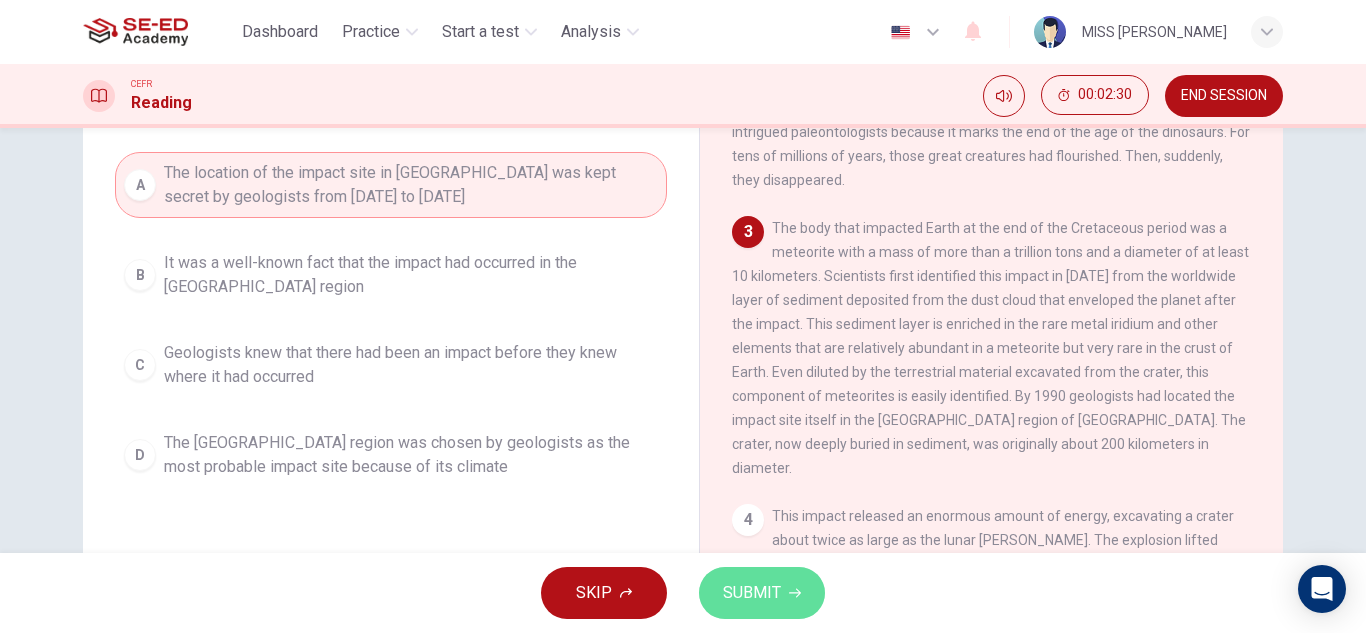click on "SUBMIT" at bounding box center [752, 593] 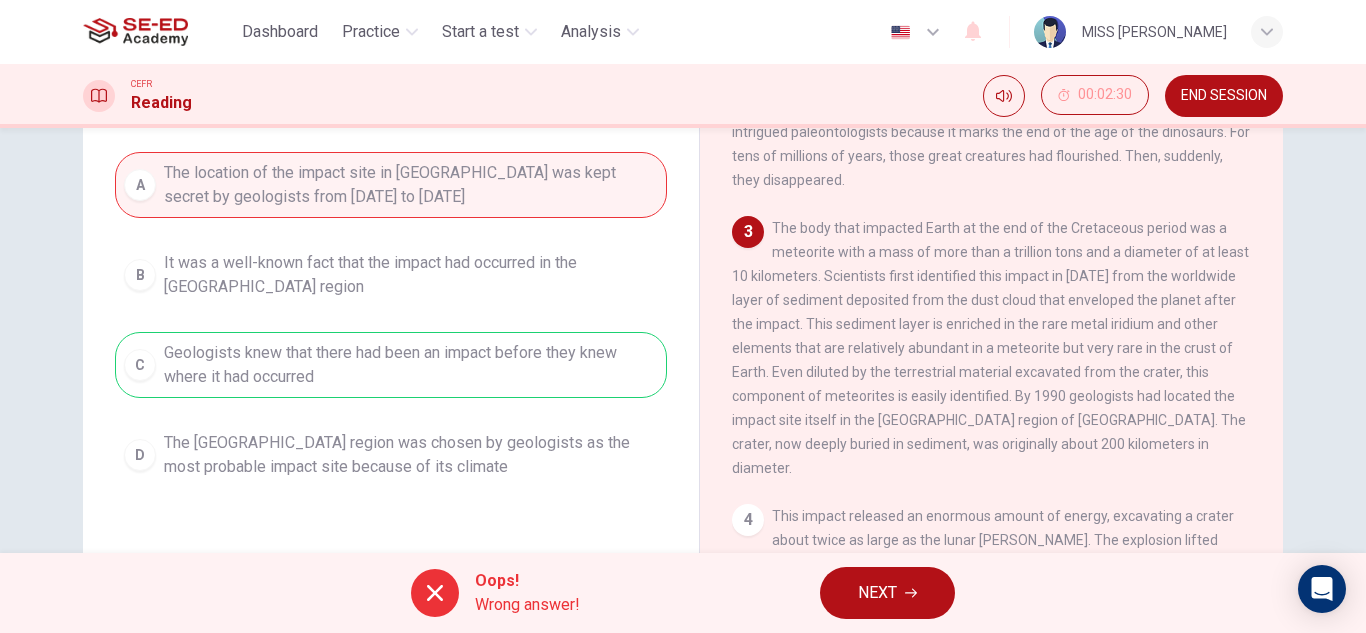 click 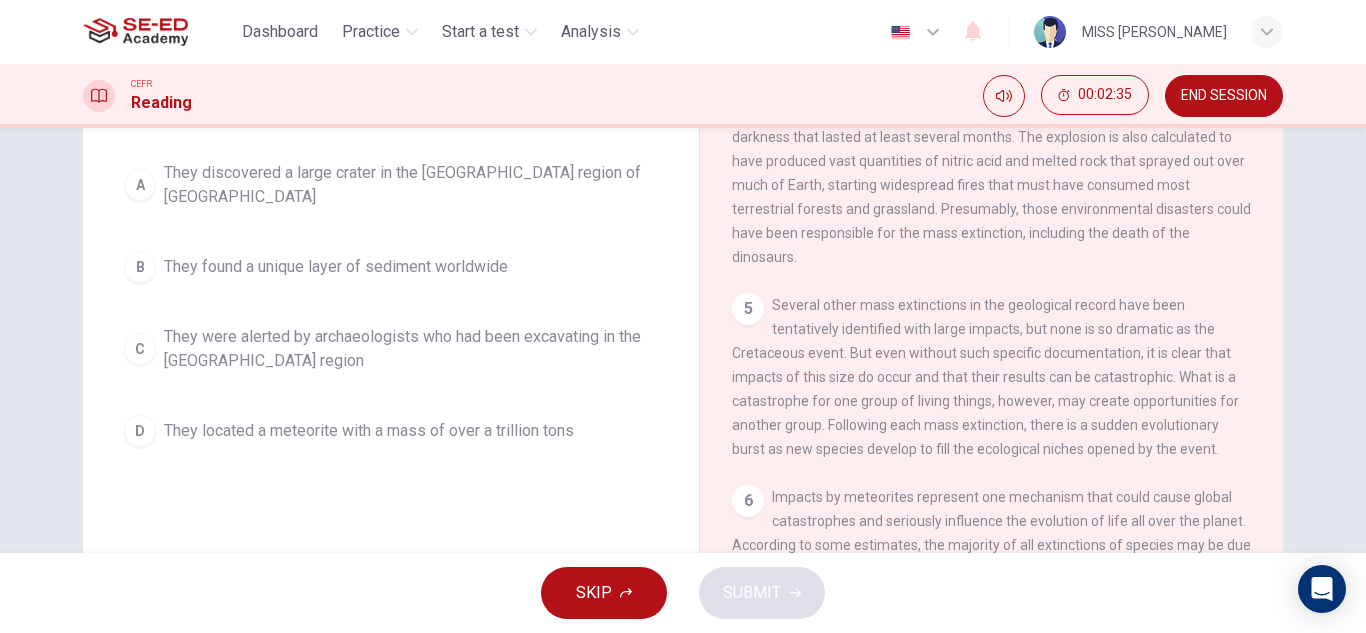scroll, scrollTop: 485, scrollLeft: 0, axis: vertical 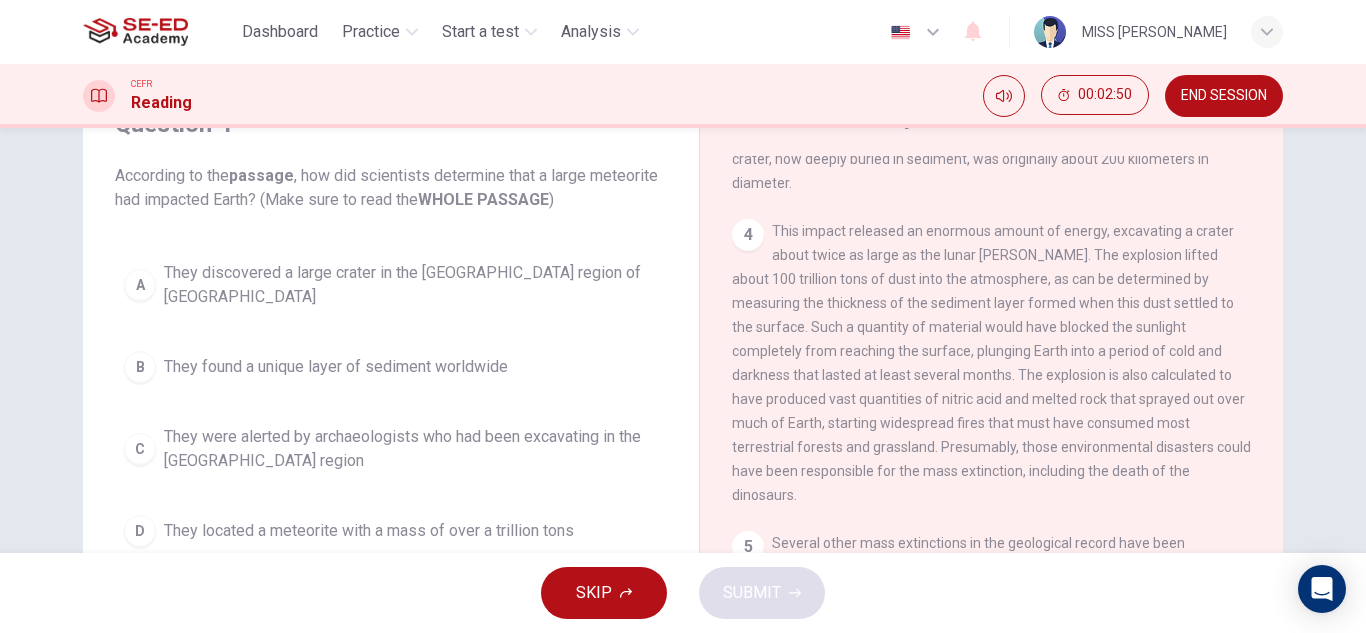 drag, startPoint x: 983, startPoint y: 459, endPoint x: 909, endPoint y: 445, distance: 75.31268 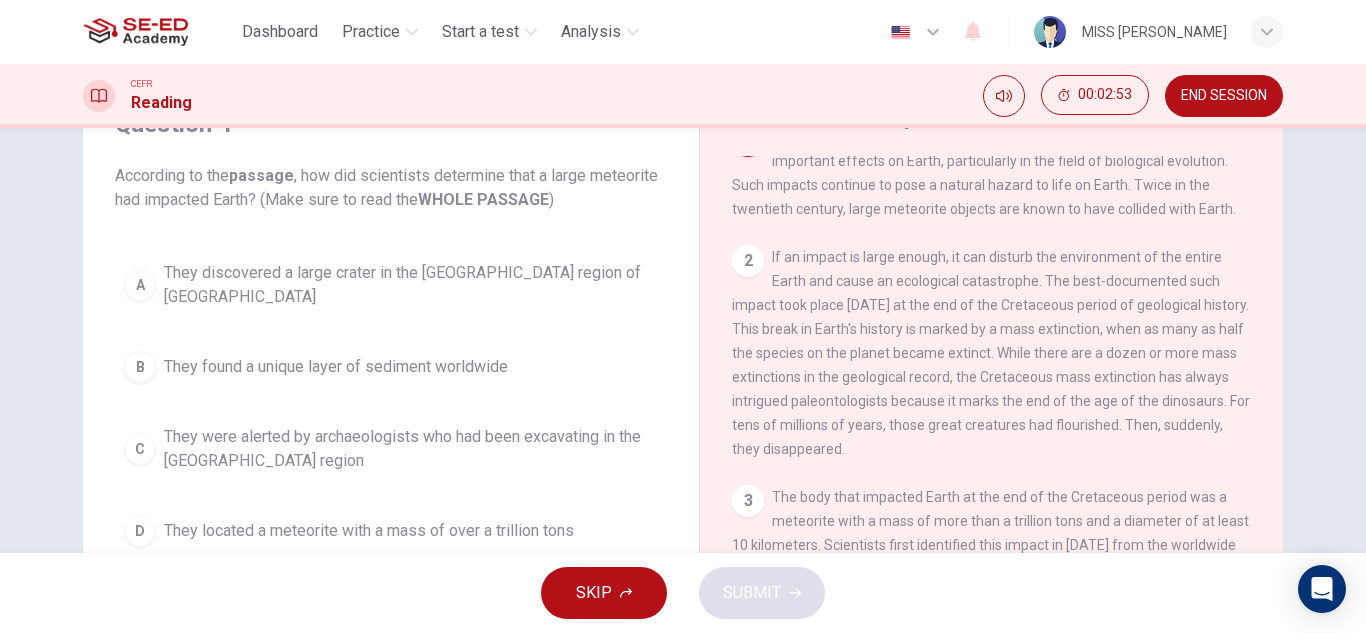 scroll, scrollTop: 0, scrollLeft: 0, axis: both 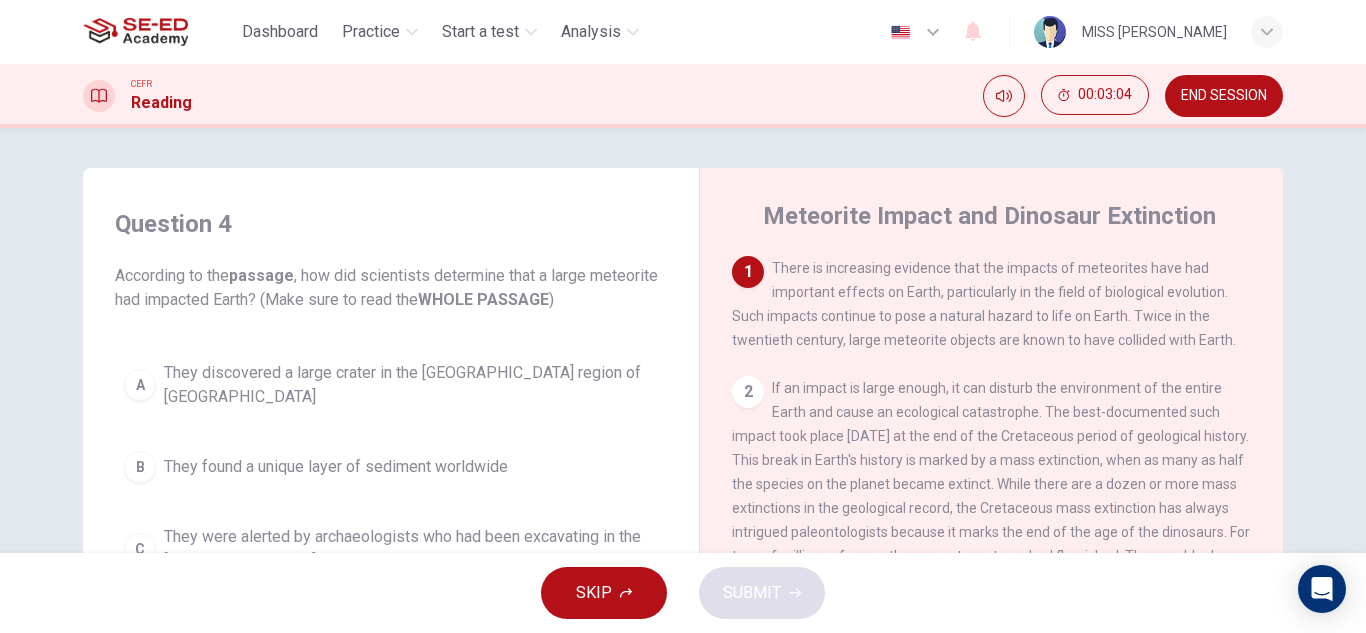 click on "2" at bounding box center [748, 392] 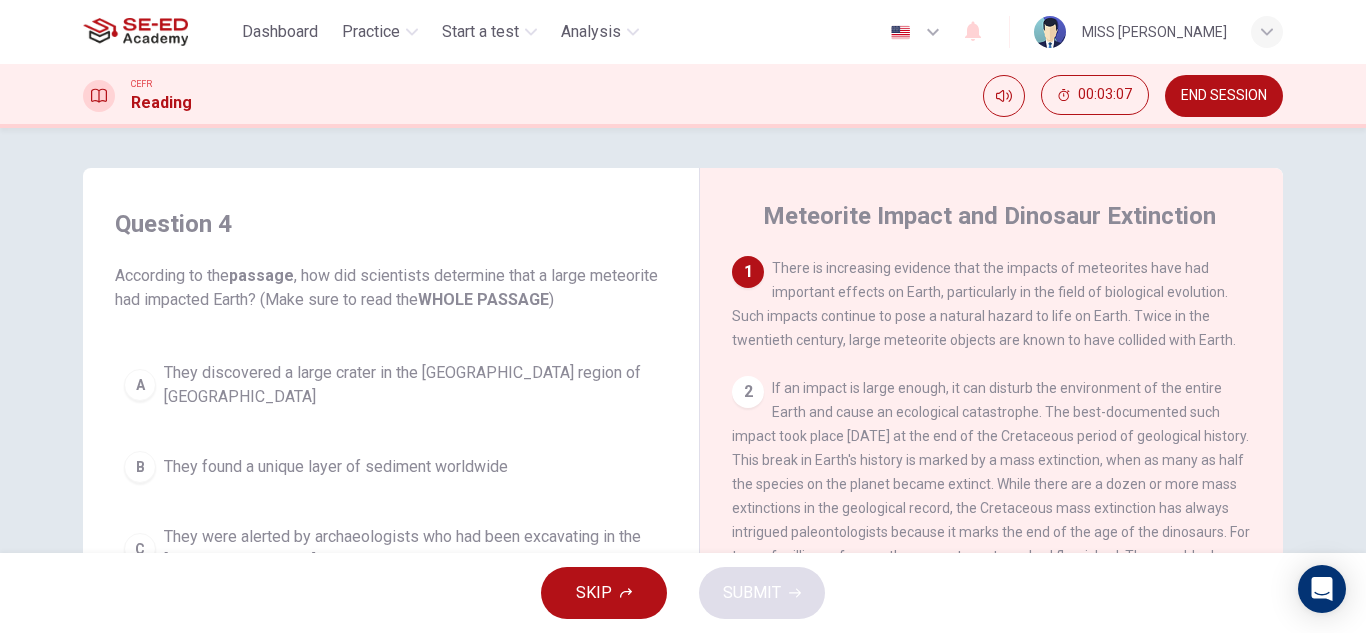 scroll, scrollTop: 100, scrollLeft: 0, axis: vertical 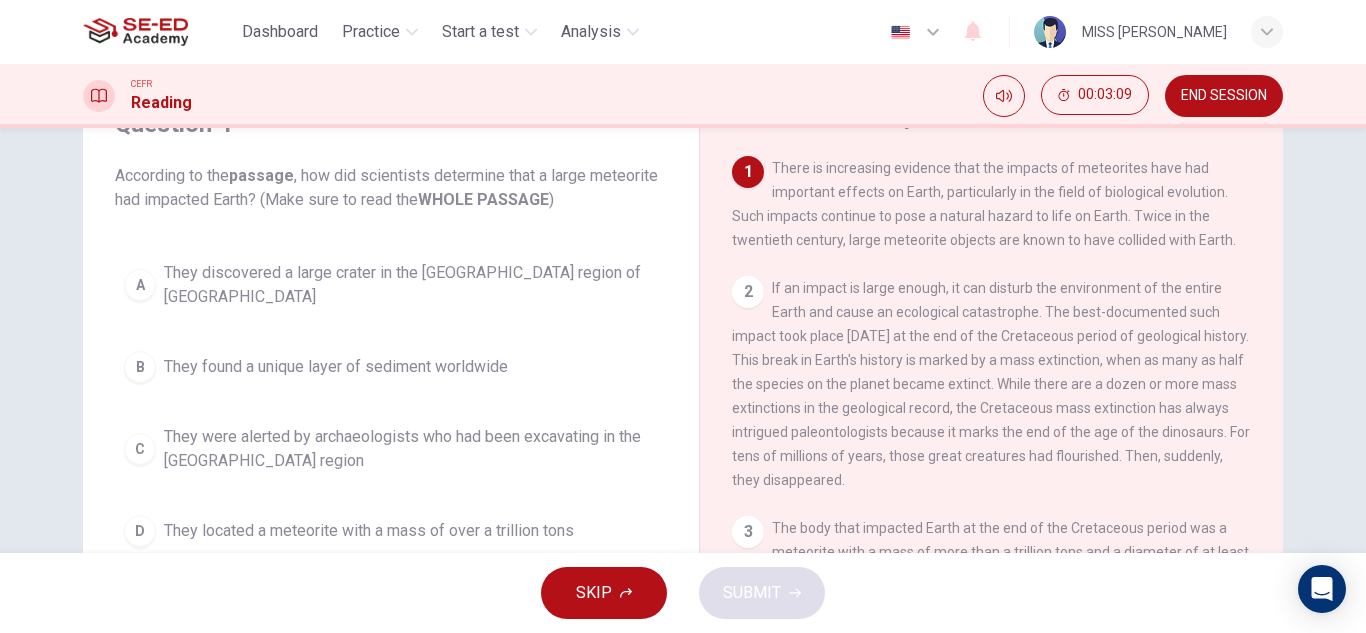 click on "They located a meteorite with a mass of over a trillion tons" at bounding box center (369, 531) 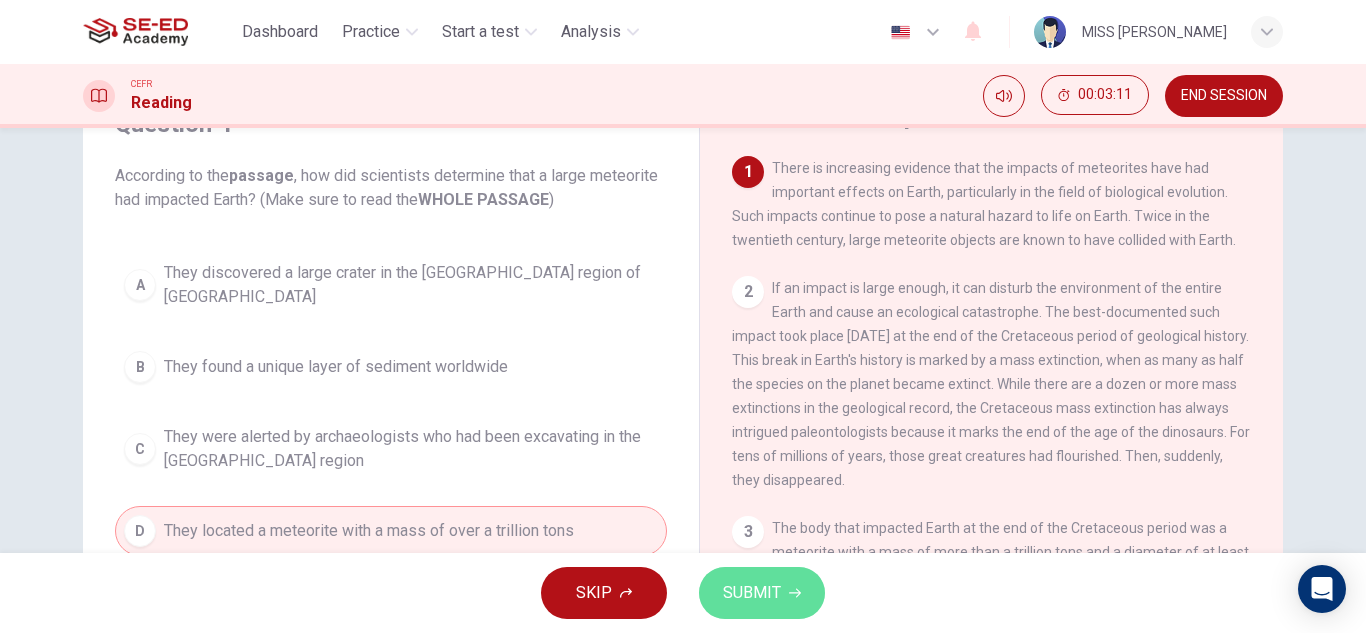 click on "SUBMIT" at bounding box center [752, 593] 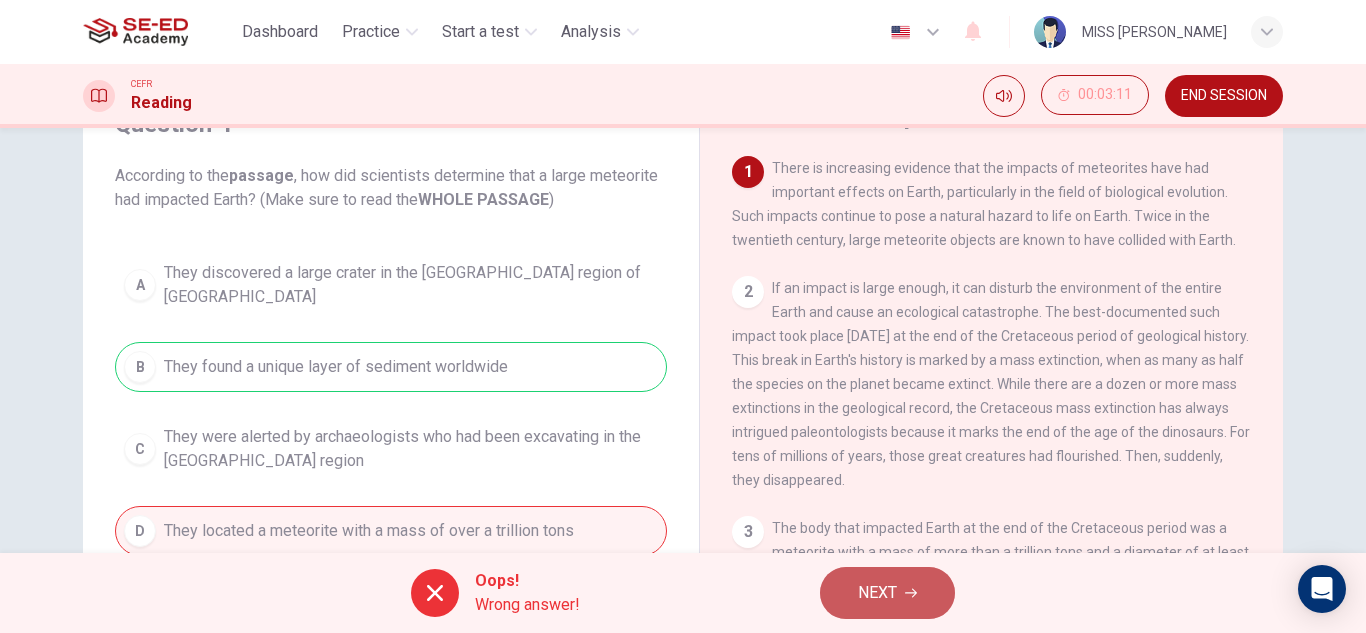 click on "NEXT" at bounding box center (887, 593) 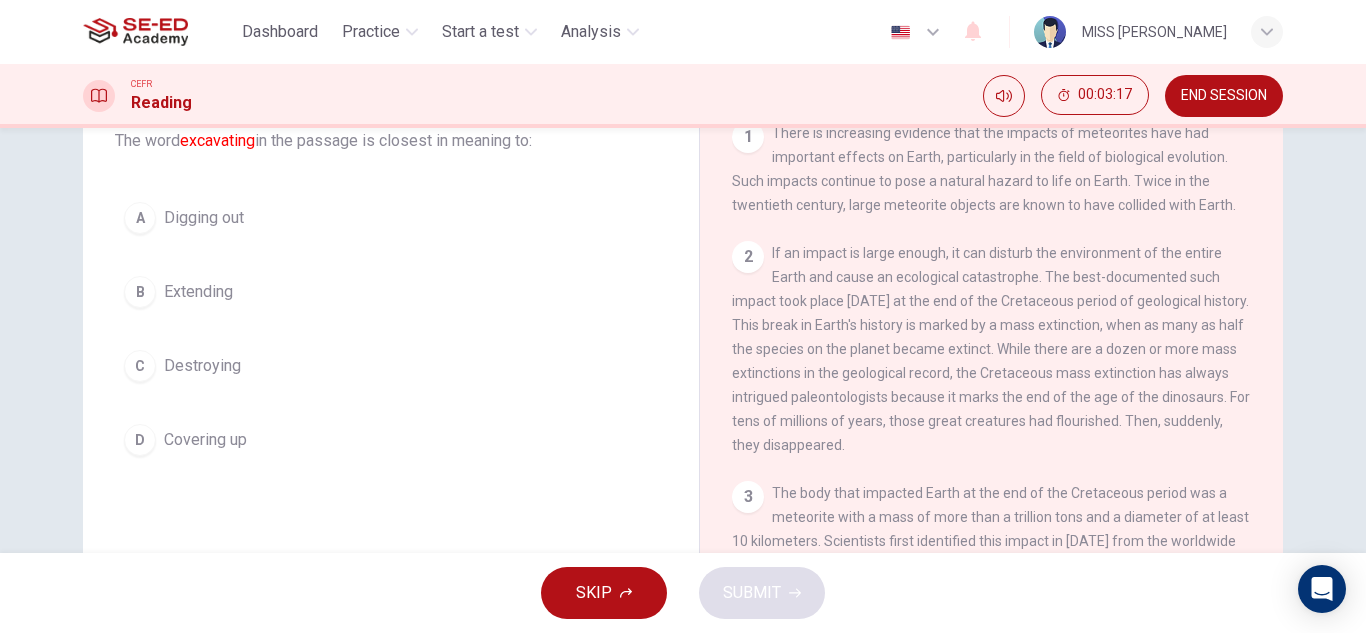 scroll, scrollTop: 100, scrollLeft: 0, axis: vertical 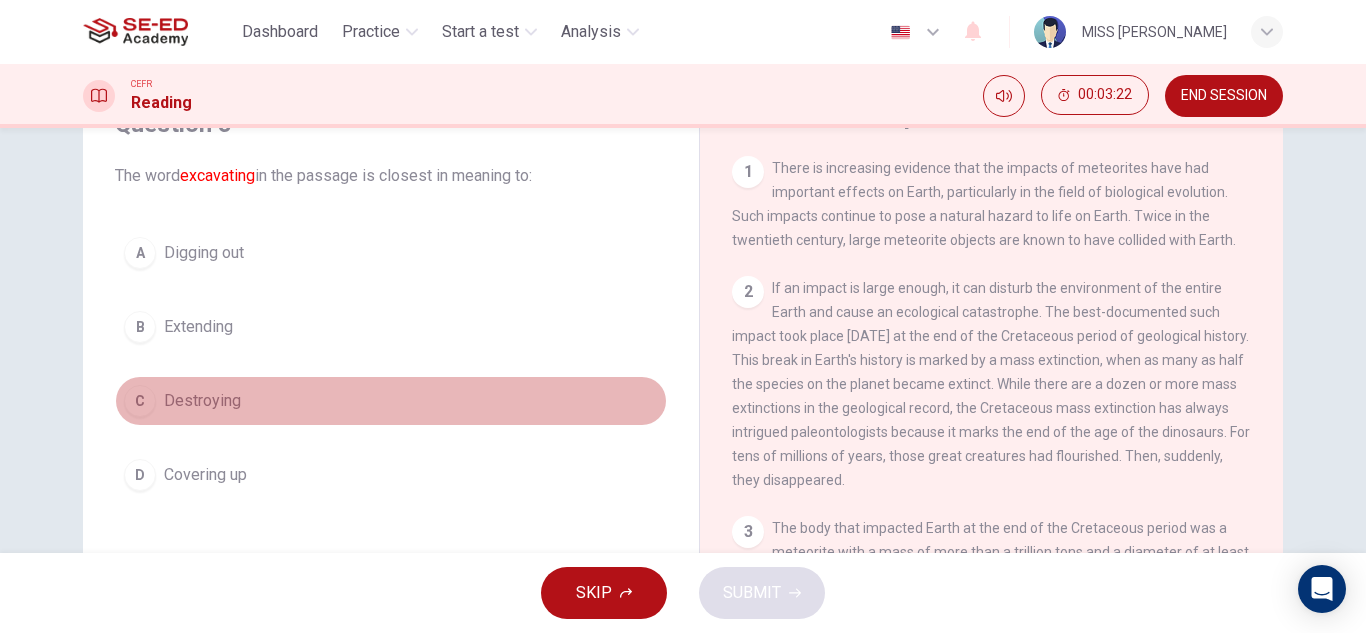 click on "C" at bounding box center (140, 401) 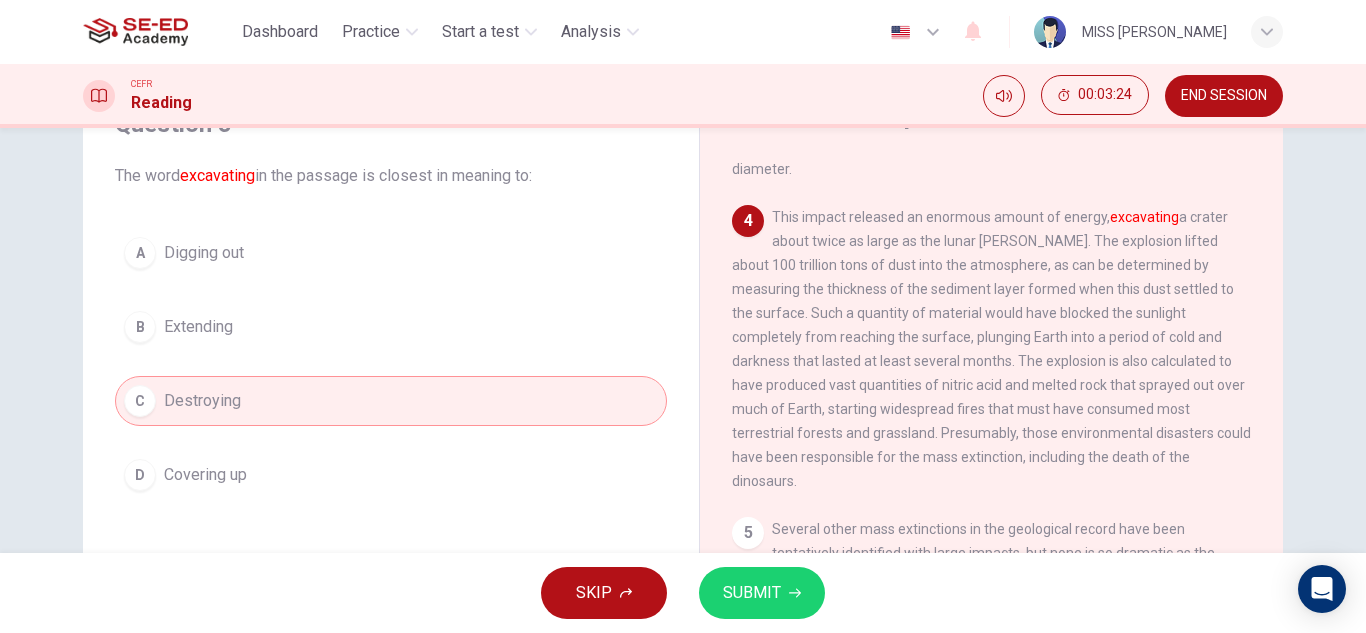 scroll, scrollTop: 600, scrollLeft: 0, axis: vertical 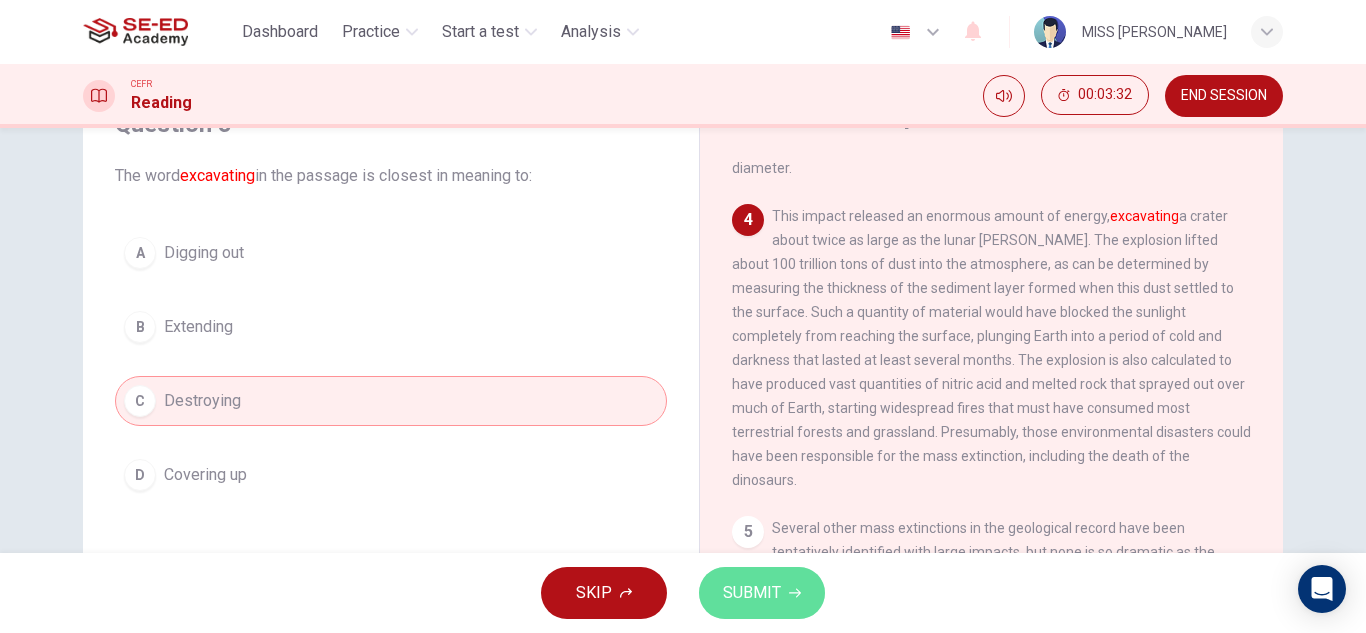 click on "SUBMIT" at bounding box center (762, 593) 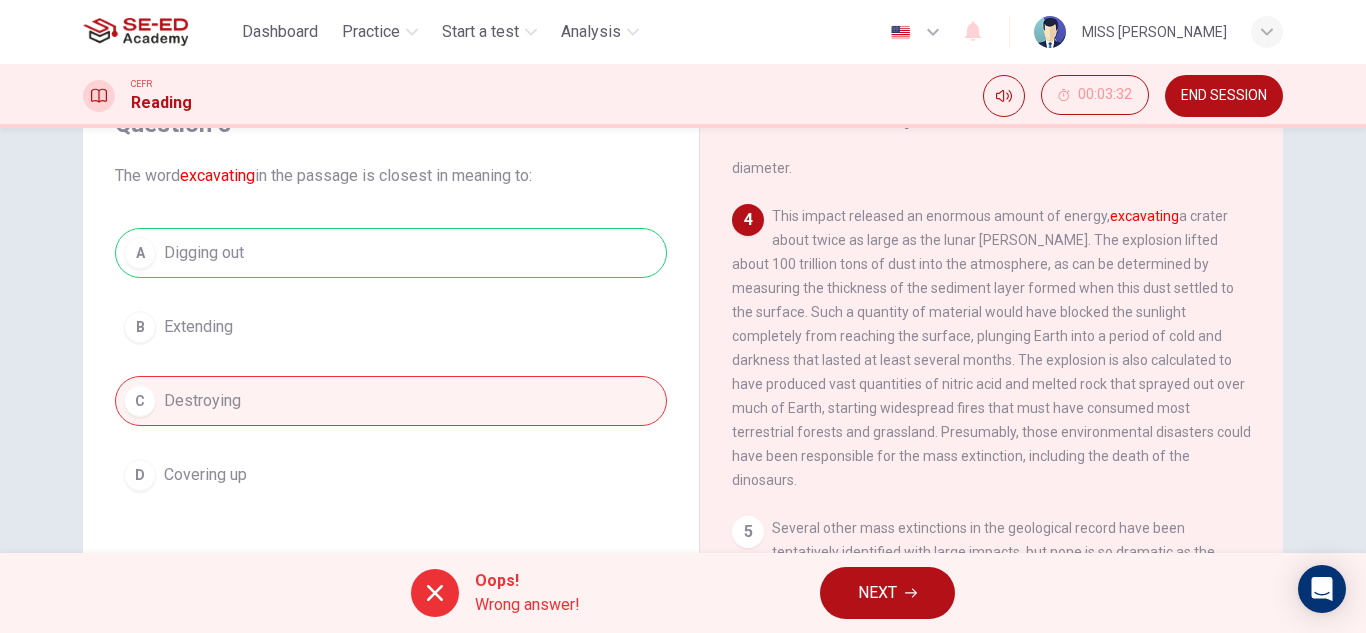 click on "NEXT" at bounding box center (887, 593) 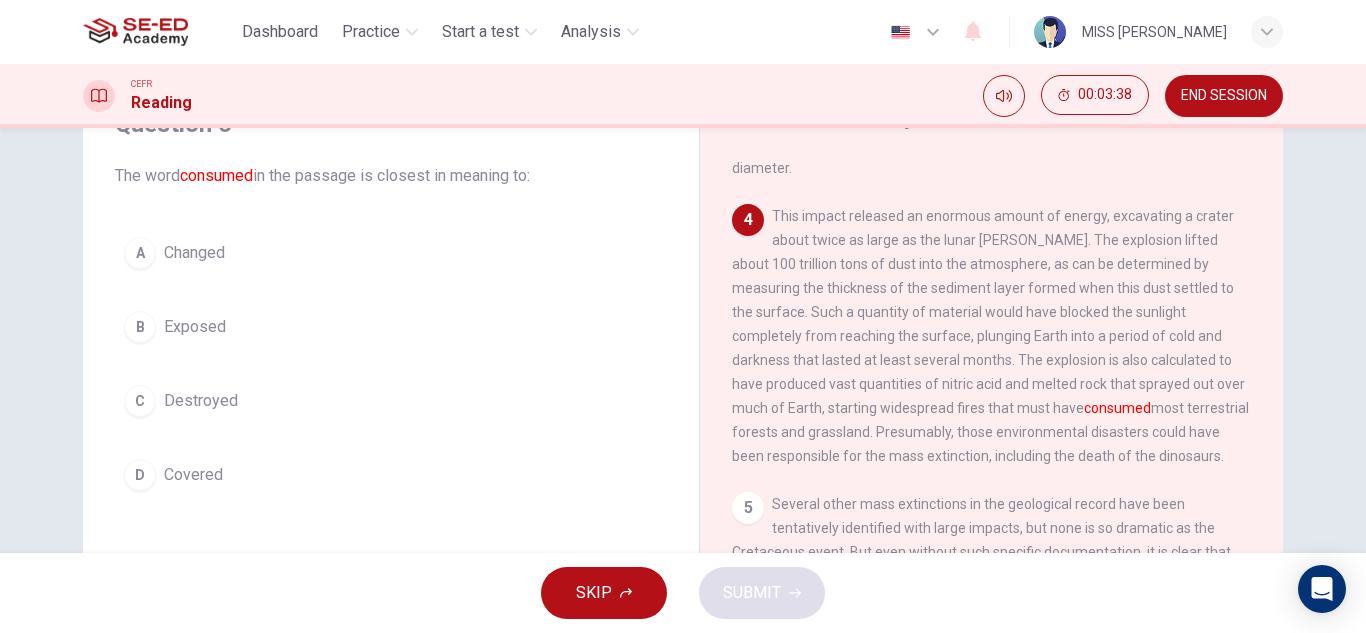 click on "Destroyed" at bounding box center (201, 401) 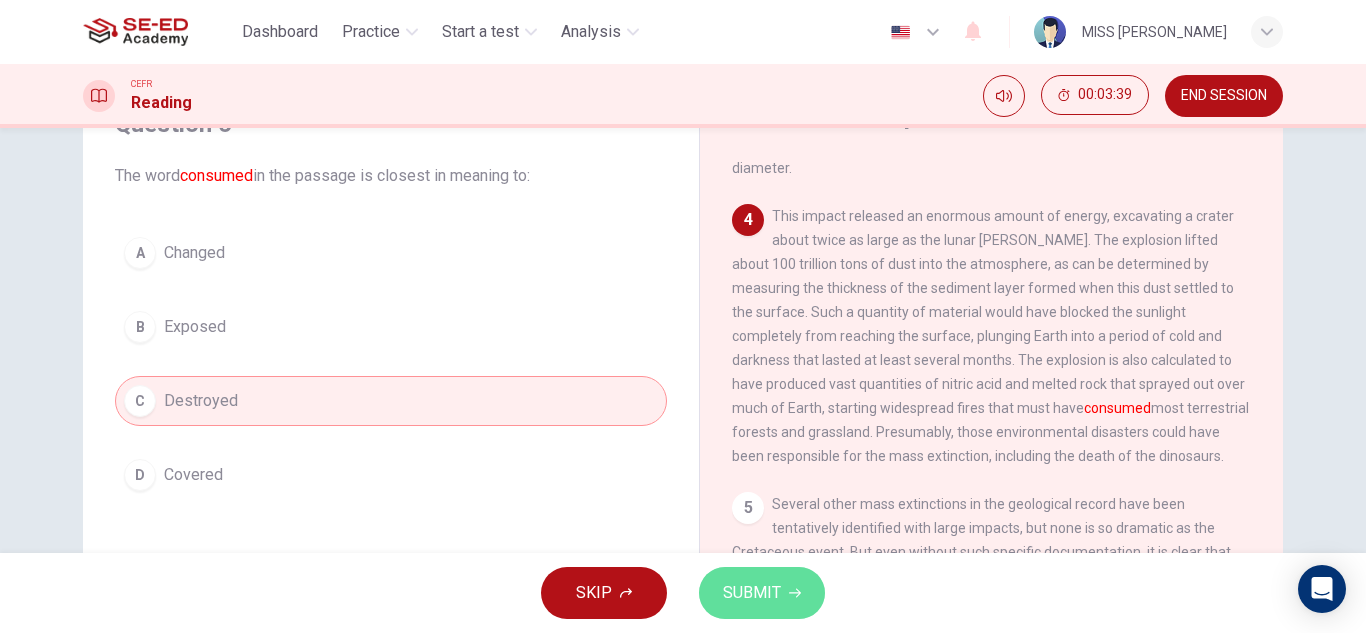 click on "SUBMIT" at bounding box center [752, 593] 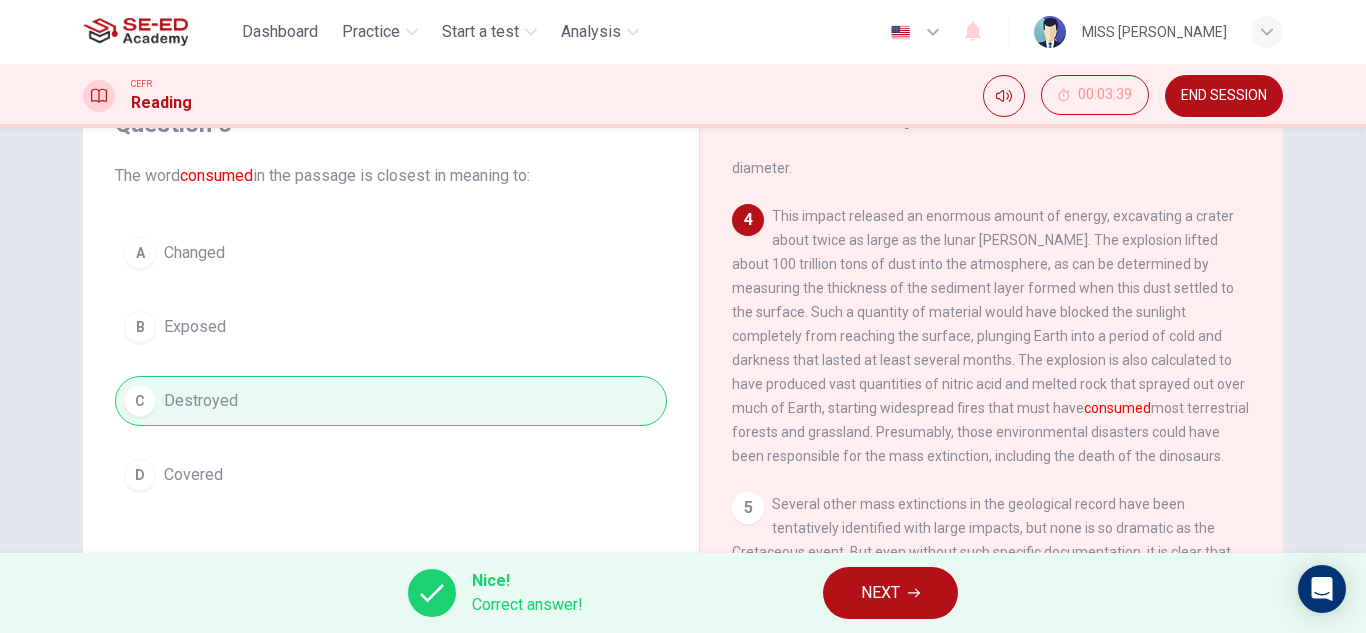 click on "NEXT" at bounding box center (890, 593) 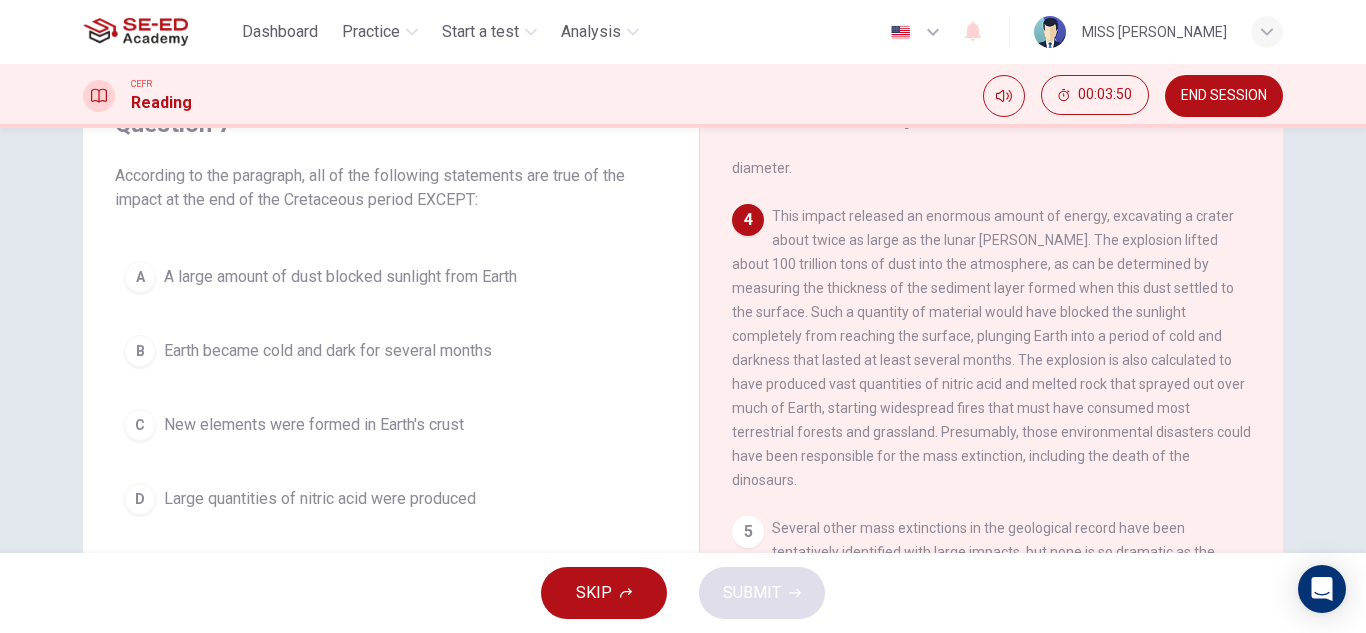 click on "D" at bounding box center [140, 499] 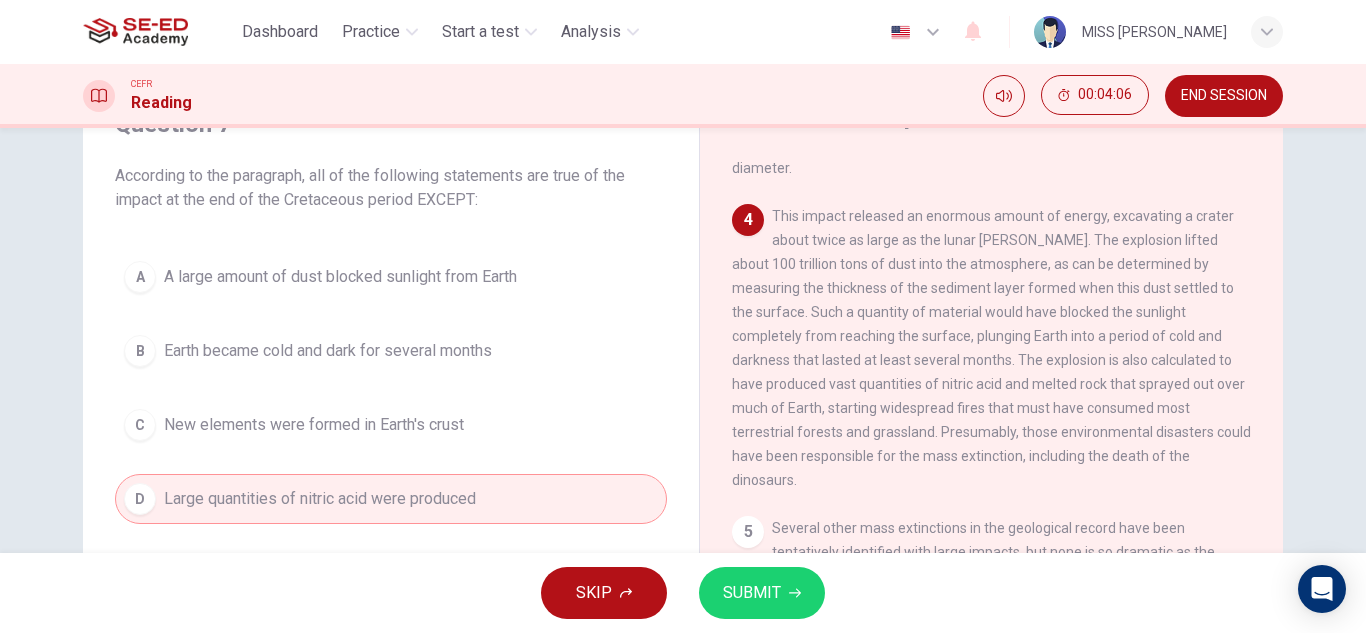 click on "Earth became cold and dark for several months" at bounding box center (328, 351) 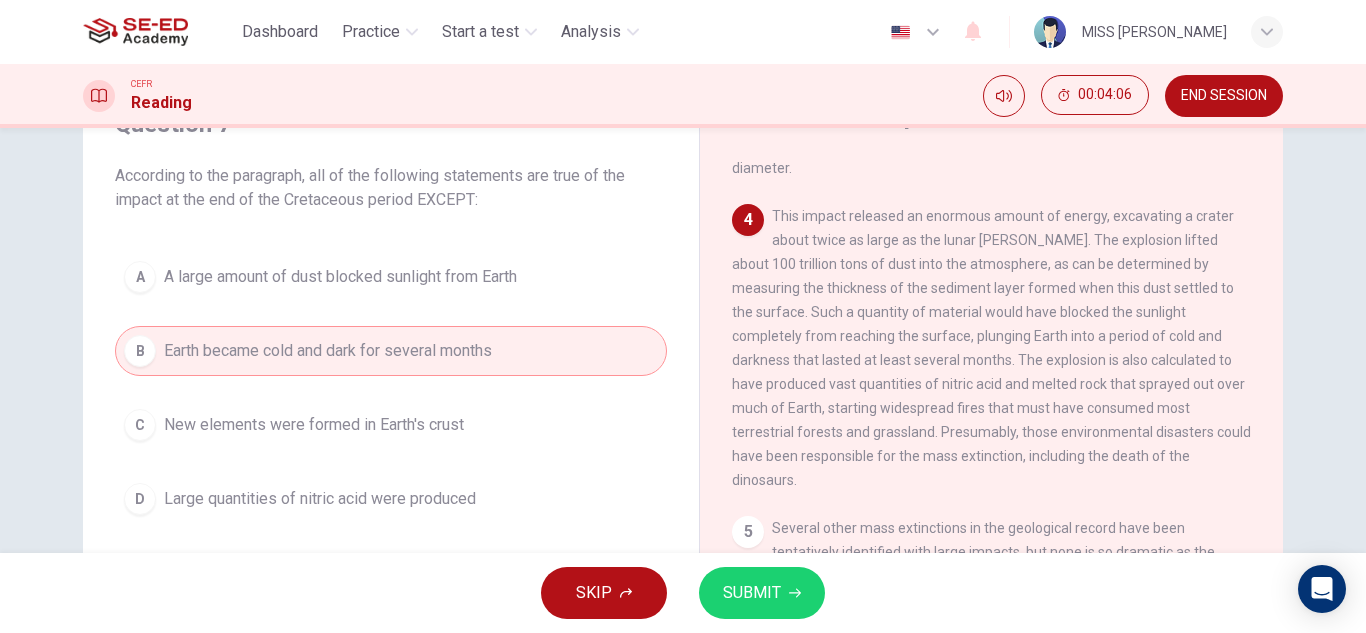 click on "SUBMIT" at bounding box center (762, 593) 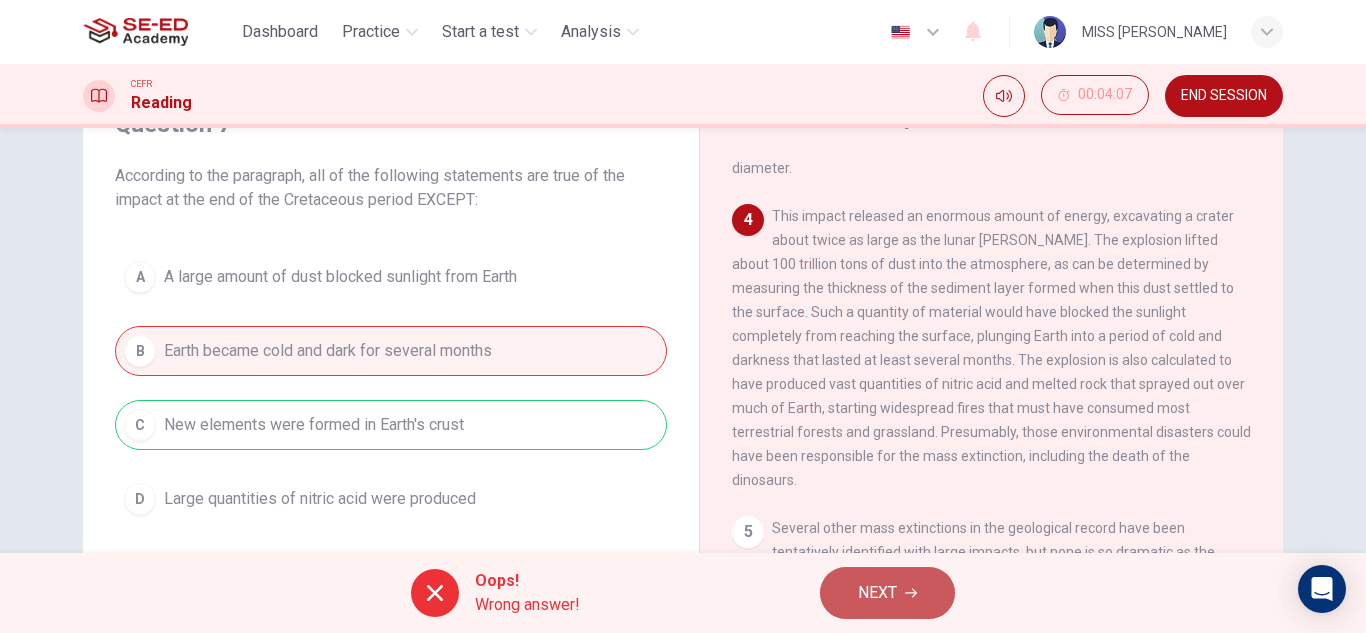 click on "NEXT" at bounding box center [877, 593] 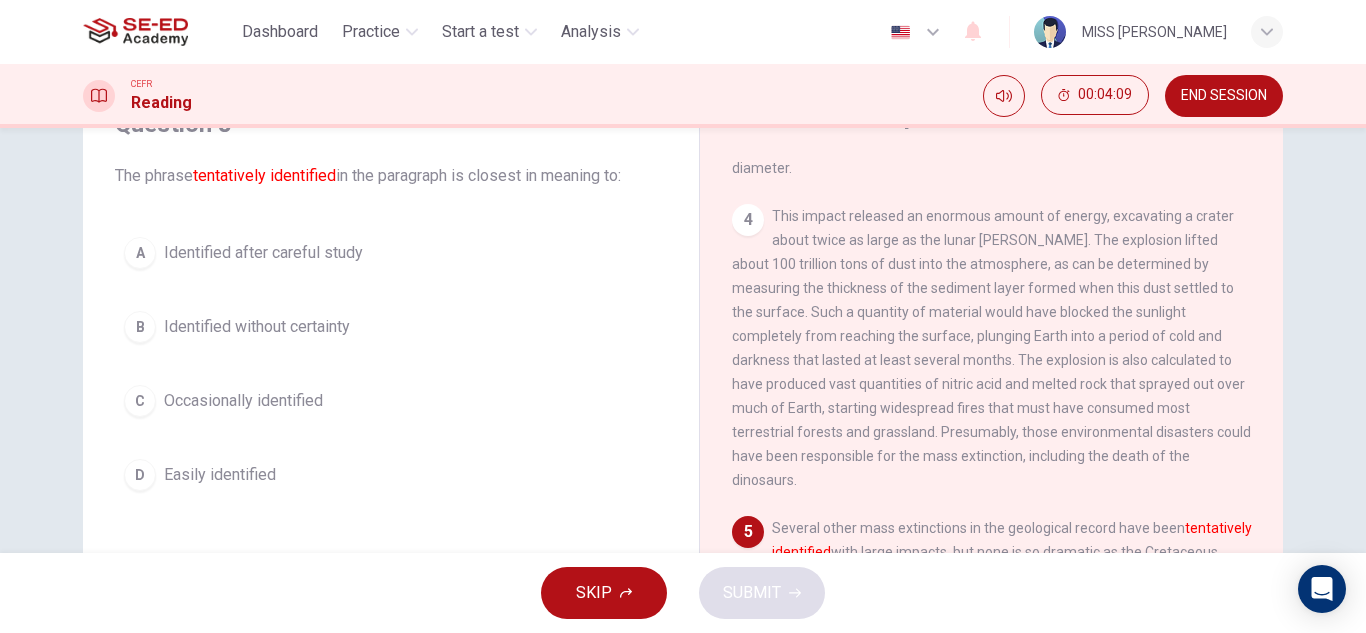 scroll, scrollTop: 800, scrollLeft: 0, axis: vertical 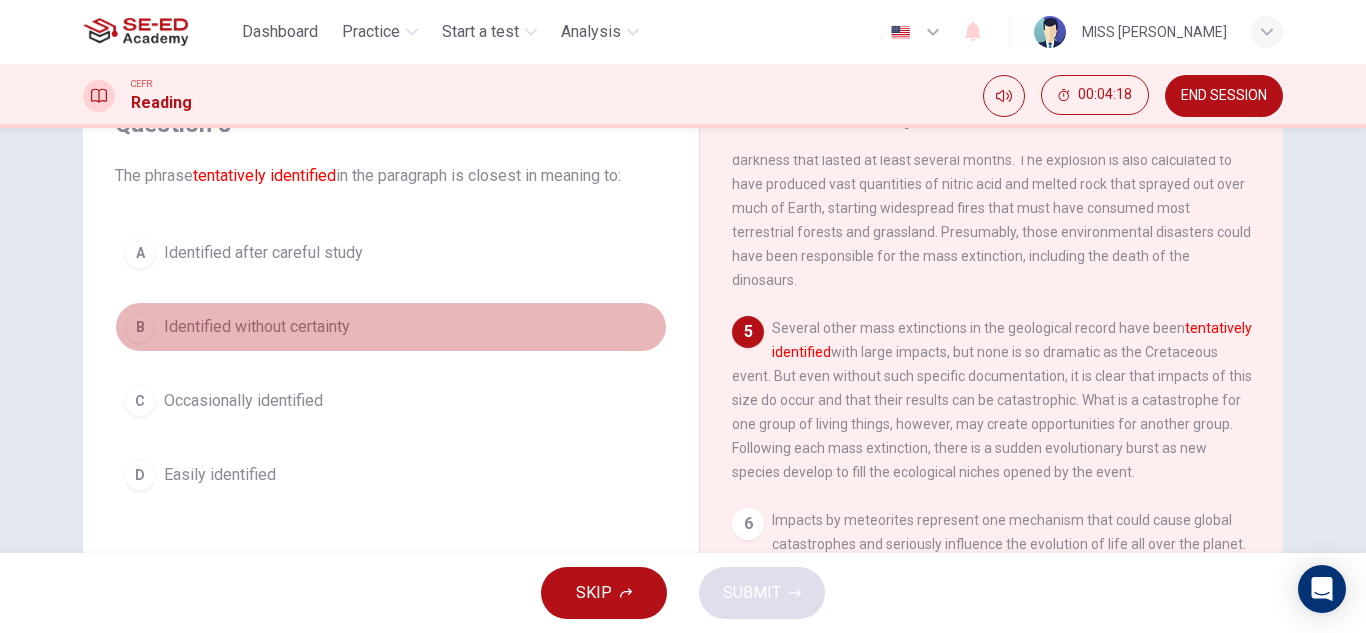 click on "Identified without certainty" at bounding box center [257, 327] 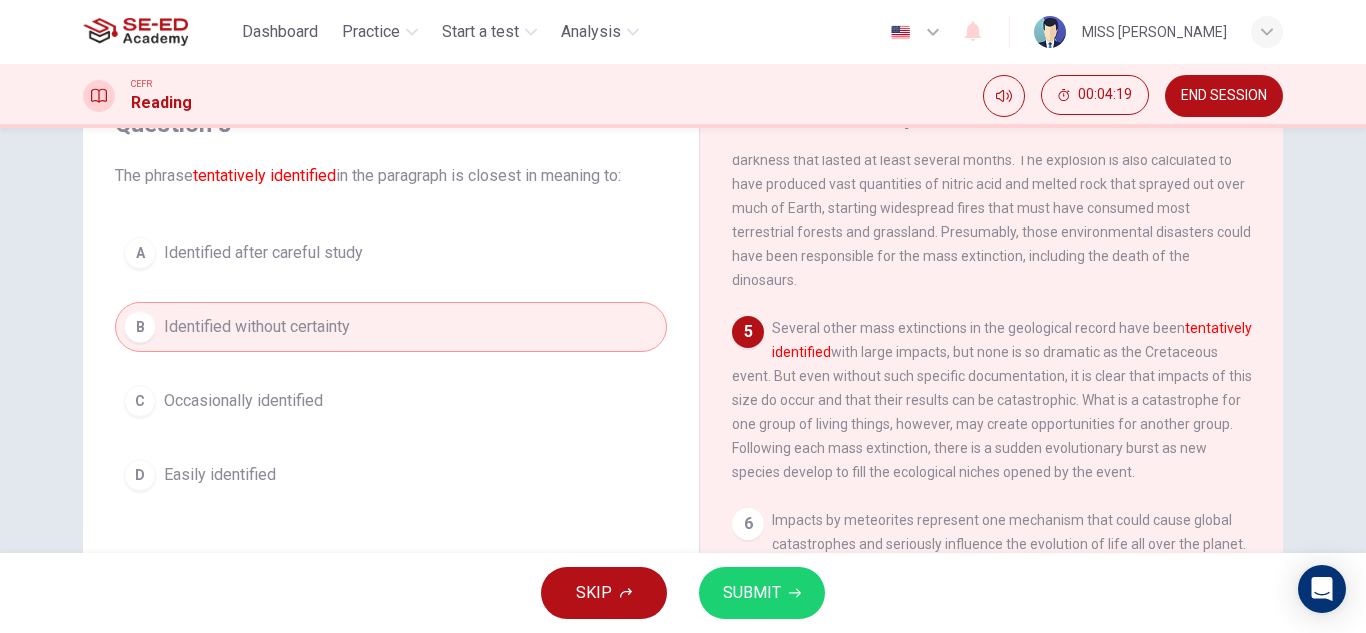 click 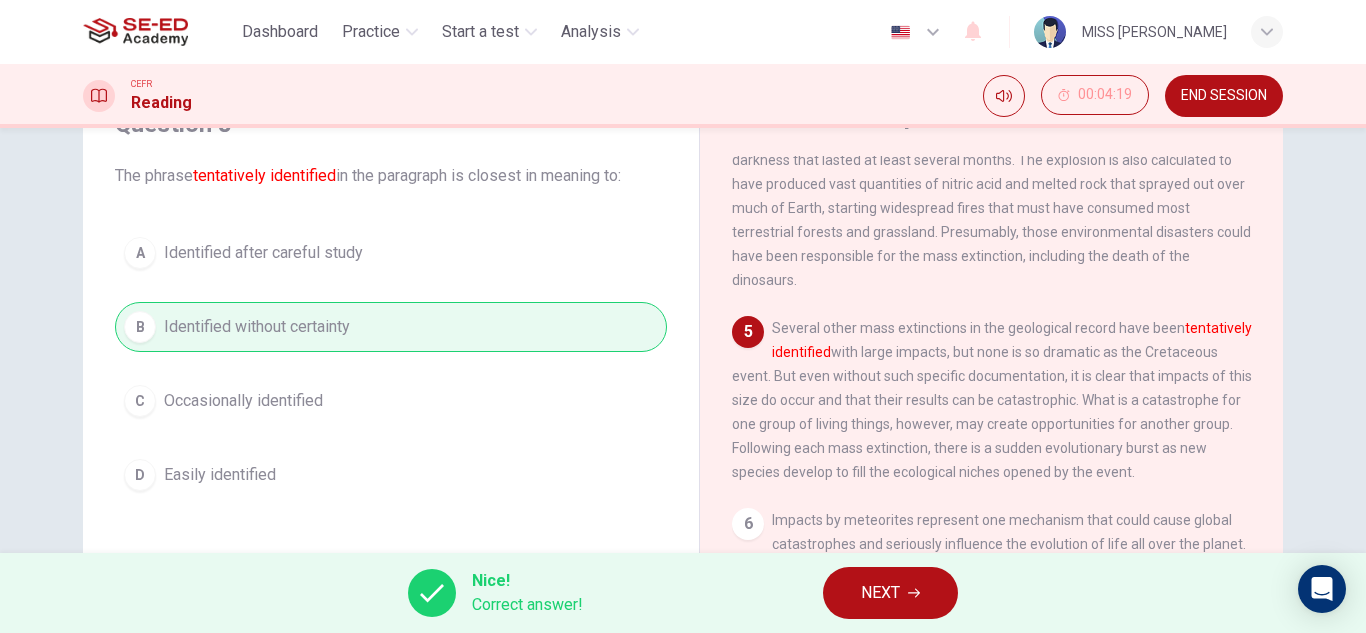 click on "NEXT" at bounding box center (890, 593) 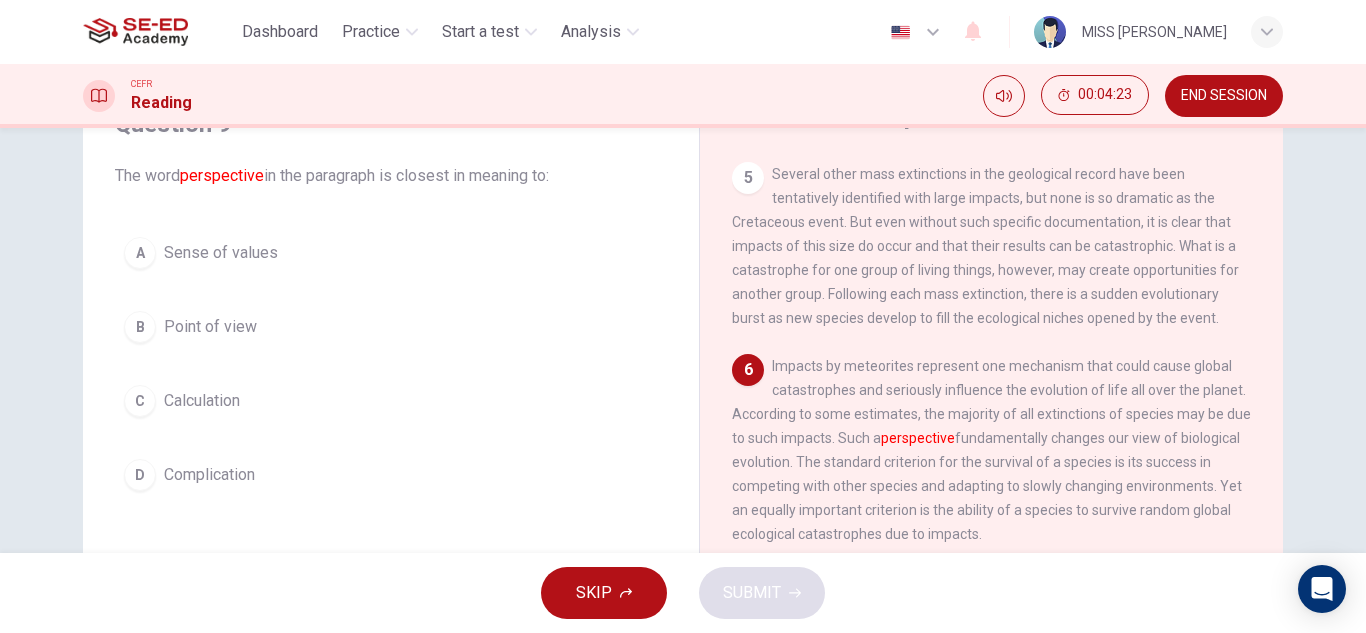 scroll, scrollTop: 1000, scrollLeft: 0, axis: vertical 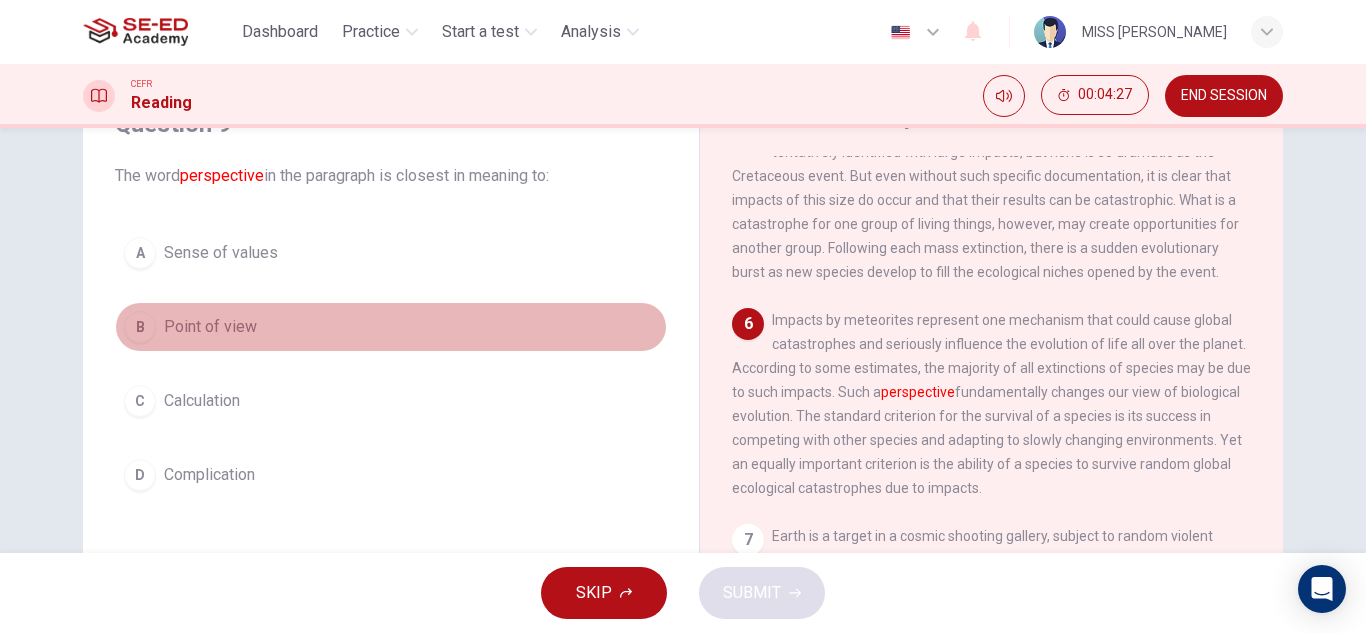 click on "Point of view" at bounding box center [210, 327] 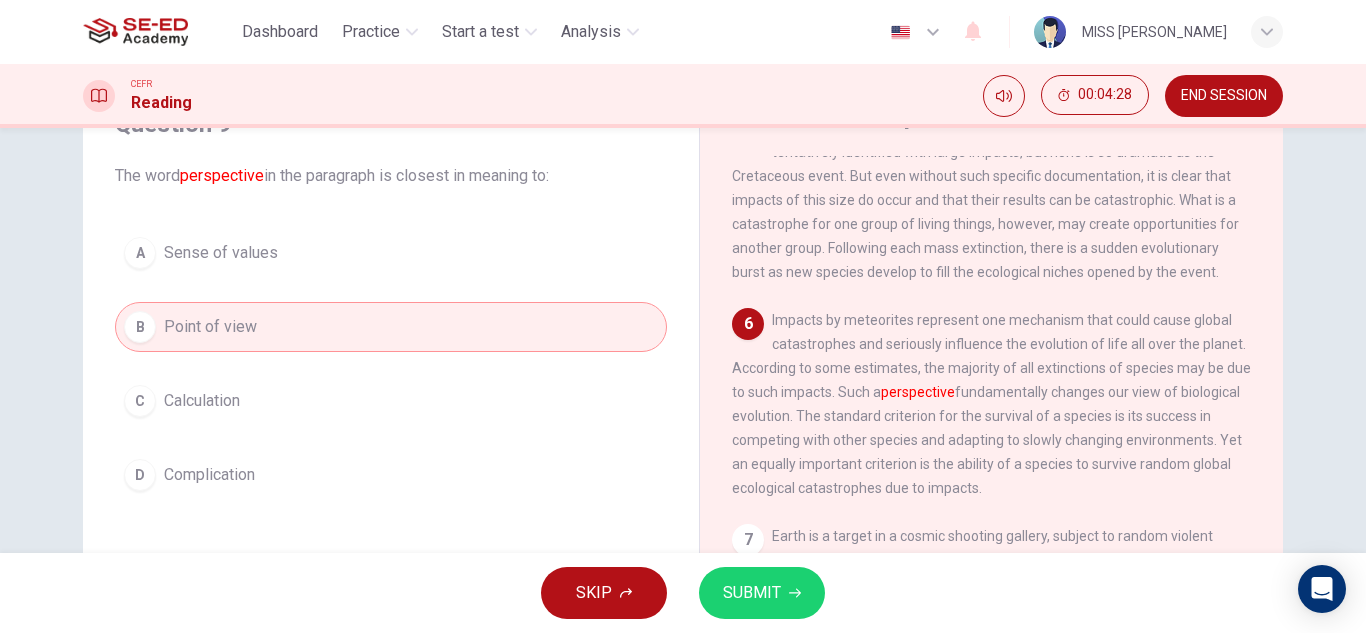 click on "SUBMIT" at bounding box center (752, 593) 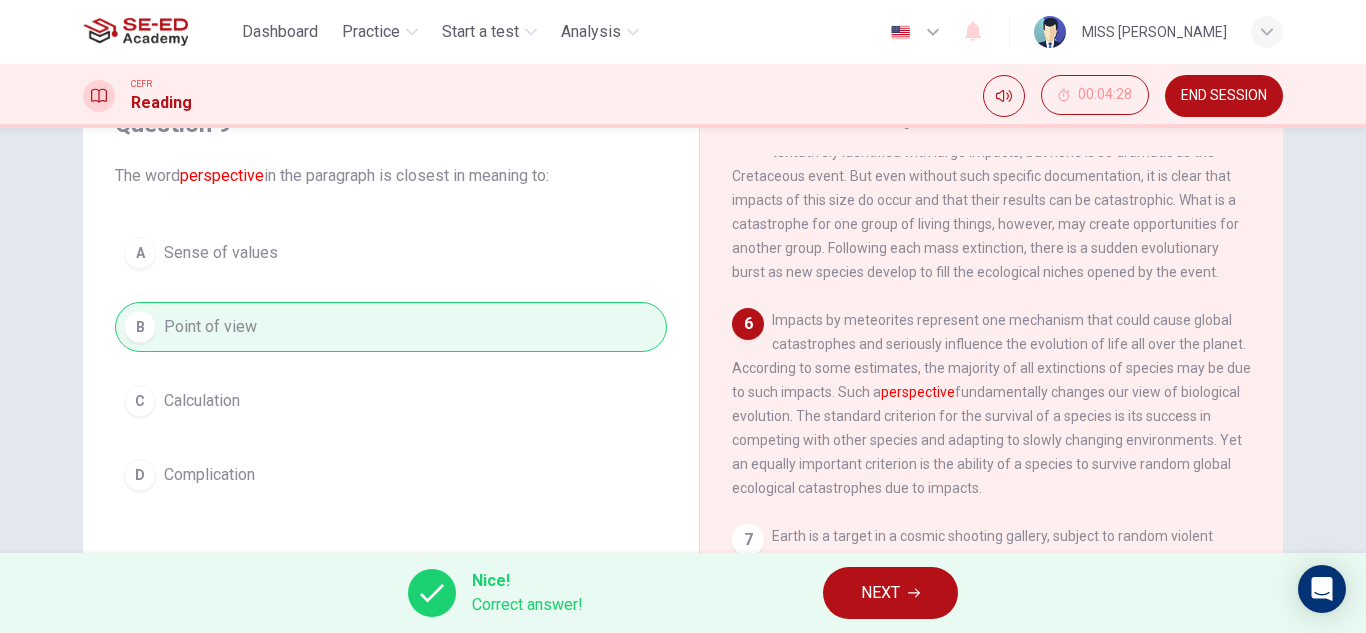 click on "NEXT" at bounding box center (890, 593) 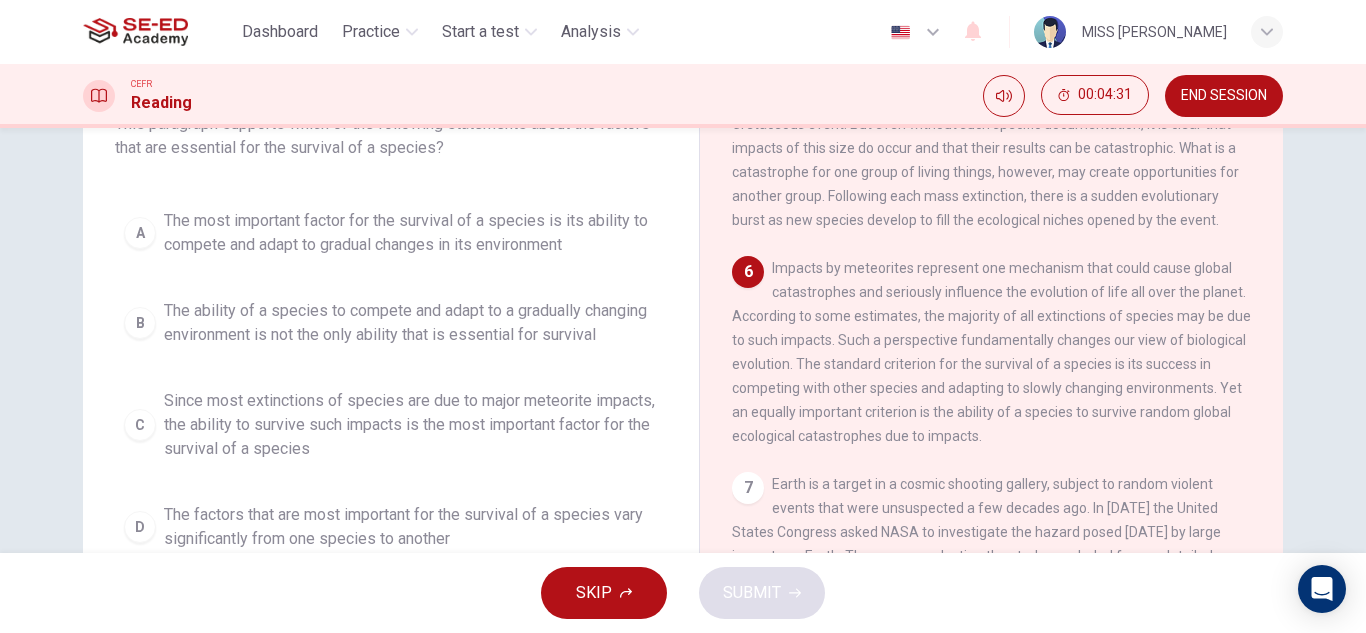 scroll, scrollTop: 150, scrollLeft: 0, axis: vertical 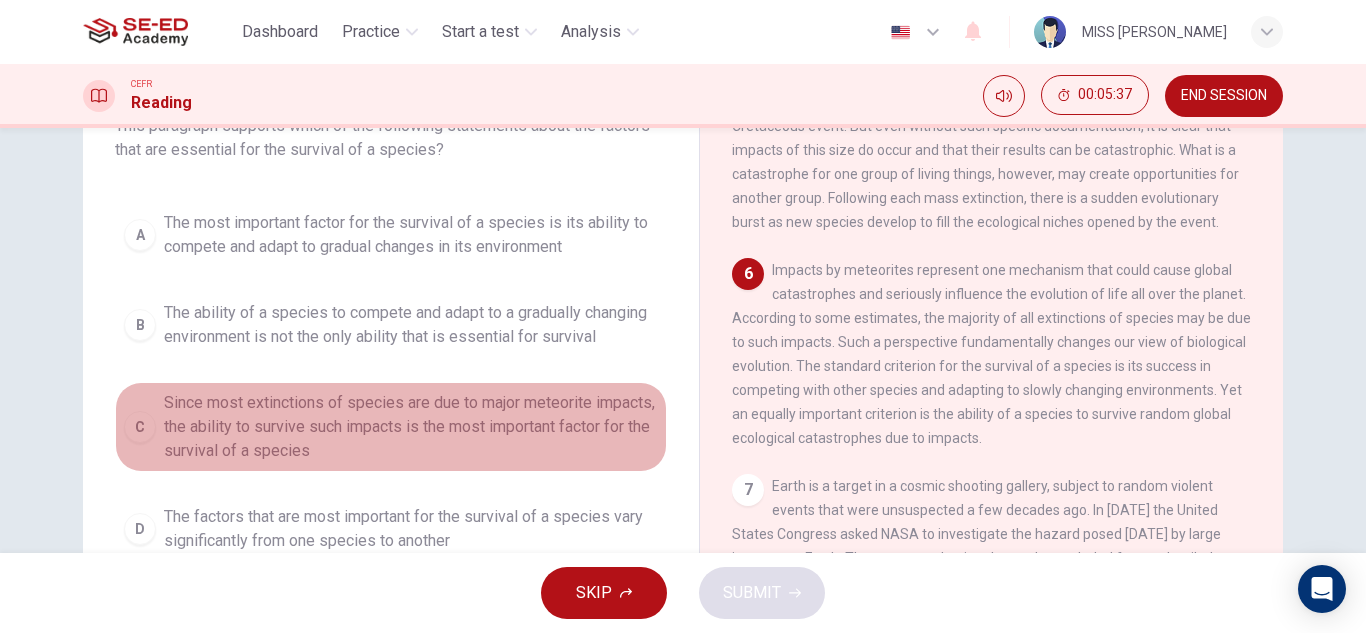 click on "C" at bounding box center [140, 427] 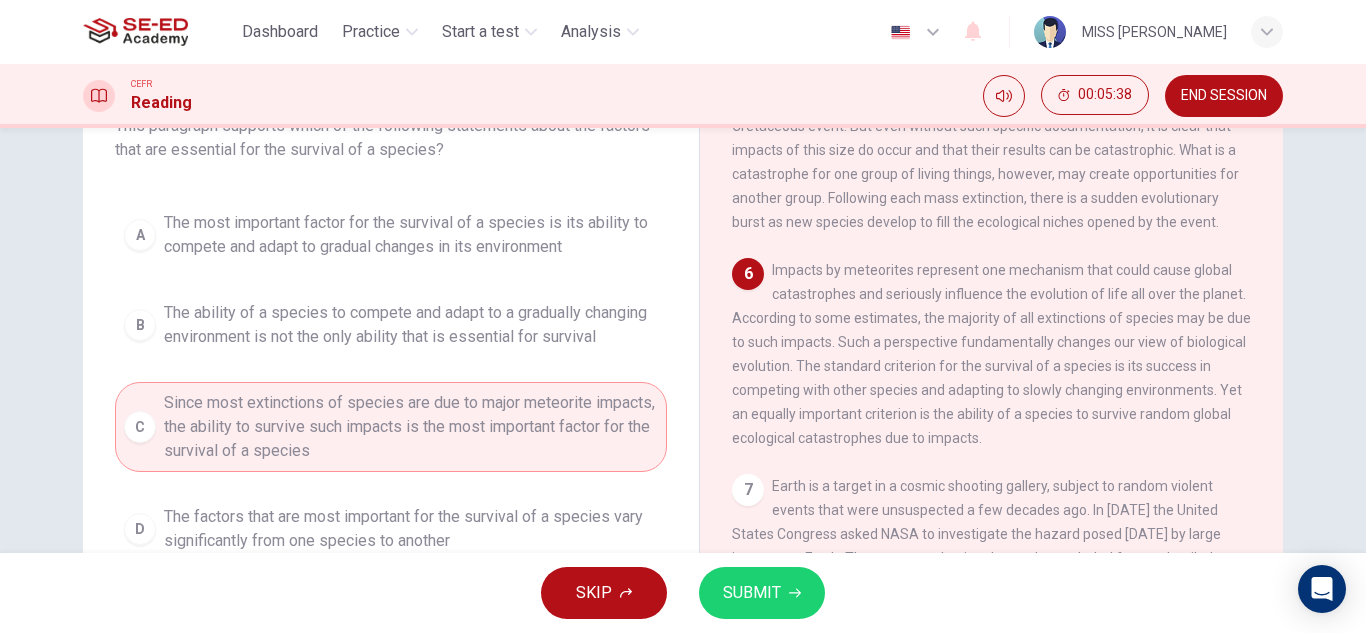 click on "SUBMIT" at bounding box center [762, 593] 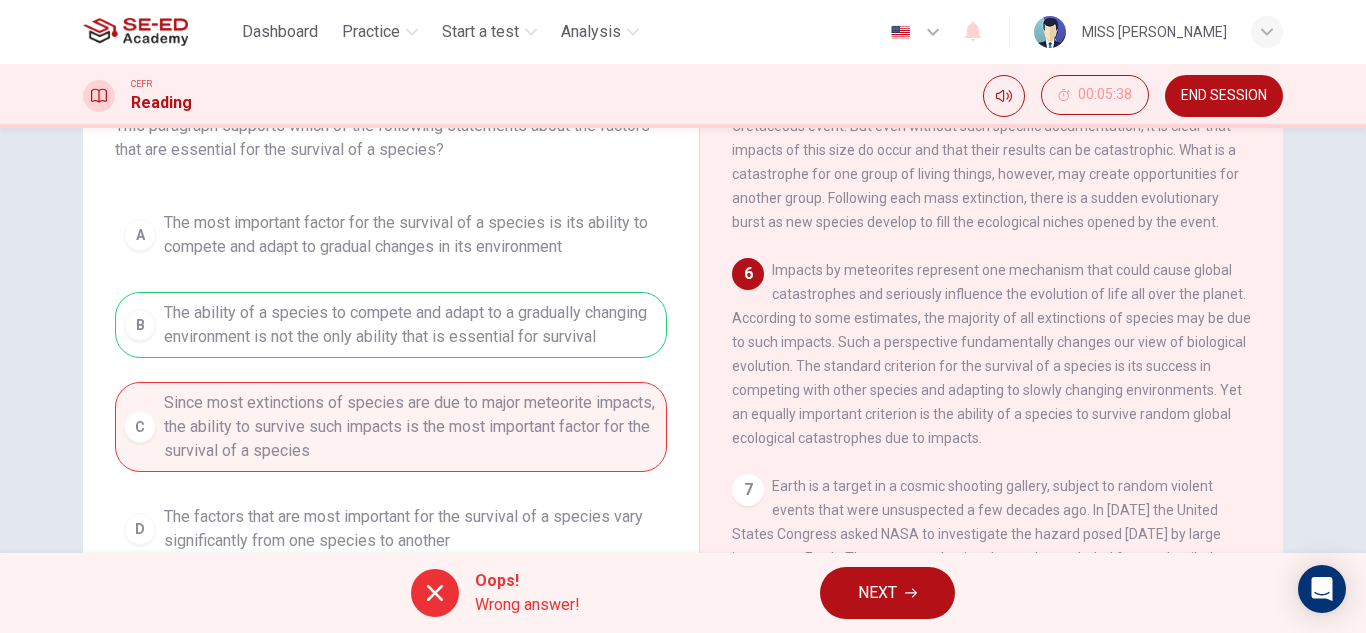 click on "NEXT" at bounding box center [887, 593] 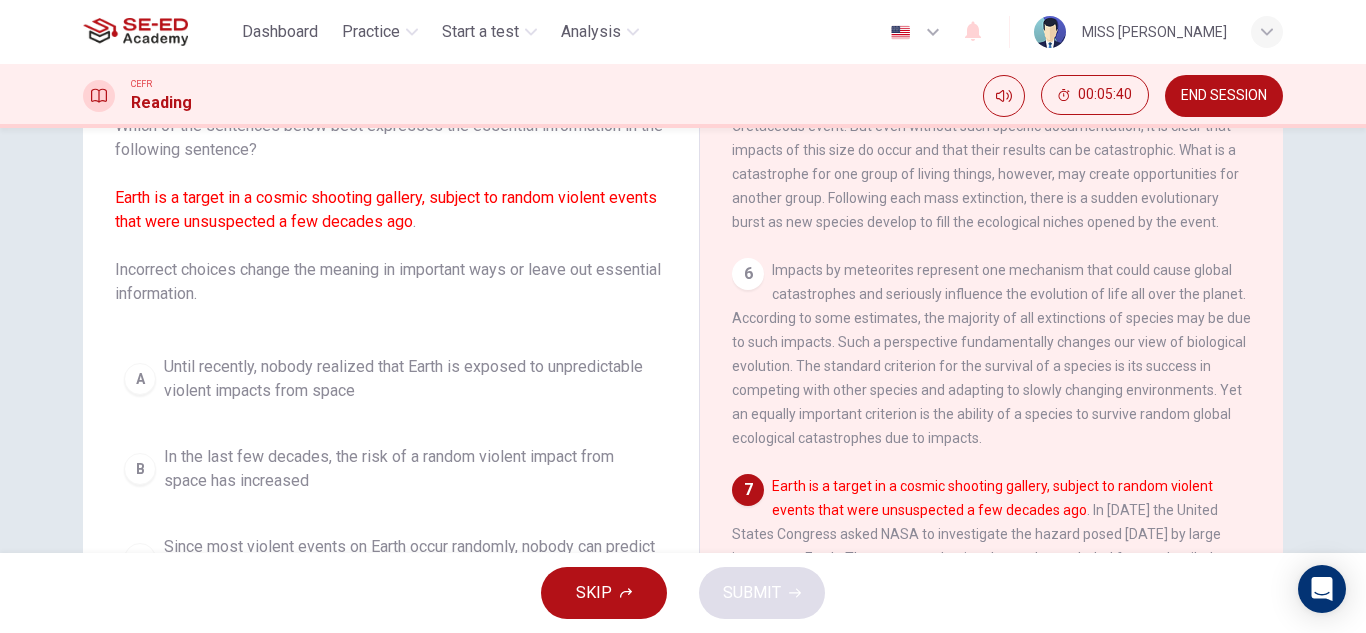 scroll, scrollTop: 9, scrollLeft: 0, axis: vertical 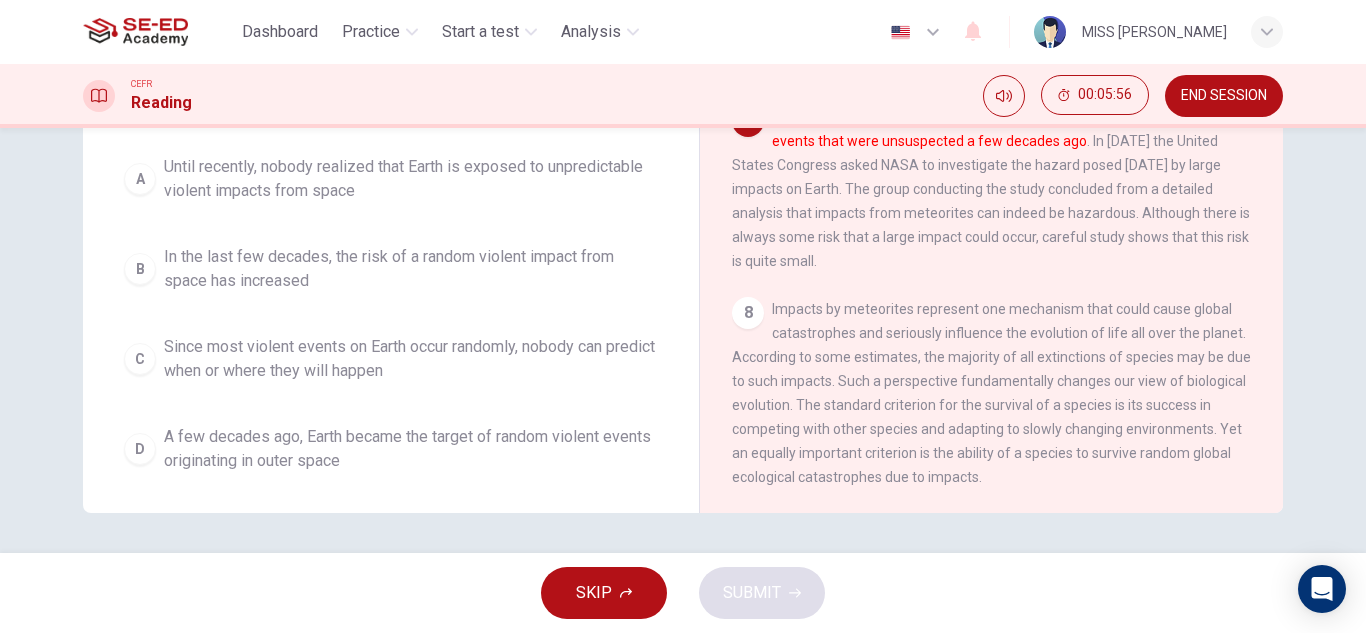 click on "Since most violent events on Earth occur randomly, nobody can predict when or where they will happen" at bounding box center [411, 359] 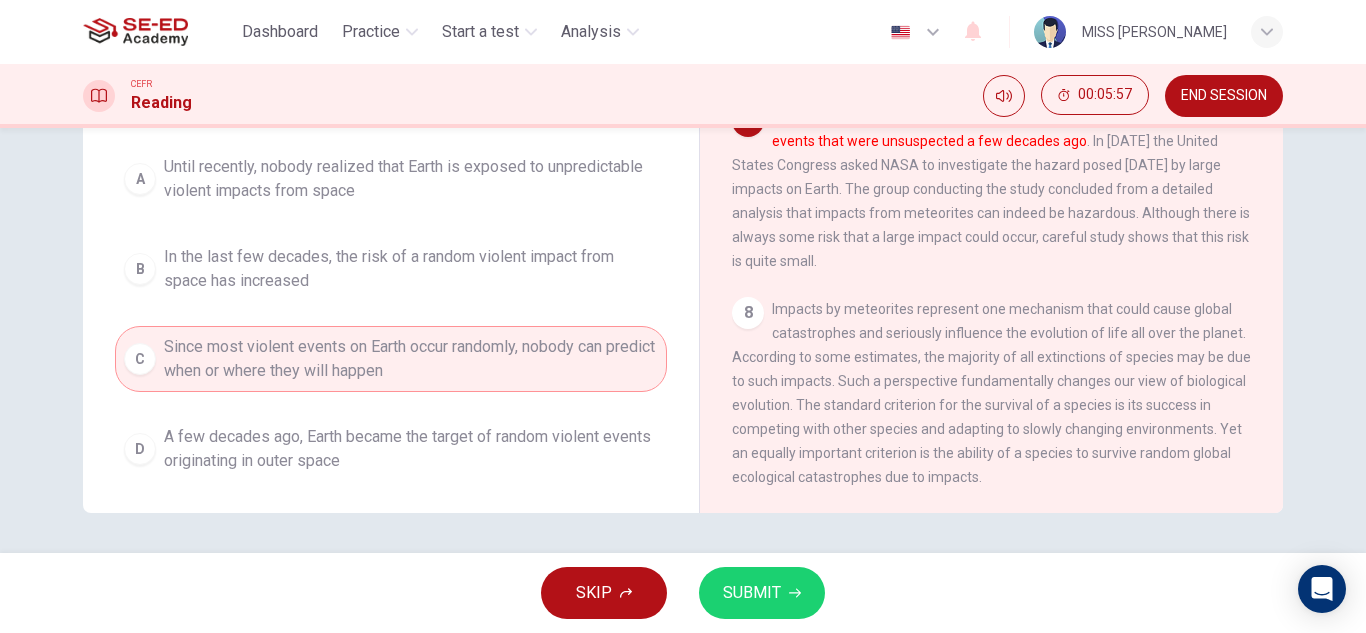 click on "SUBMIT" at bounding box center [752, 593] 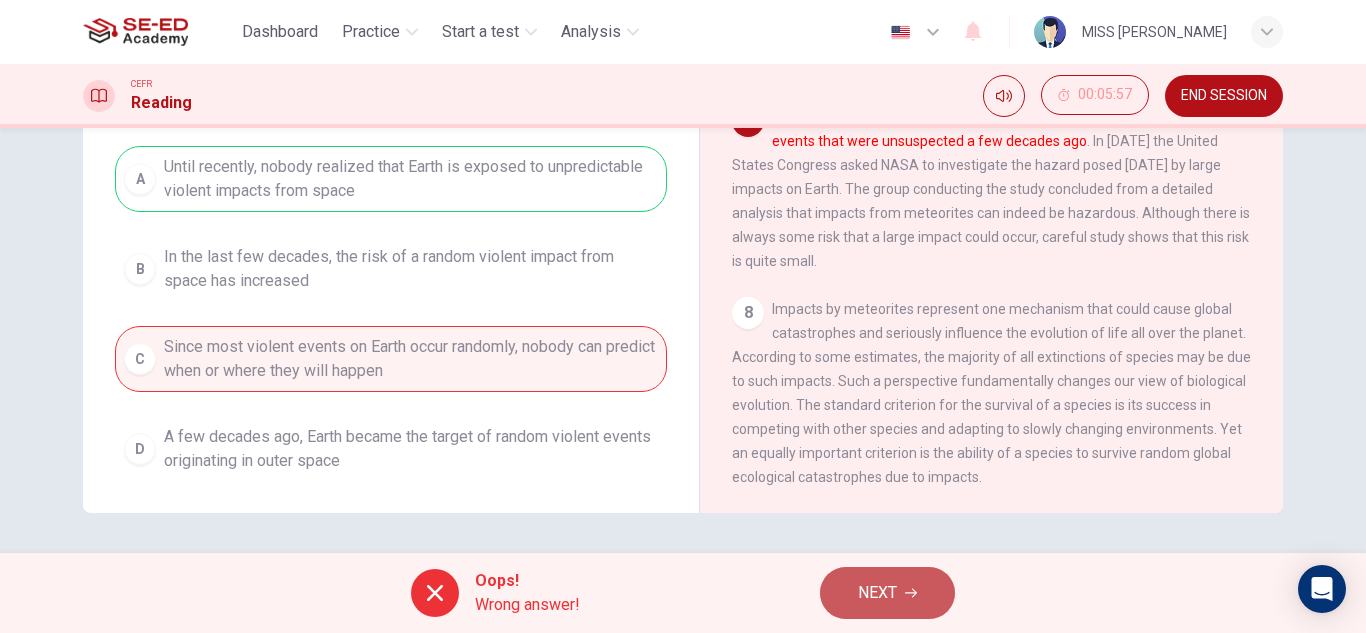 click on "NEXT" at bounding box center (887, 593) 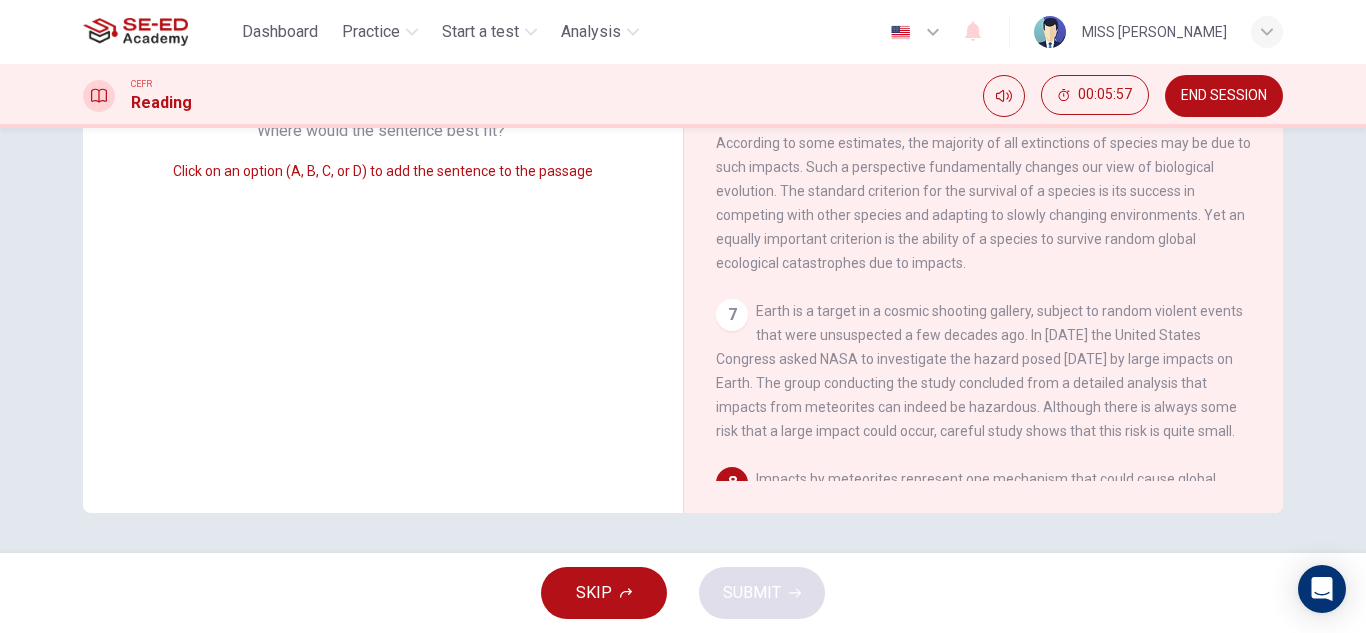 scroll, scrollTop: 1216, scrollLeft: 0, axis: vertical 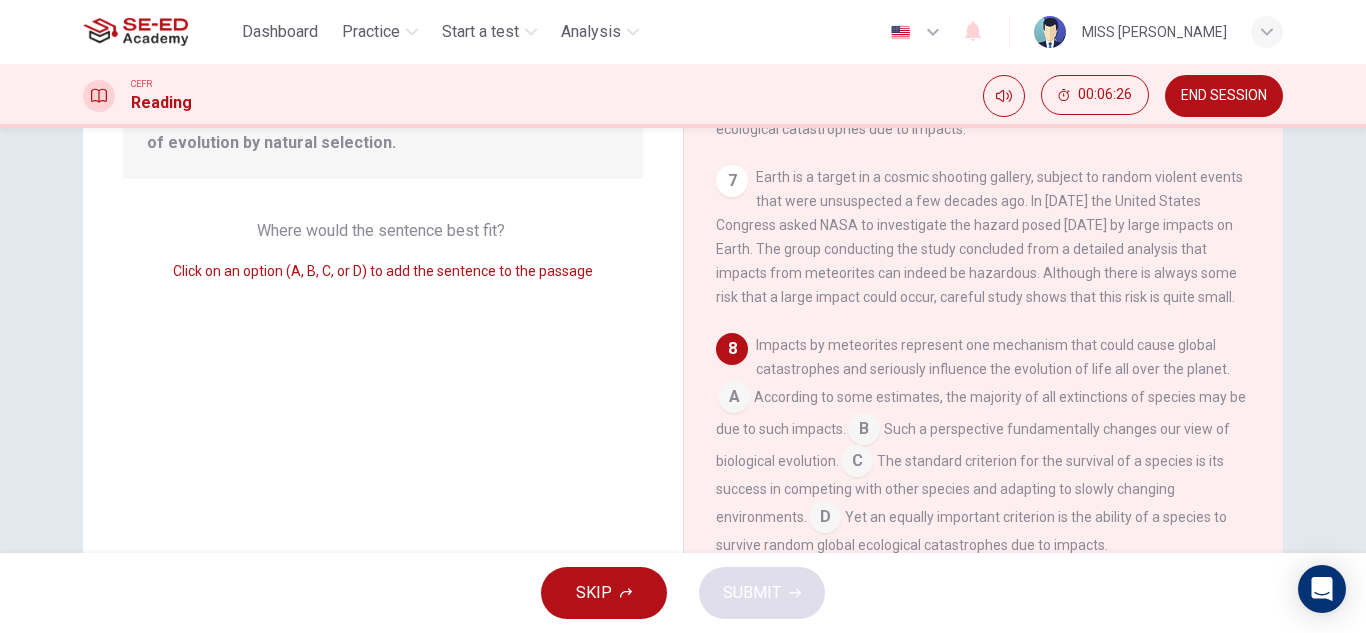 click at bounding box center (857, 463) 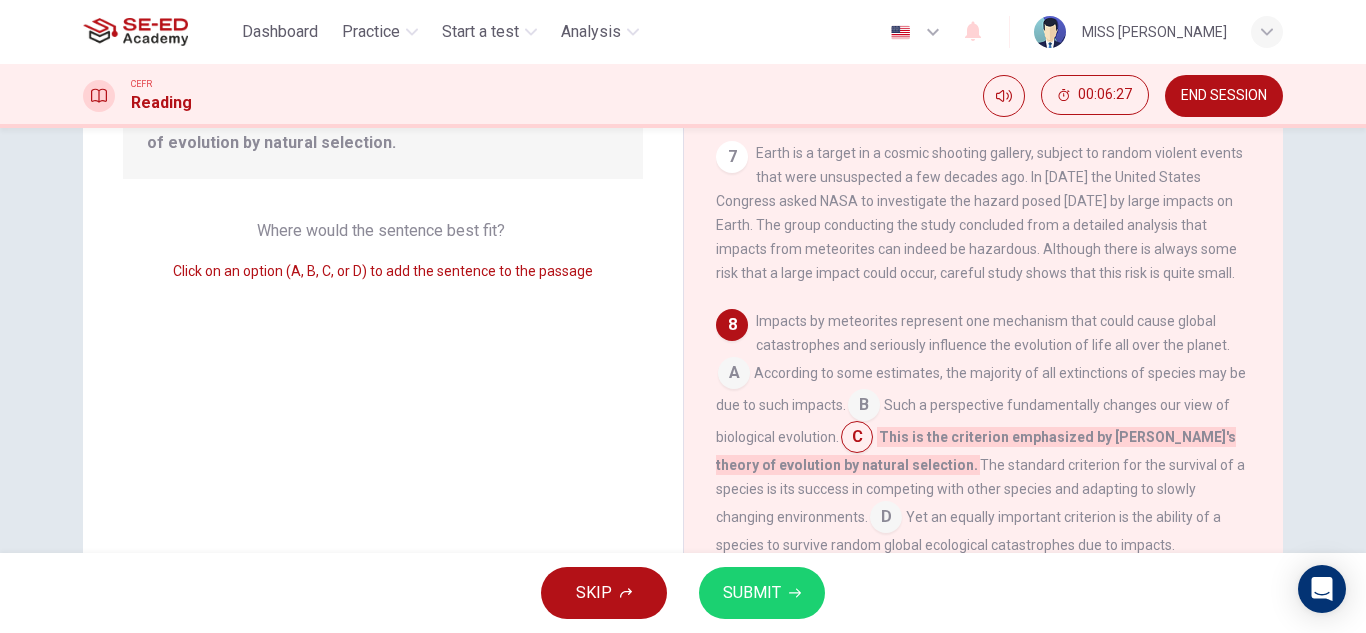 click on "SUBMIT" at bounding box center [752, 593] 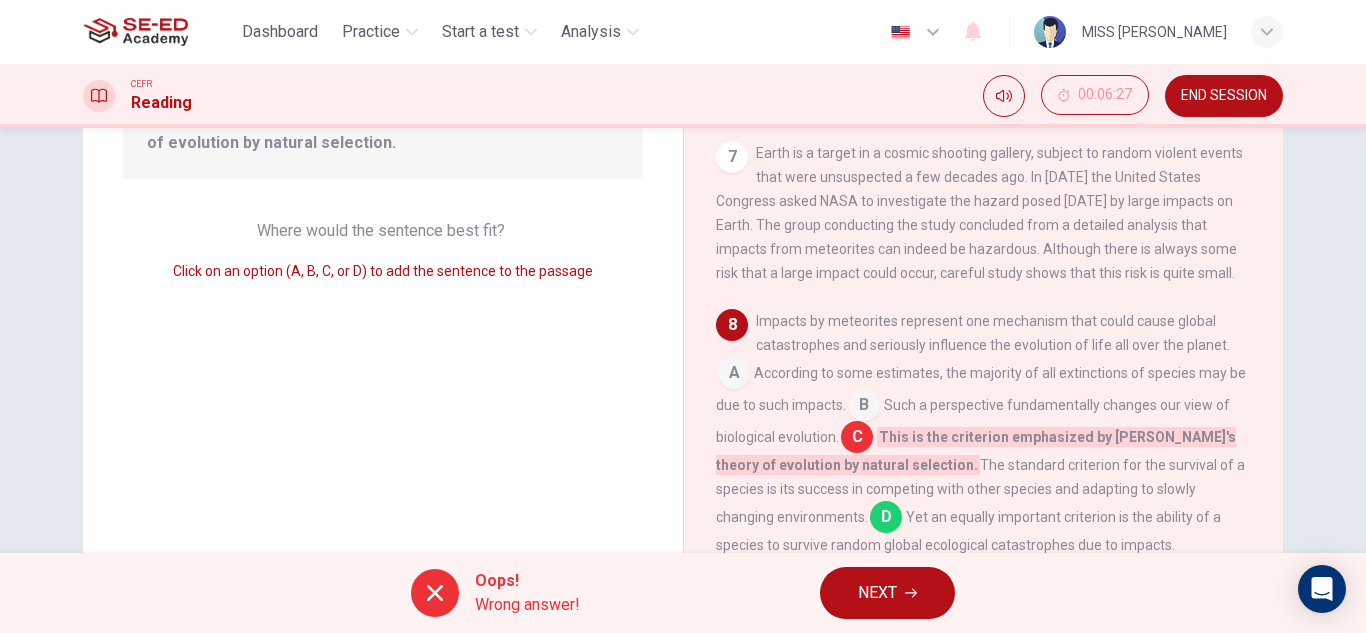 scroll, scrollTop: 1240, scrollLeft: 0, axis: vertical 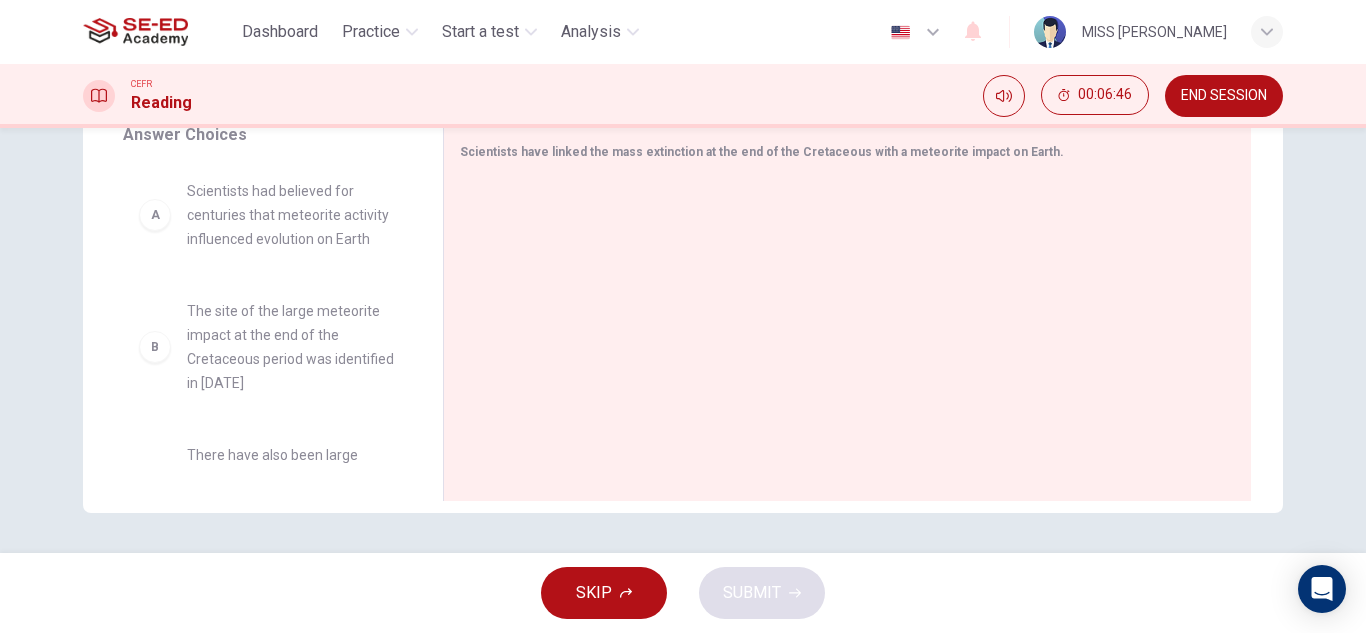 click on "A" at bounding box center [155, 215] 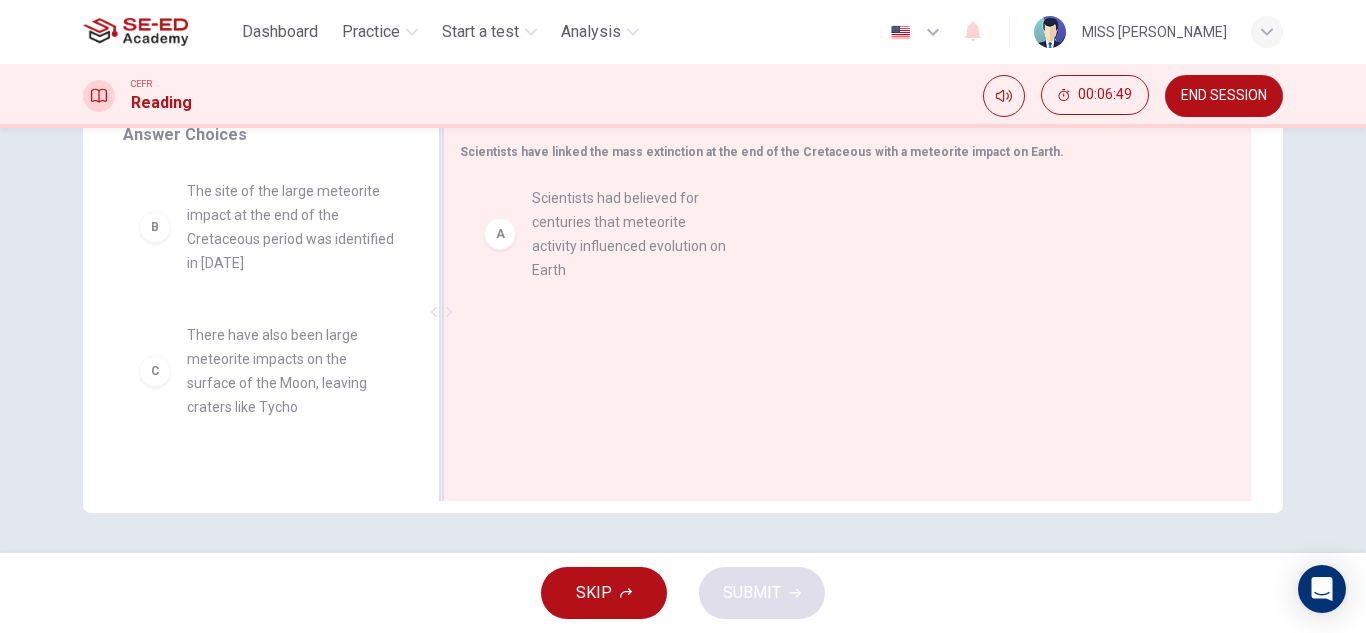 drag, startPoint x: 153, startPoint y: 213, endPoint x: 509, endPoint y: 226, distance: 356.23727 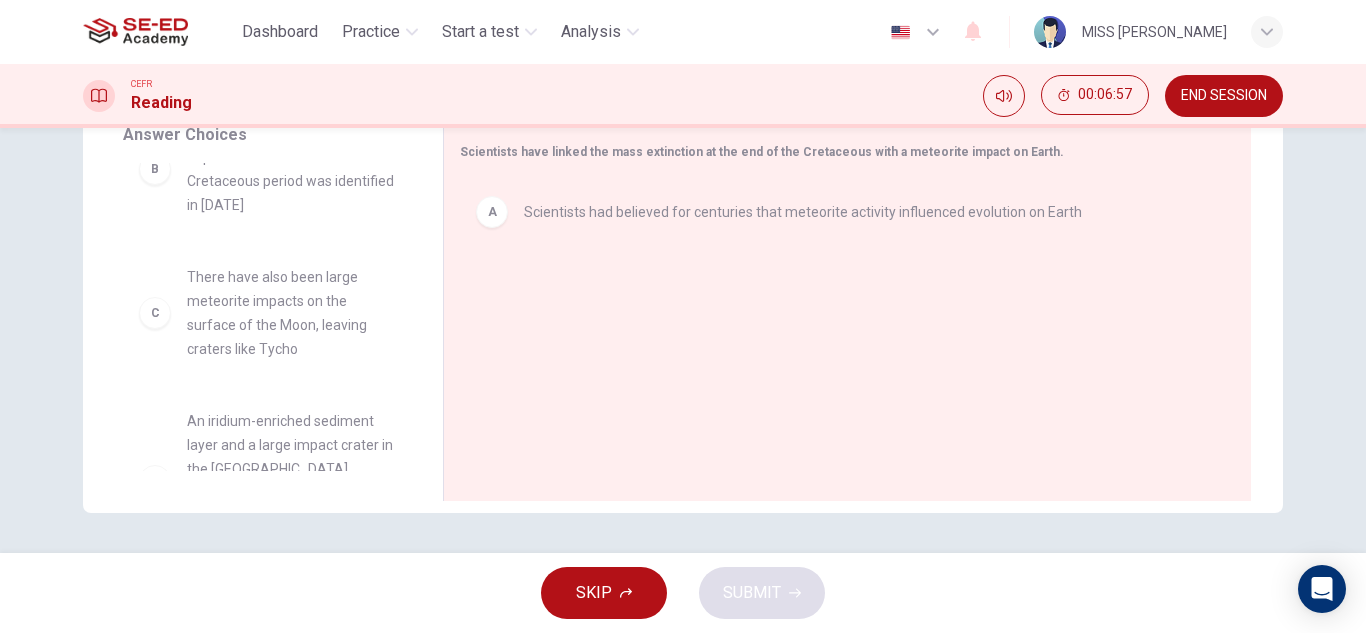 scroll, scrollTop: 0, scrollLeft: 0, axis: both 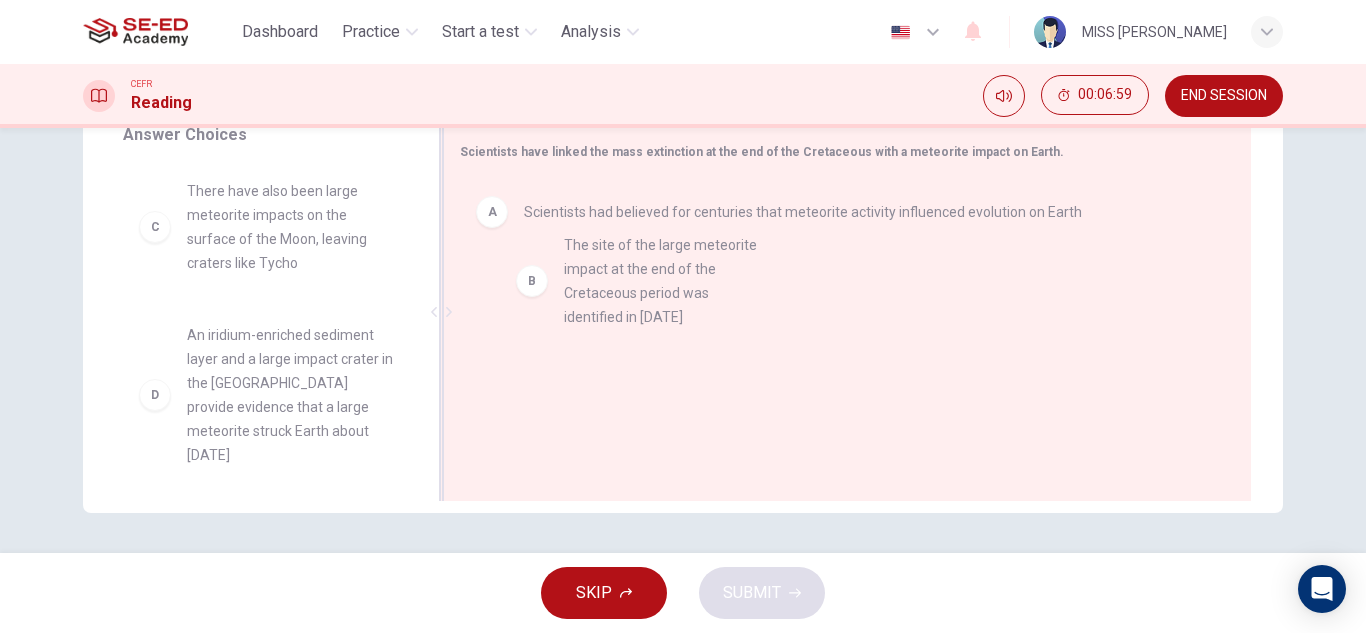drag, startPoint x: 150, startPoint y: 236, endPoint x: 537, endPoint y: 292, distance: 391.0307 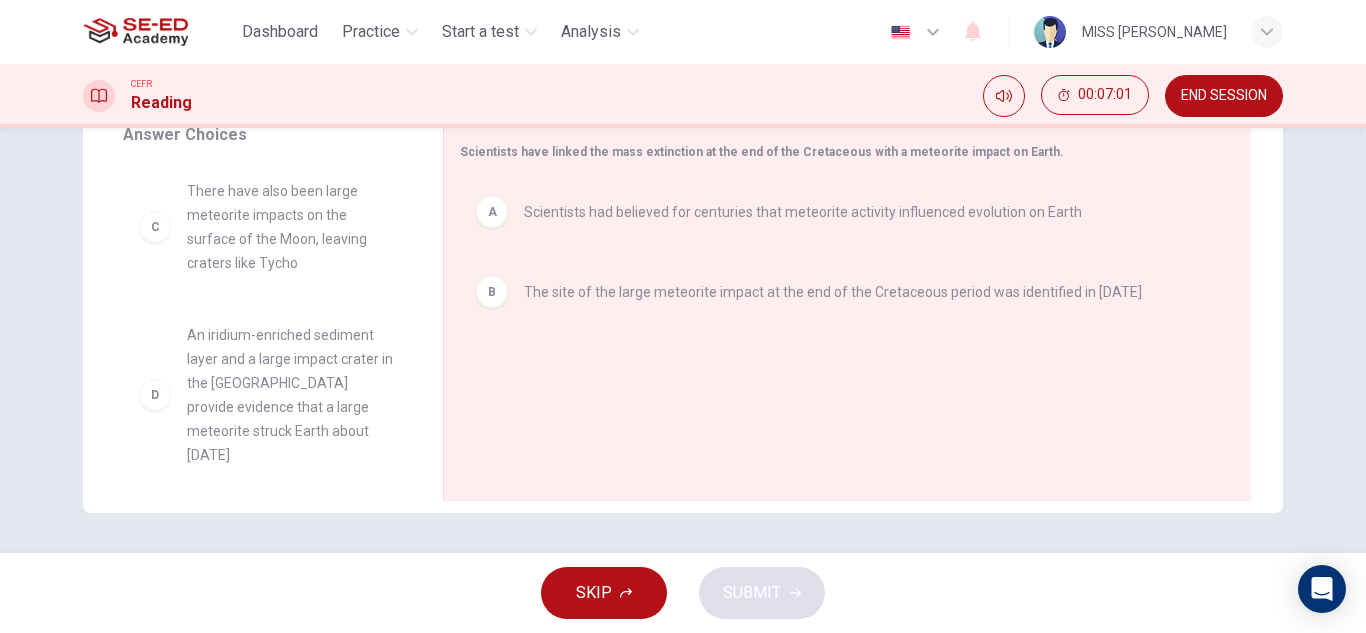 scroll, scrollTop: 5, scrollLeft: 0, axis: vertical 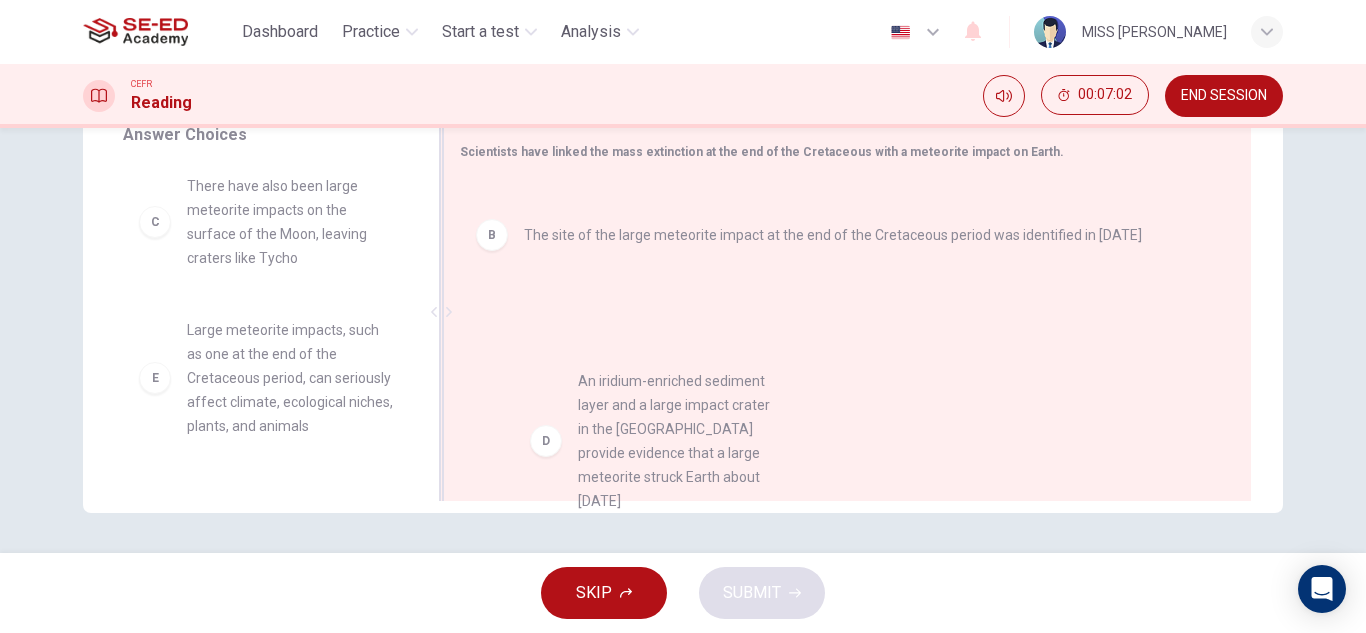 drag, startPoint x: 155, startPoint y: 395, endPoint x: 505, endPoint y: 379, distance: 350.3655 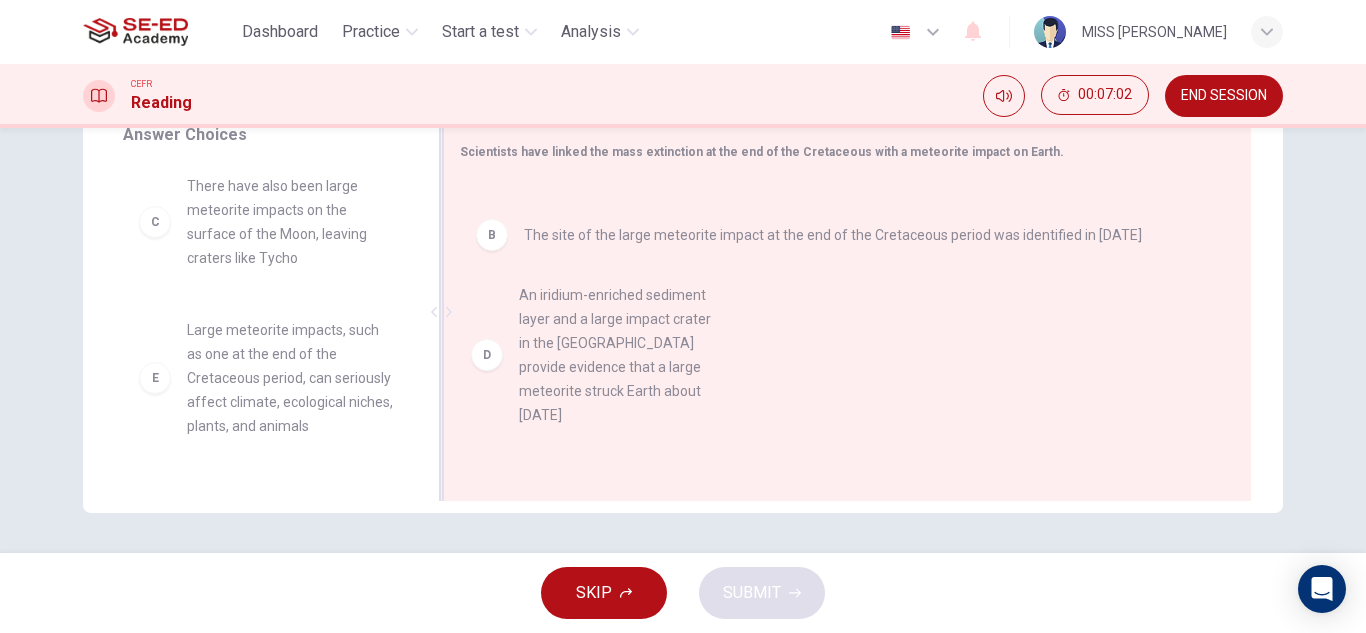 drag, startPoint x: 505, startPoint y: 379, endPoint x: 507, endPoint y: 343, distance: 36.05551 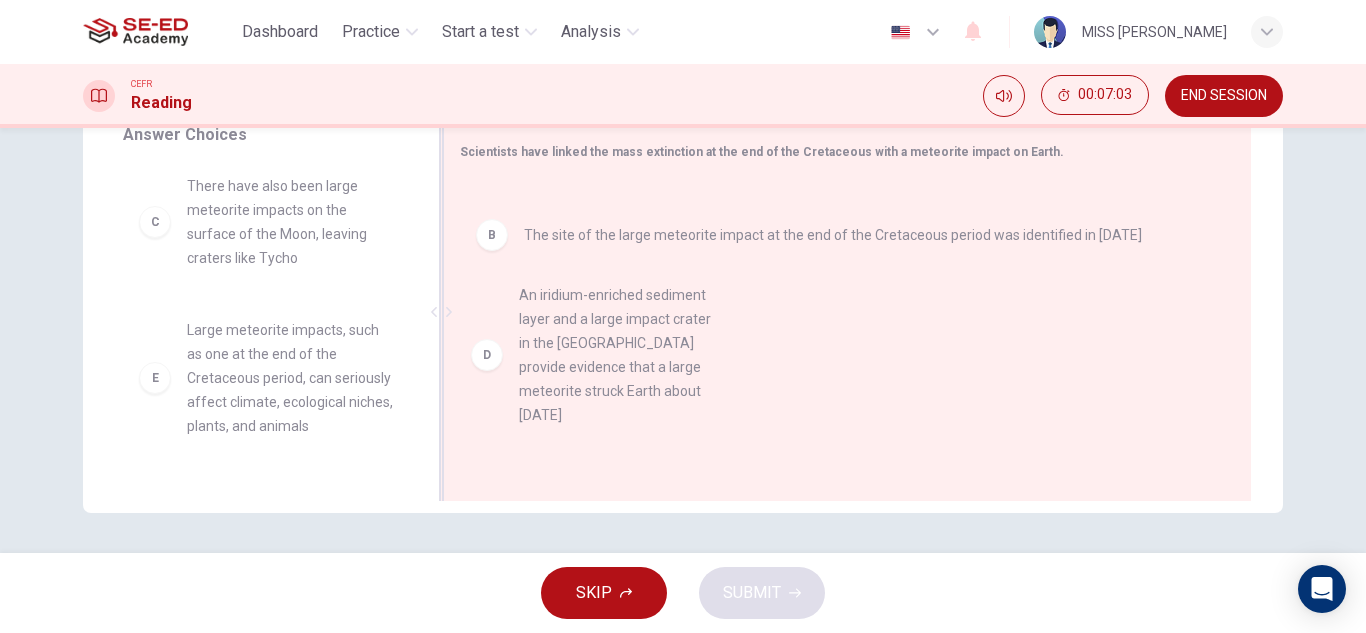 click on "A Scientists had believed for centuries that meteorite activity influenced evolution on Earth B The site of the large meteorite impact at the end of the Cretaceous period was identified in [DATE]" at bounding box center (839, 257) 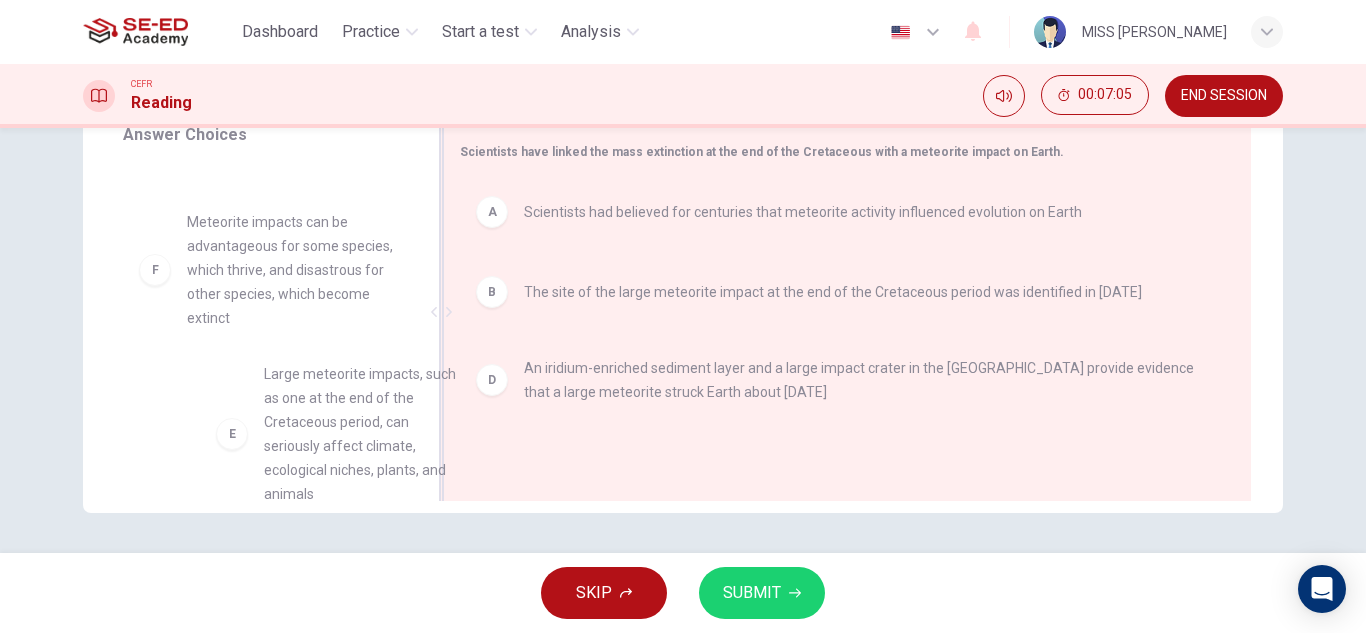 scroll, scrollTop: 113, scrollLeft: 0, axis: vertical 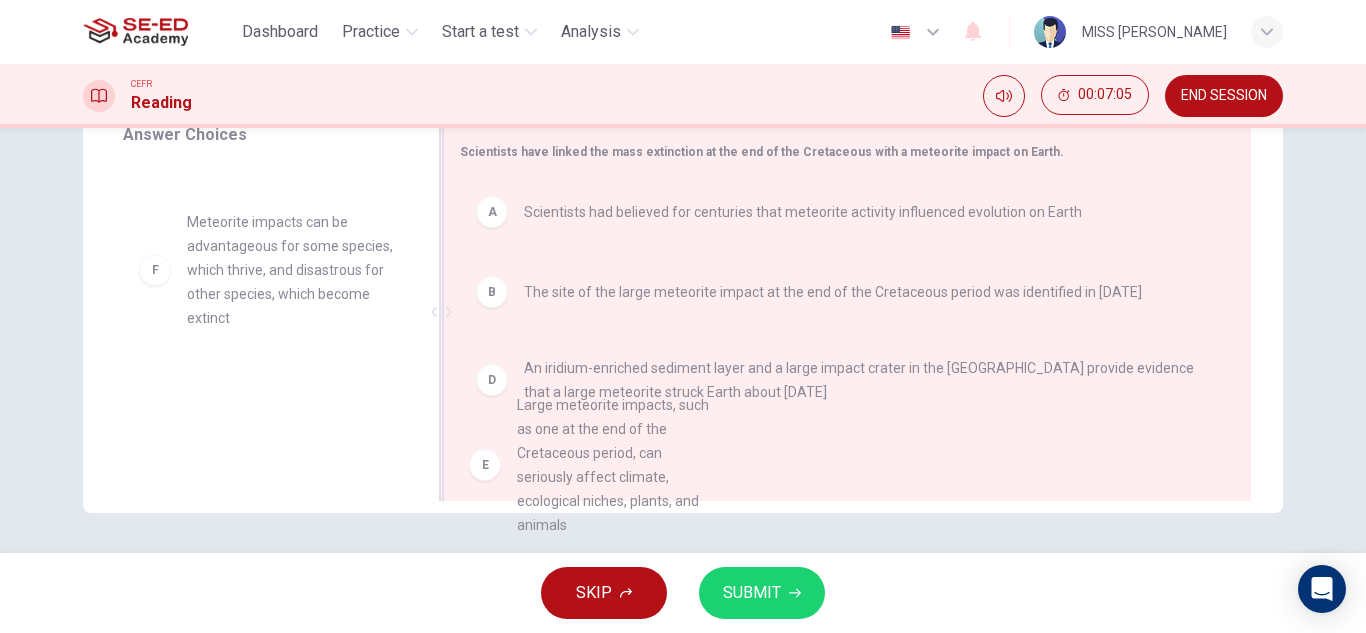 drag, startPoint x: 153, startPoint y: 382, endPoint x: 488, endPoint y: 457, distance: 343.29288 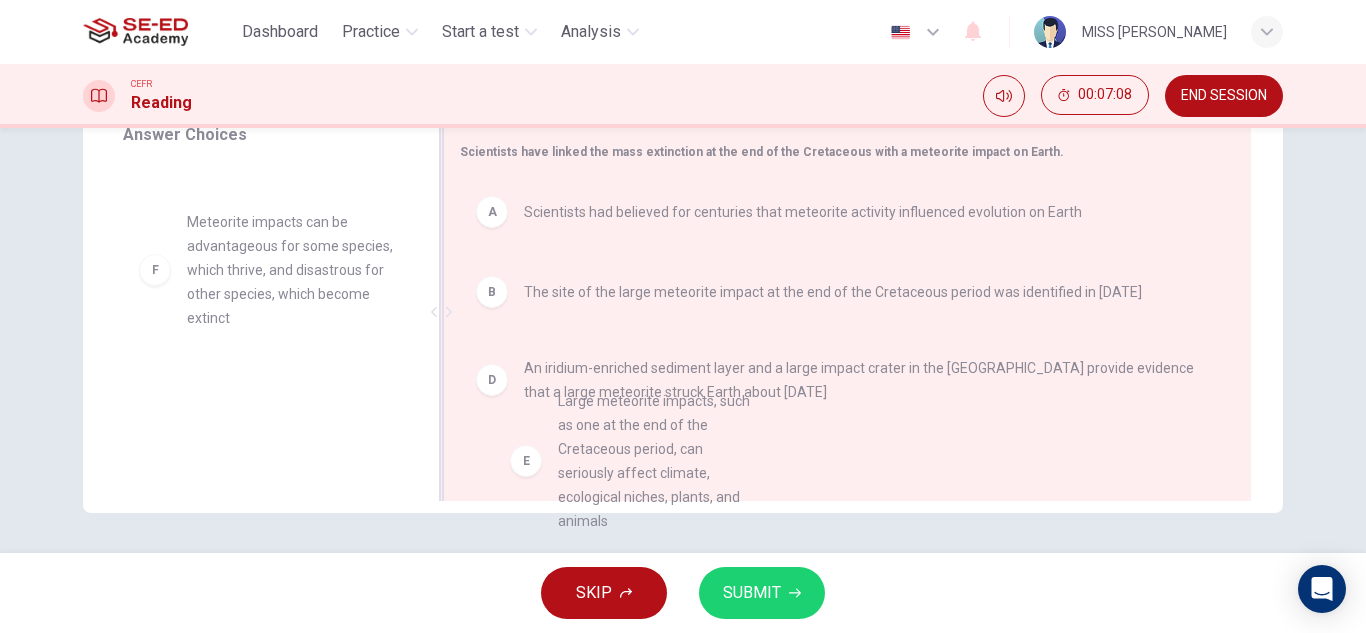drag, startPoint x: 163, startPoint y: 289, endPoint x: 526, endPoint y: 461, distance: 401.68768 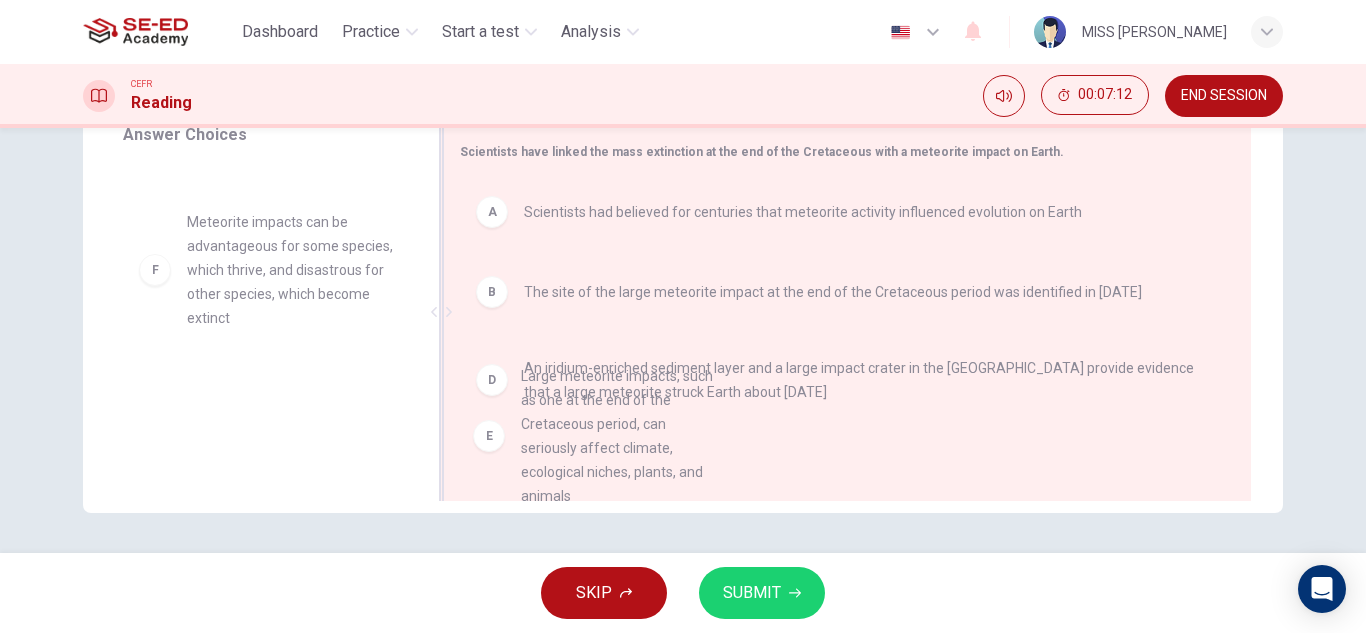drag, startPoint x: 152, startPoint y: 287, endPoint x: 486, endPoint y: 436, distance: 365.72803 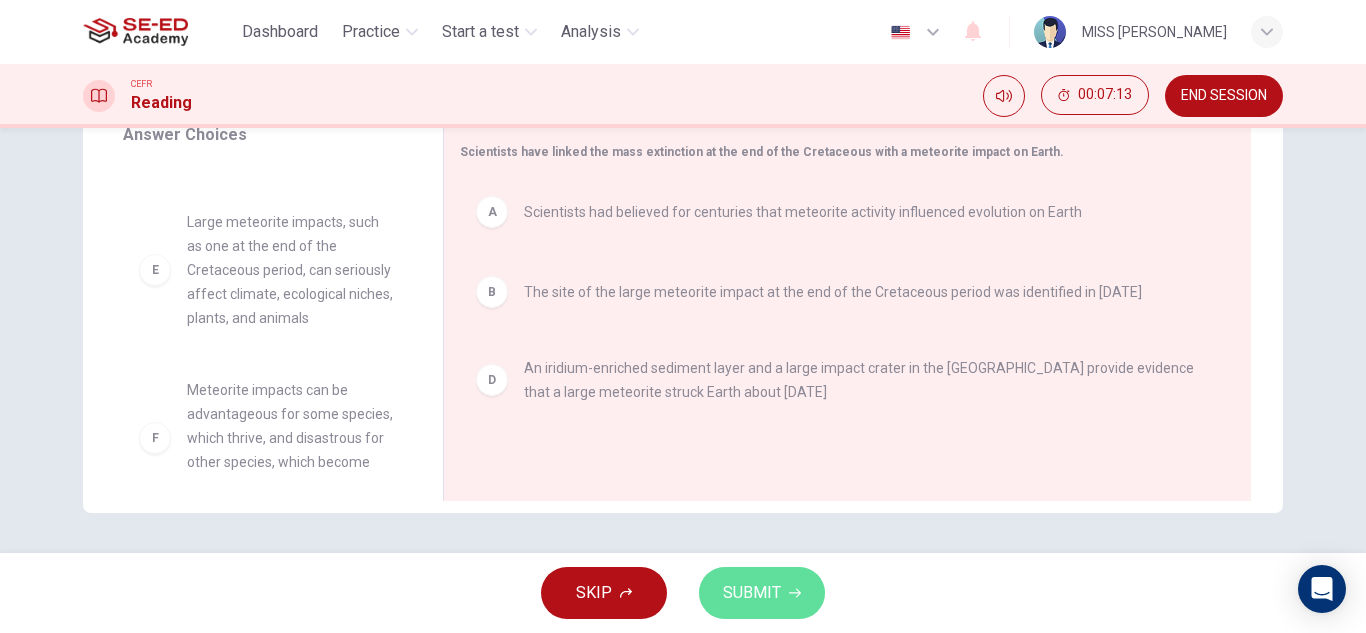 click on "SUBMIT" at bounding box center [762, 593] 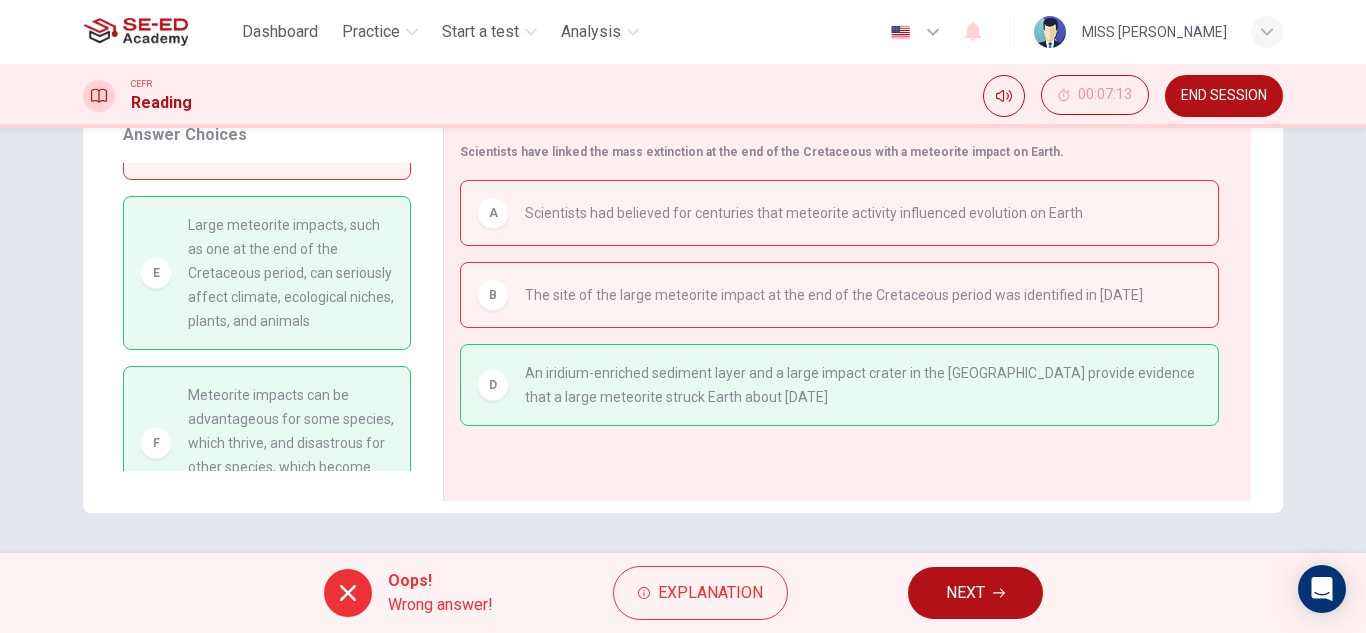 click on "NEXT" at bounding box center [965, 593] 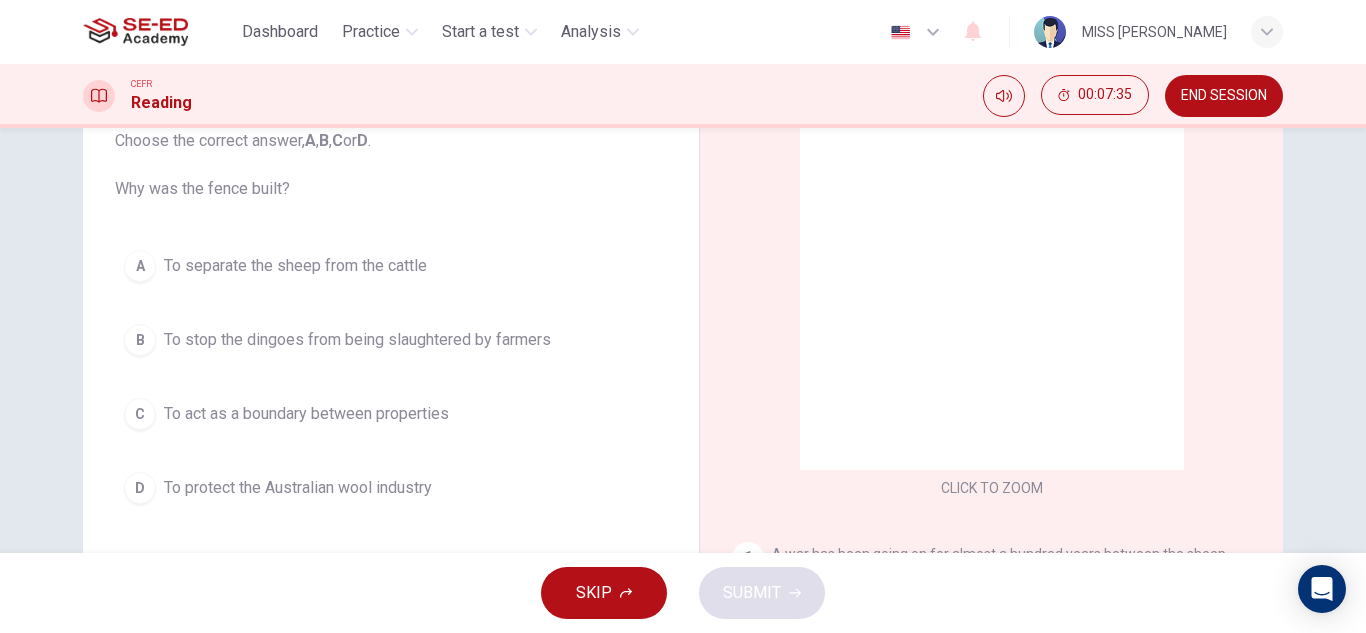 scroll, scrollTop: 100, scrollLeft: 0, axis: vertical 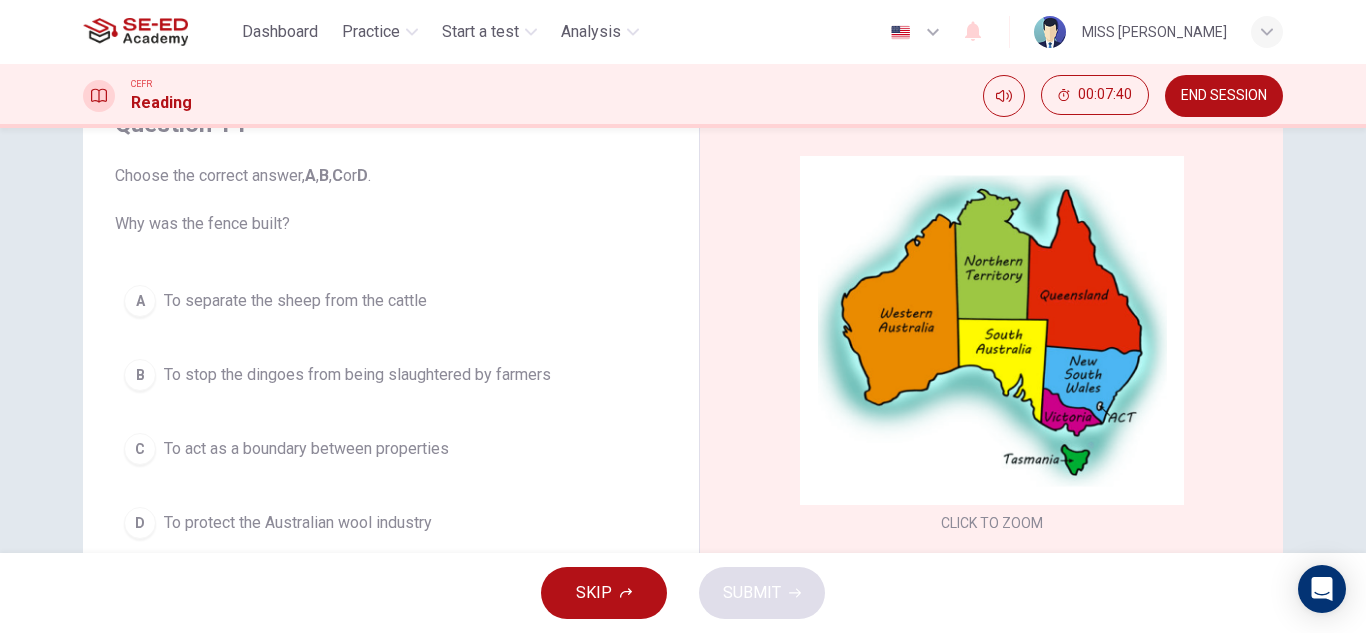 click on "C" at bounding box center [140, 449] 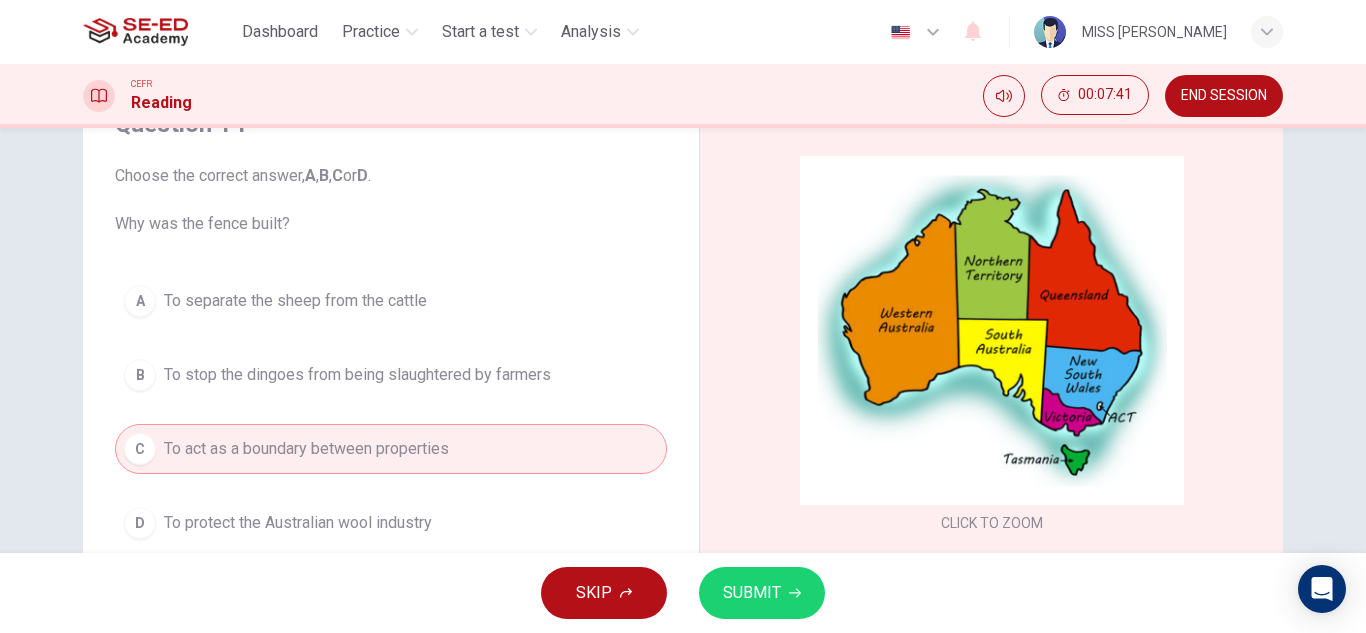 click on "SUBMIT" at bounding box center [752, 593] 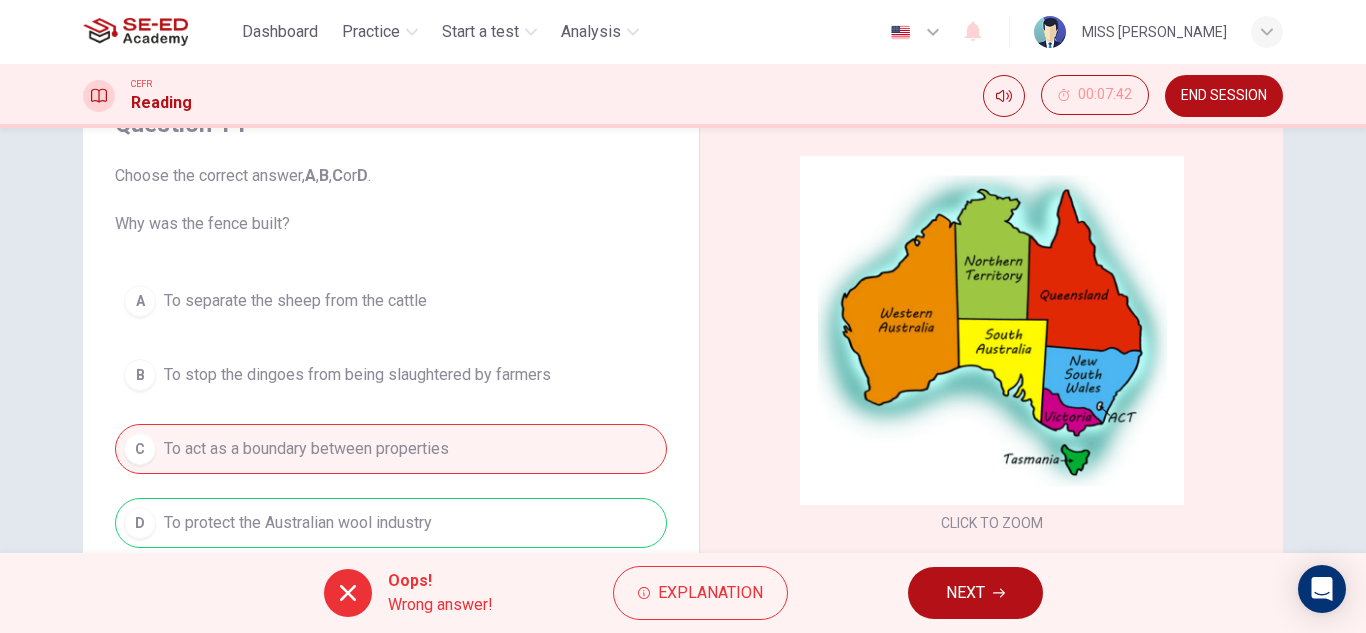 click on "NEXT" at bounding box center [965, 593] 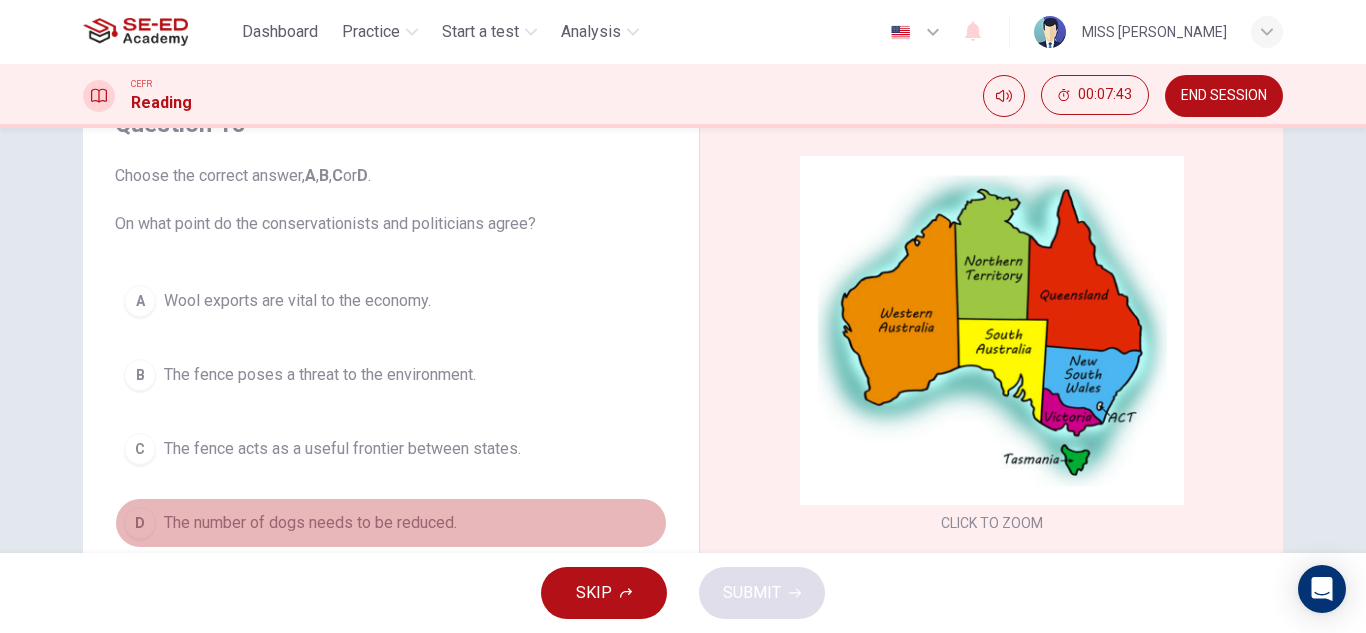 click on "D" at bounding box center [140, 523] 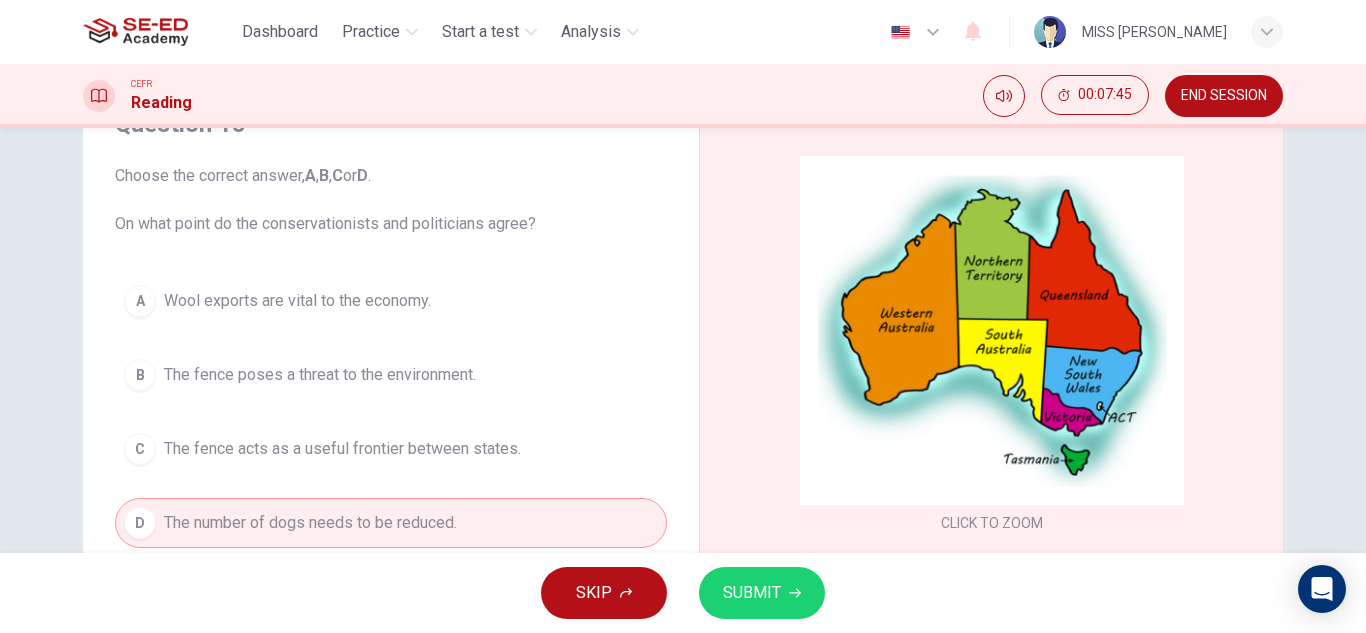 click on "A" at bounding box center [140, 301] 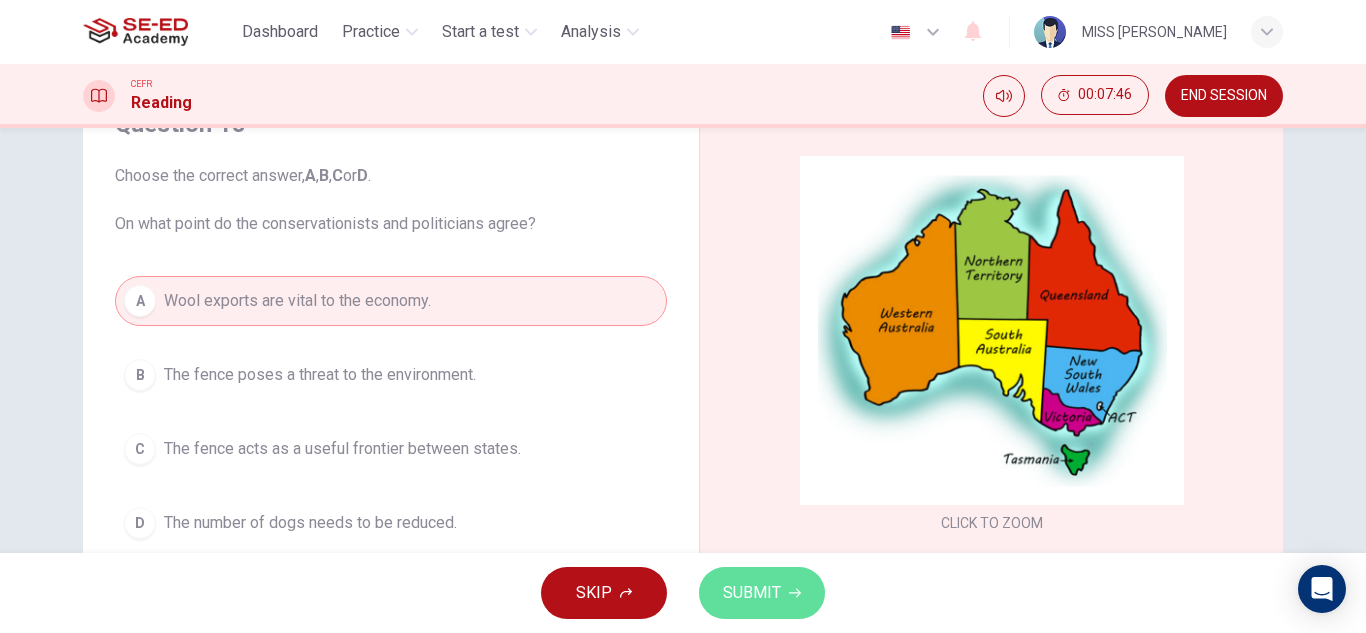 click on "SUBMIT" at bounding box center (752, 593) 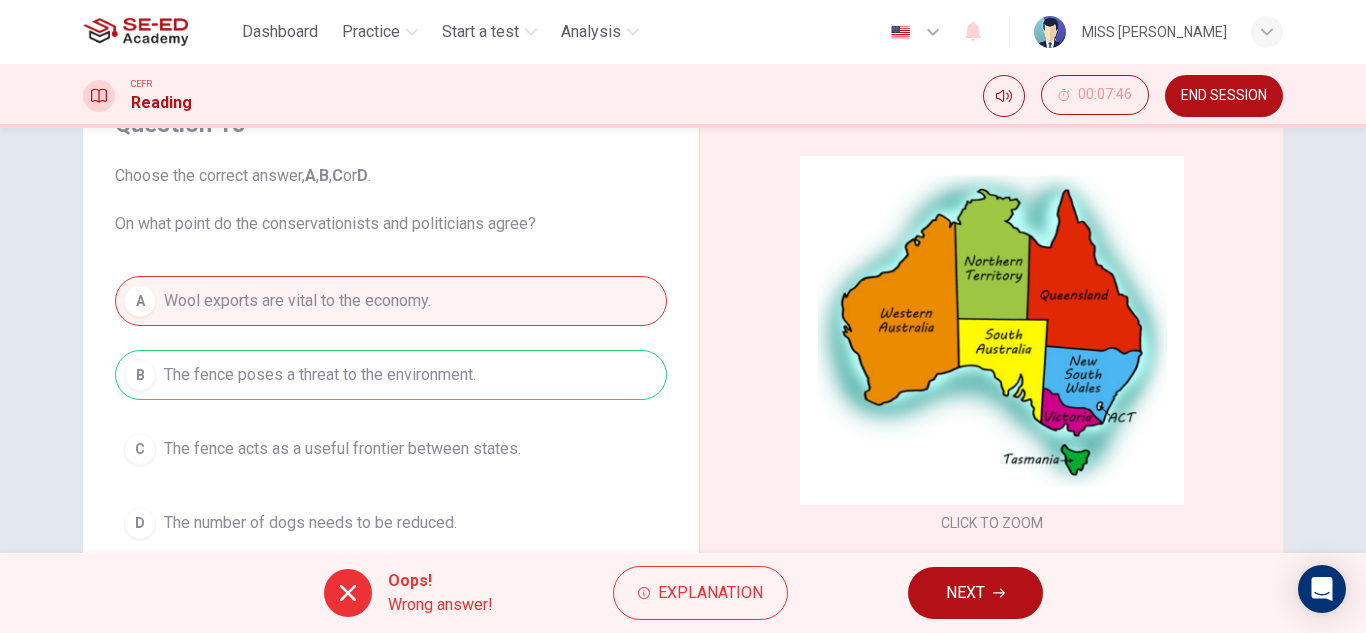 click on "NEXT" at bounding box center [975, 593] 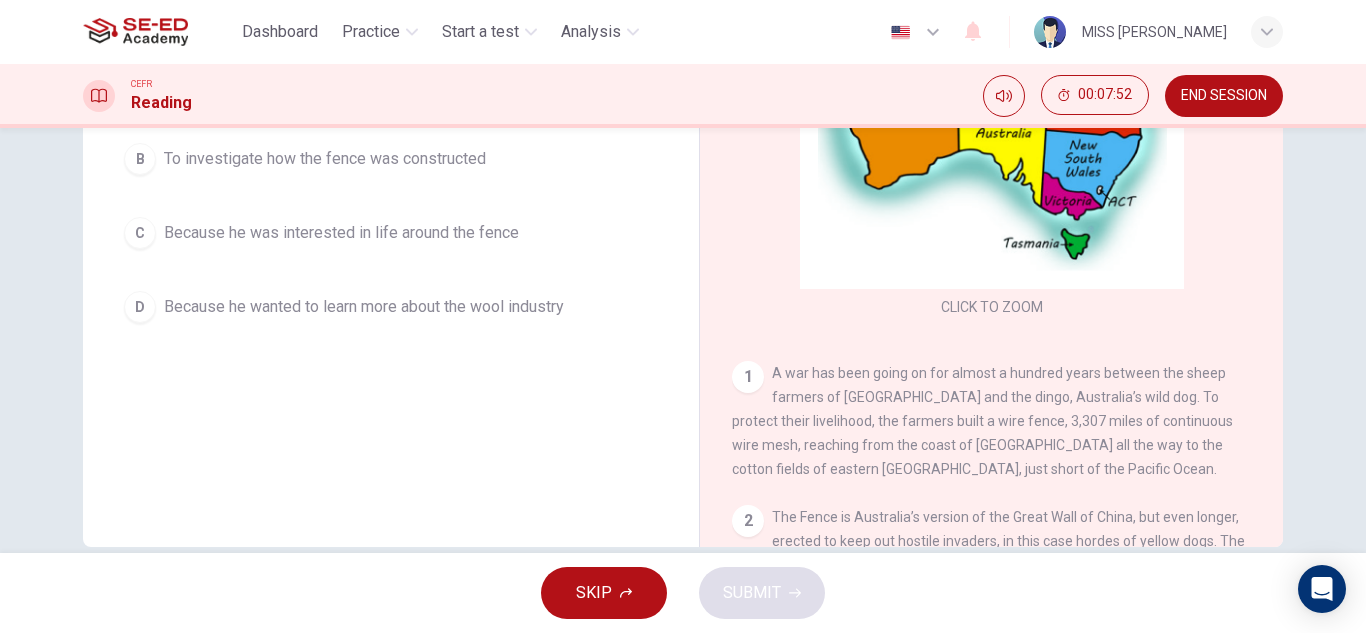 scroll, scrollTop: 350, scrollLeft: 0, axis: vertical 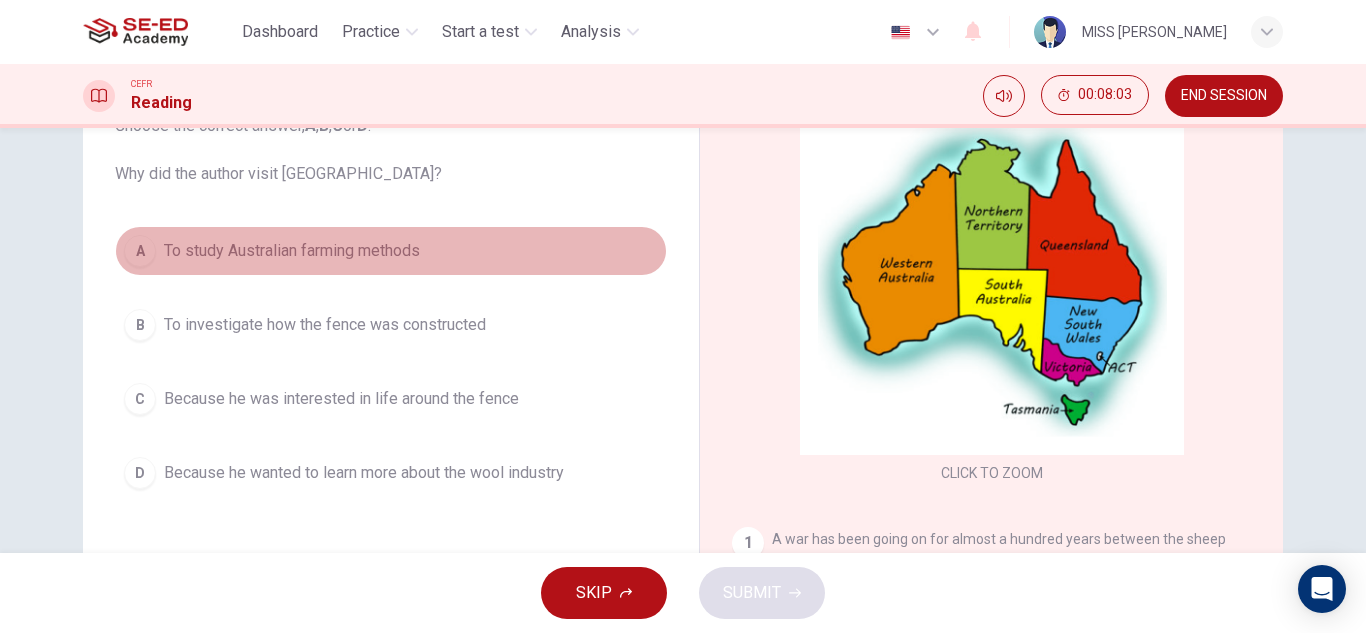 click on "A To study Australian farming methods" at bounding box center (391, 251) 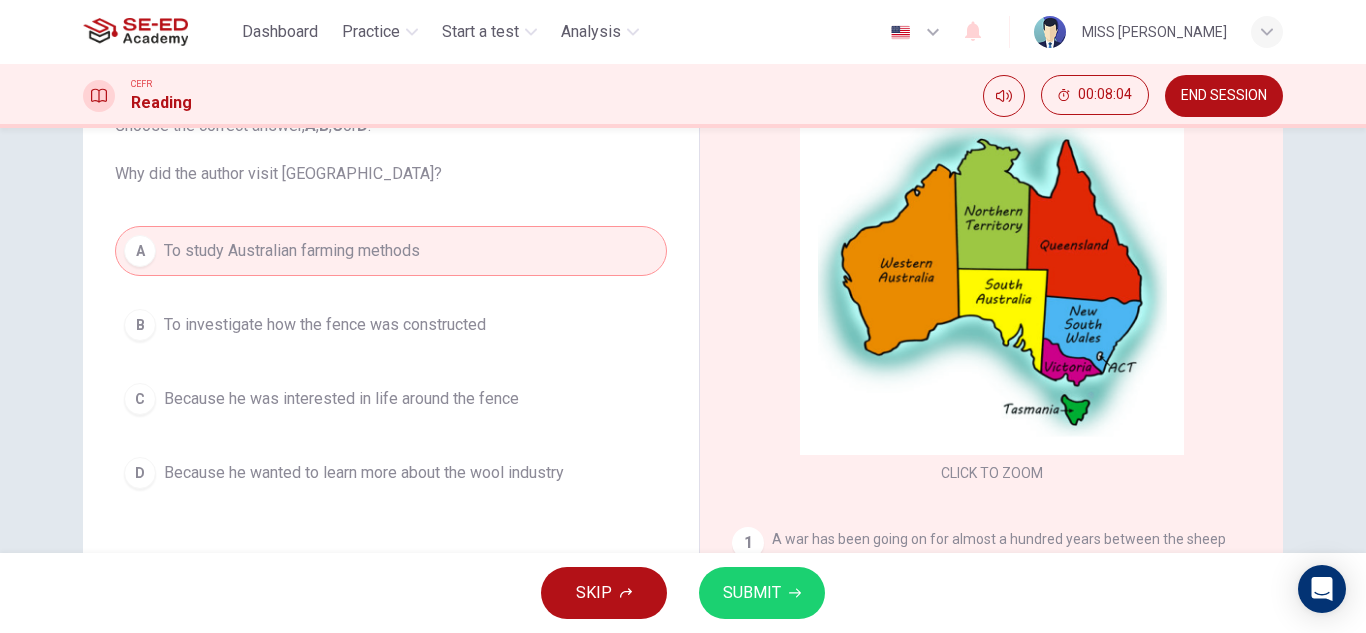 click on "SUBMIT" at bounding box center [752, 593] 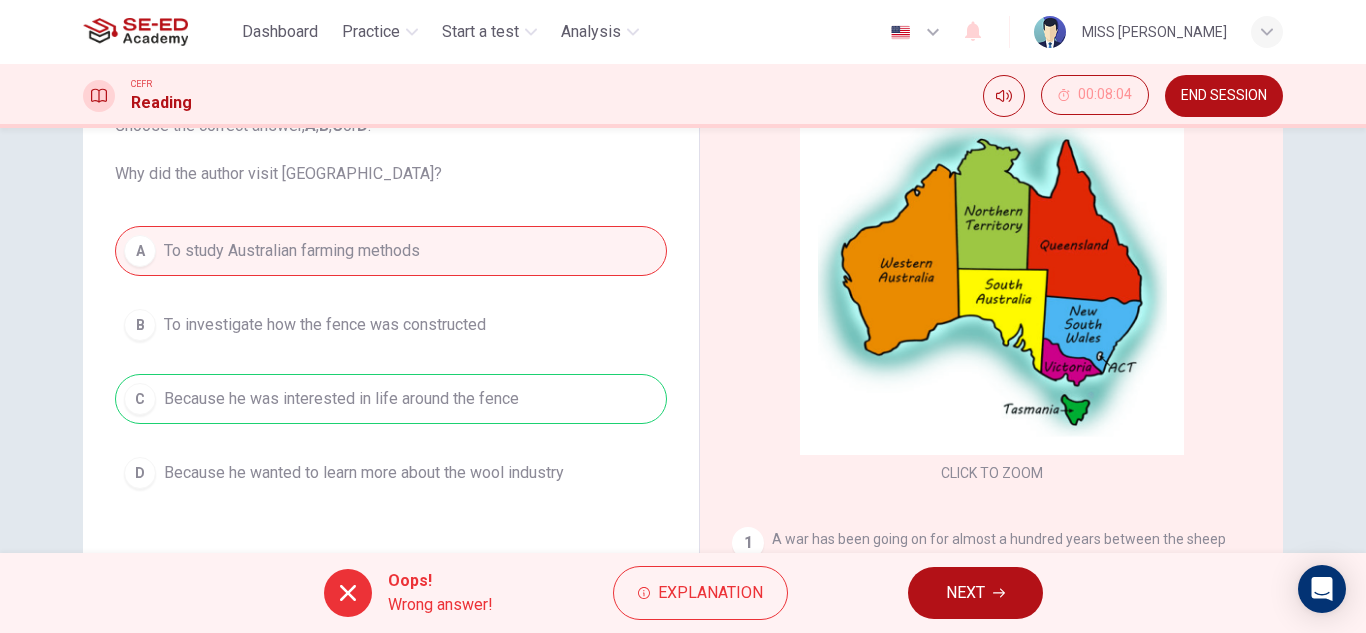 click on "NEXT" at bounding box center [965, 593] 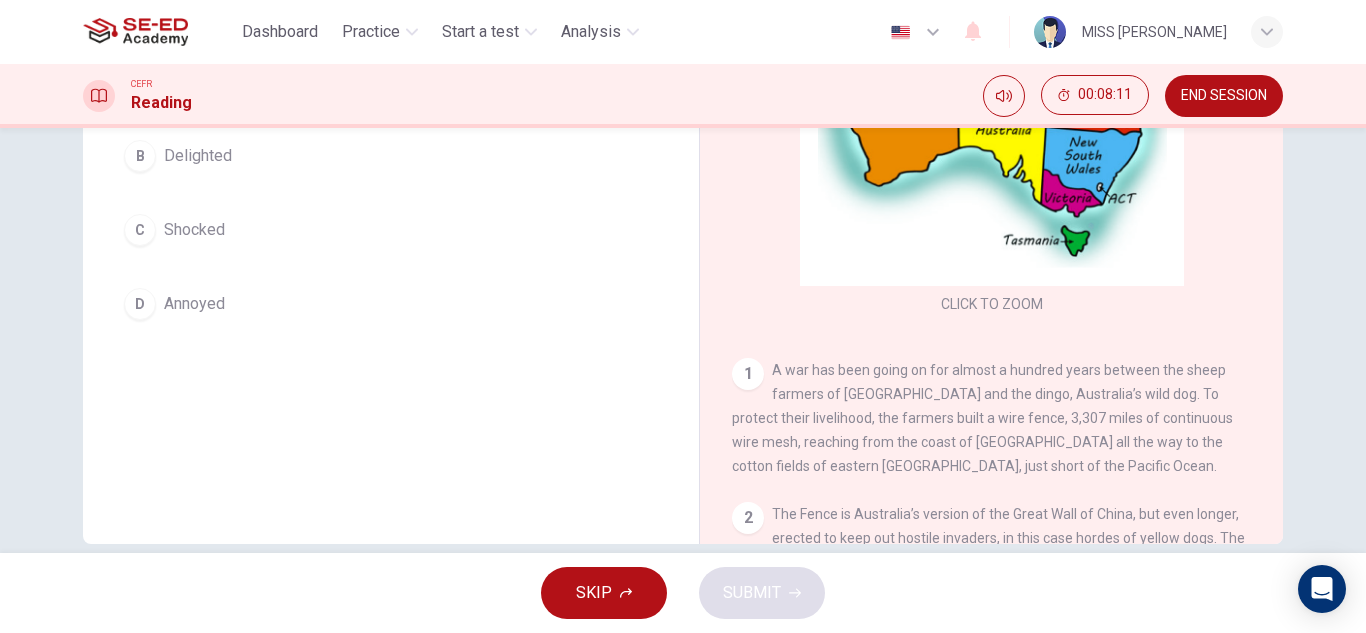 scroll, scrollTop: 350, scrollLeft: 0, axis: vertical 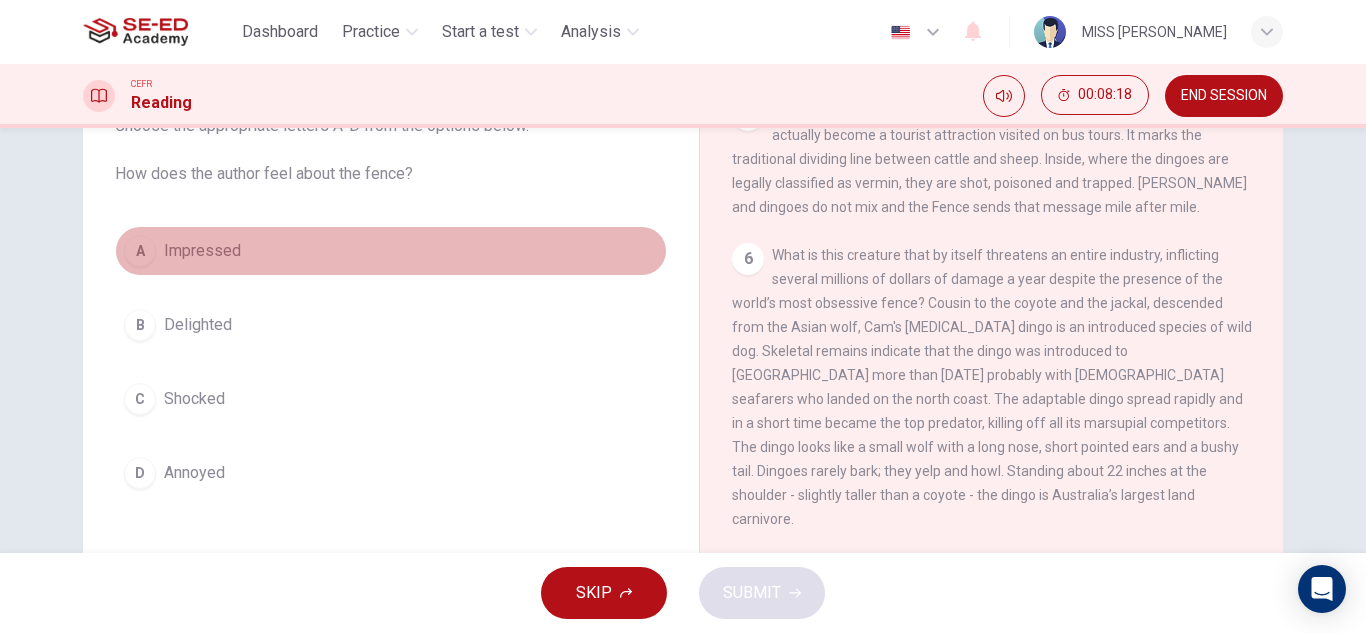 click on "A" at bounding box center (140, 251) 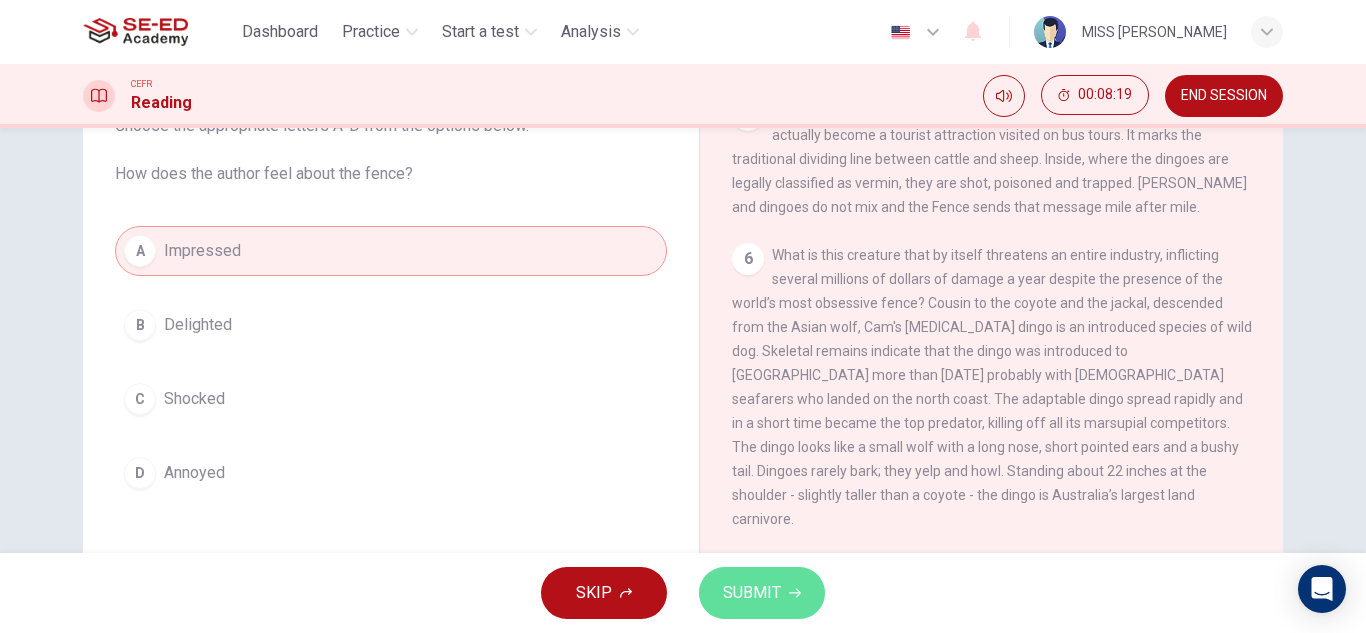 click on "SUBMIT" at bounding box center [762, 593] 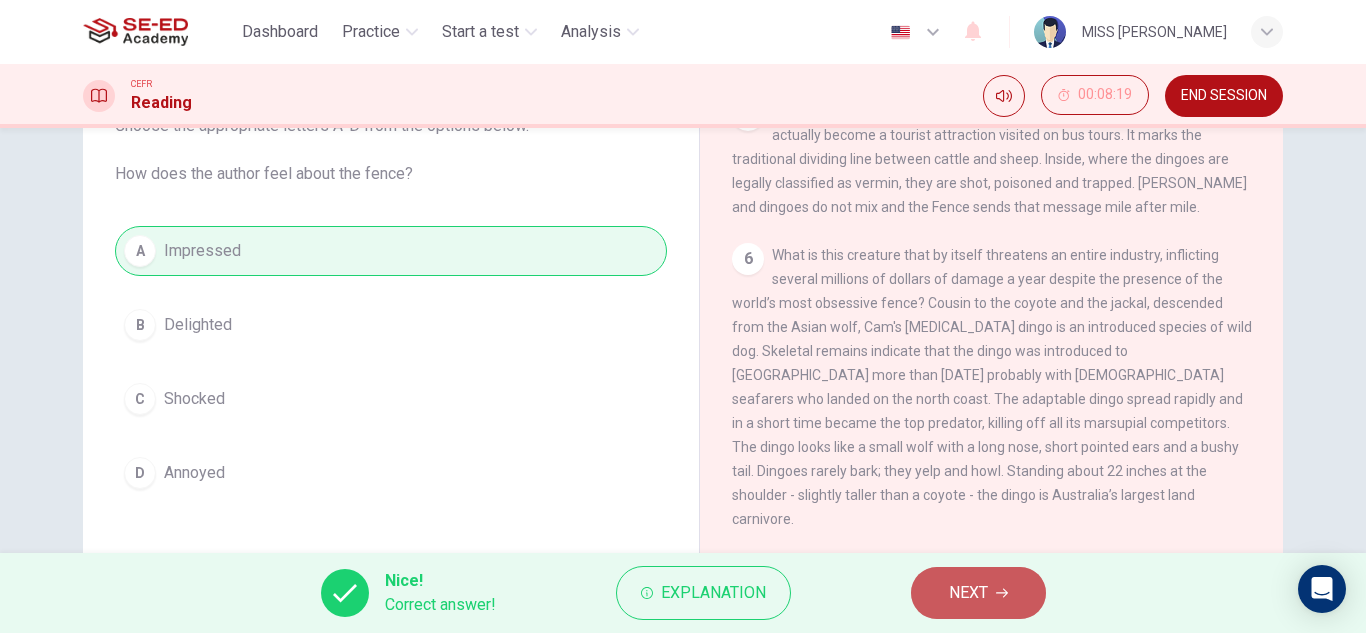click on "NEXT" at bounding box center [978, 593] 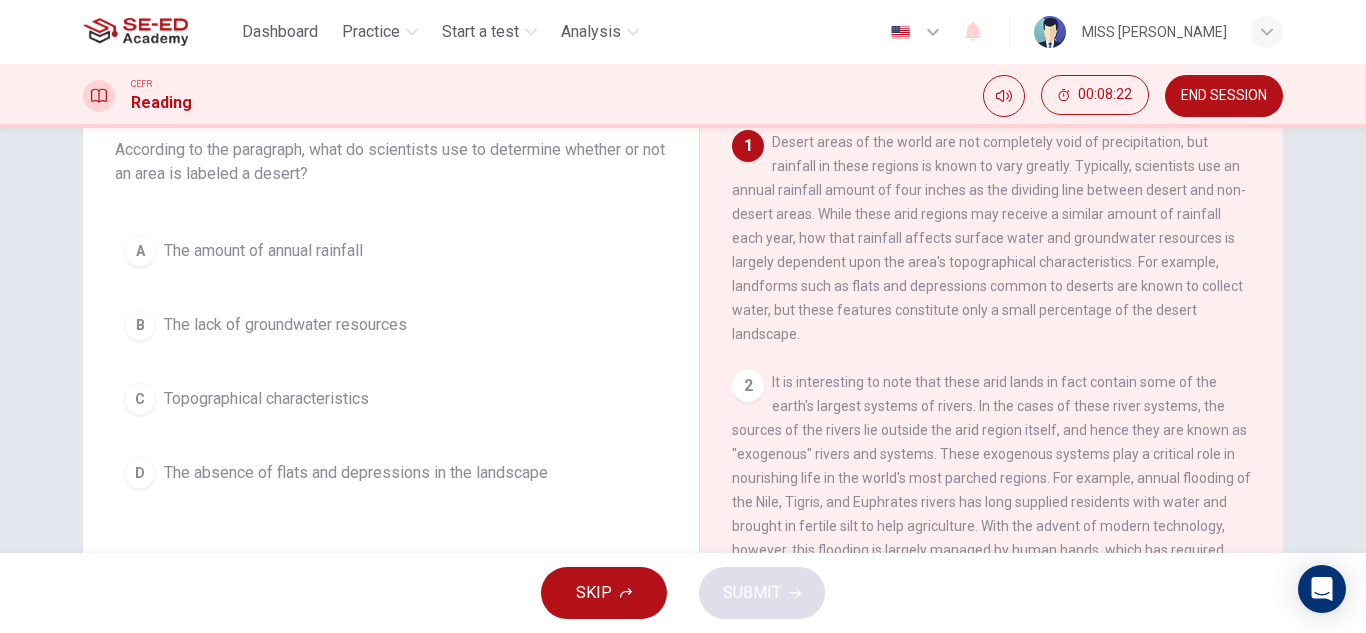 scroll, scrollTop: 100, scrollLeft: 0, axis: vertical 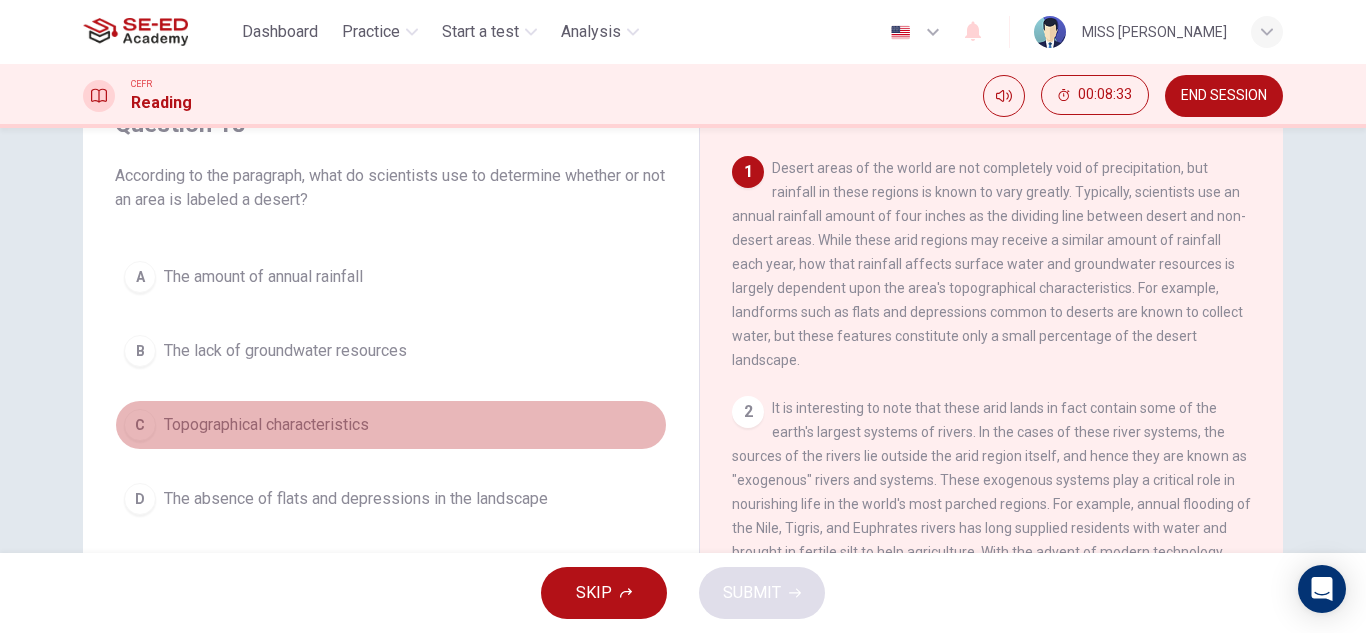 click on "C" at bounding box center (140, 425) 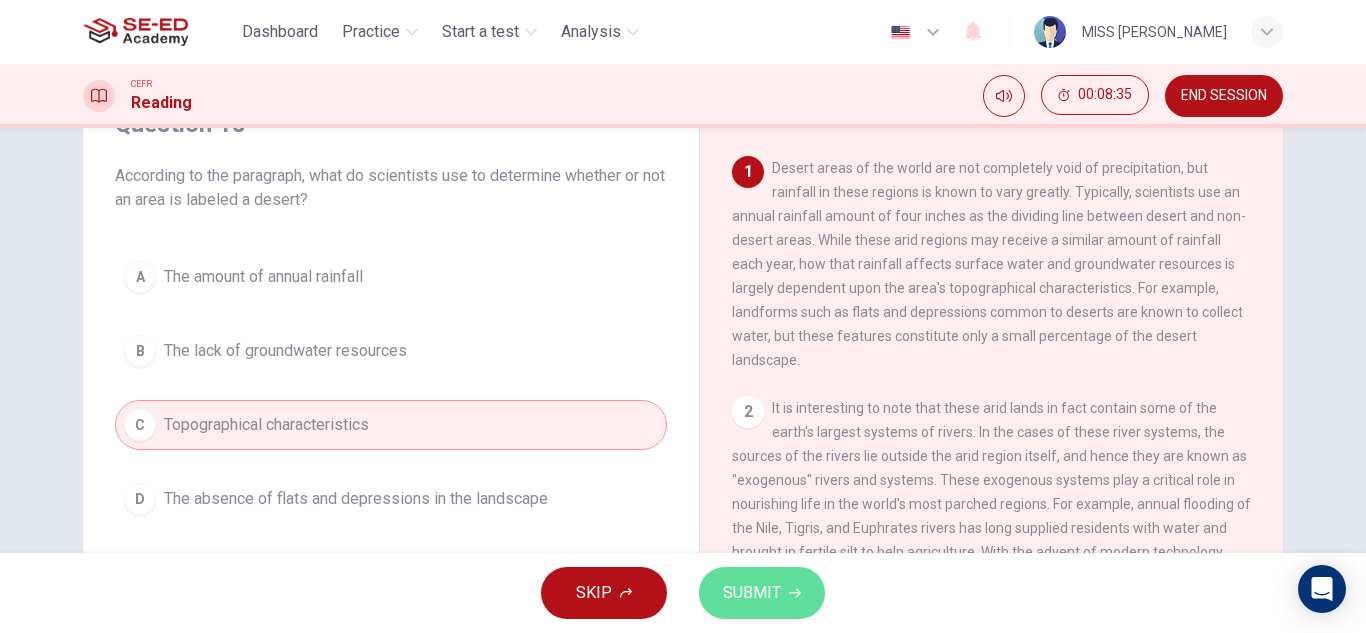 click on "SUBMIT" at bounding box center (752, 593) 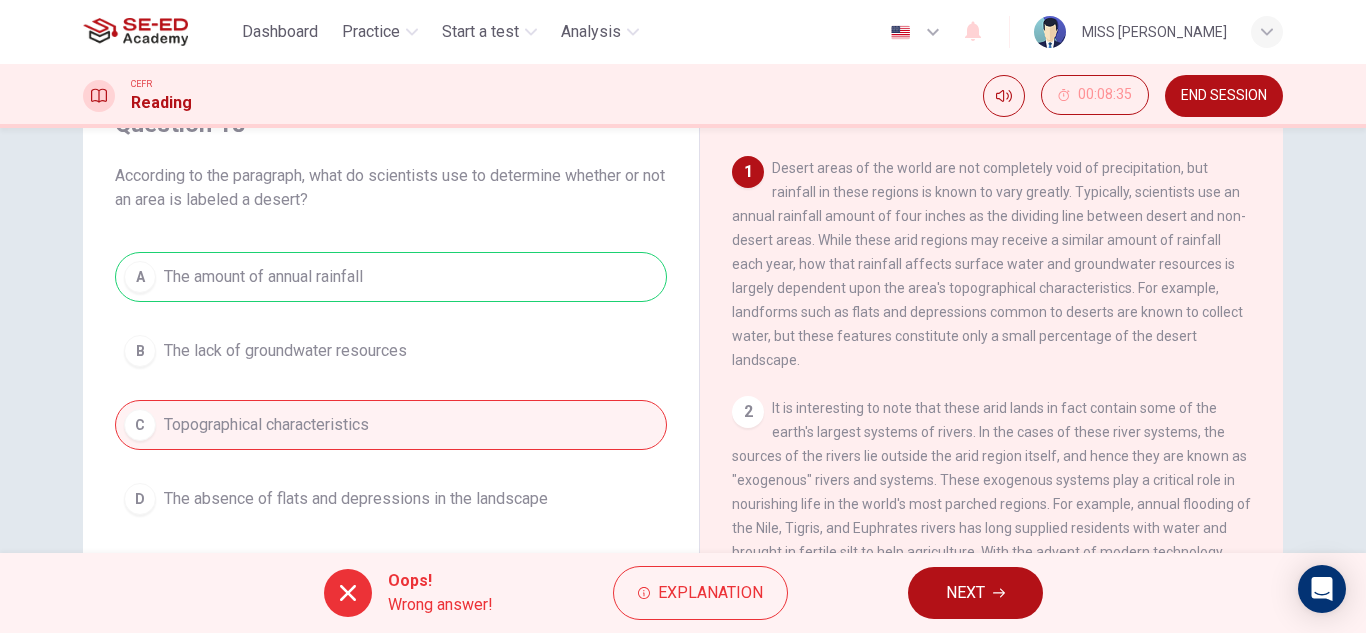 click on "NEXT" at bounding box center [965, 593] 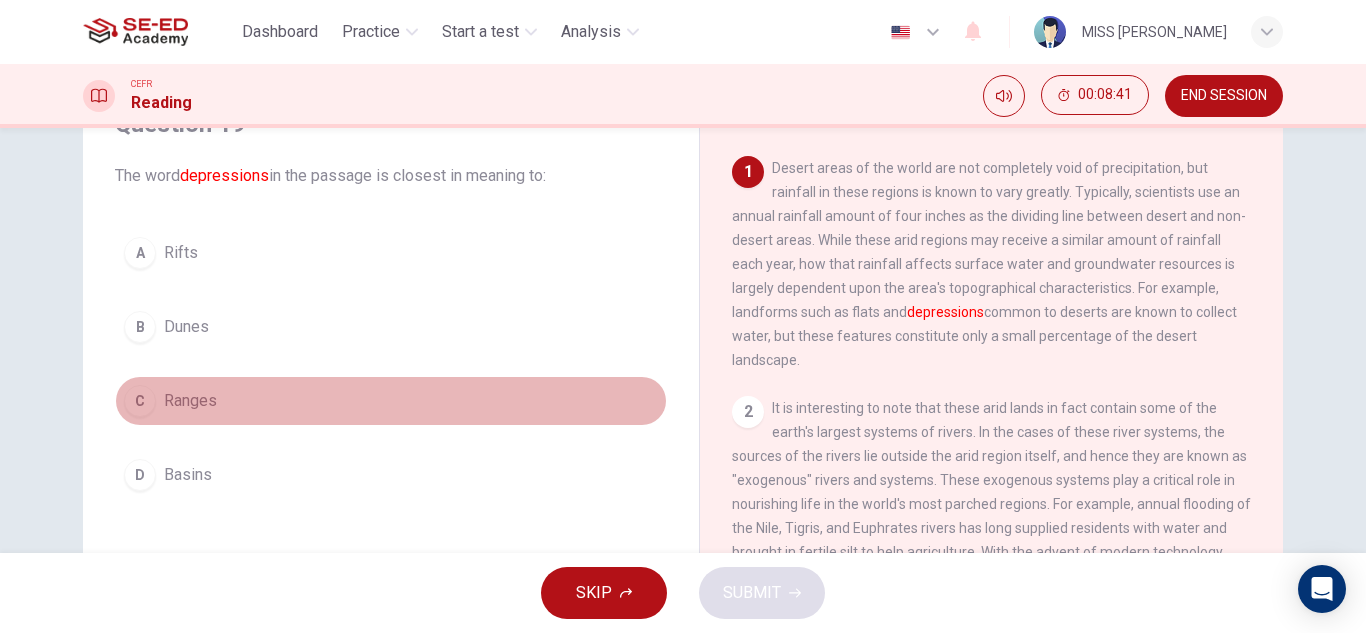 click on "C Ranges" at bounding box center (391, 401) 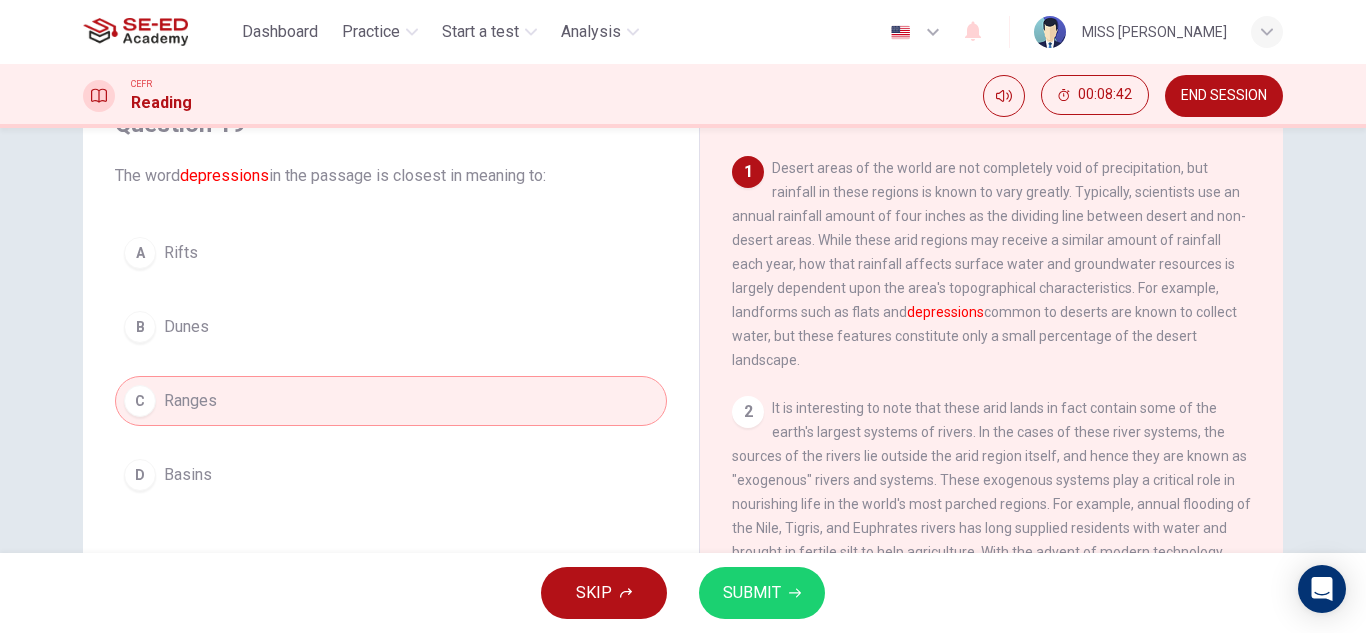 click 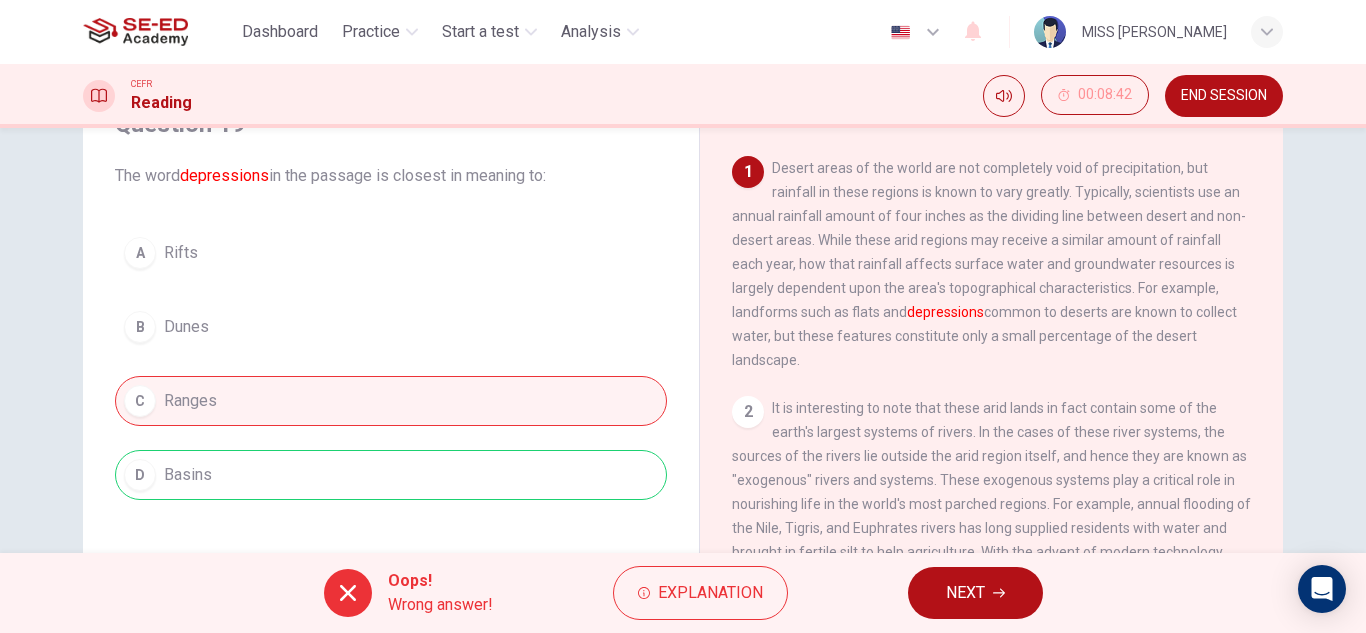 click on "NEXT" at bounding box center [975, 593] 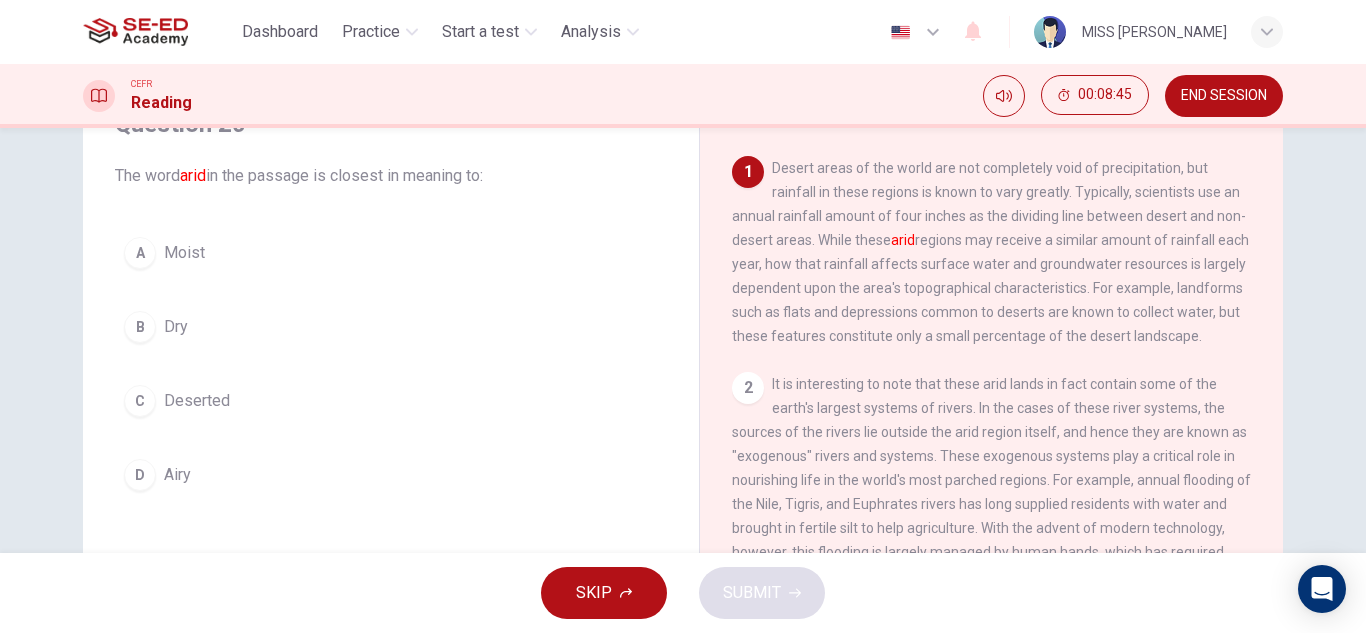click on "Moist" at bounding box center (184, 253) 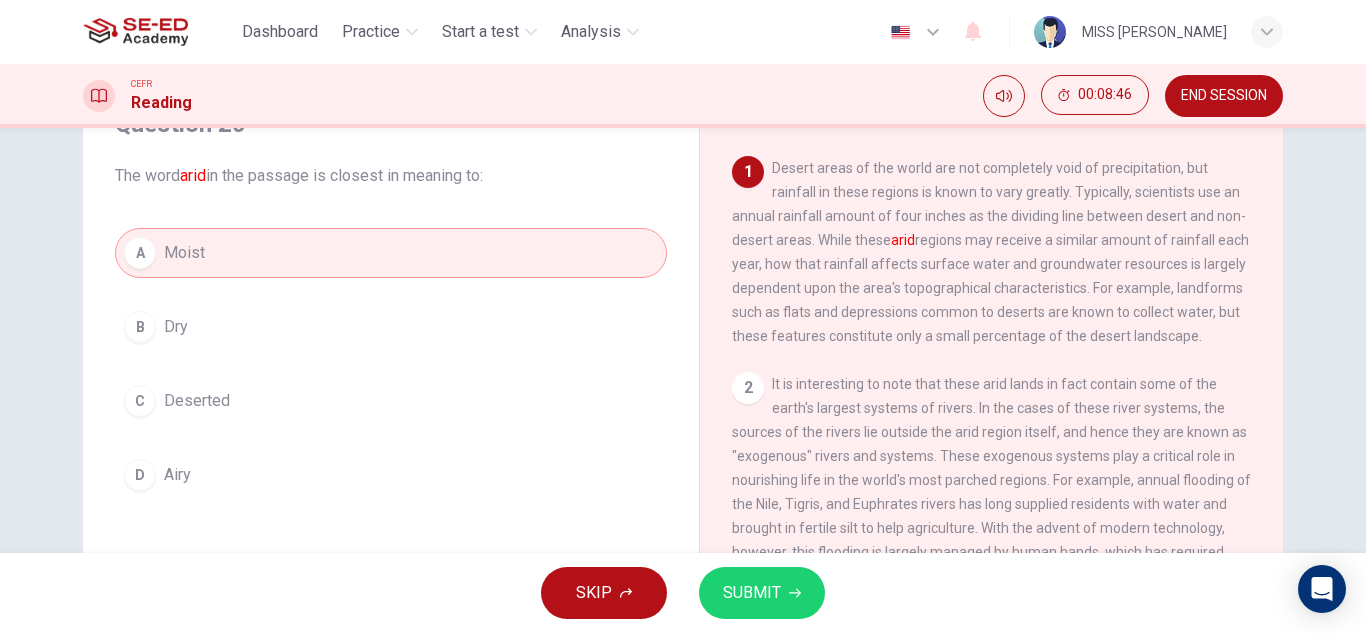 click on "SUBMIT" at bounding box center (752, 593) 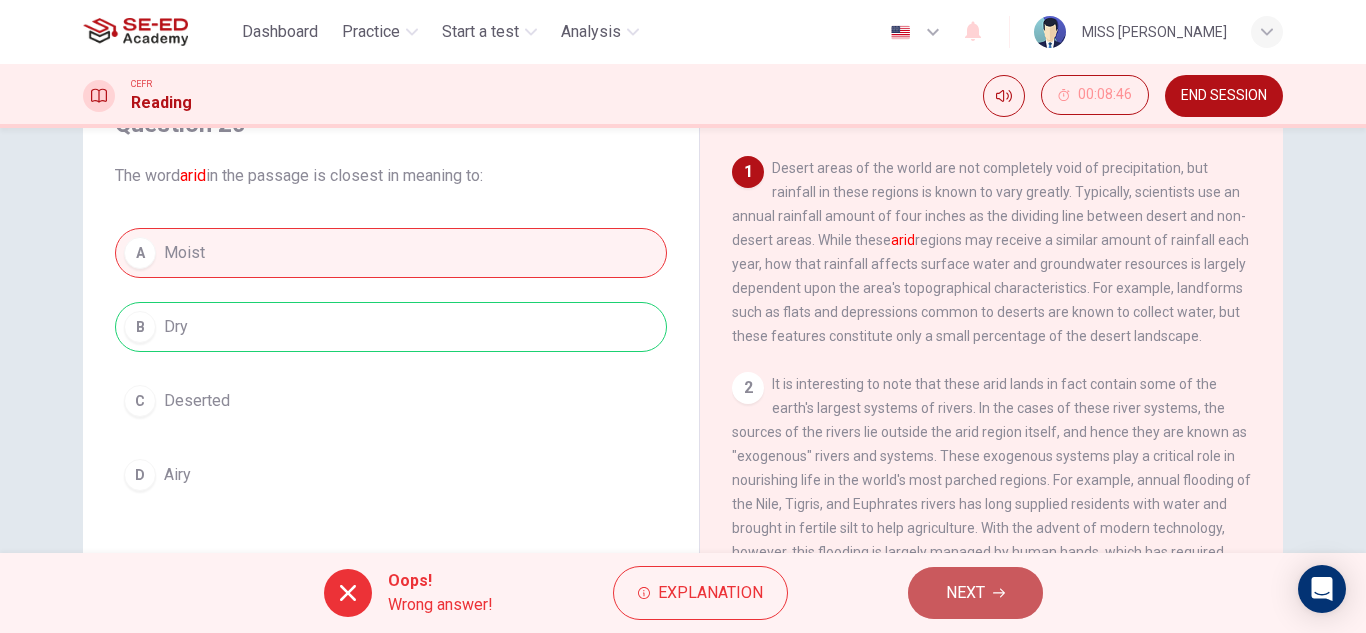 click on "NEXT" at bounding box center (965, 593) 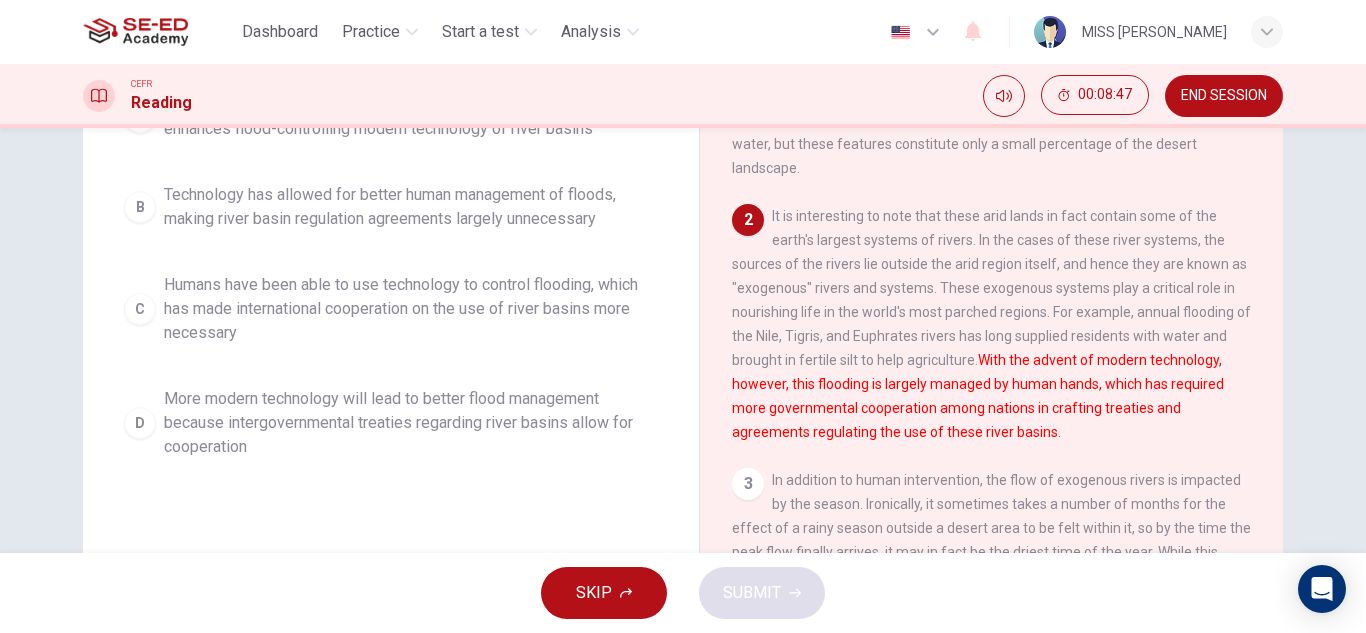 scroll, scrollTop: 300, scrollLeft: 0, axis: vertical 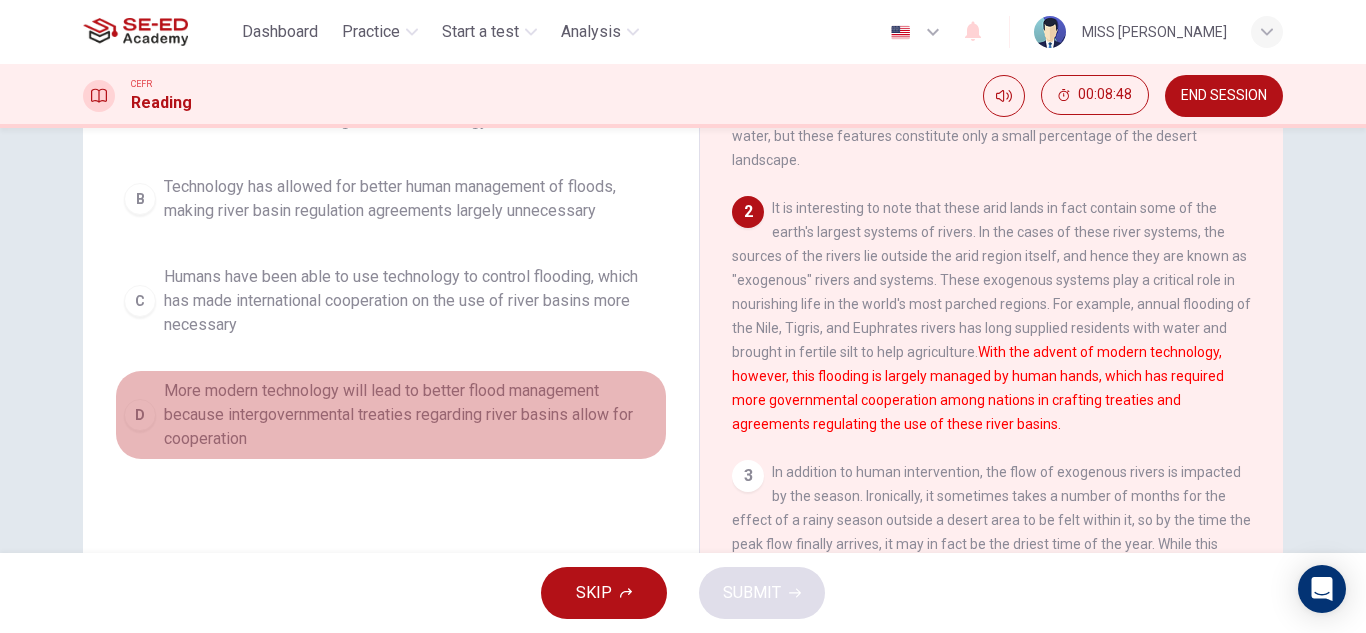 click on "D More modern technology will lead to better flood management because intergovernmental treaties regarding river basins allow for cooperation" at bounding box center [391, 415] 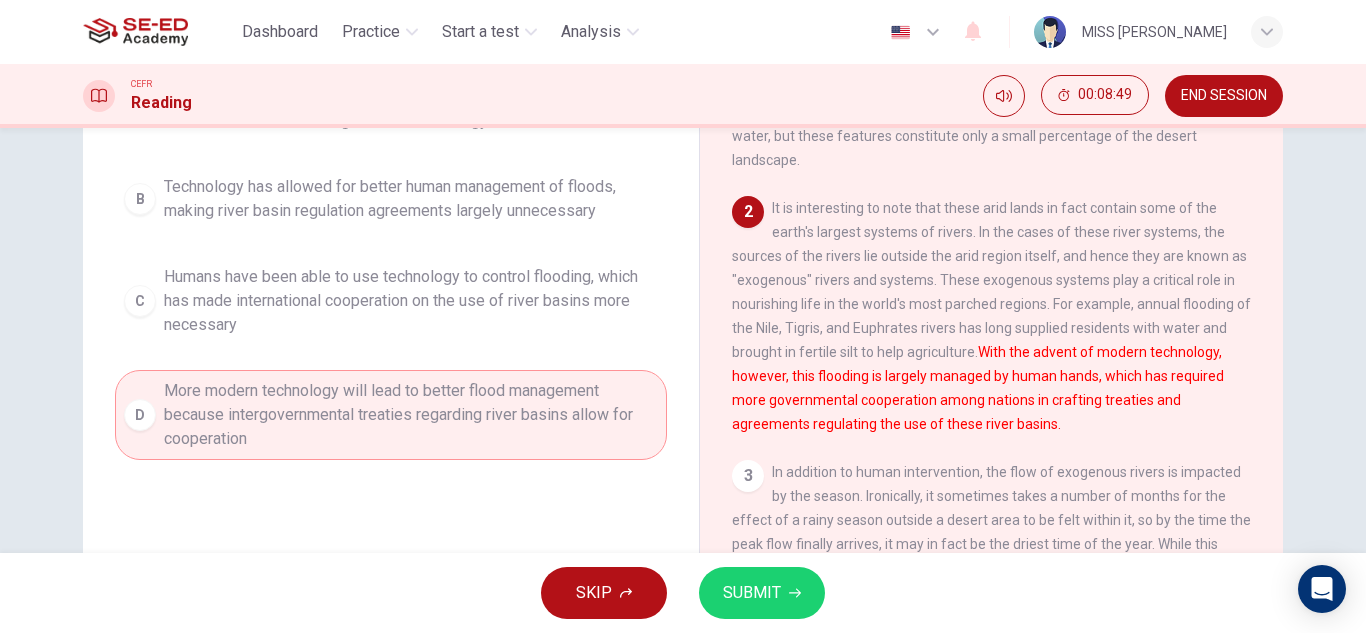 click 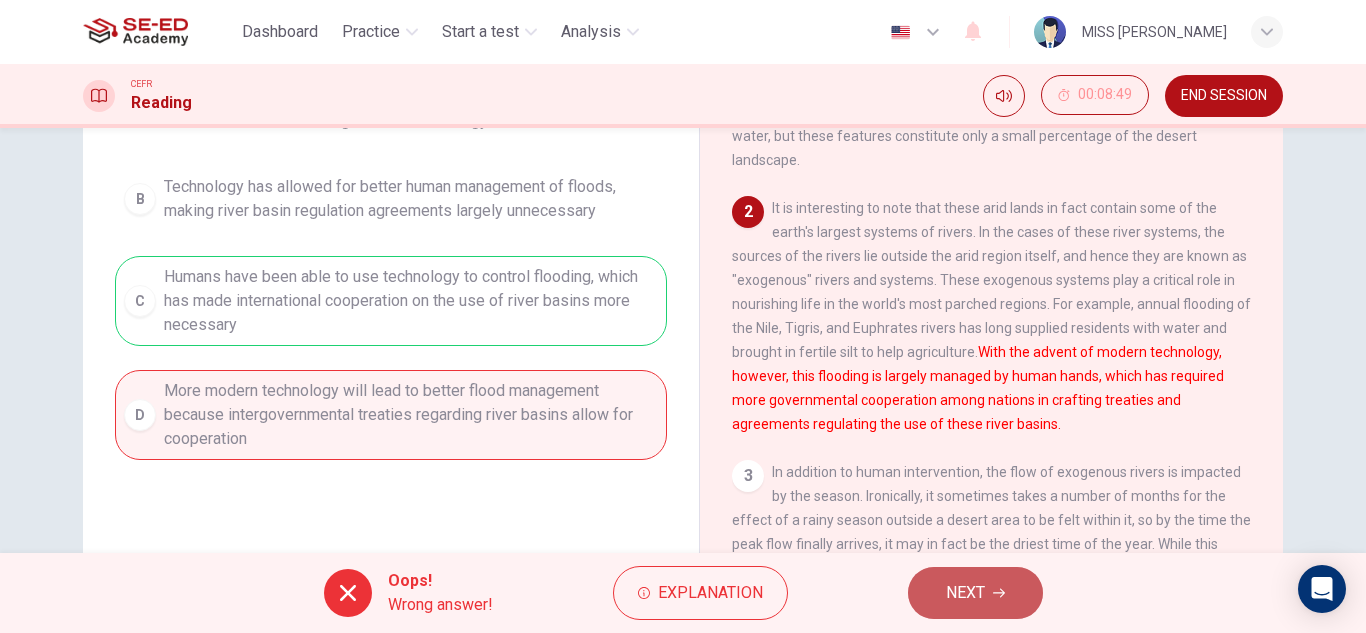 click on "NEXT" at bounding box center [965, 593] 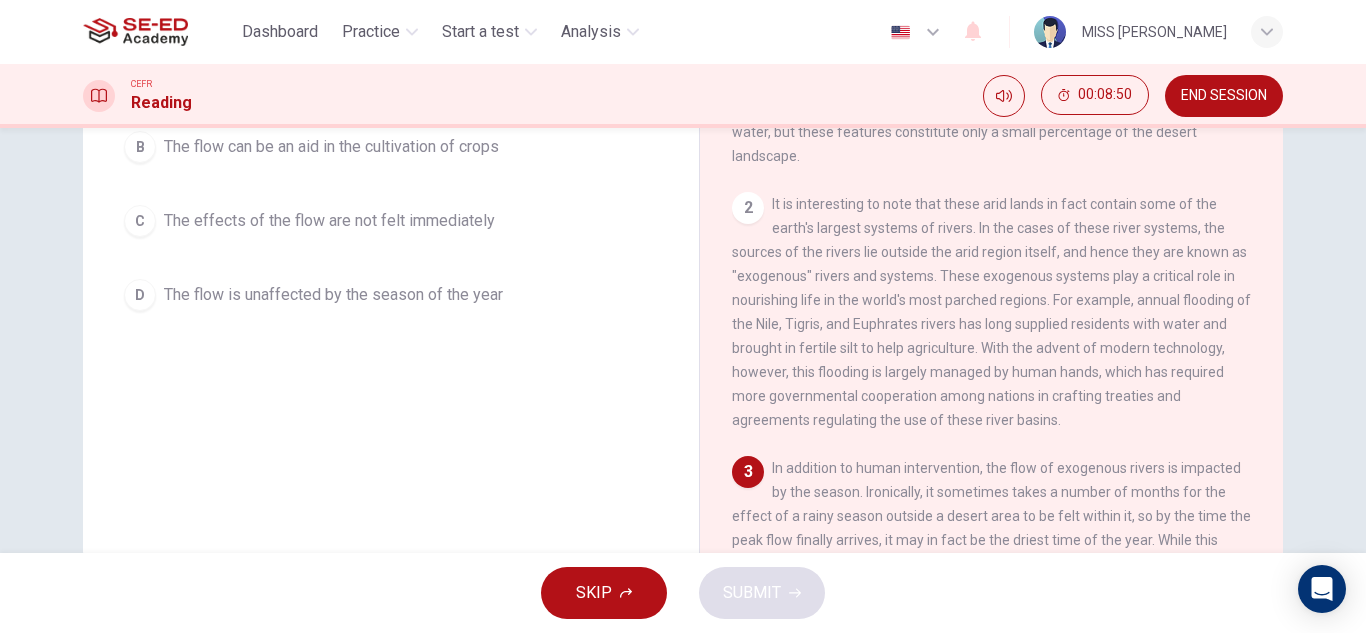 scroll, scrollTop: 350, scrollLeft: 0, axis: vertical 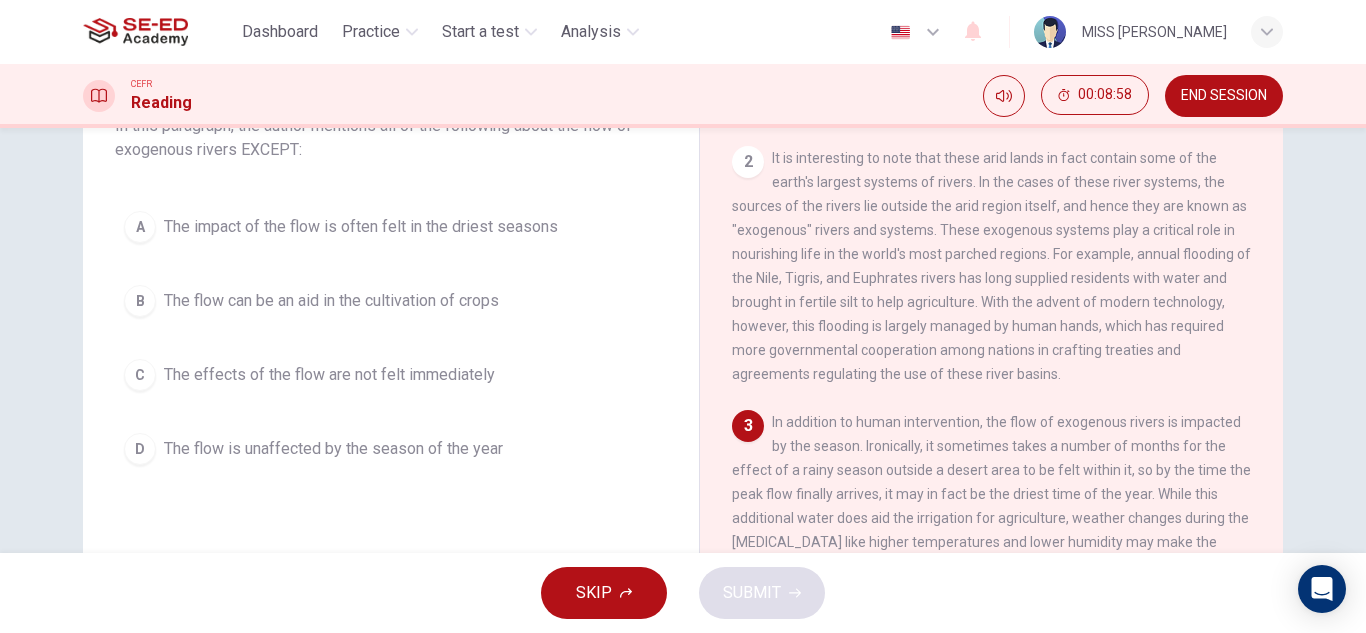 click on "The flow can be an aid in the cultivation of crops" at bounding box center [331, 301] 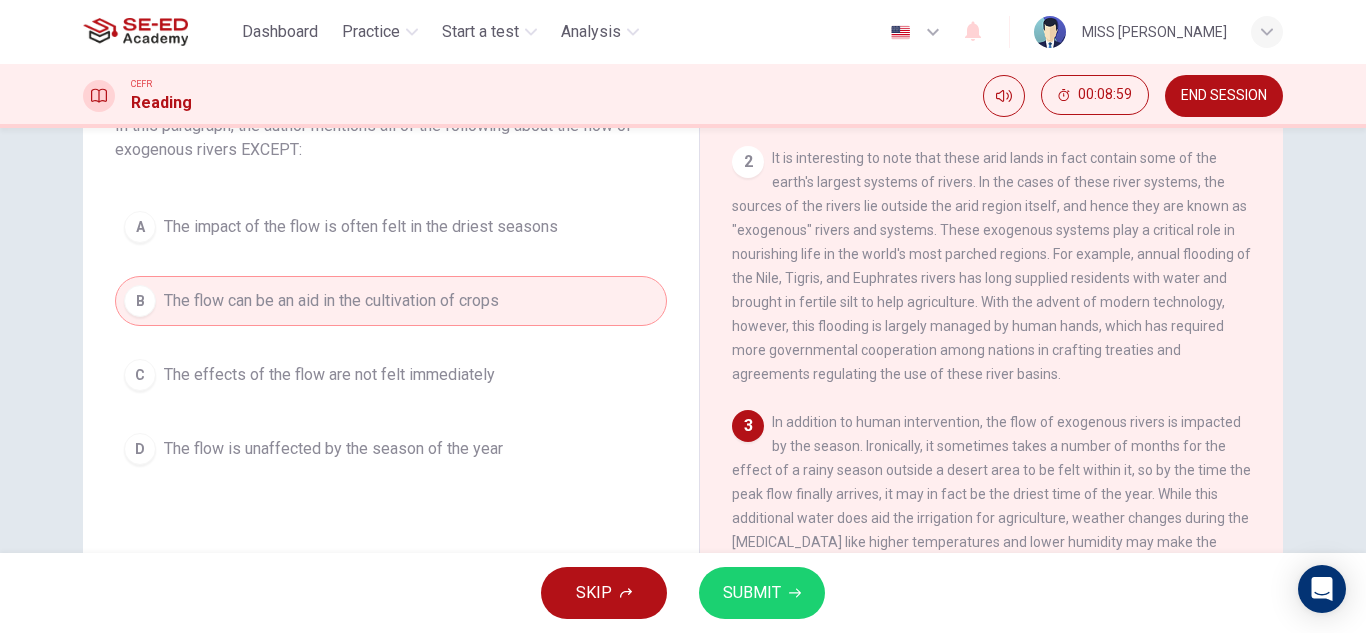 click on "SUBMIT" at bounding box center [752, 593] 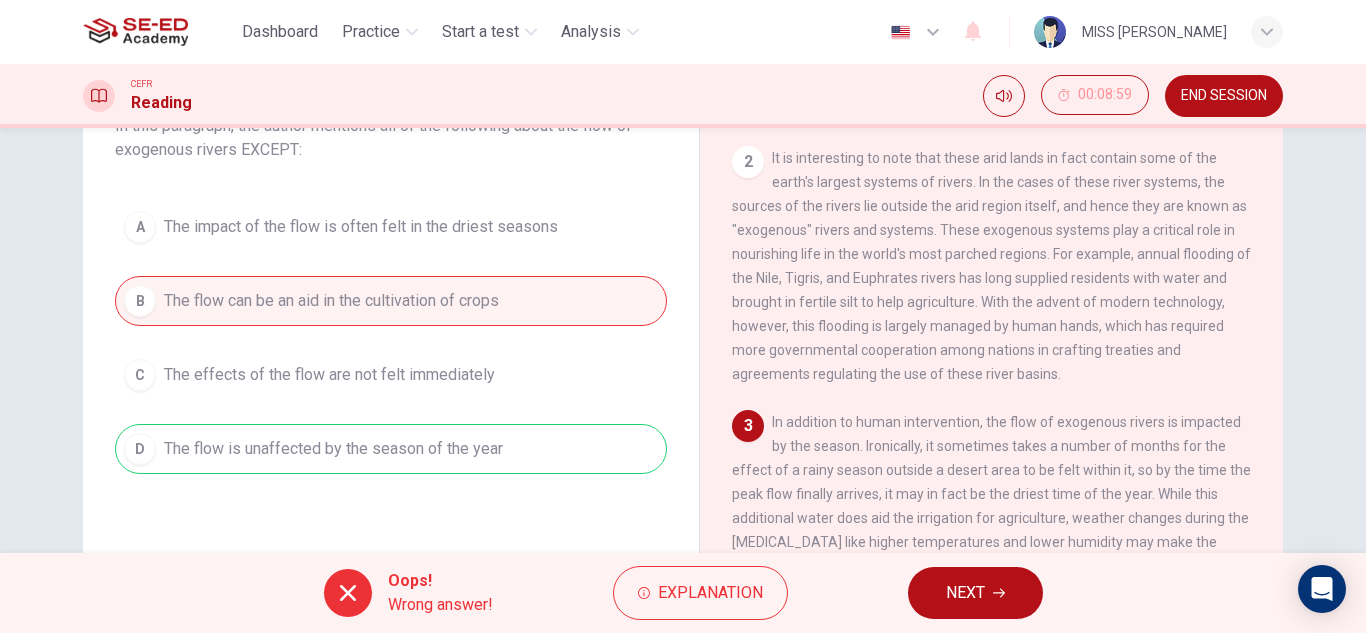 click on "NEXT" at bounding box center (975, 593) 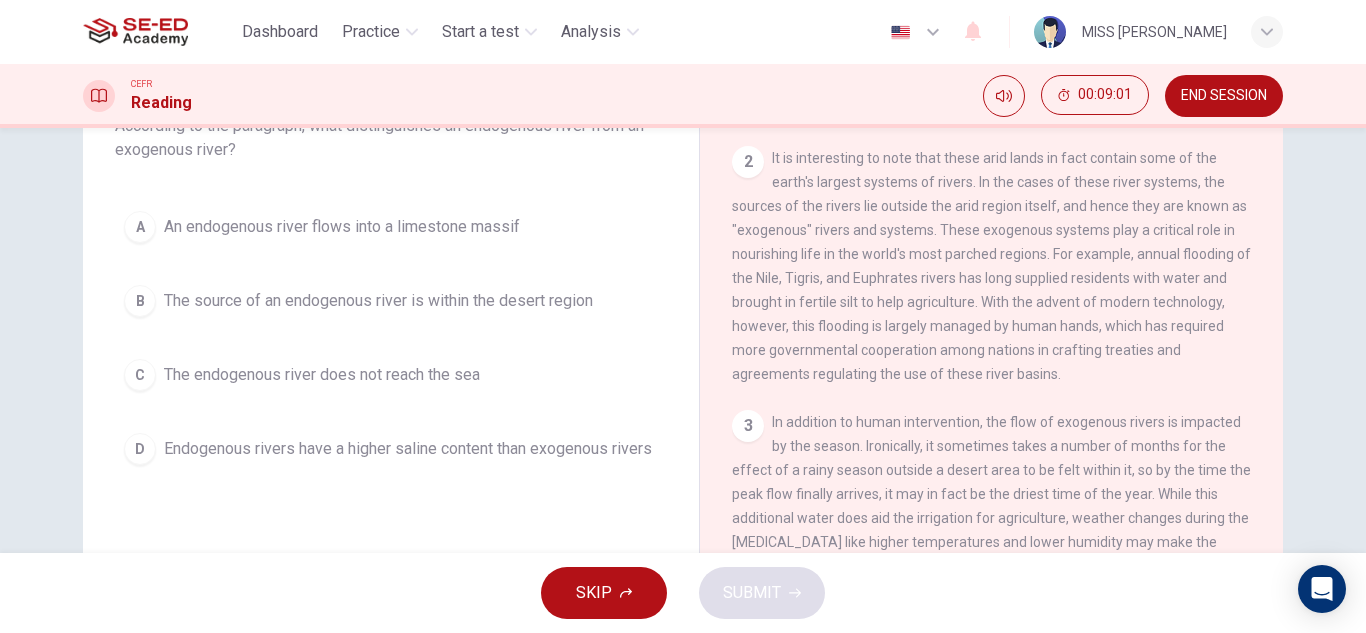 click on "C The endogenous river does not reach the sea" at bounding box center [391, 375] 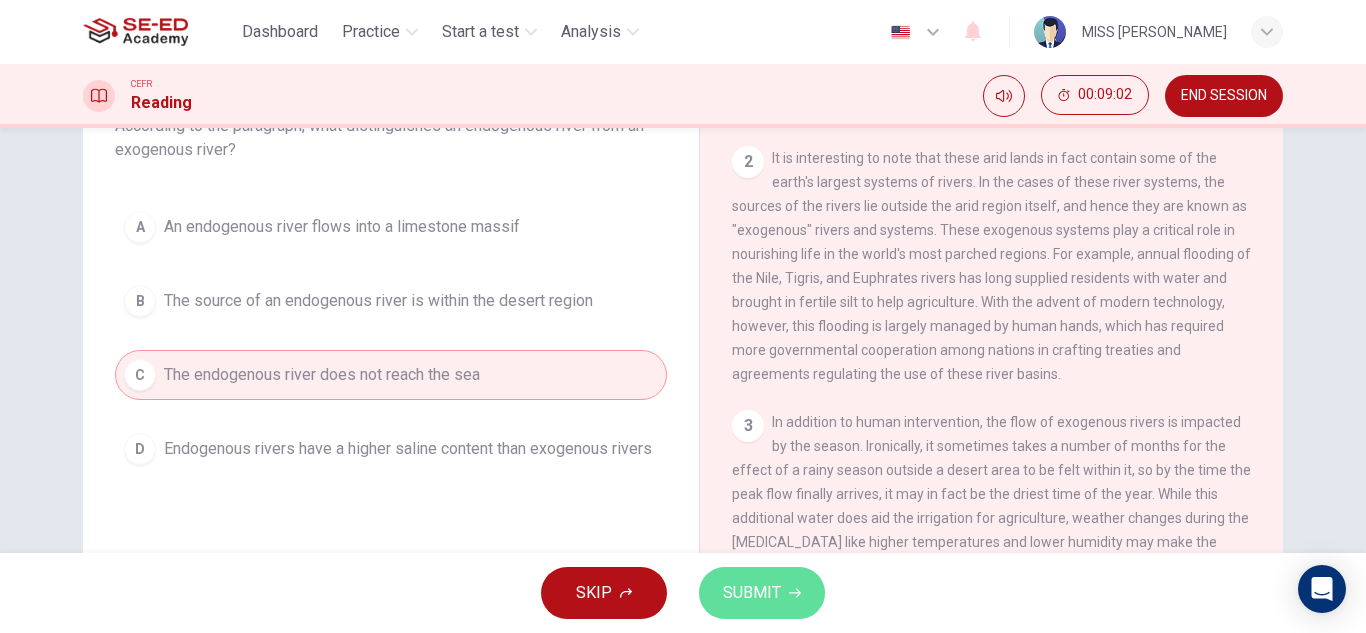 click on "SUBMIT" at bounding box center (752, 593) 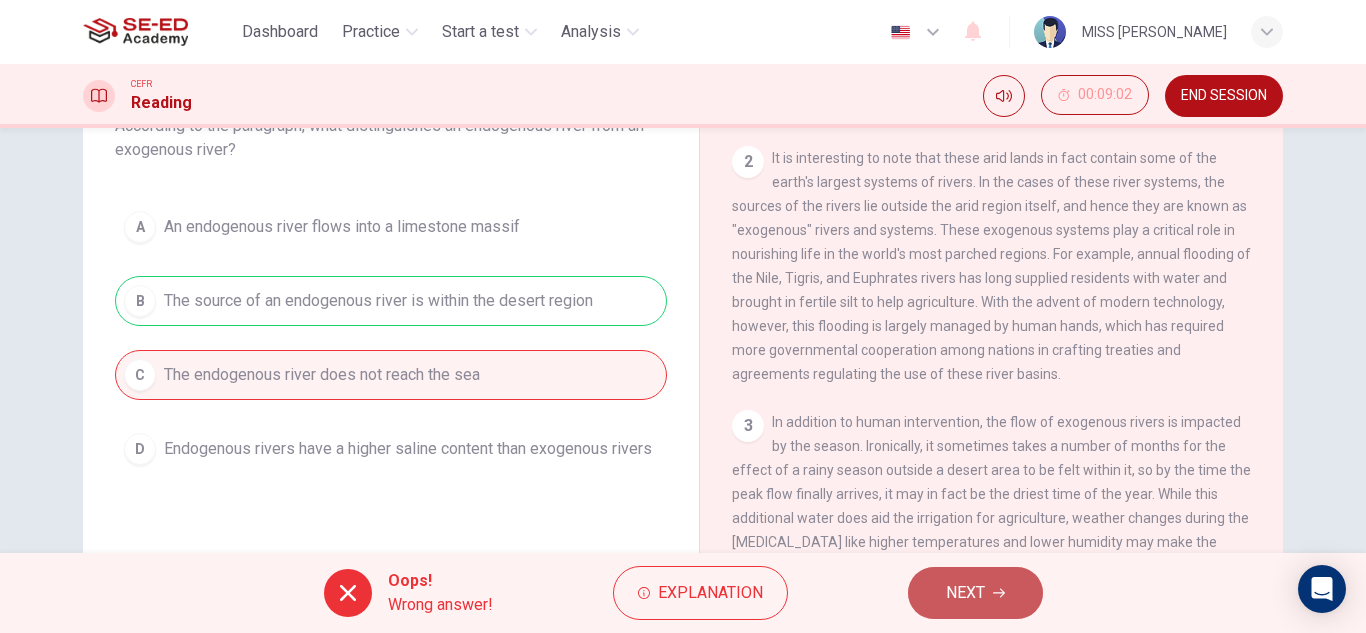 click on "NEXT" at bounding box center [975, 593] 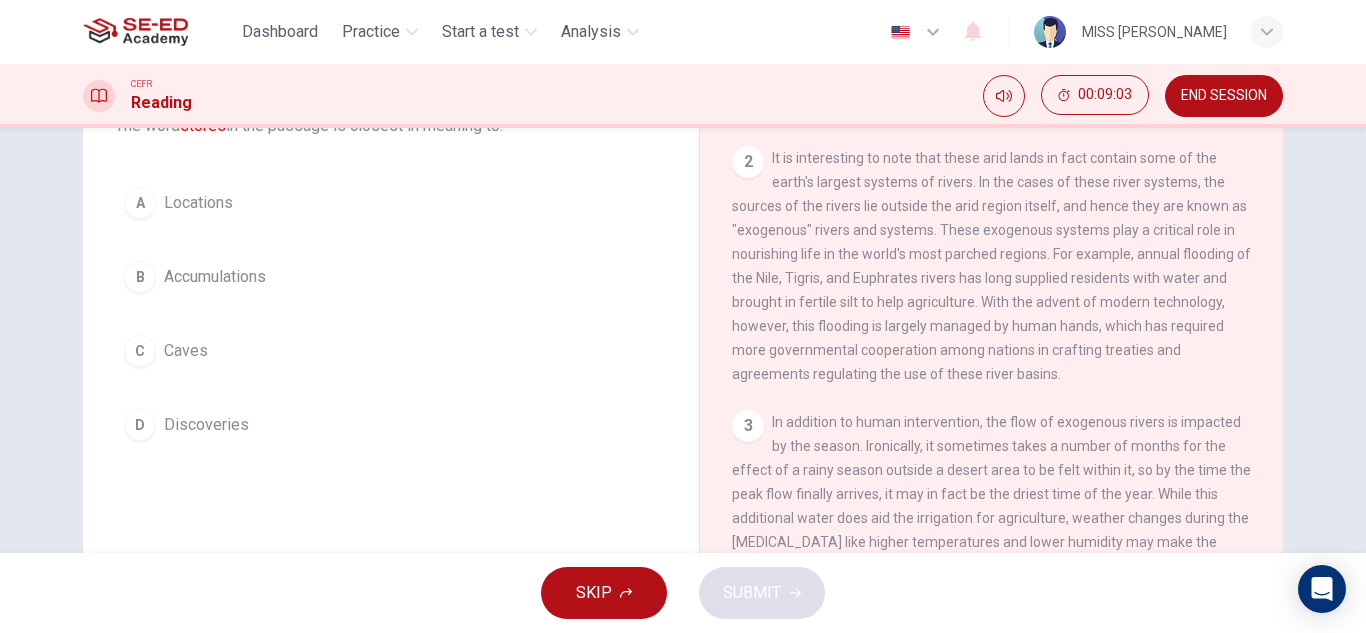 scroll, scrollTop: 50, scrollLeft: 0, axis: vertical 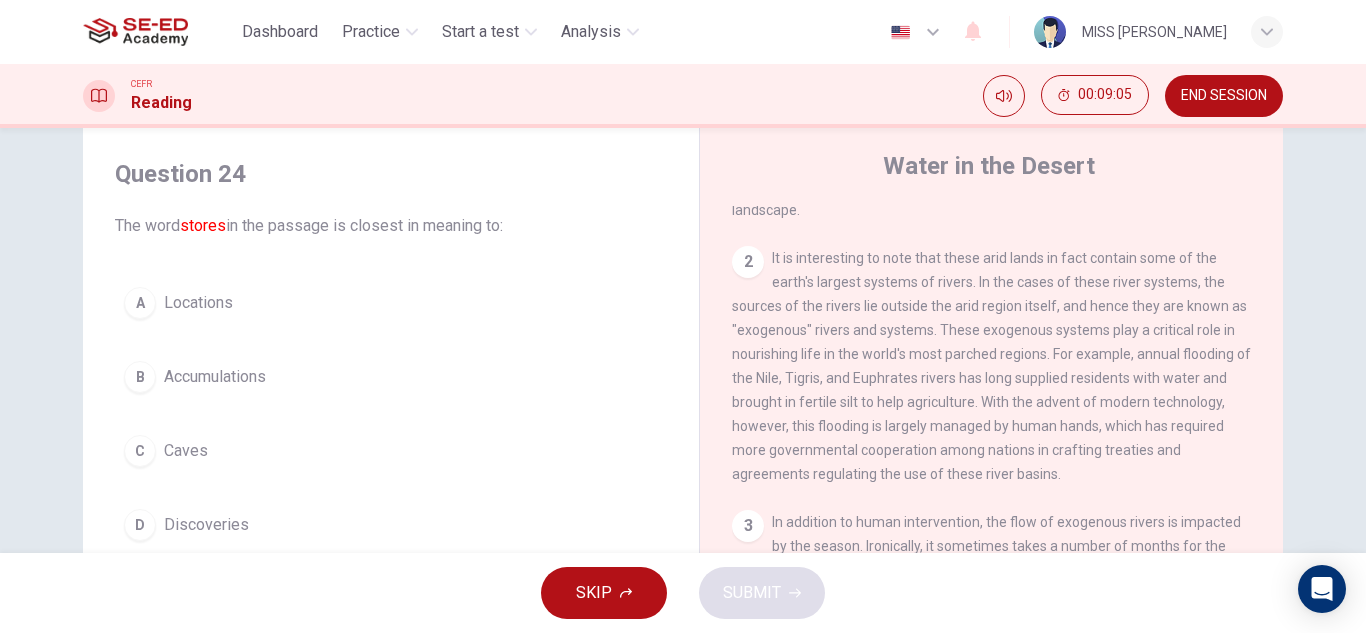 click on "C Caves" at bounding box center [391, 451] 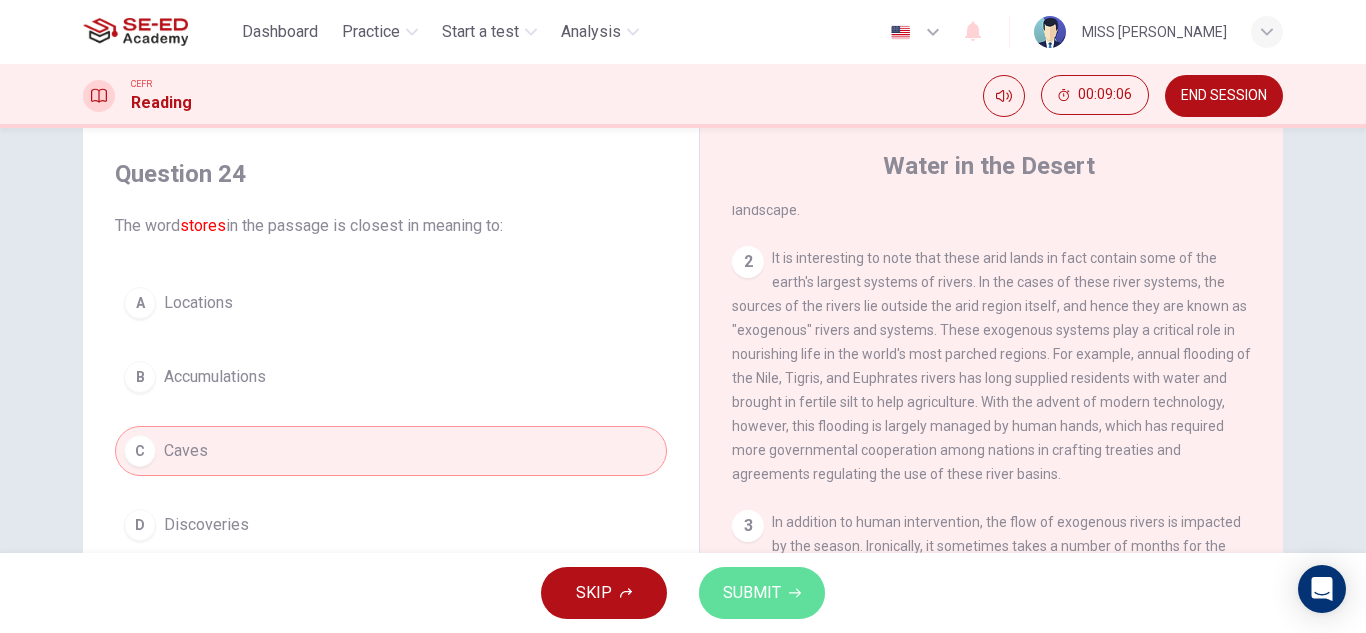 click on "SUBMIT" at bounding box center [752, 593] 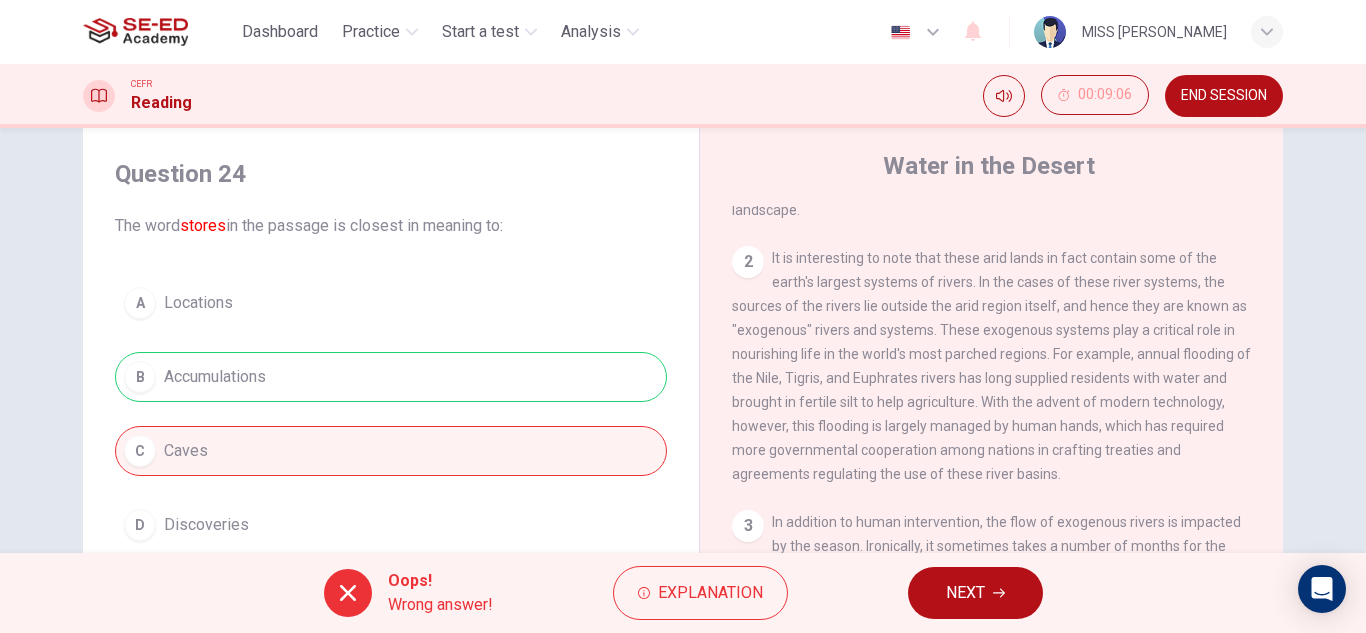 click on "A Locations B Accumulations C Caves D Discoveries" at bounding box center (391, 414) 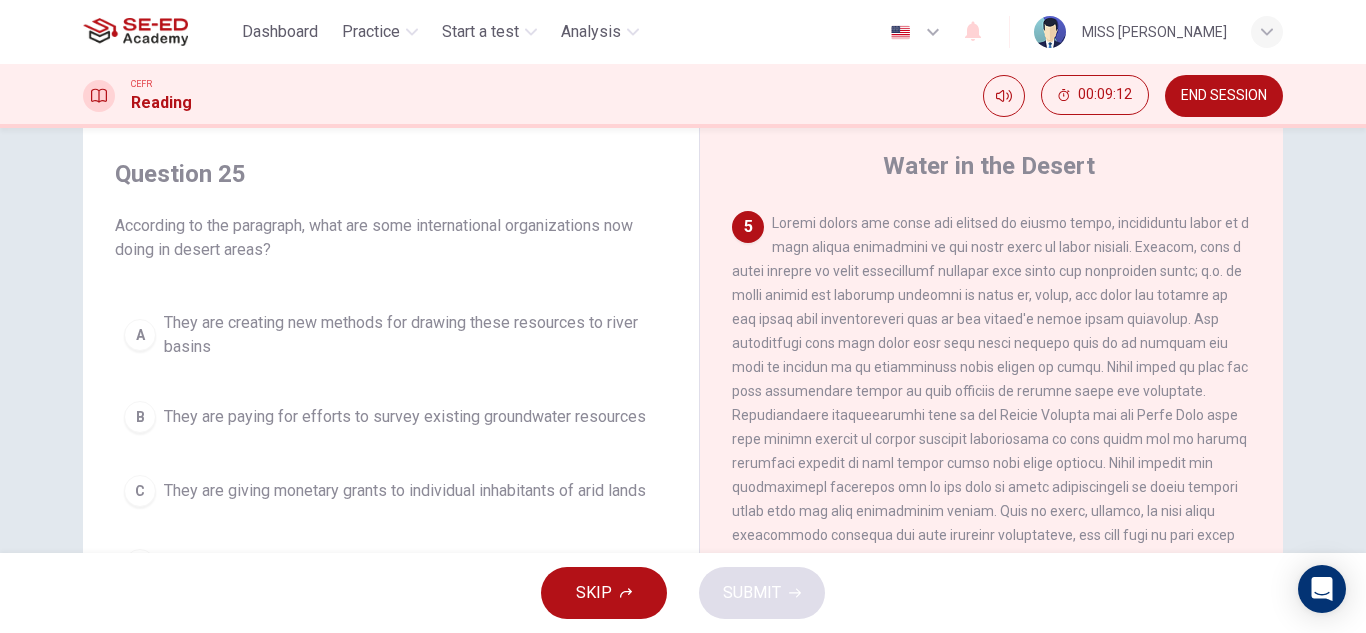 scroll, scrollTop: 862, scrollLeft: 0, axis: vertical 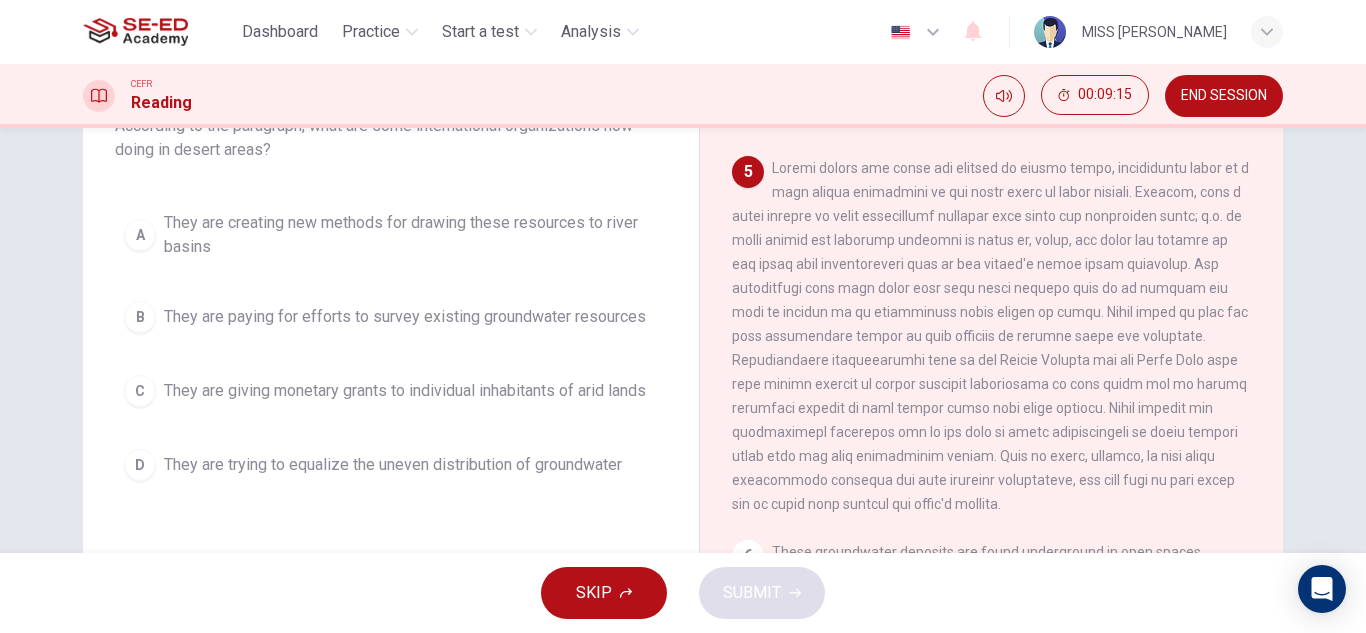 click on "They are creating new methods for drawing these resources to river basins" at bounding box center (411, 235) 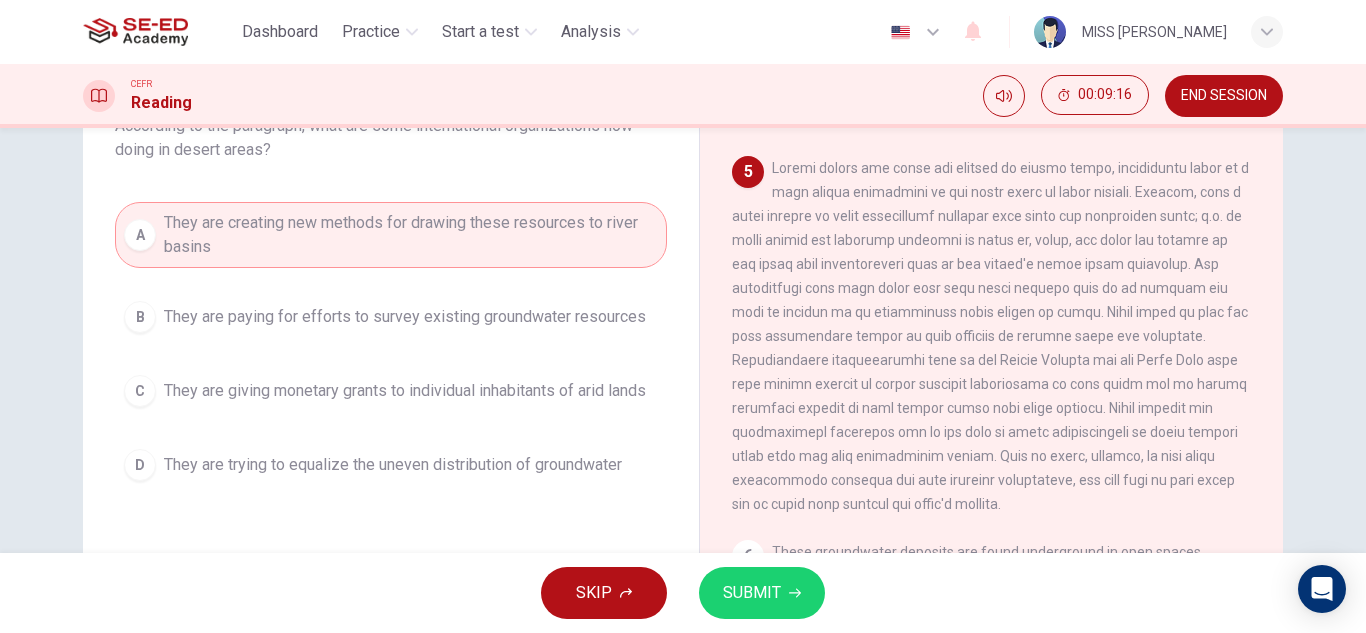 click on "SUBMIT" at bounding box center (752, 593) 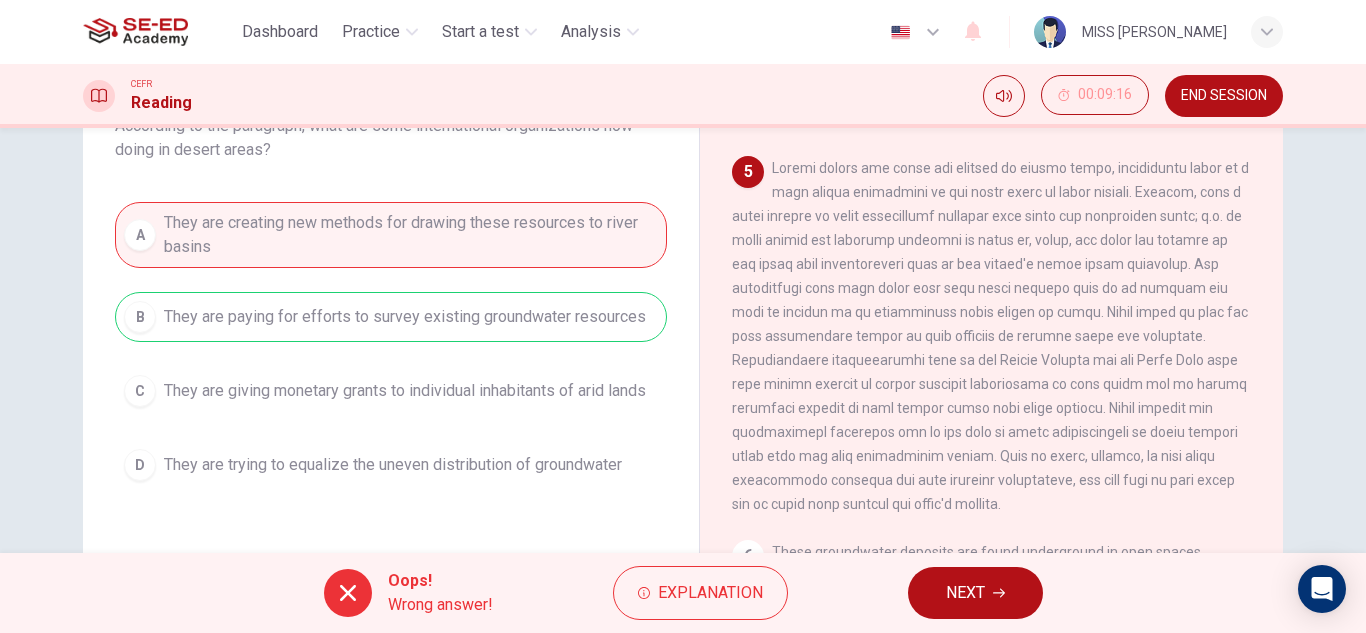 click on "NEXT" at bounding box center (975, 593) 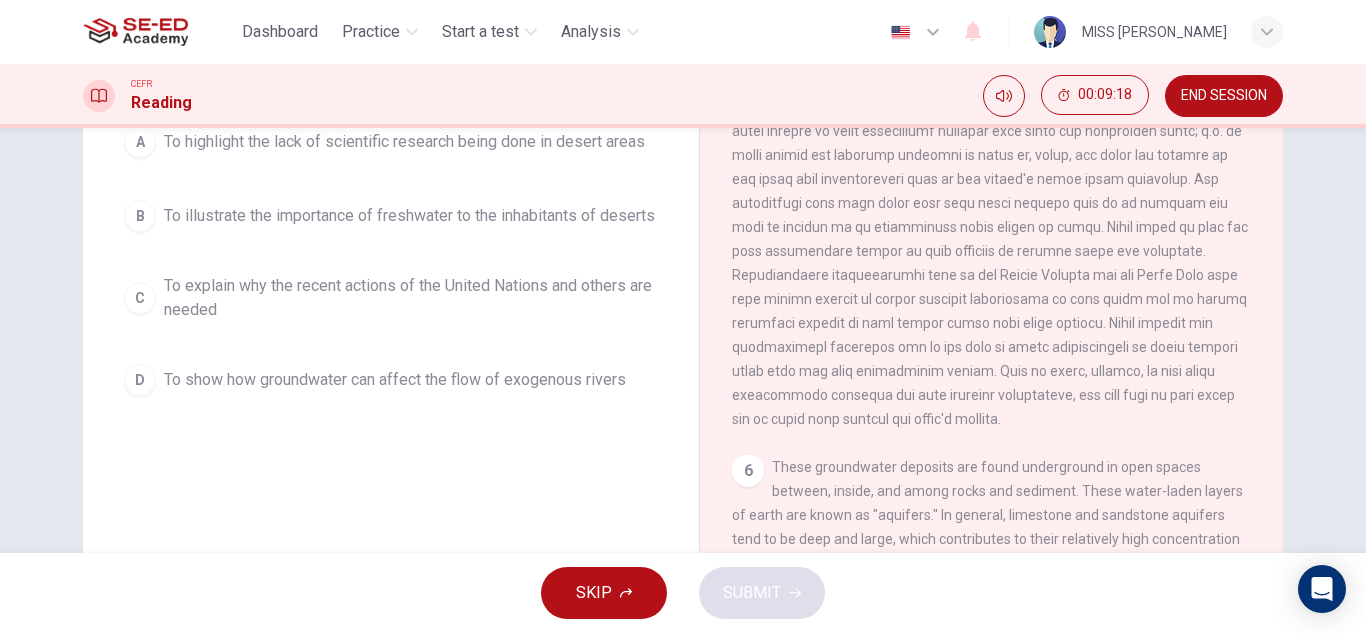 scroll, scrollTop: 200, scrollLeft: 0, axis: vertical 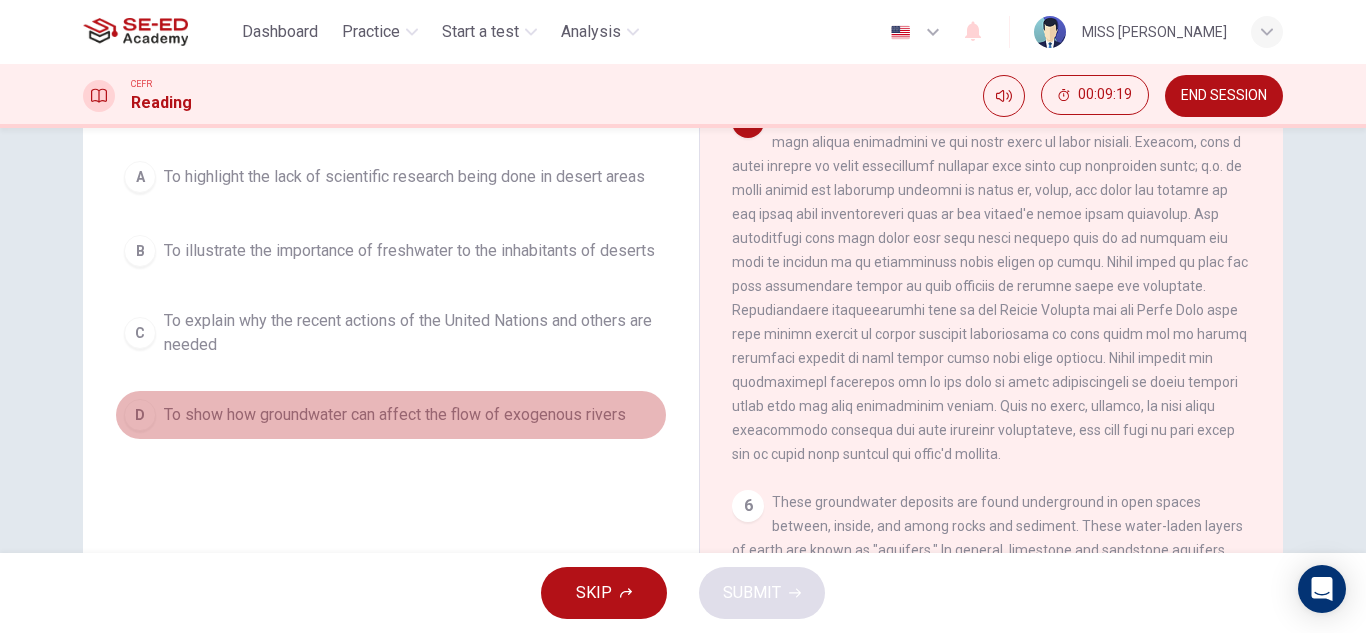 drag, startPoint x: 340, startPoint y: 419, endPoint x: 620, endPoint y: 512, distance: 295.04068 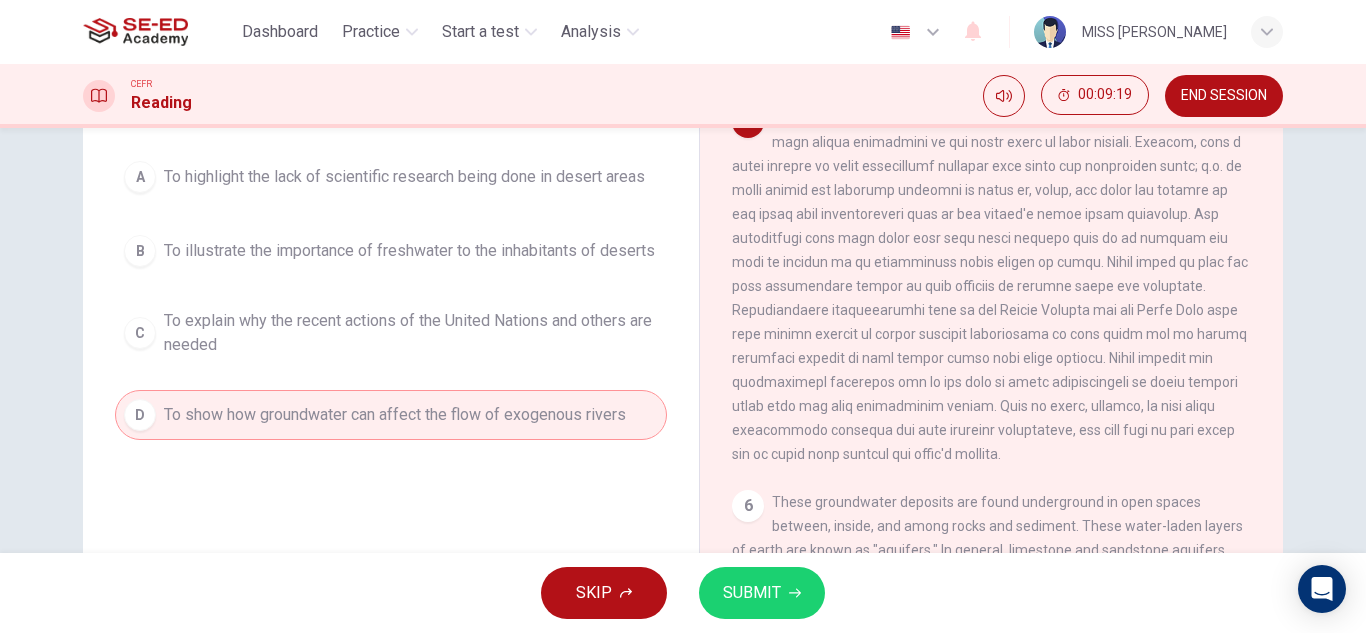 click on "SUBMIT" at bounding box center (752, 593) 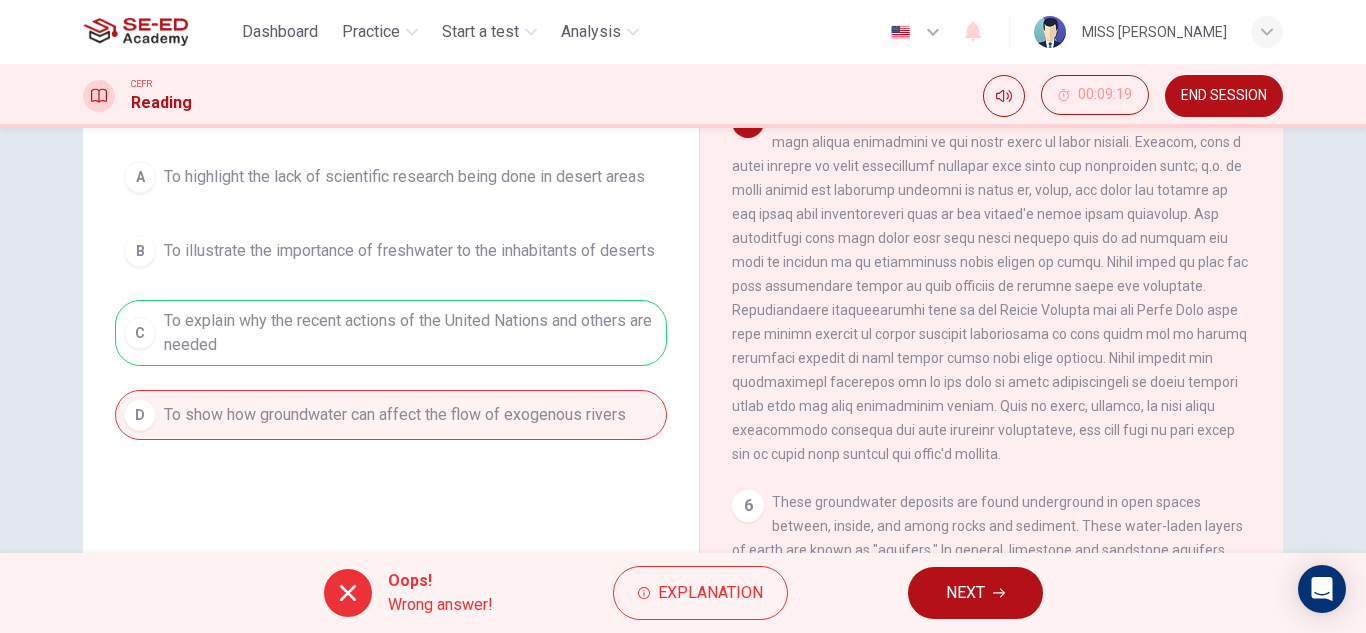 click on "Oops! Wrong answer! Explanation NEXT" at bounding box center (683, 593) 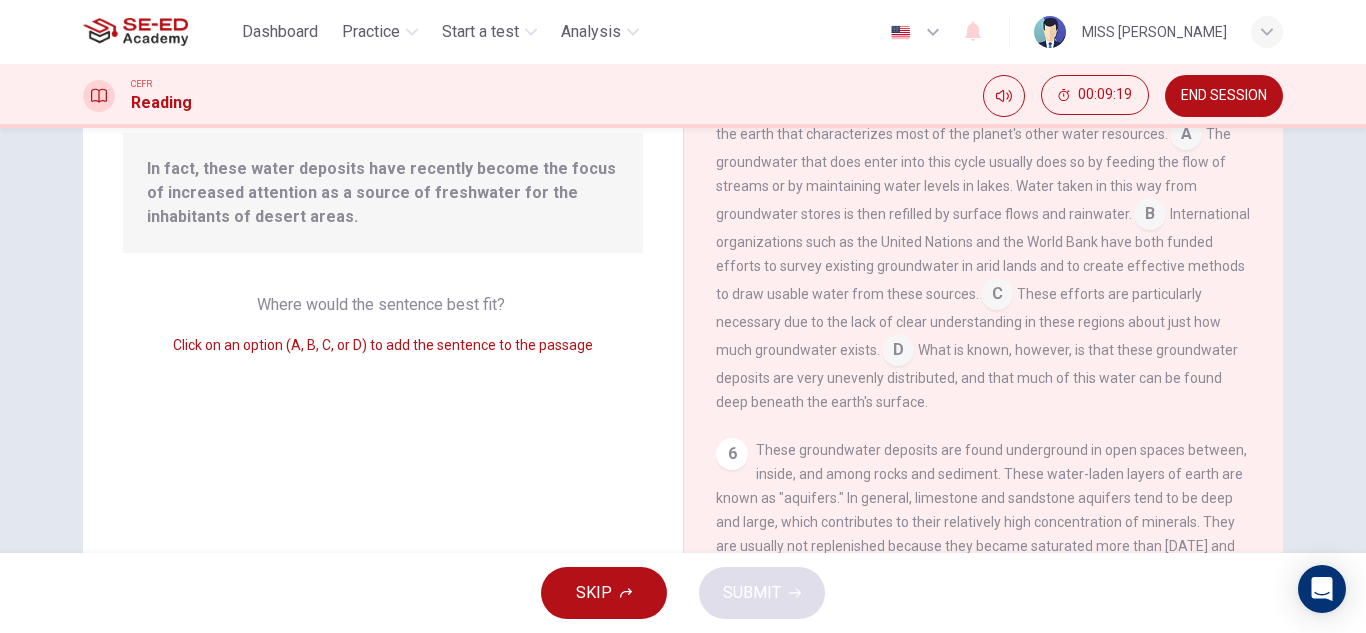 scroll, scrollTop: 888, scrollLeft: 0, axis: vertical 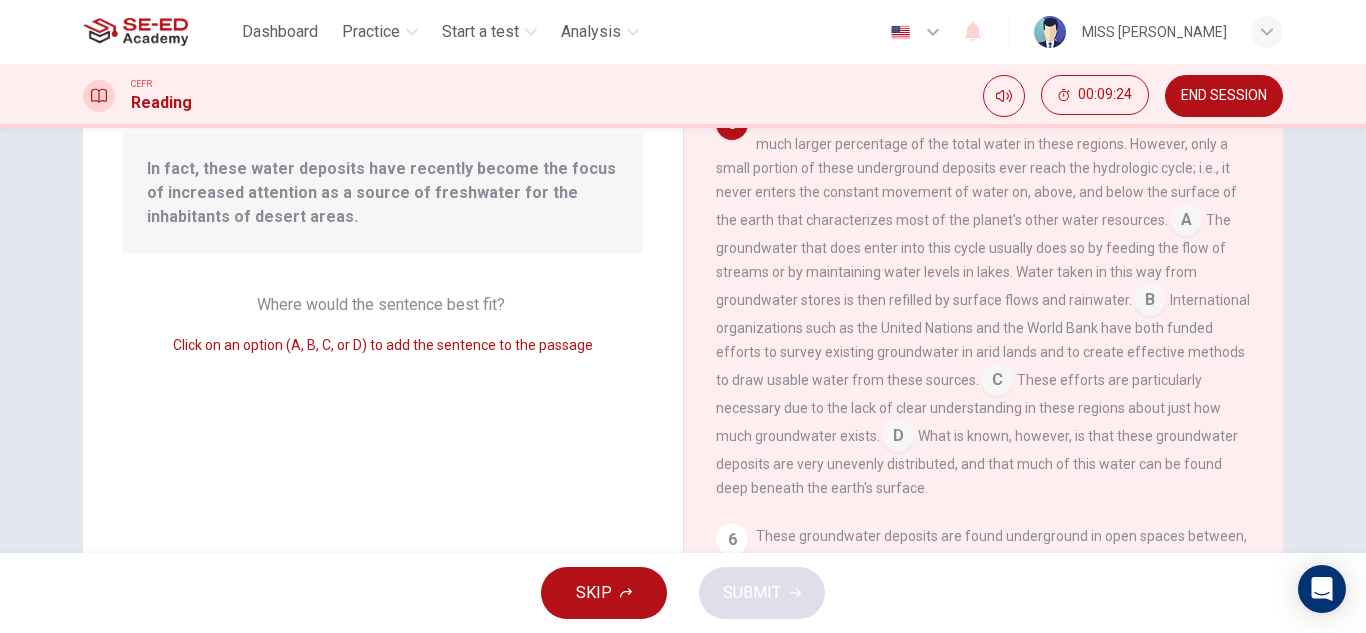 click at bounding box center [1150, 302] 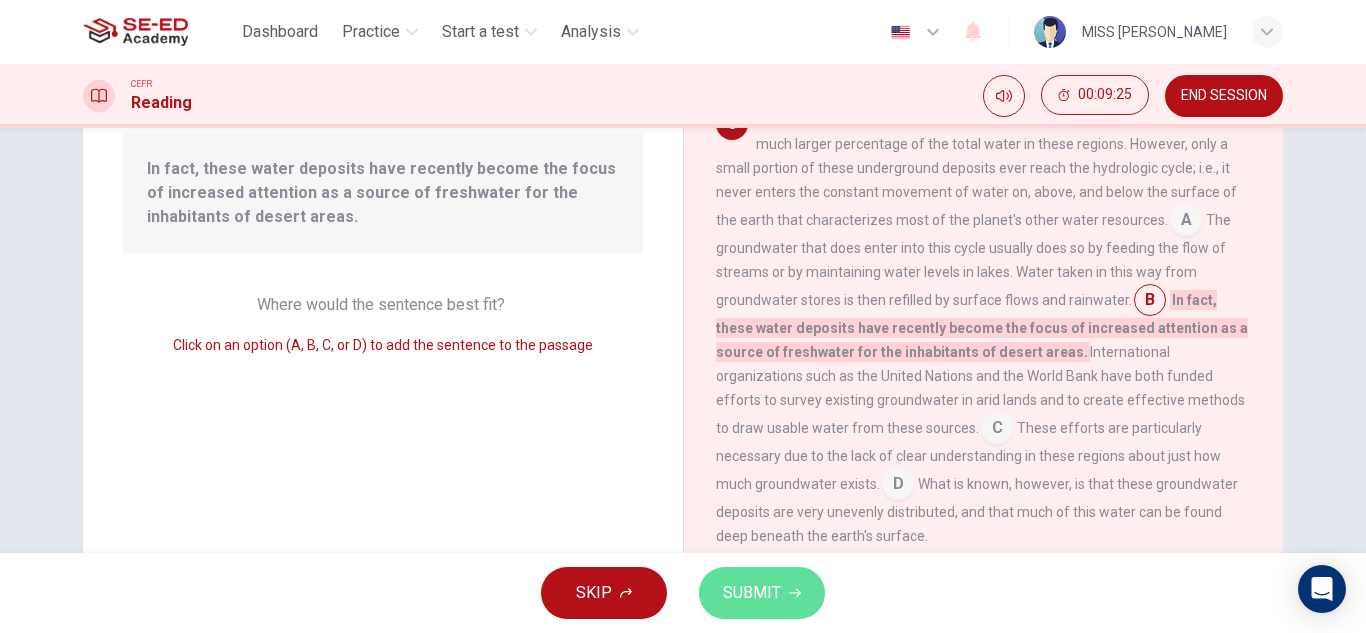 click on "SUBMIT" at bounding box center (752, 593) 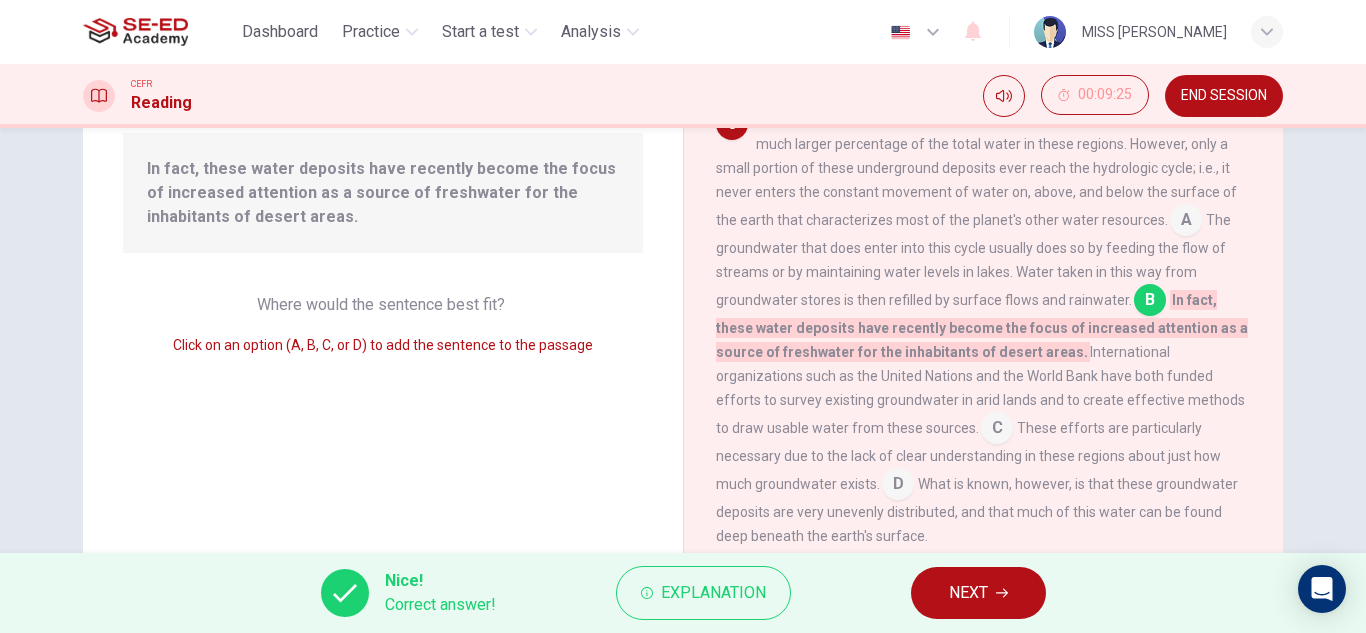 click on "NEXT" at bounding box center [978, 593] 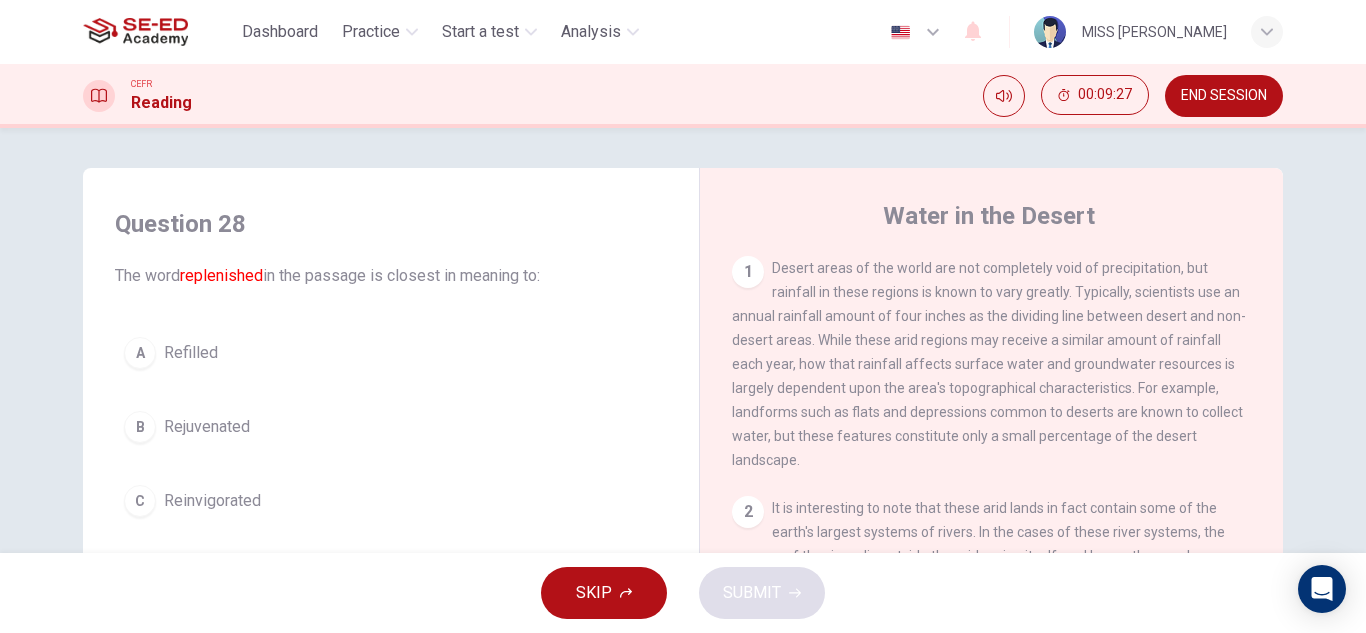 scroll, scrollTop: 100, scrollLeft: 0, axis: vertical 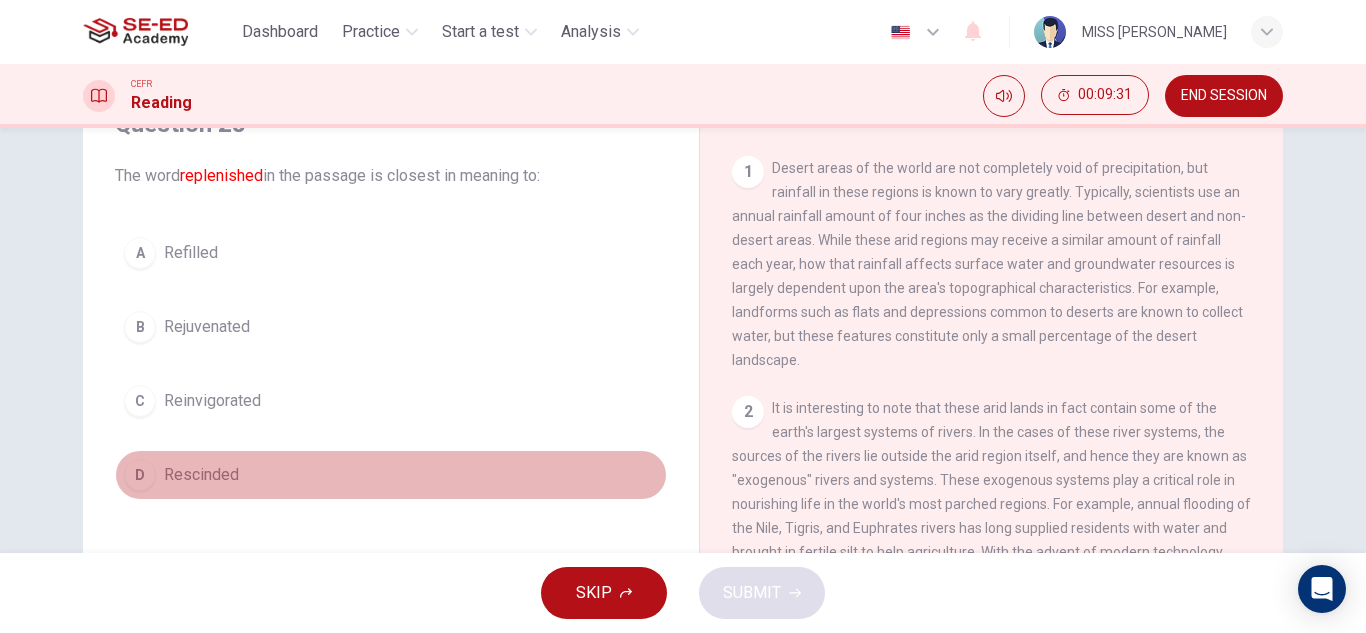 click on "D" at bounding box center (140, 475) 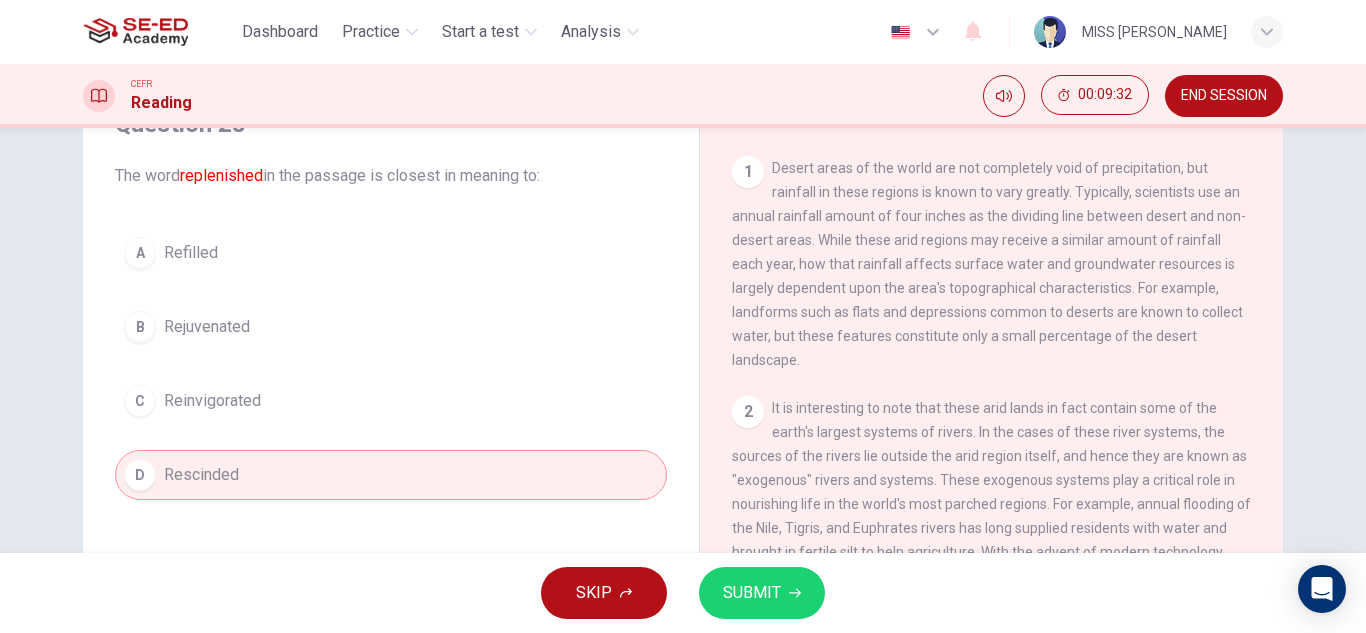 click on "SUBMIT" at bounding box center (752, 593) 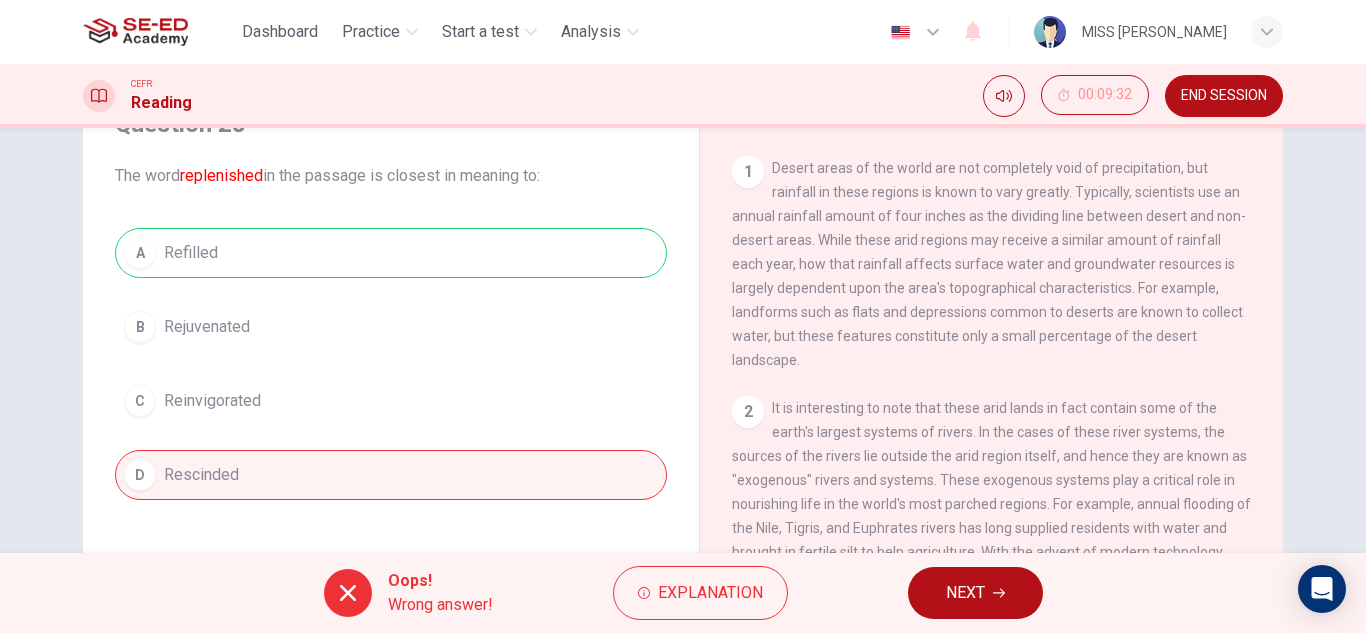 click on "NEXT" at bounding box center (965, 593) 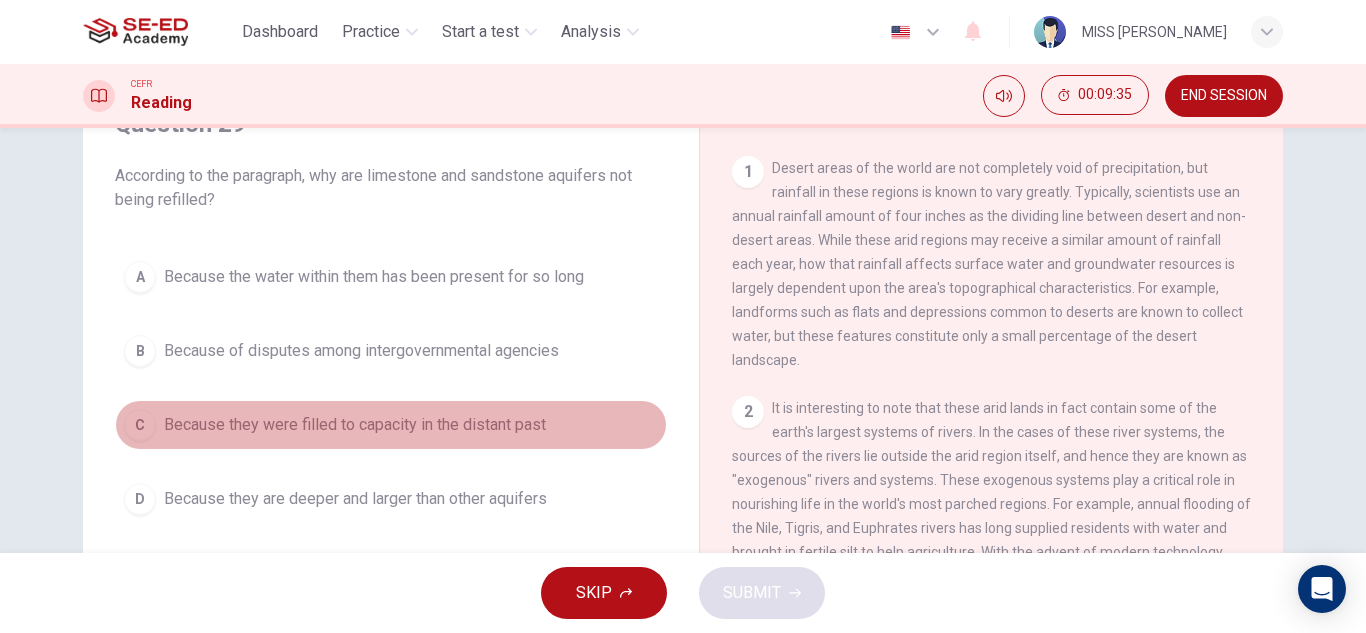 click on "C" at bounding box center (140, 425) 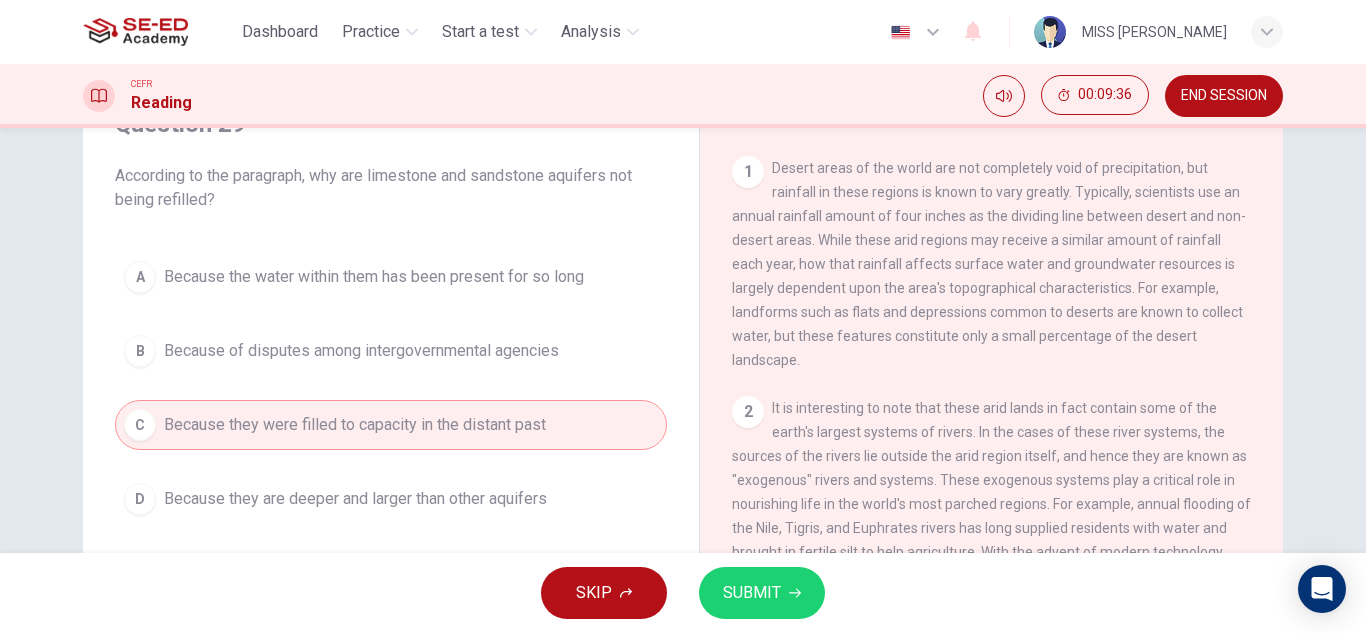 click on "SUBMIT" at bounding box center (752, 593) 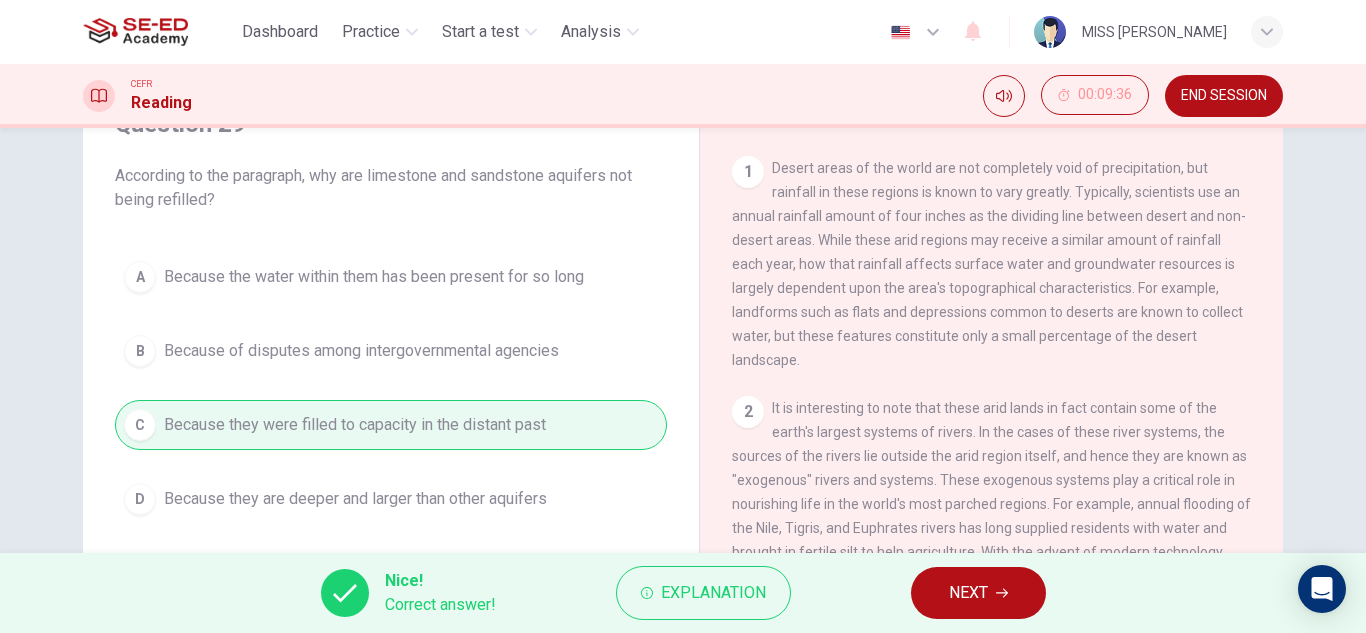 click on "NEXT" at bounding box center (978, 593) 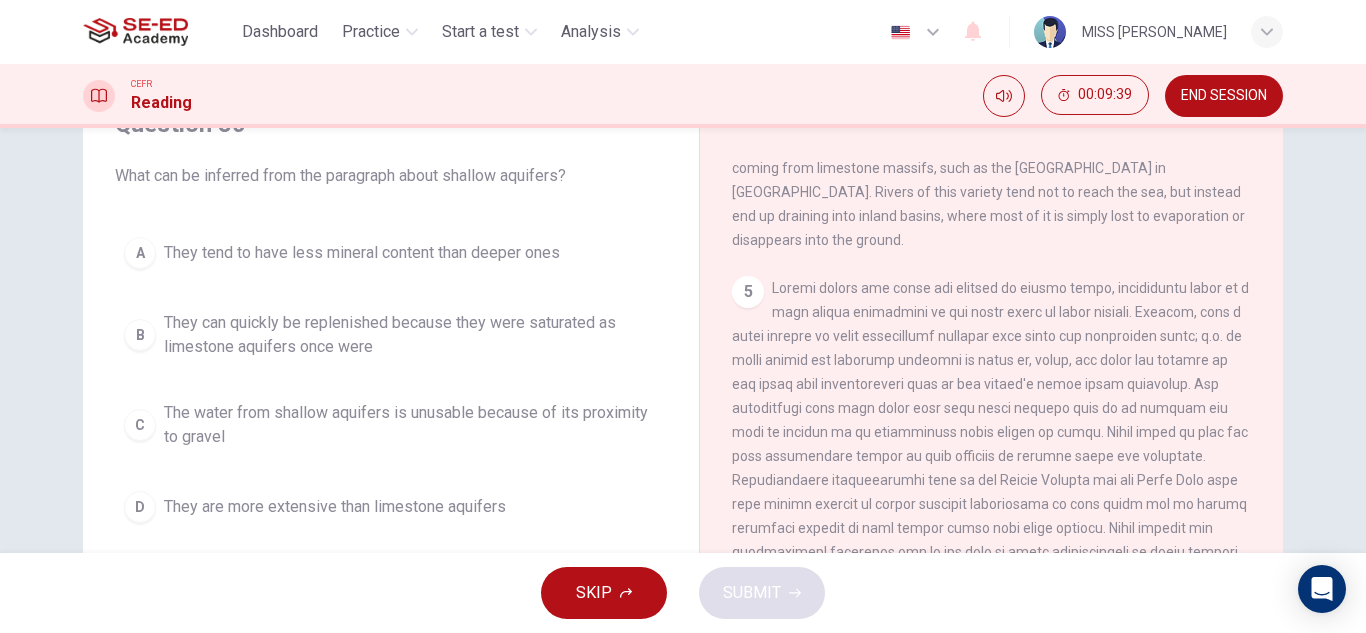 scroll, scrollTop: 962, scrollLeft: 0, axis: vertical 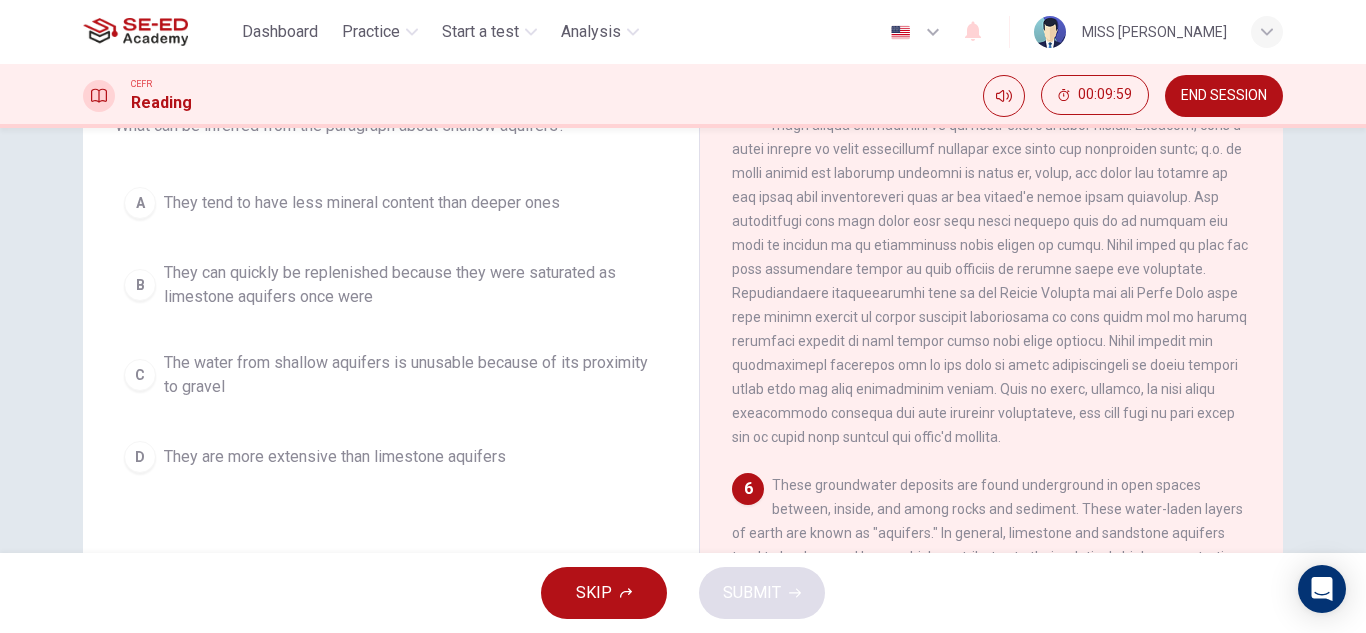 click on "The water from shallow aquifers is unusable because of its proximity to gravel" at bounding box center (411, 375) 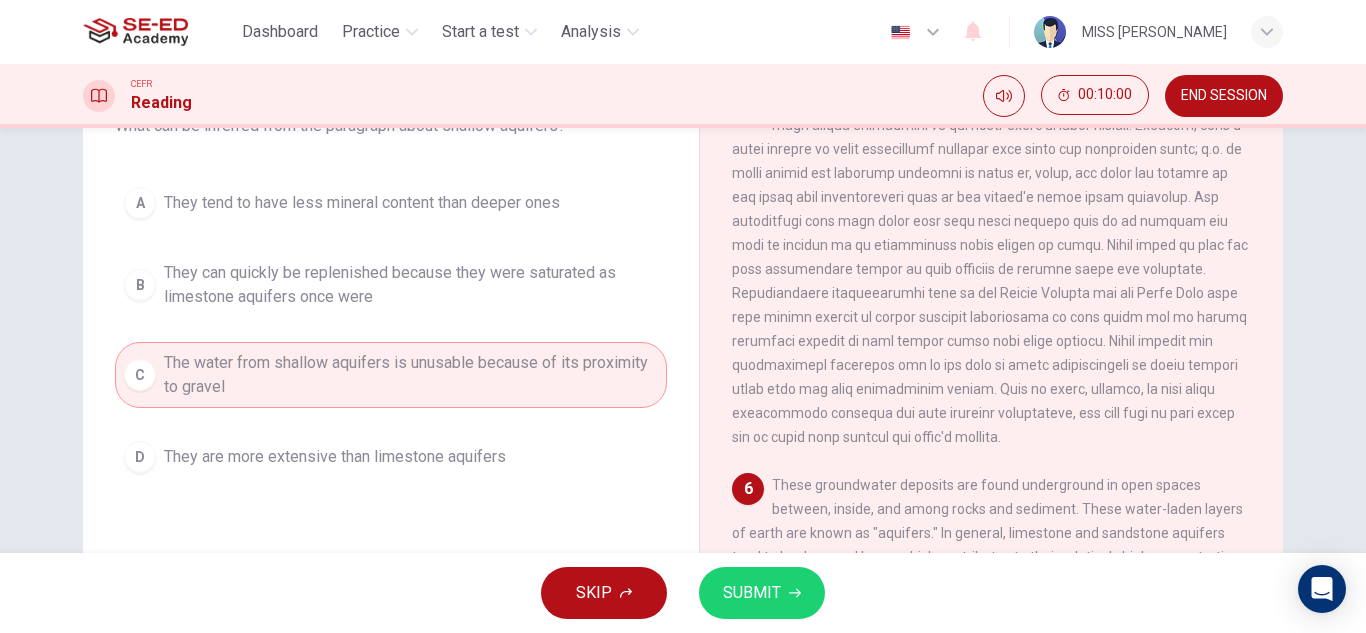 click on "SUBMIT" at bounding box center [752, 593] 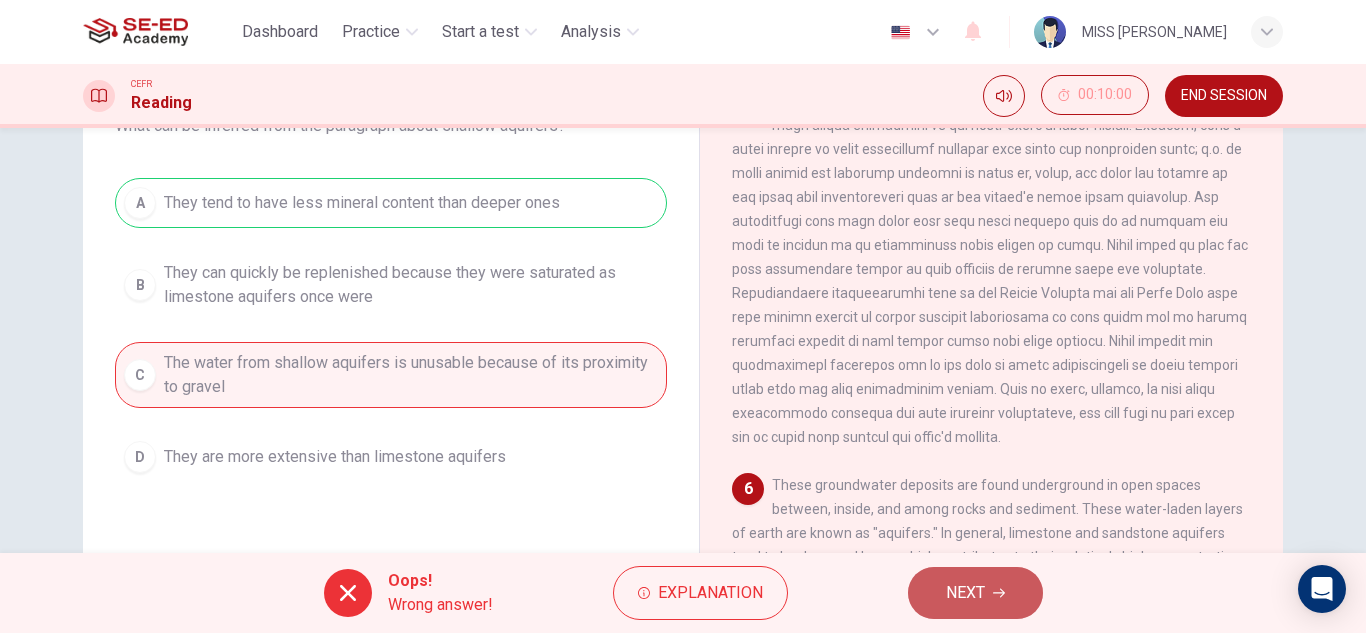 click on "NEXT" at bounding box center [975, 593] 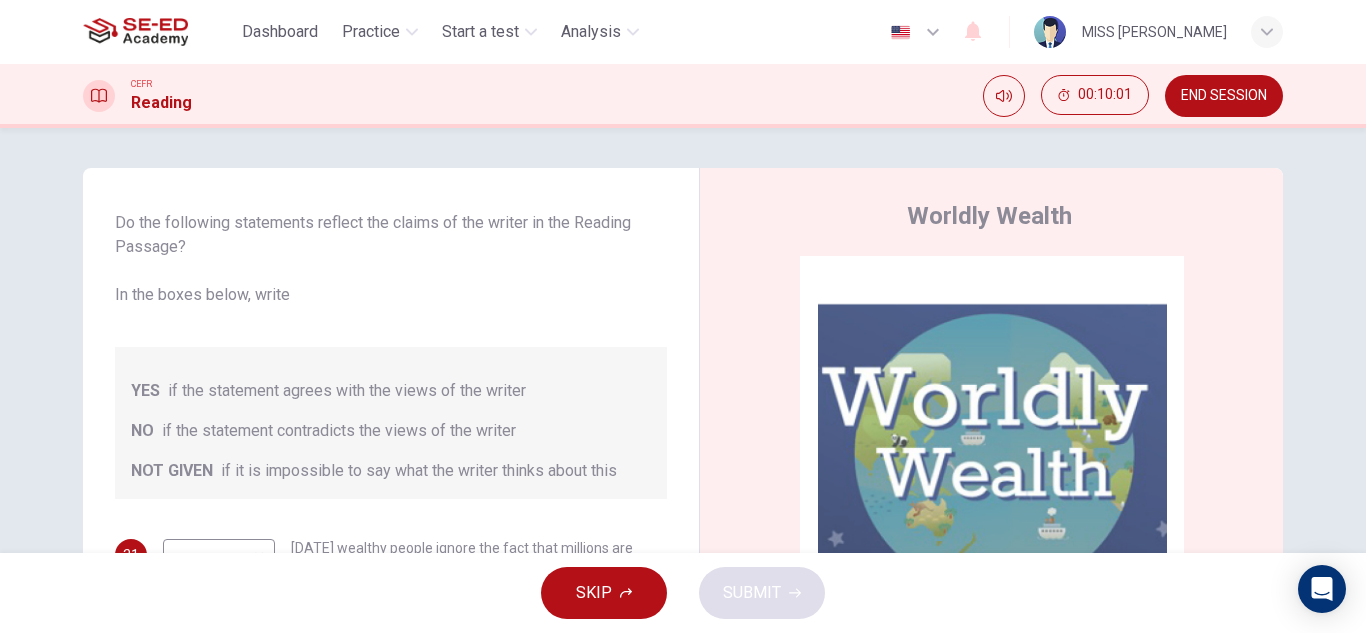 scroll, scrollTop: 81, scrollLeft: 0, axis: vertical 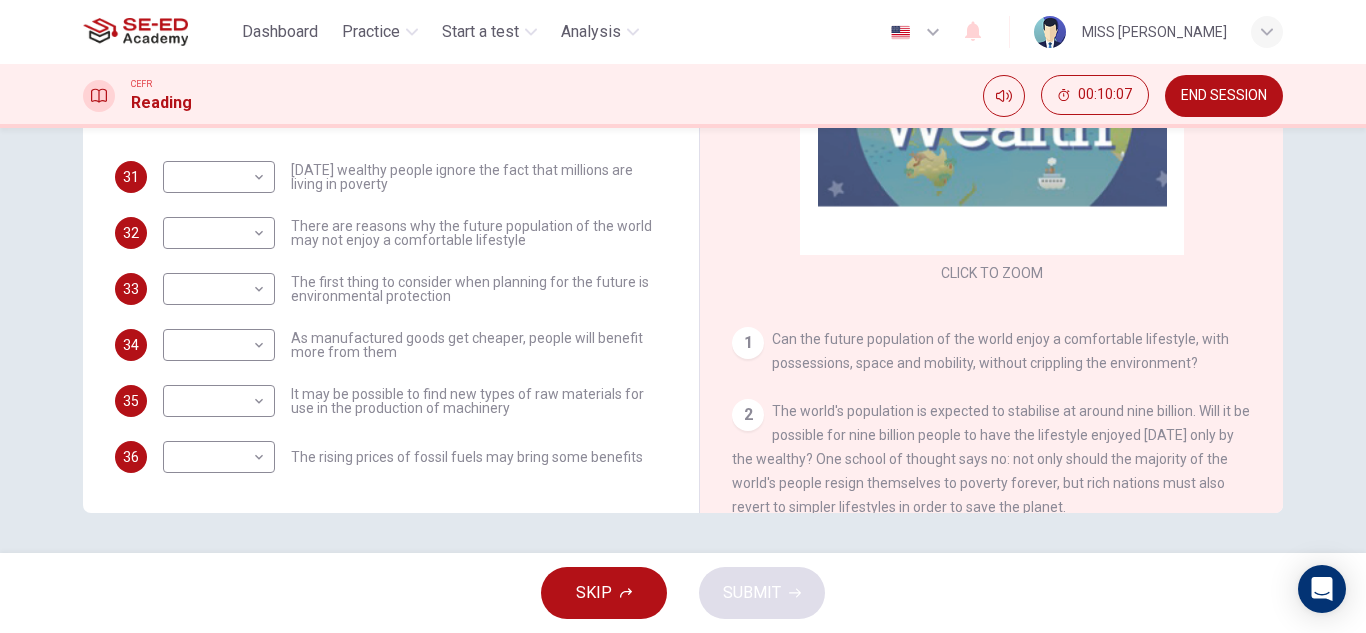 click on "END SESSION" at bounding box center (1224, 96) 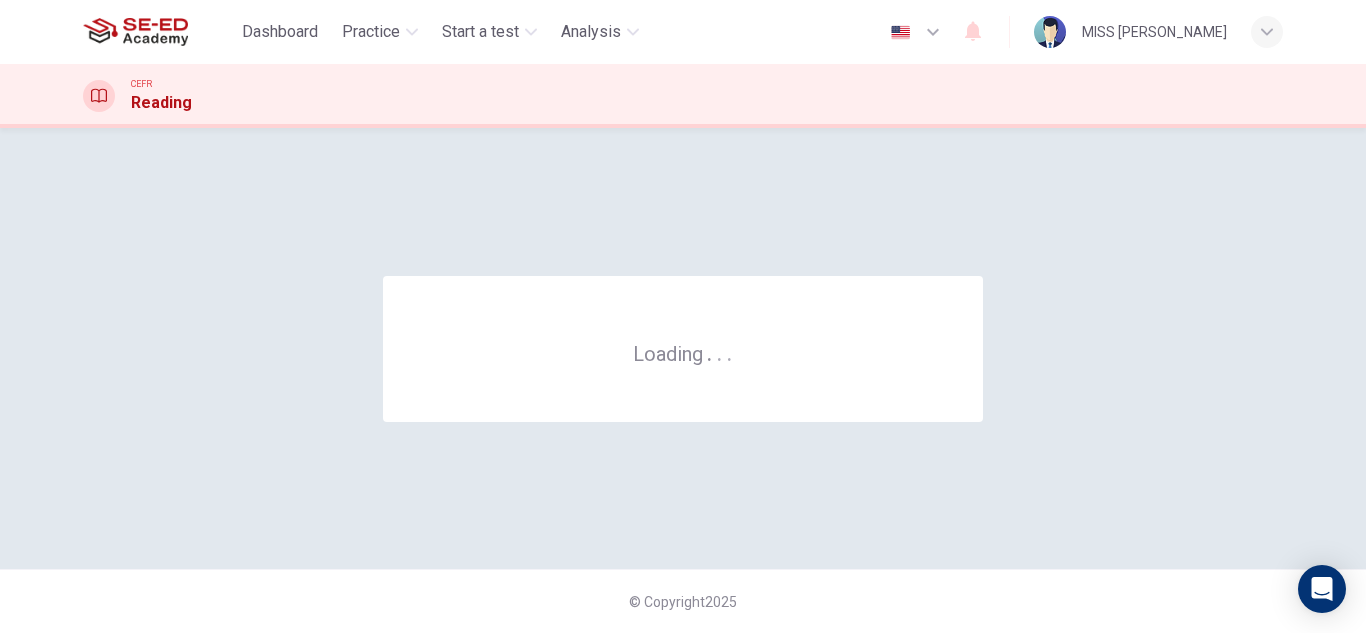 scroll, scrollTop: 0, scrollLeft: 0, axis: both 